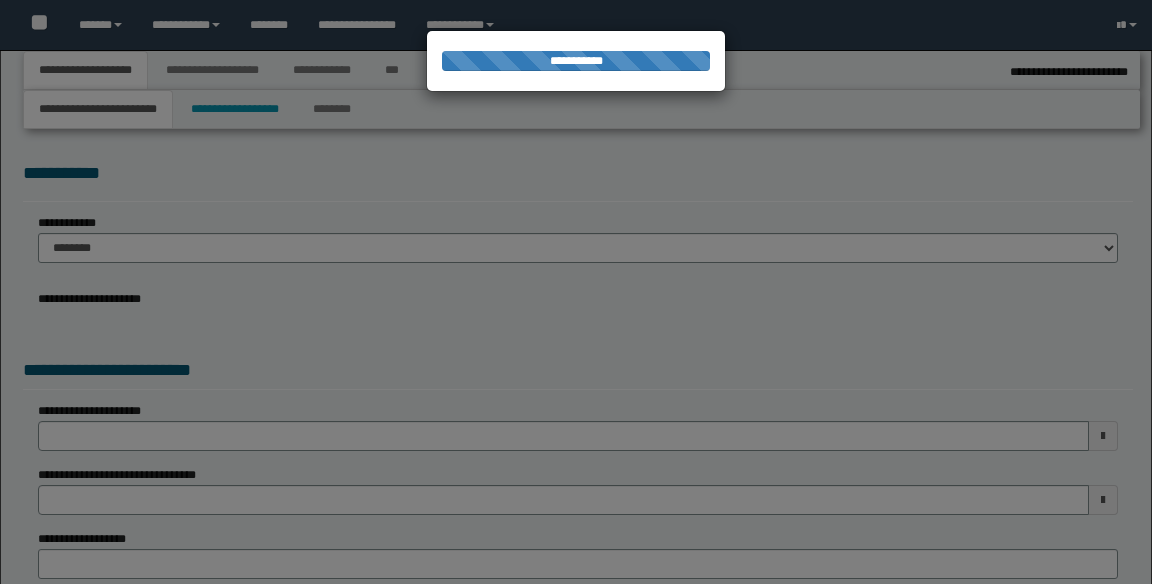 select on "**" 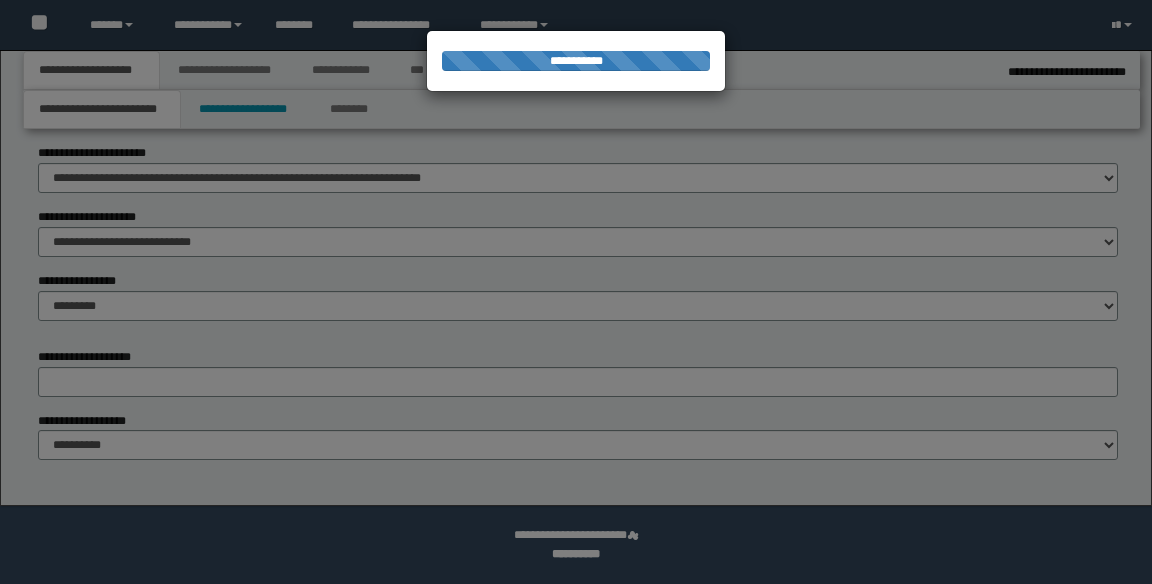scroll, scrollTop: 985, scrollLeft: 0, axis: vertical 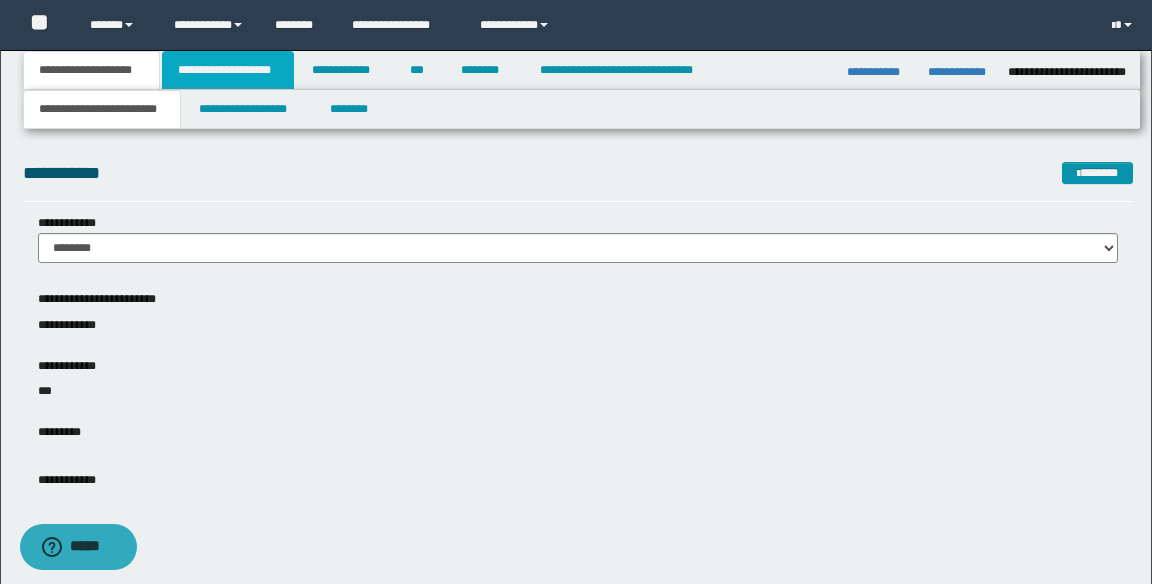click on "**********" at bounding box center (228, 70) 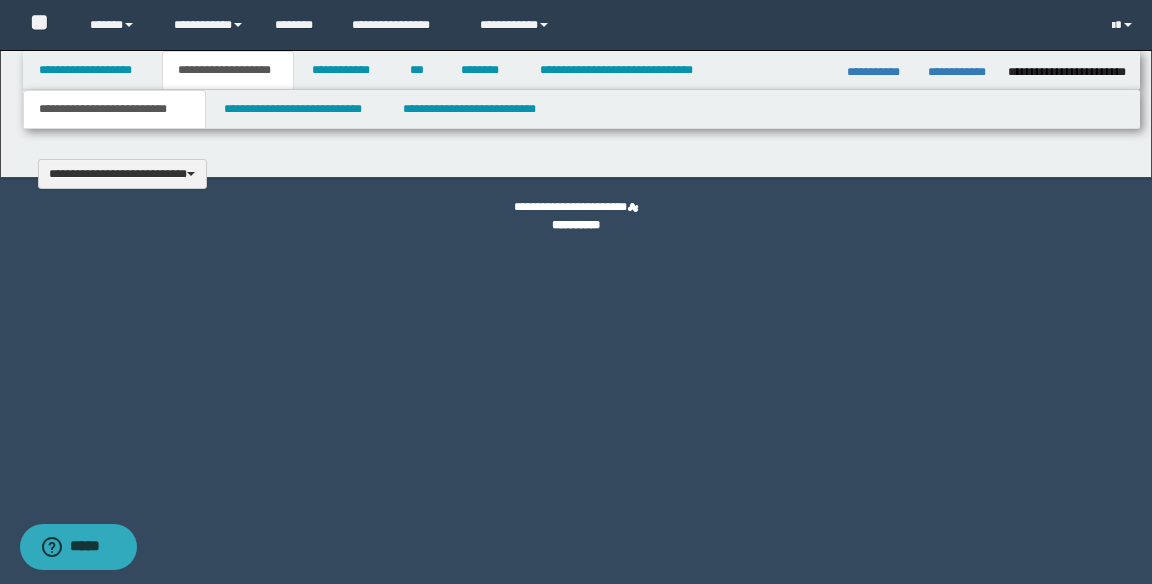 type 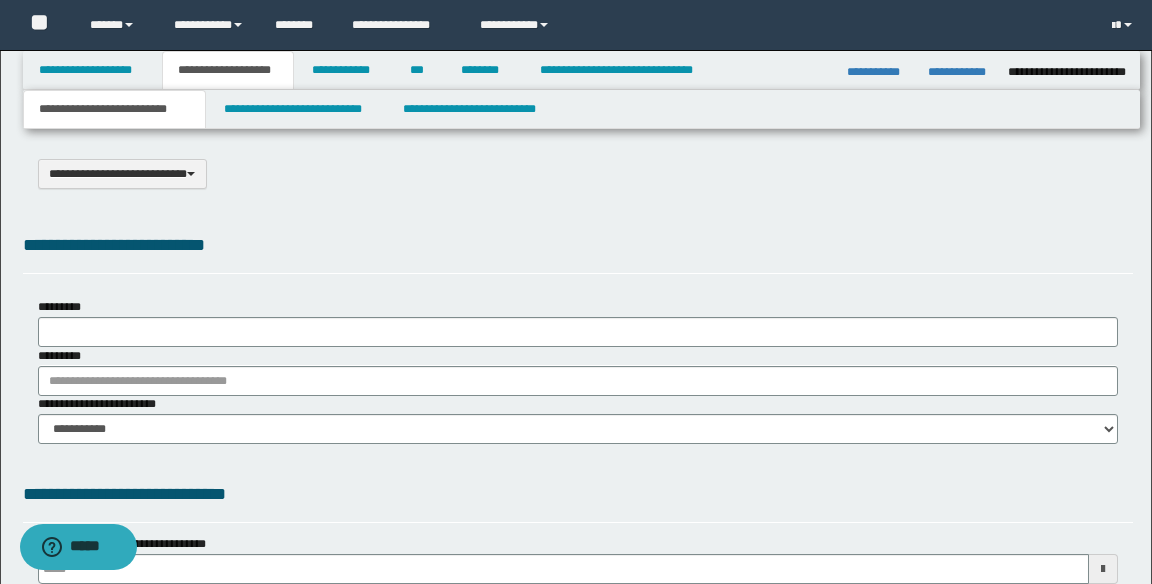 scroll, scrollTop: 0, scrollLeft: 0, axis: both 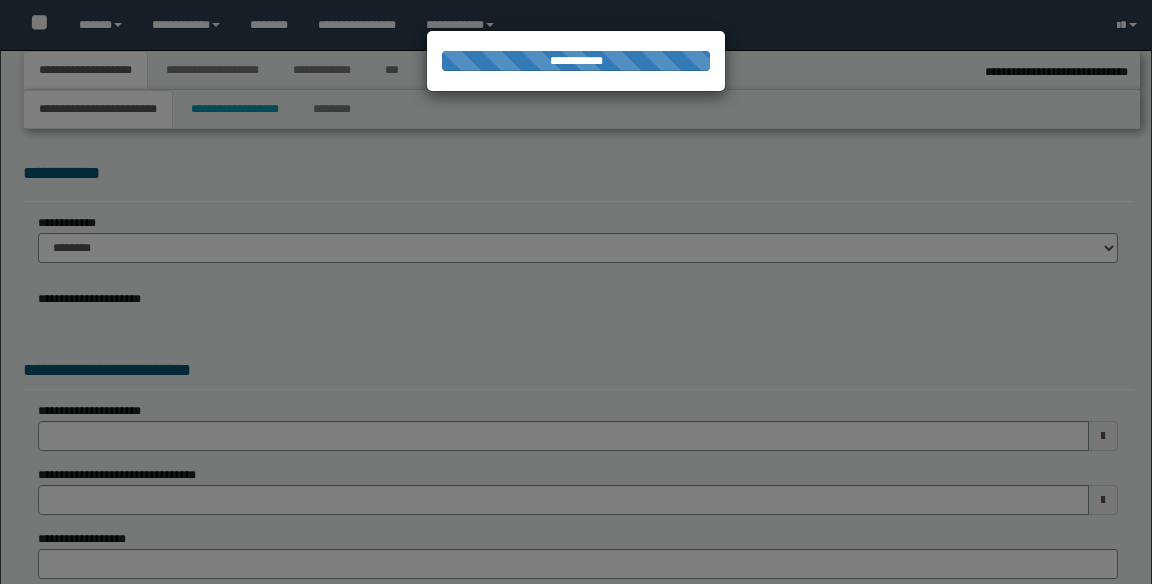 select on "**" 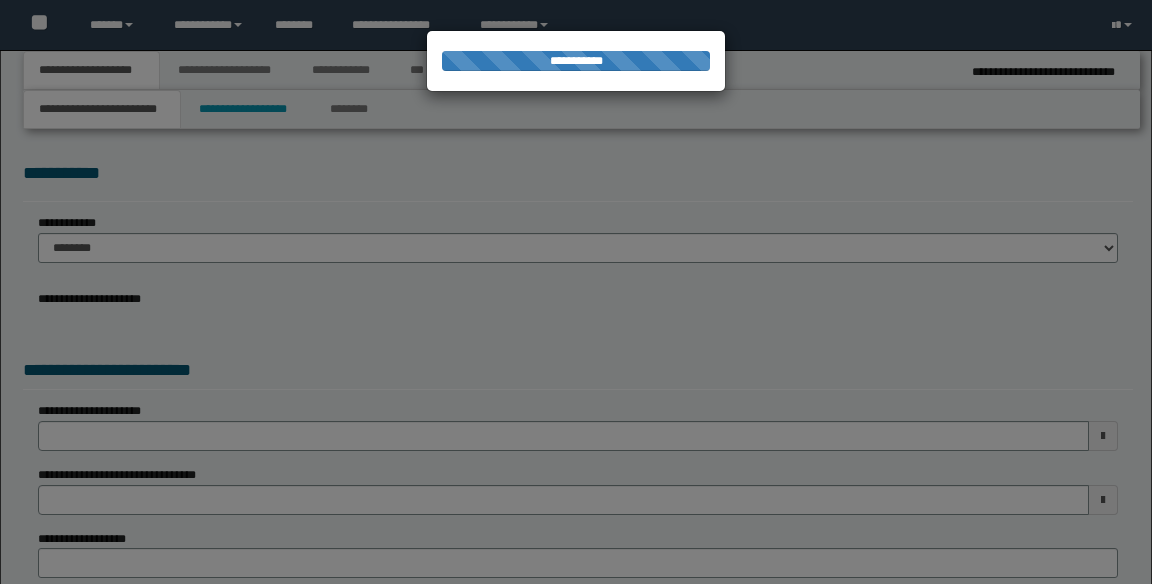 scroll, scrollTop: 0, scrollLeft: 0, axis: both 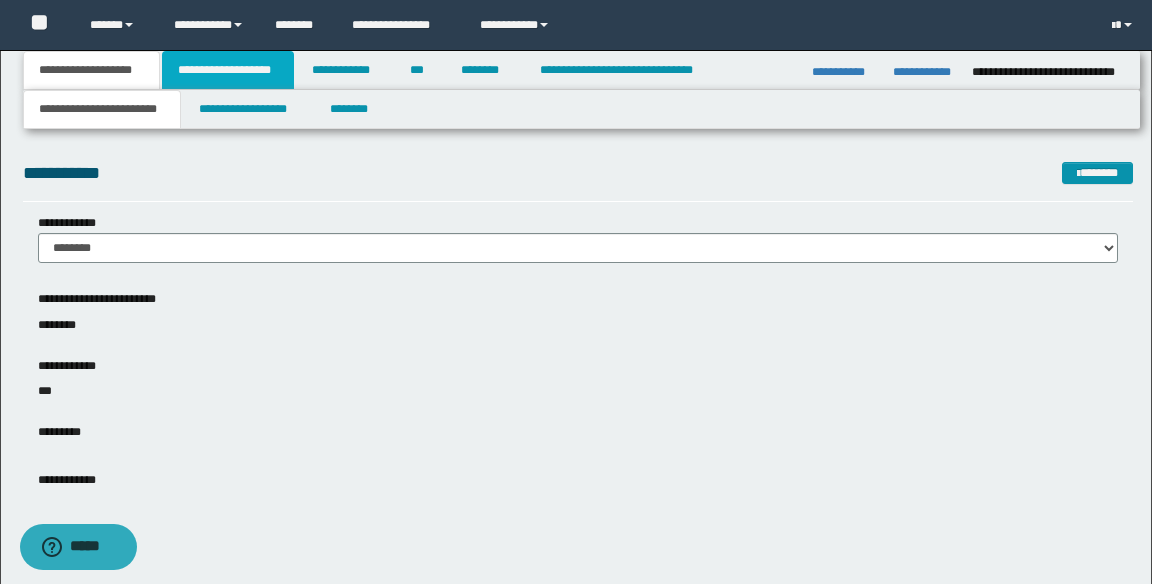 click on "**********" at bounding box center (228, 70) 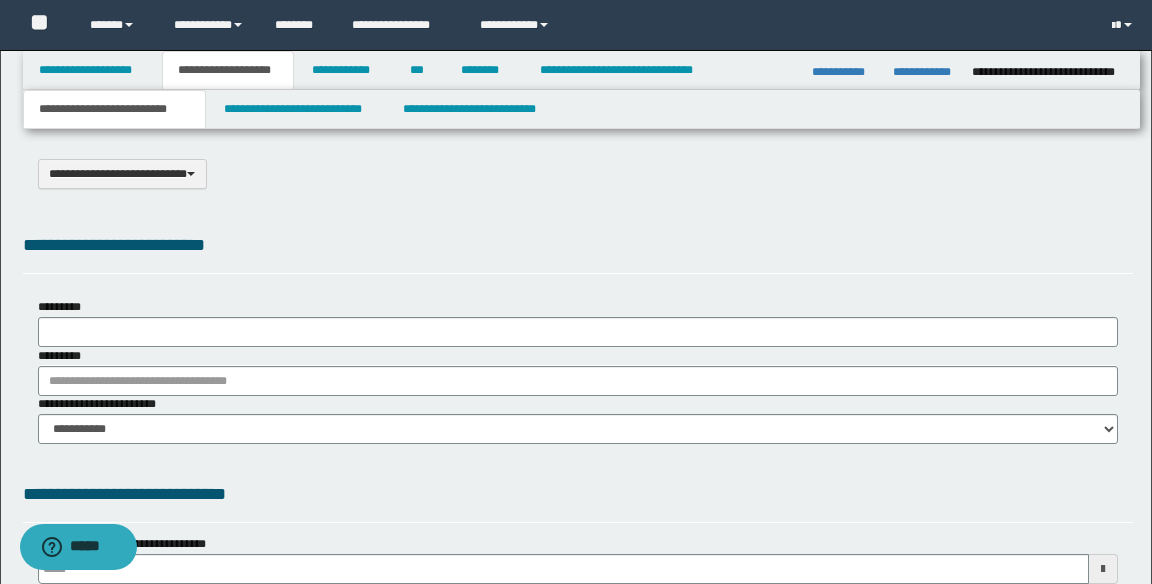 scroll, scrollTop: 0, scrollLeft: 0, axis: both 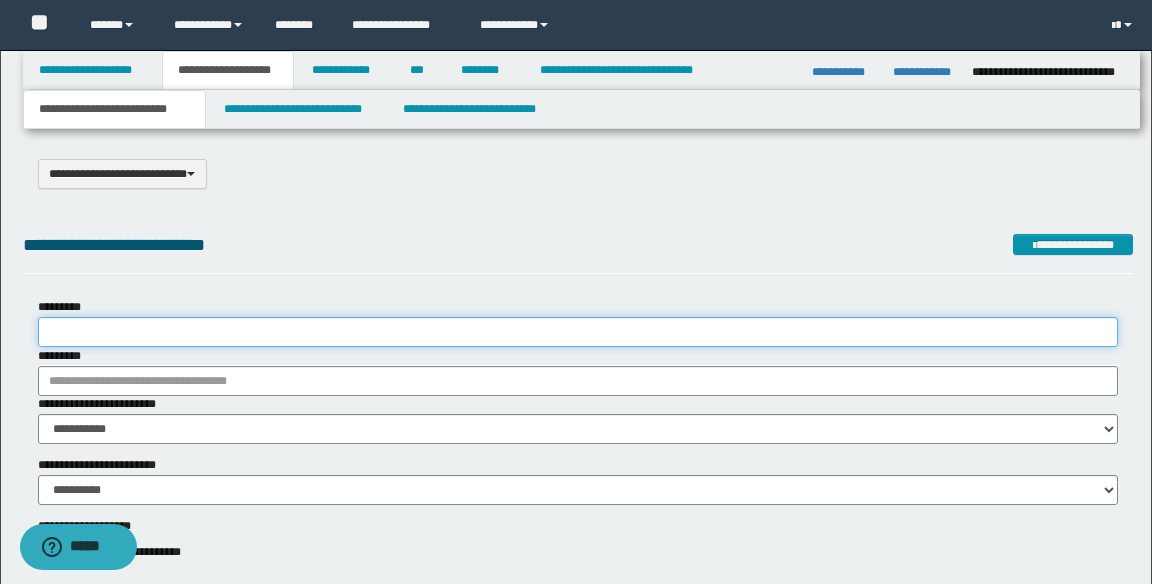 click on "*********" at bounding box center [578, 332] 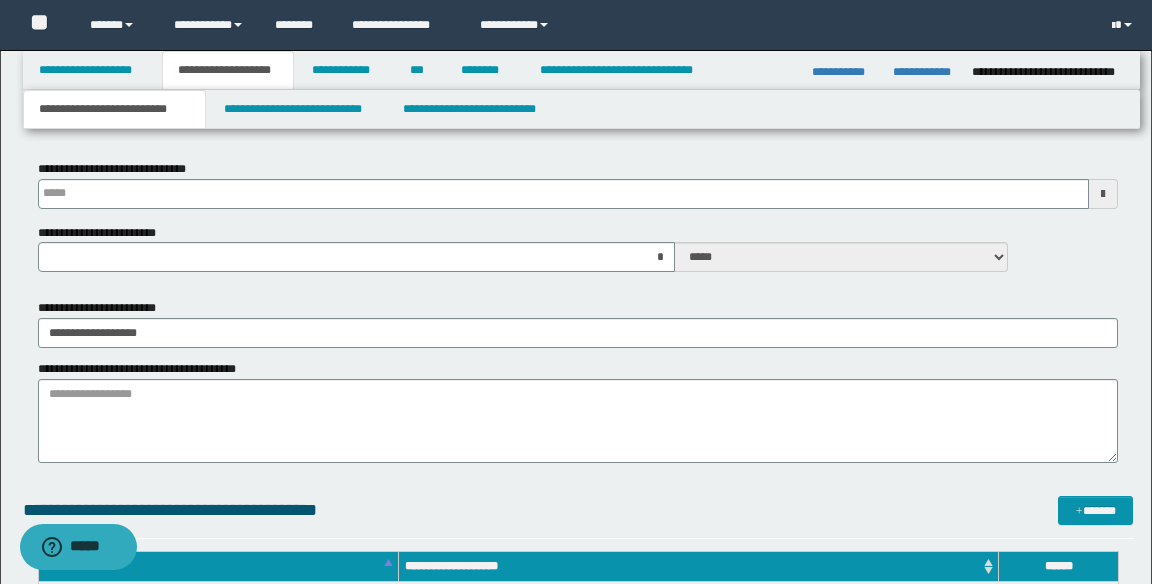 scroll, scrollTop: 785, scrollLeft: 0, axis: vertical 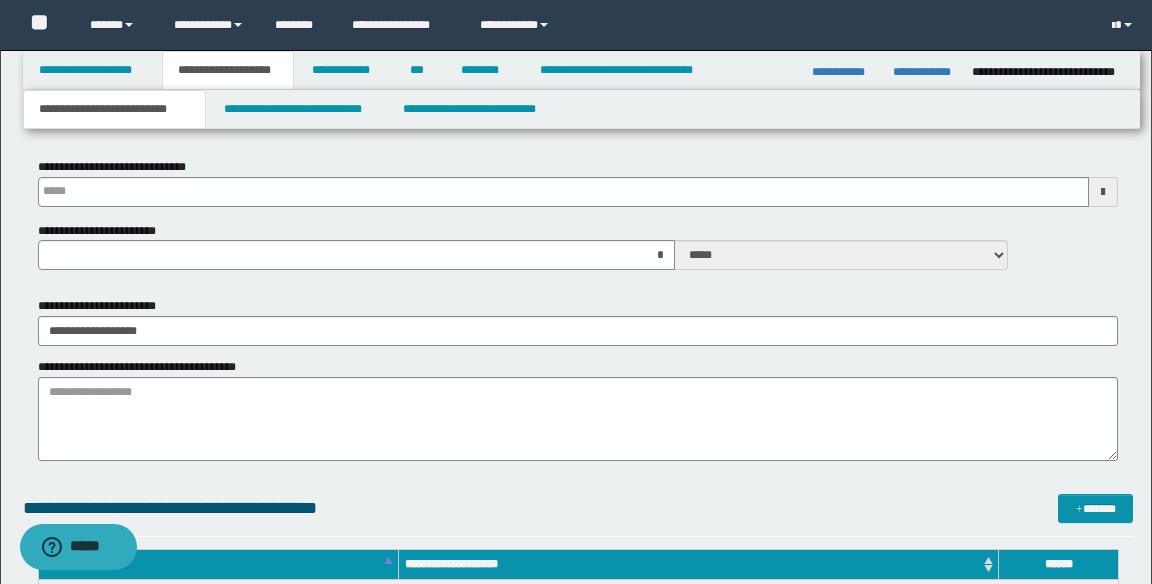 type on "**********" 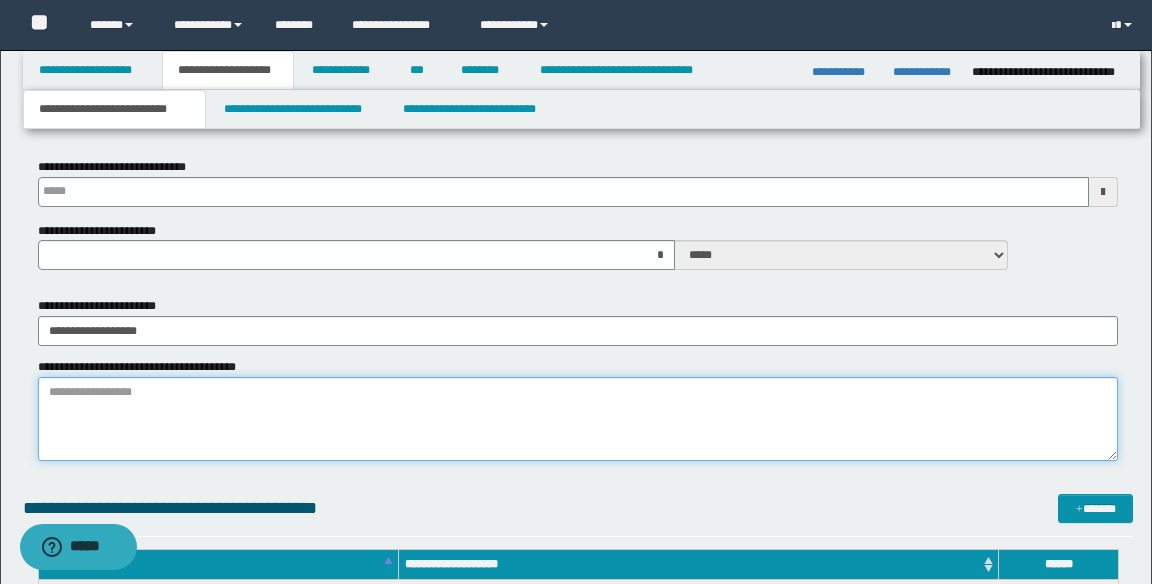 click on "**********" at bounding box center [578, 419] 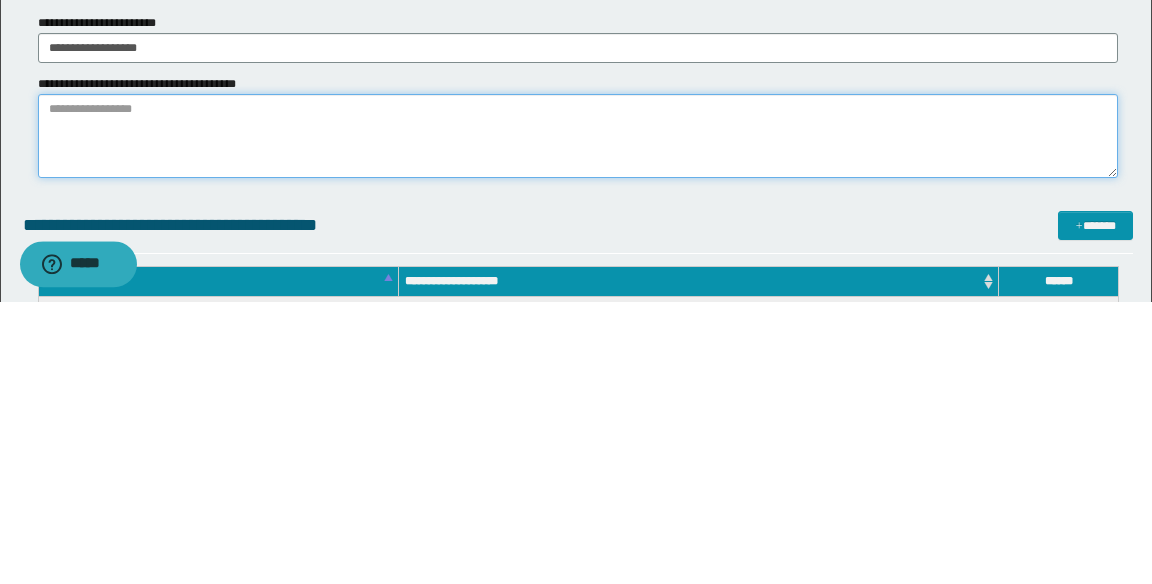scroll, scrollTop: 785, scrollLeft: 0, axis: vertical 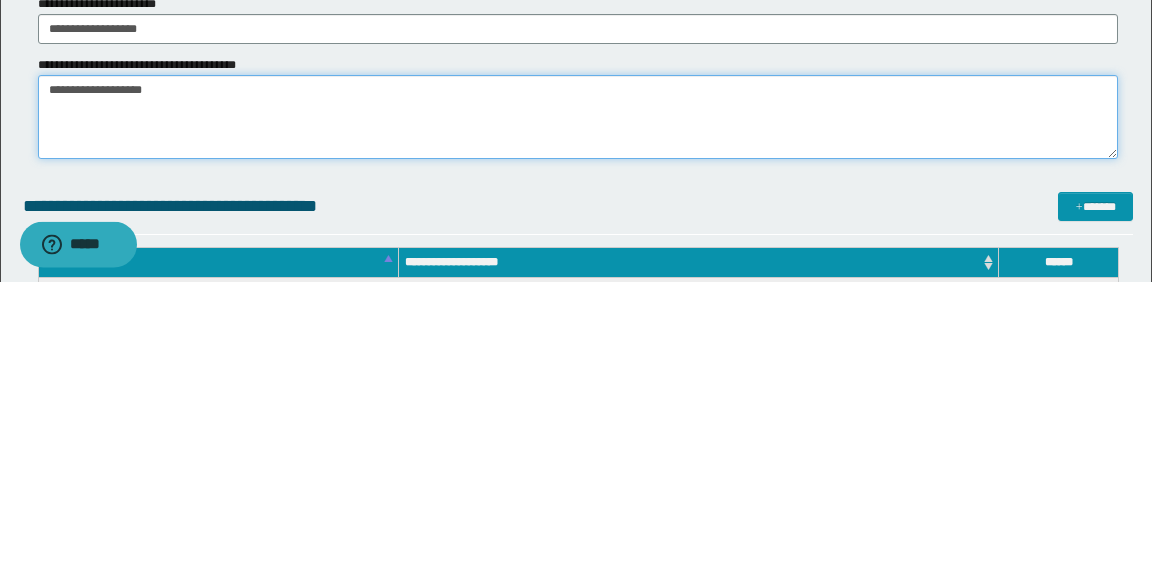 type on "**********" 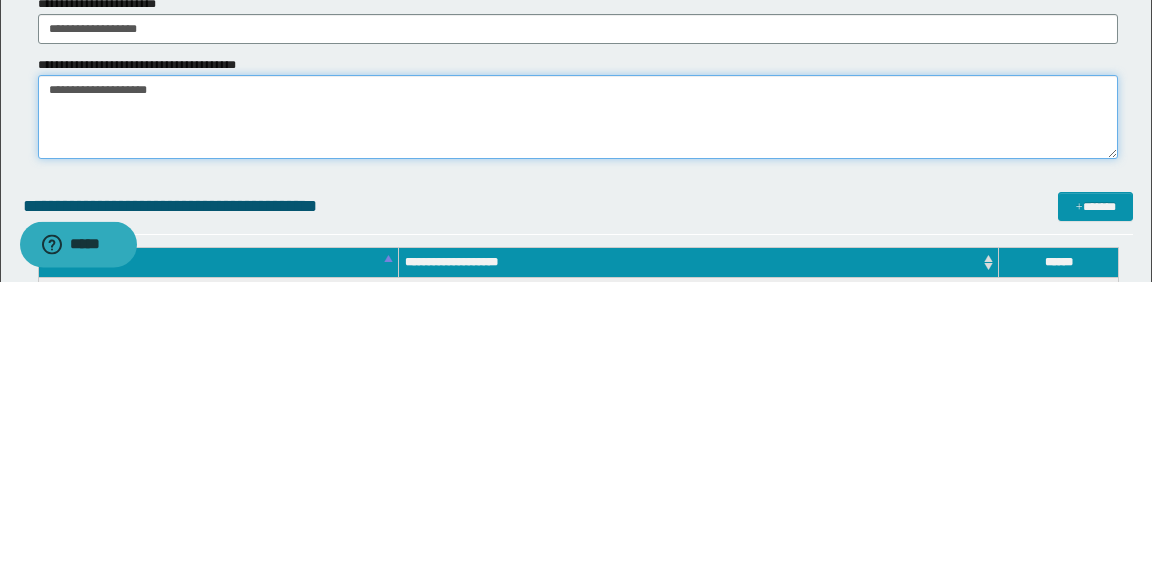 scroll, scrollTop: 785, scrollLeft: 0, axis: vertical 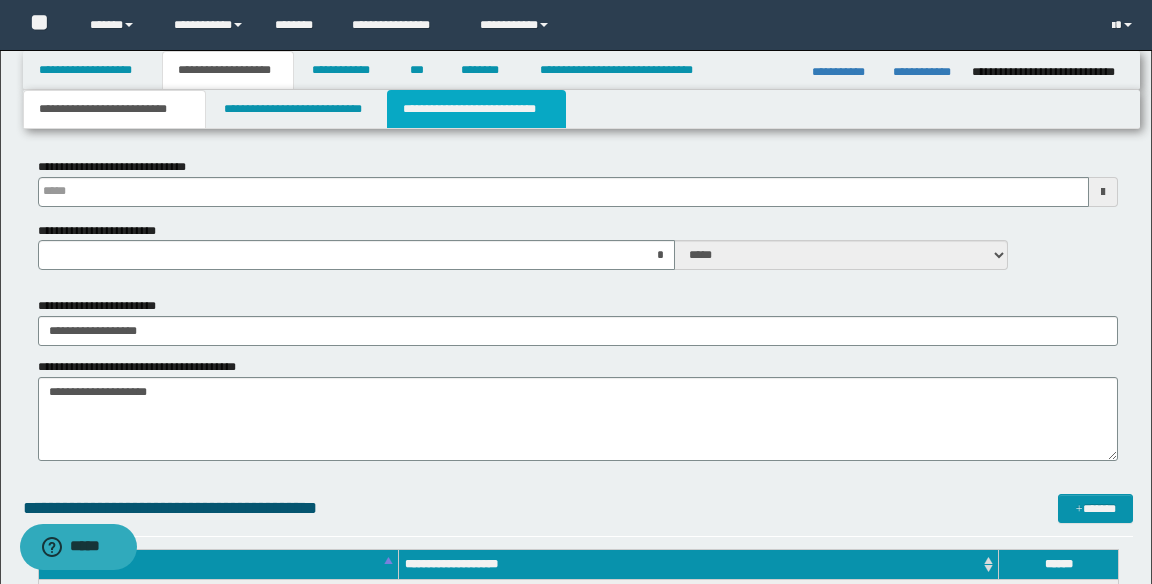 click on "**********" at bounding box center (476, 109) 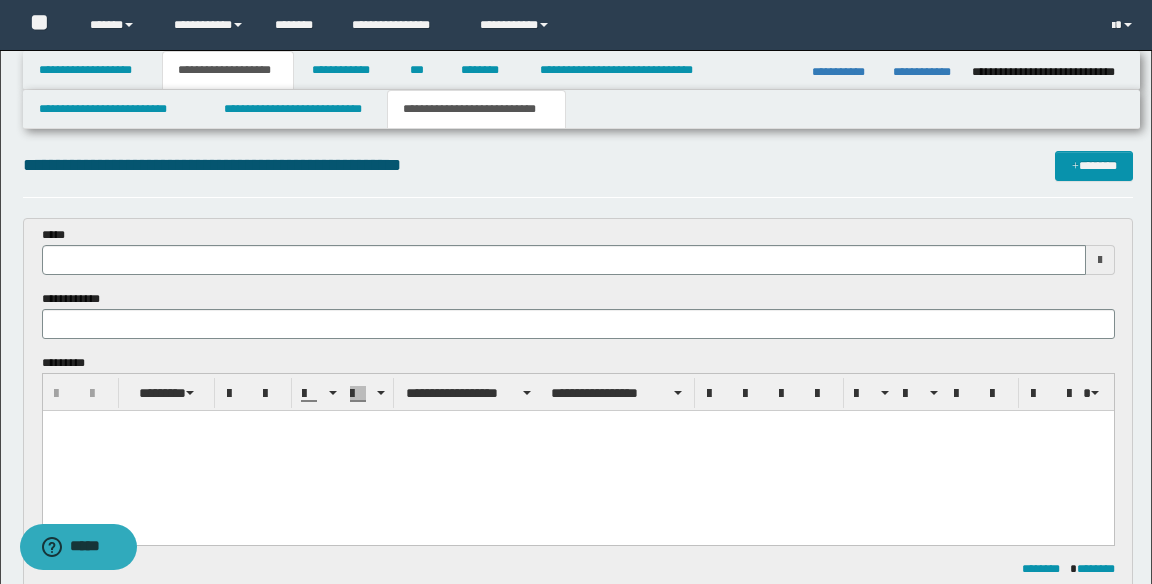 scroll, scrollTop: 0, scrollLeft: 0, axis: both 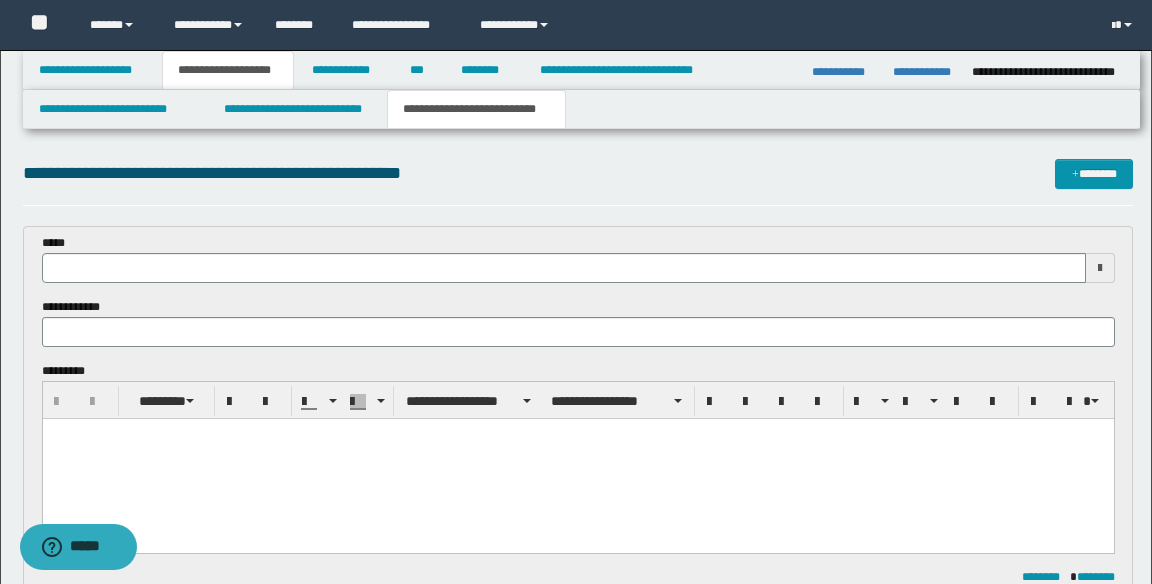 click at bounding box center (1100, 268) 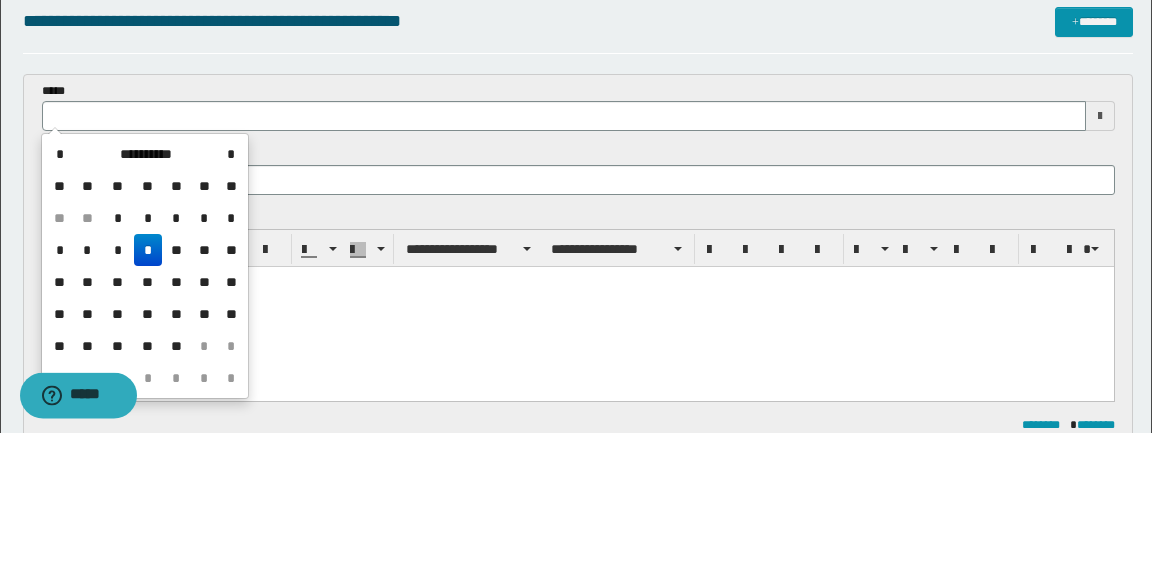 click on "*" at bounding box center (59, 306) 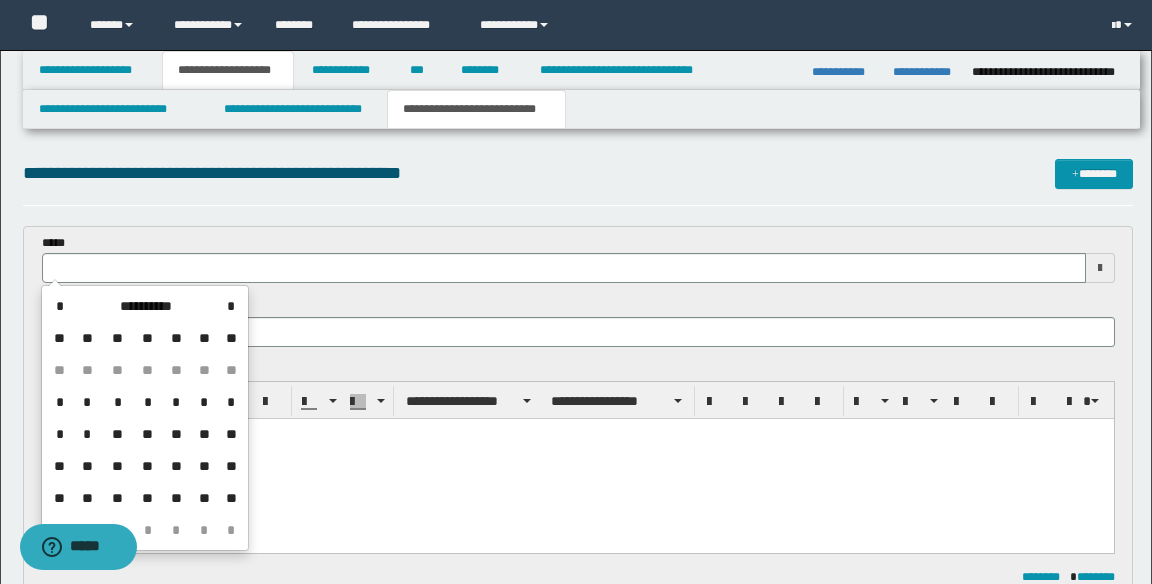 click on "**********" at bounding box center [576, 772] 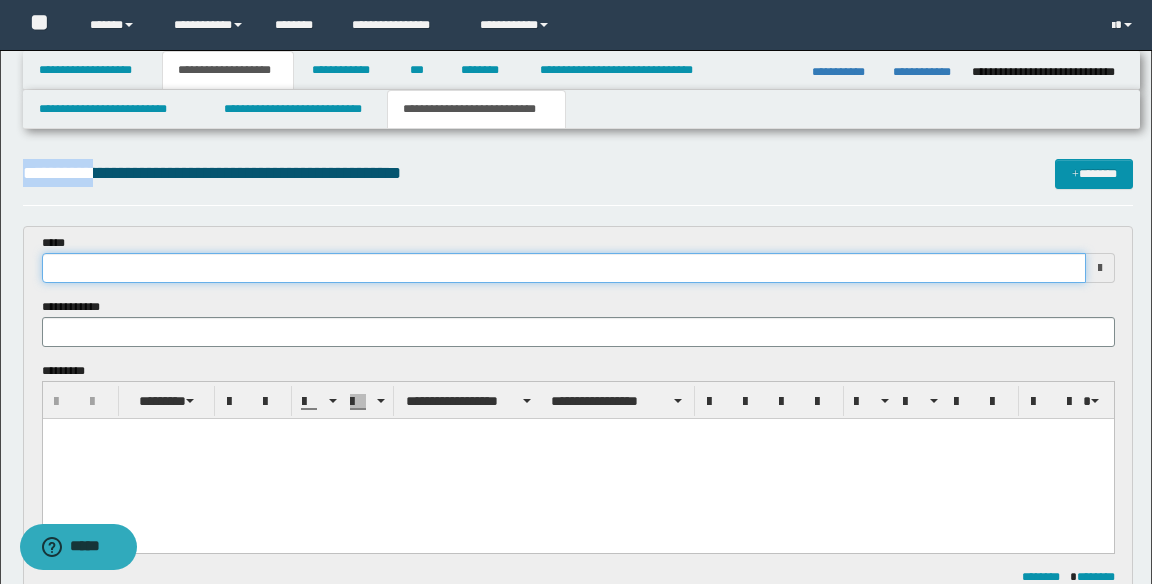 click at bounding box center (564, 268) 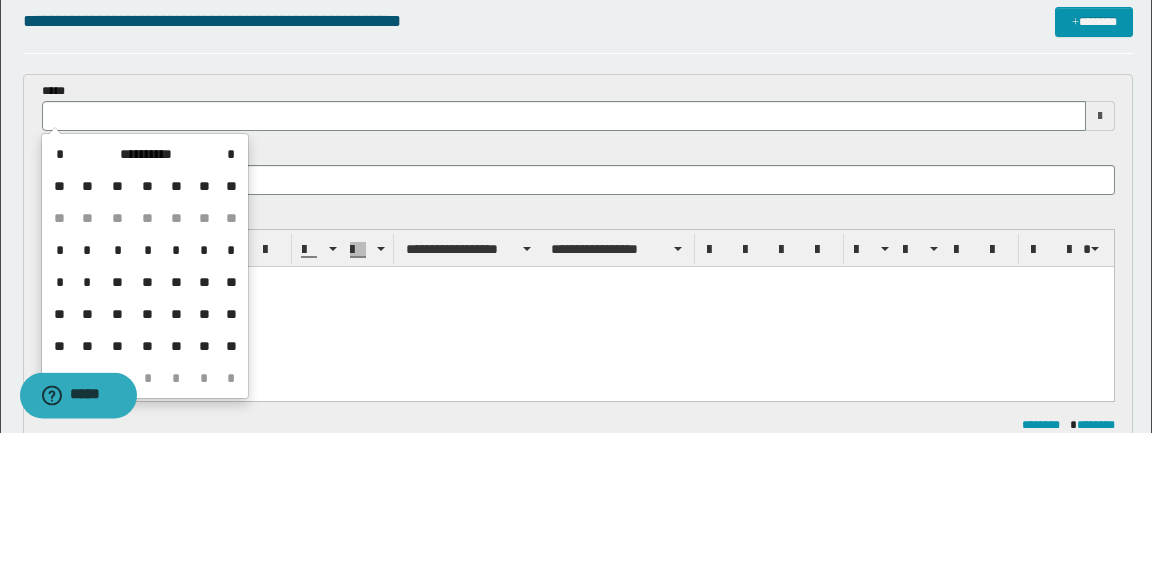 click on "*" at bounding box center [59, 306] 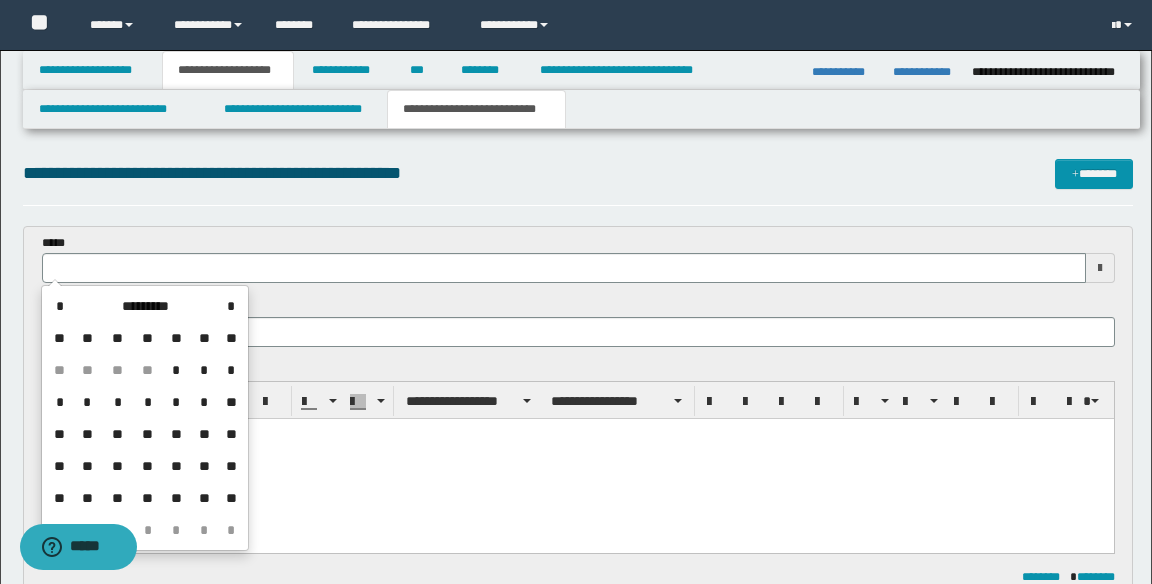 click on "*" at bounding box center [87, 402] 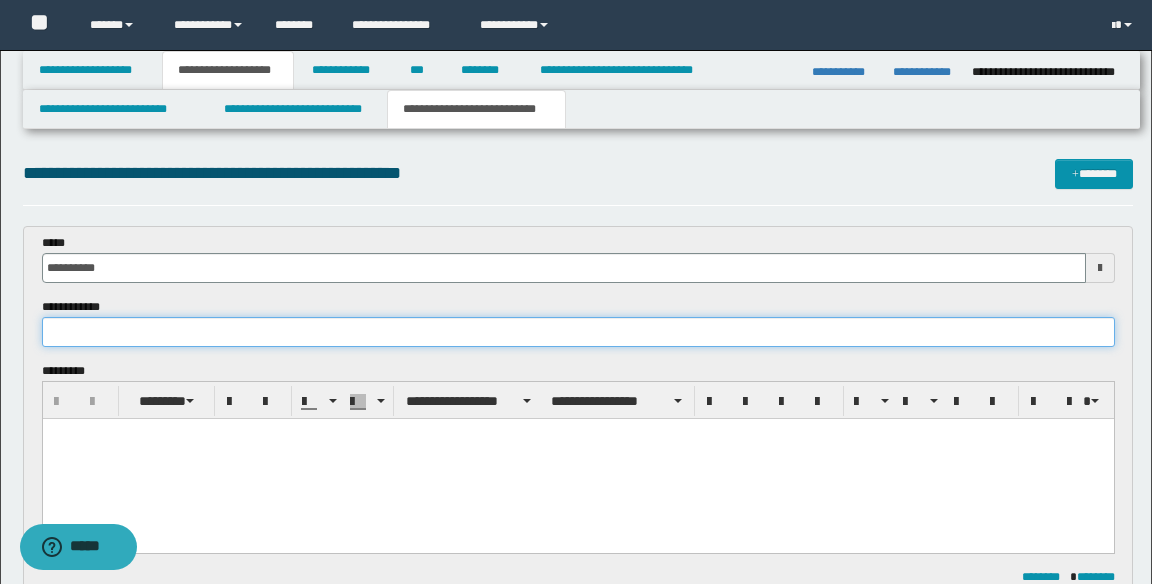 click at bounding box center [578, 332] 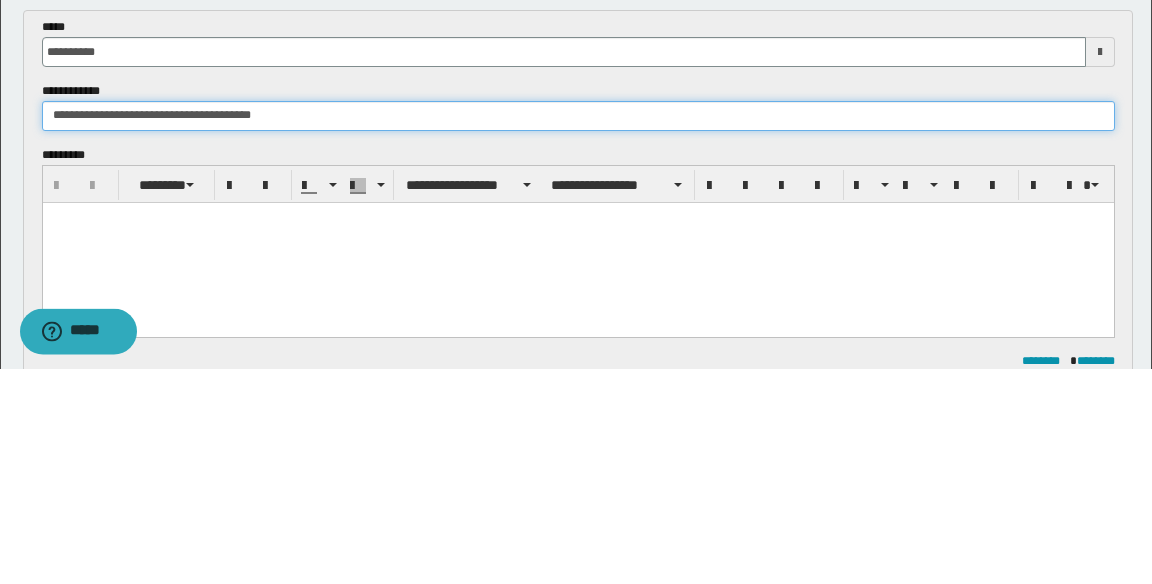 type on "**********" 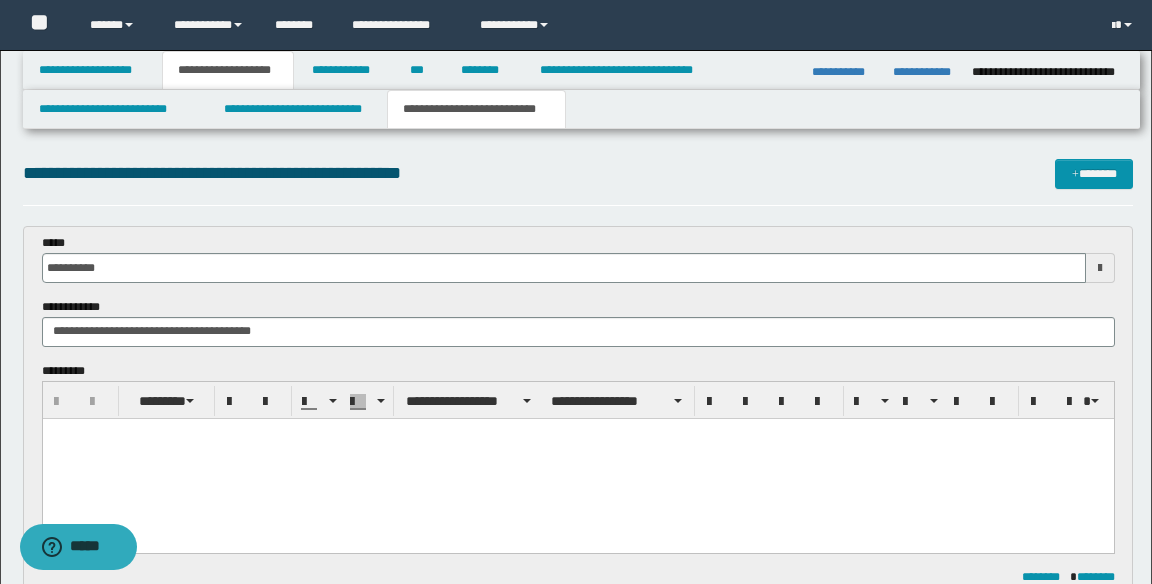 click at bounding box center [577, 458] 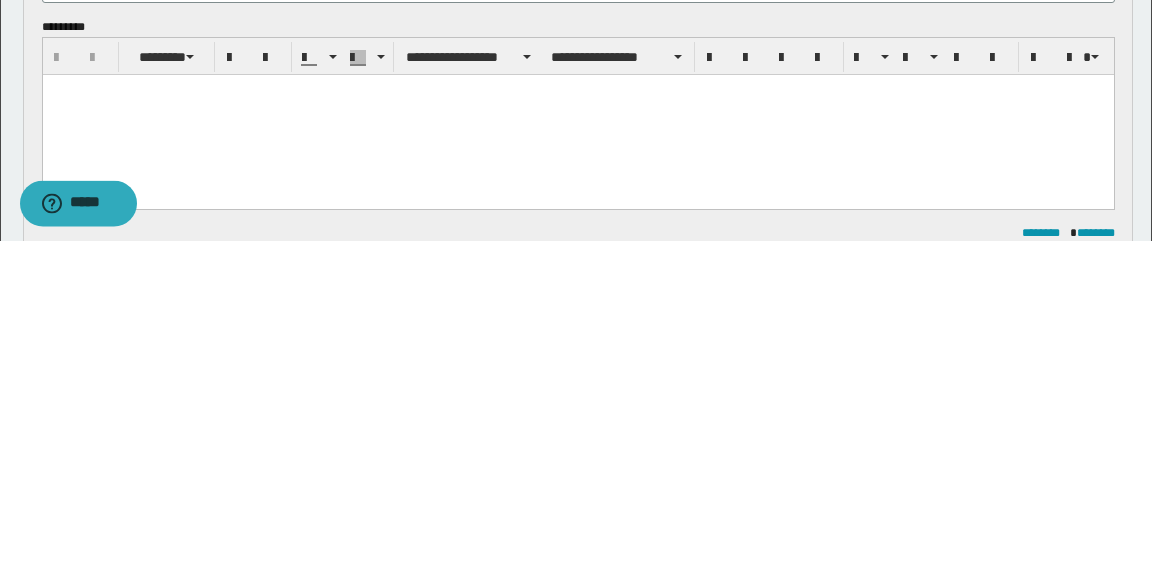 type 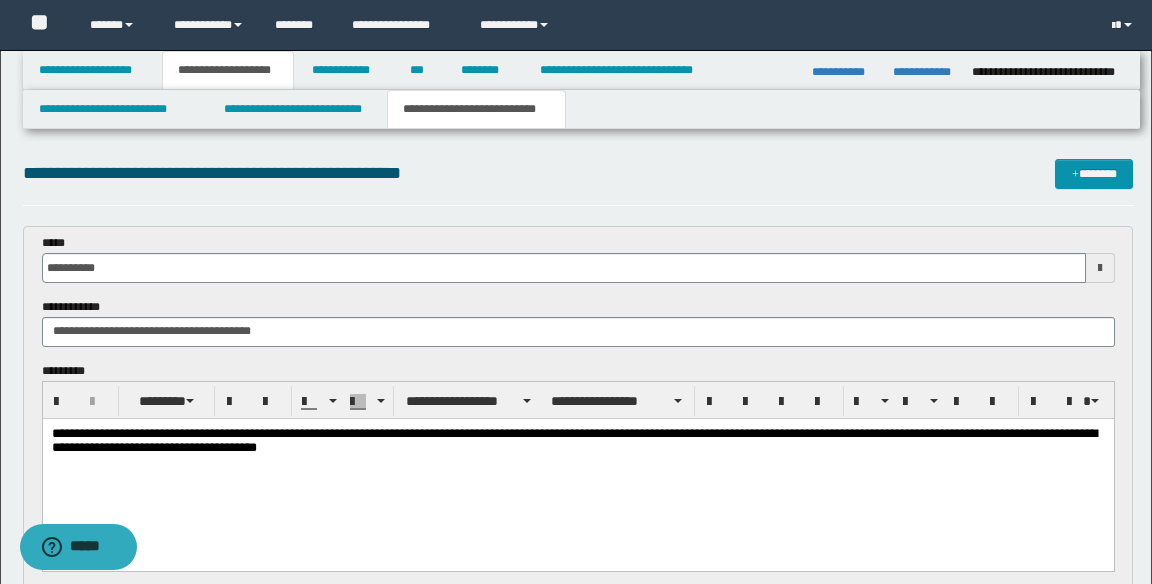click on "**********" at bounding box center [578, 444] 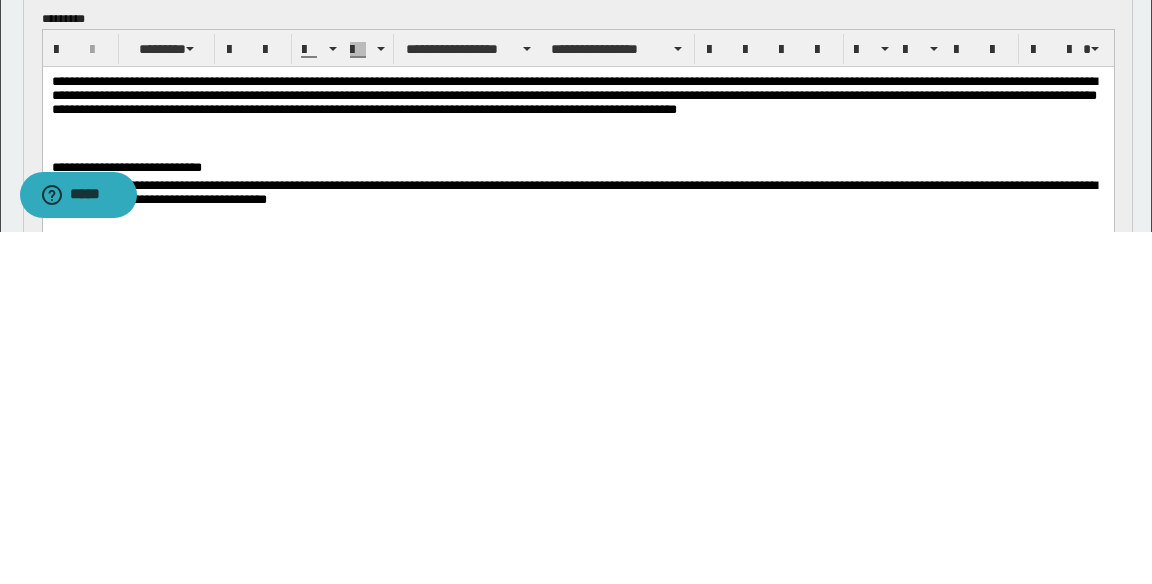 scroll, scrollTop: 0, scrollLeft: 0, axis: both 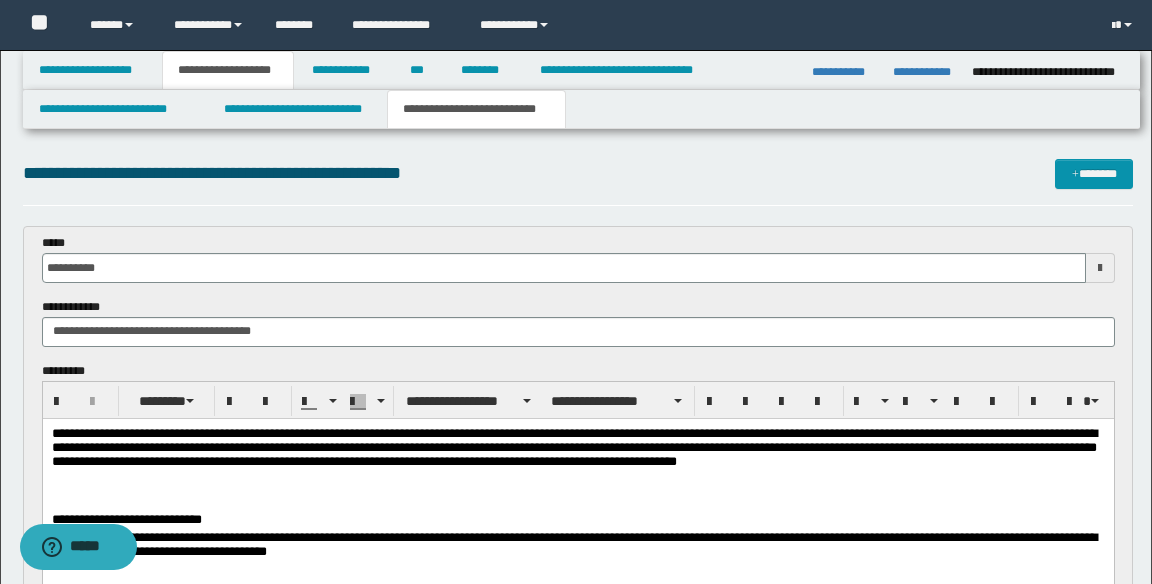 click on "**********" at bounding box center [578, 462] 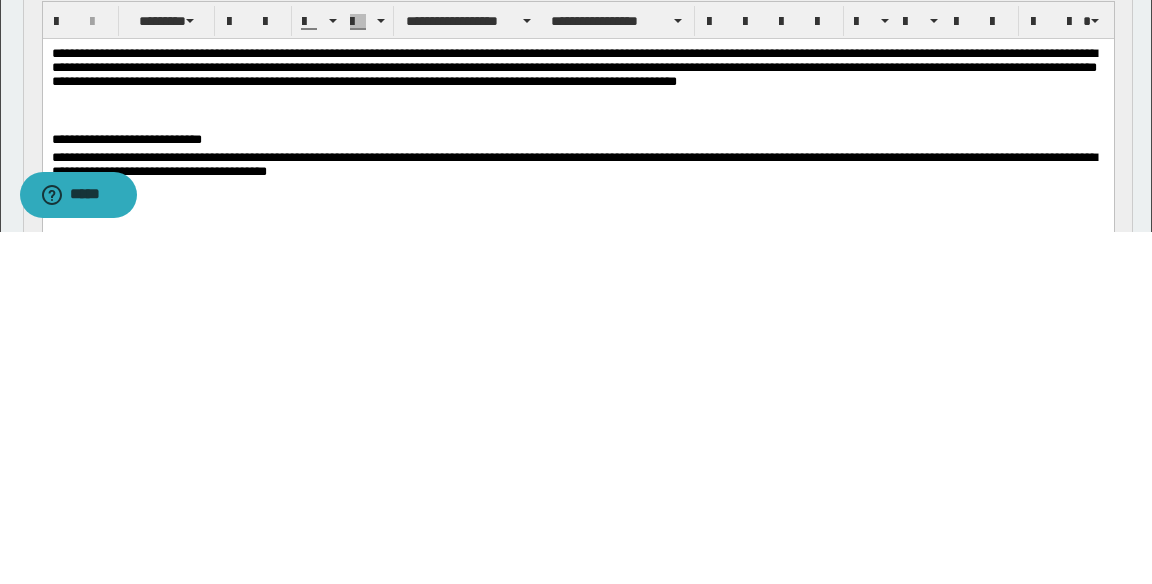 scroll, scrollTop: 54, scrollLeft: 0, axis: vertical 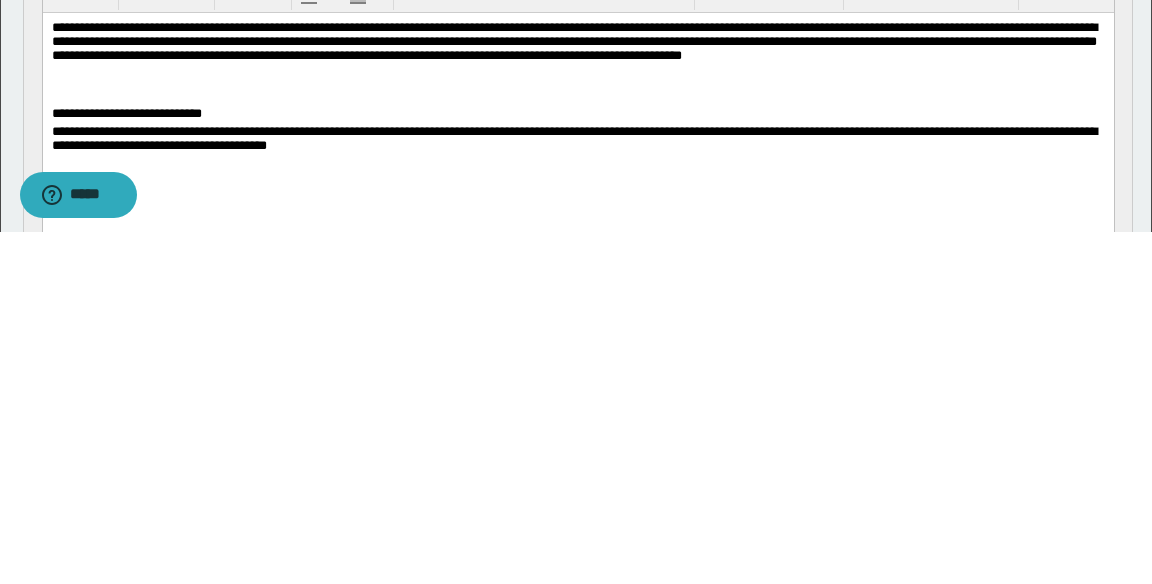 click on "**********" at bounding box center [578, 56] 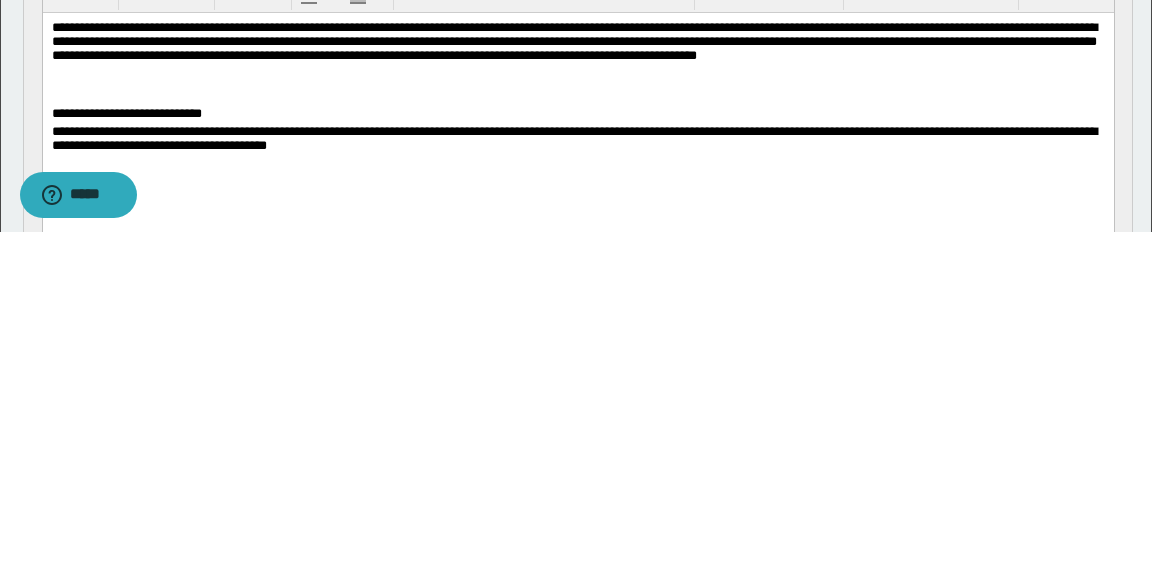click on "**********" at bounding box center (578, 56) 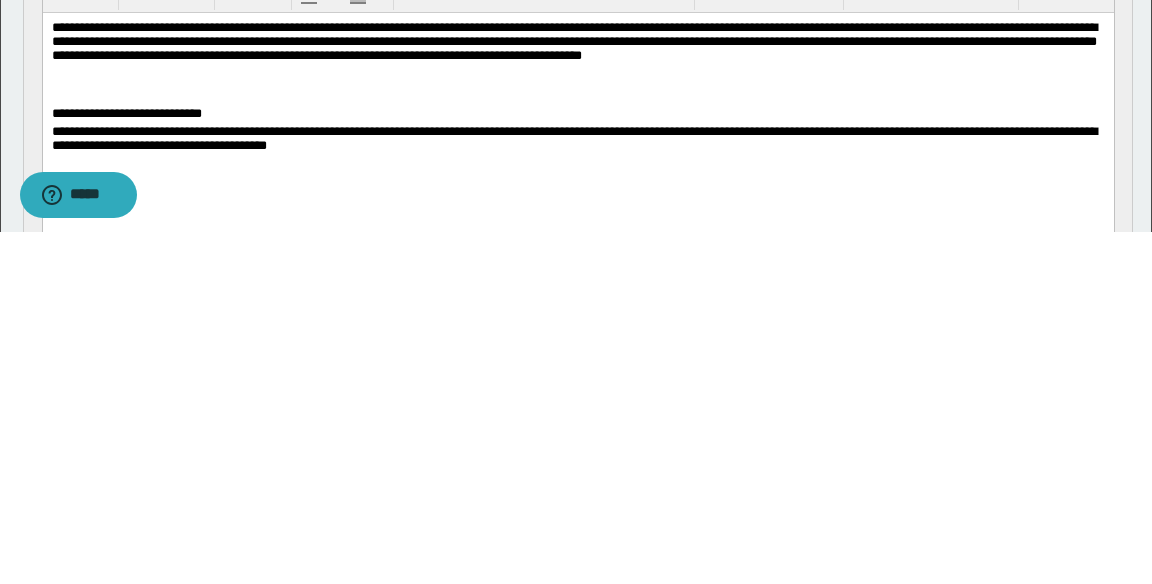 click on "**********" at bounding box center (578, 56) 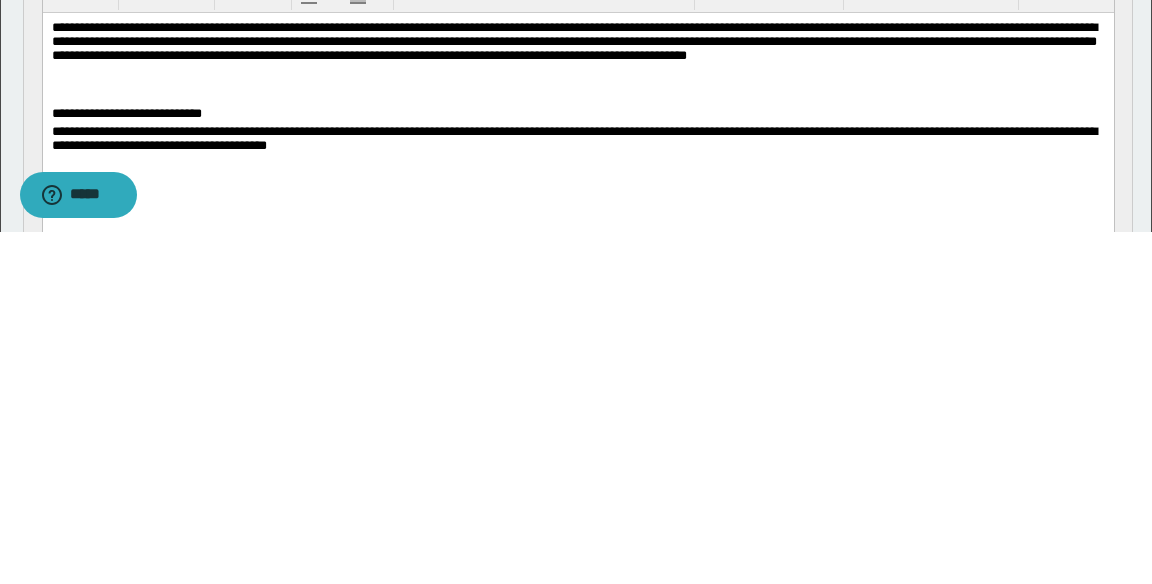 click on "**********" at bounding box center (578, 56) 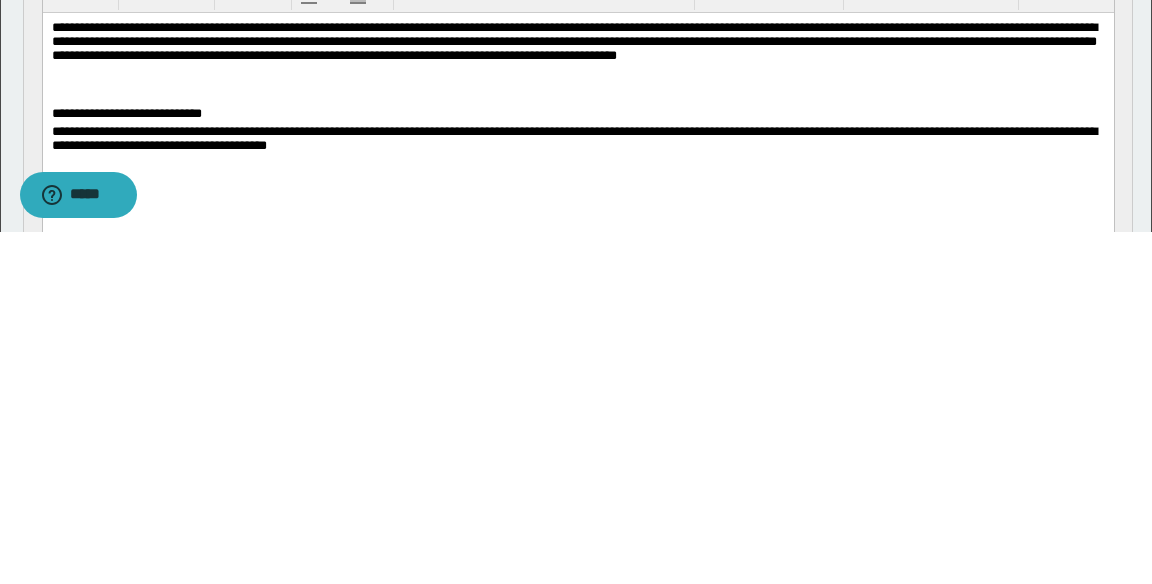 click on "**********" at bounding box center [578, 56] 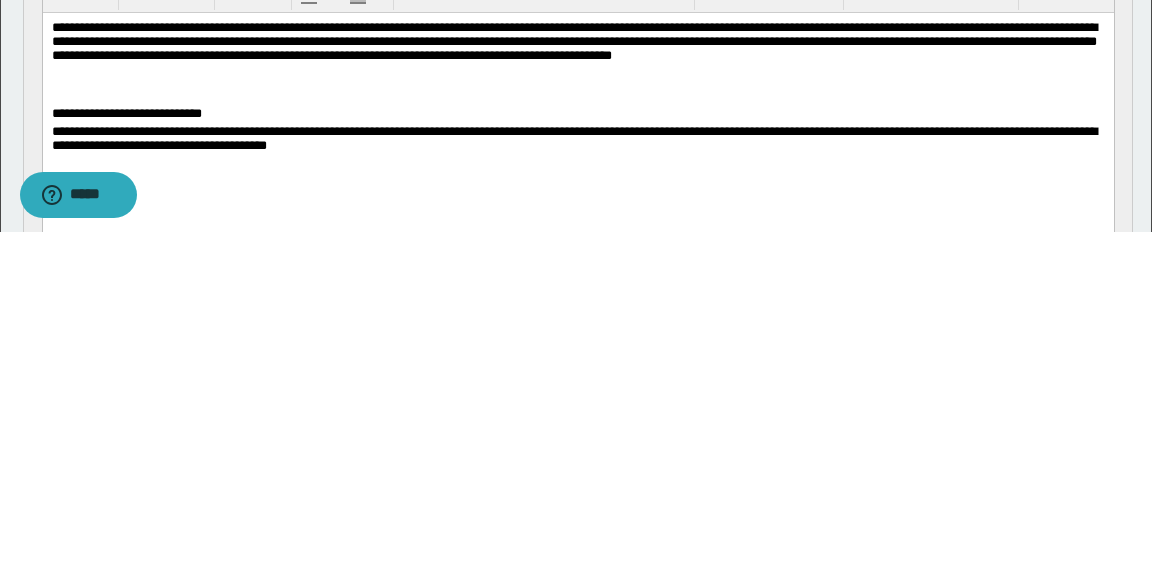 click on "**********" at bounding box center (578, 115) 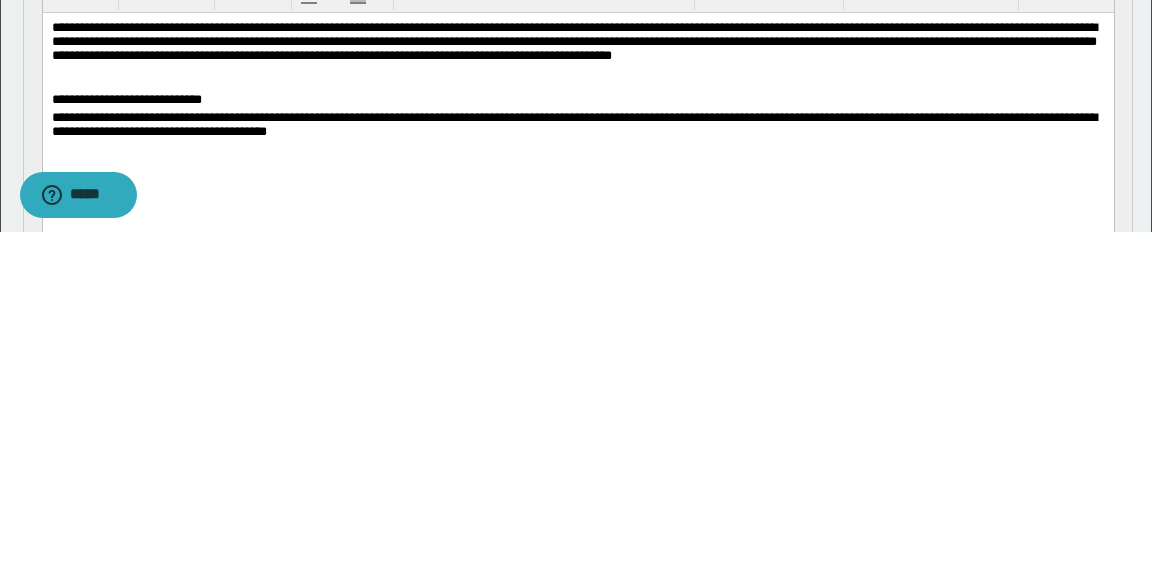 click on "**********" at bounding box center (578, 101) 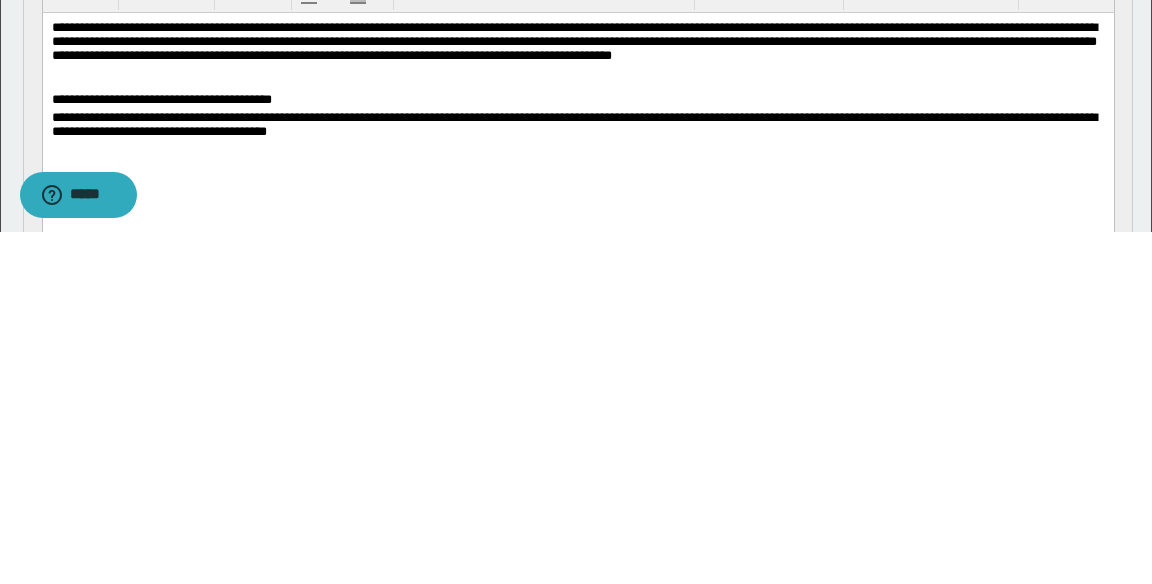 click on "**********" at bounding box center (578, 101) 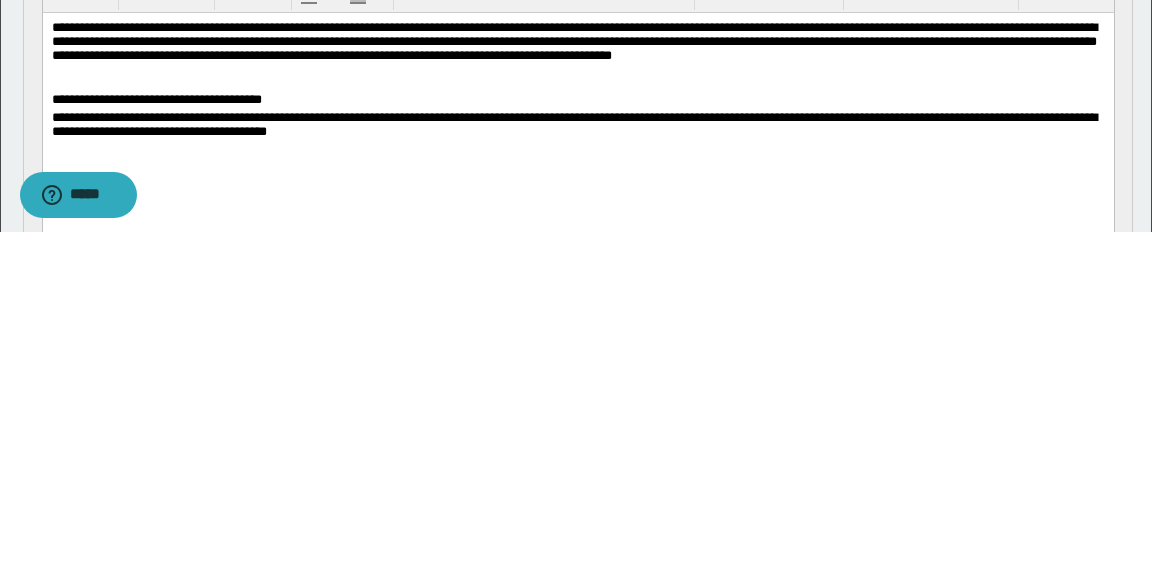 click on "**********" at bounding box center (578, 101) 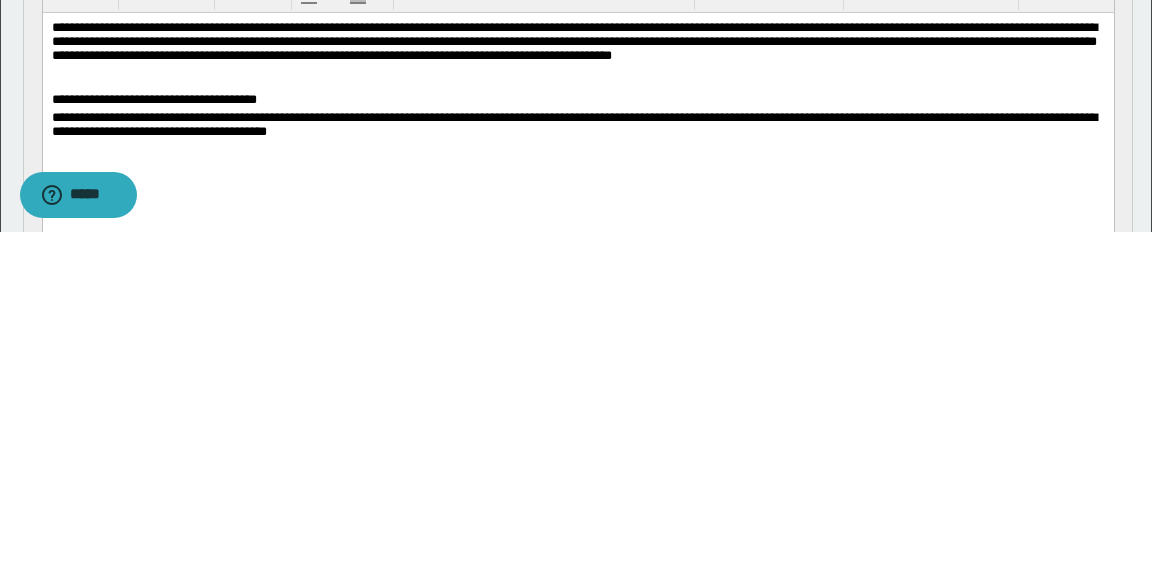 click on "**********" at bounding box center [578, 101] 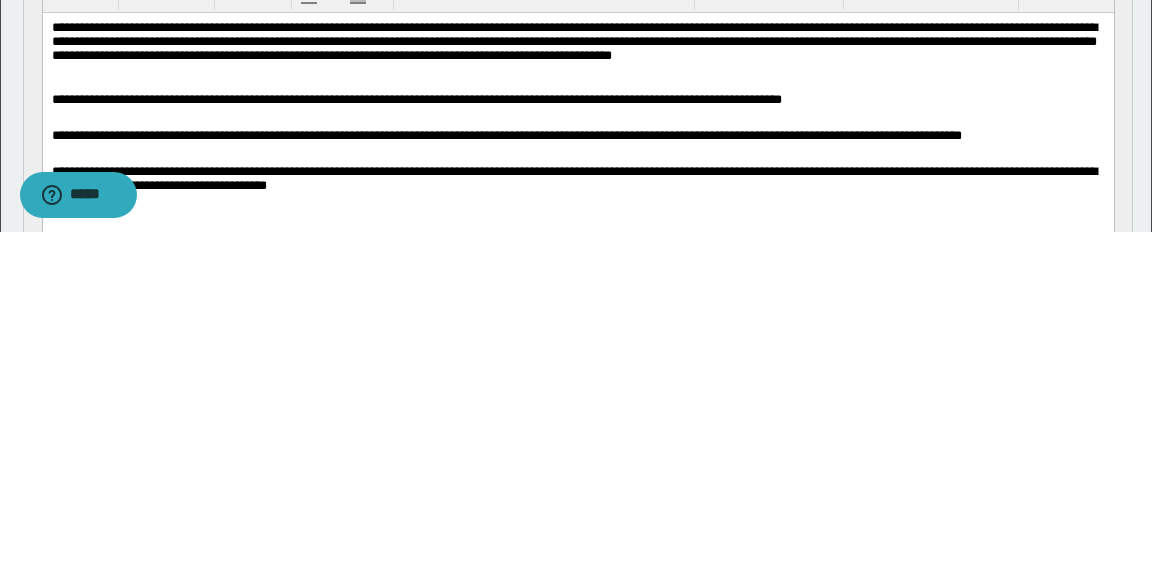 scroll, scrollTop: 54, scrollLeft: 0, axis: vertical 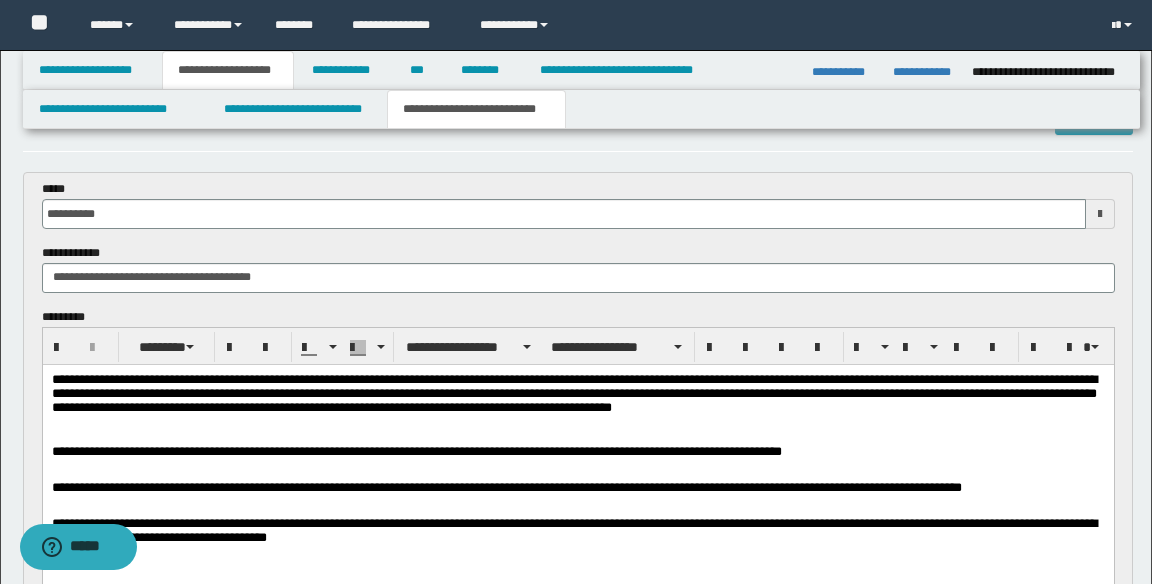 click on "**********" at bounding box center (578, 408) 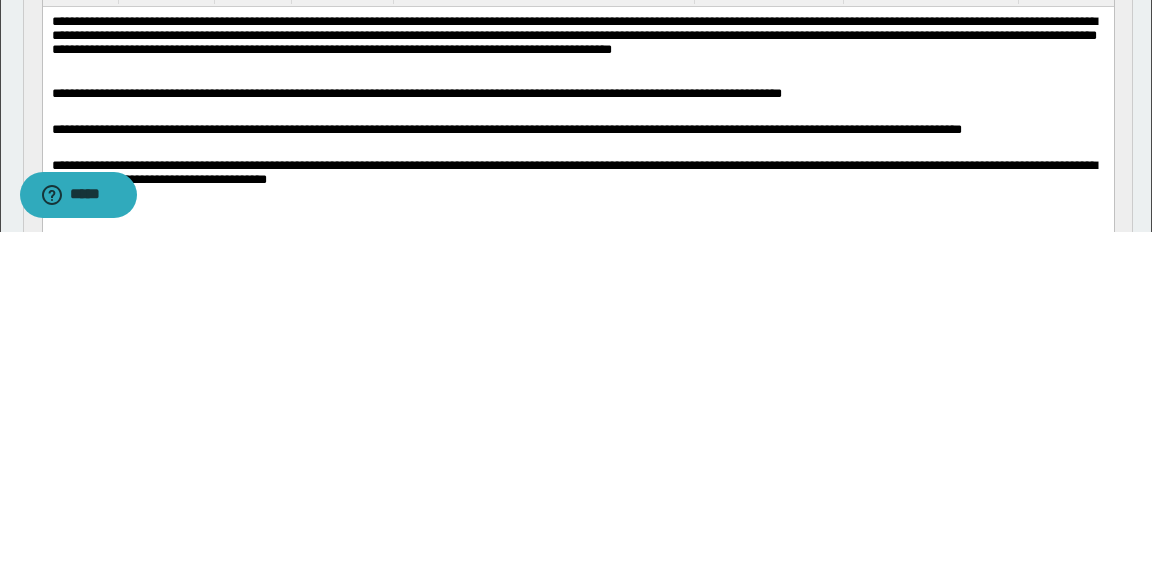 scroll, scrollTop: 72, scrollLeft: 0, axis: vertical 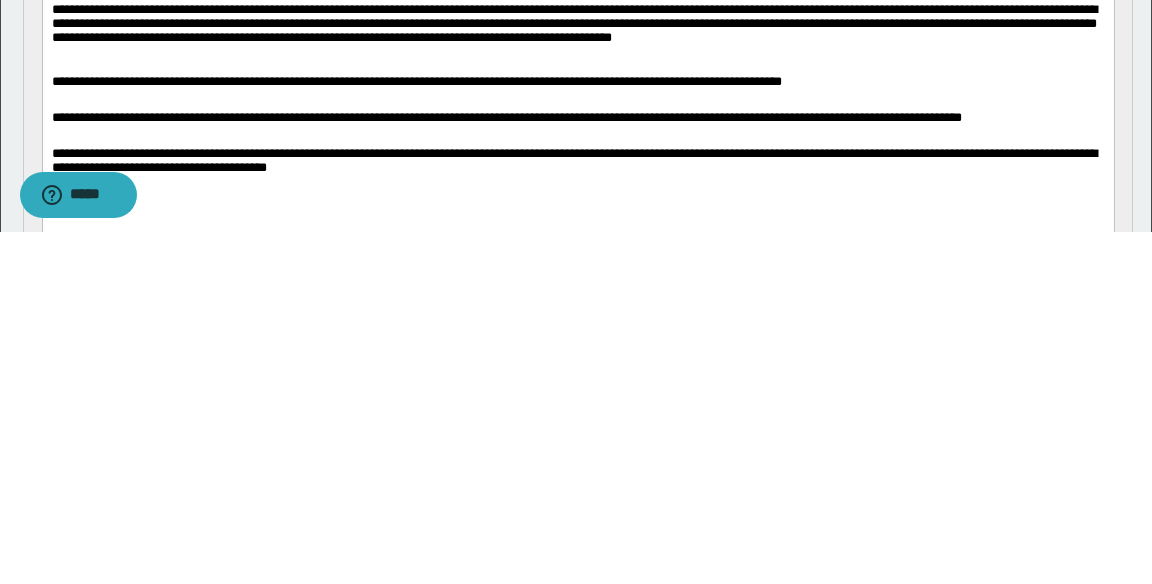 click on "**********" at bounding box center [578, 39] 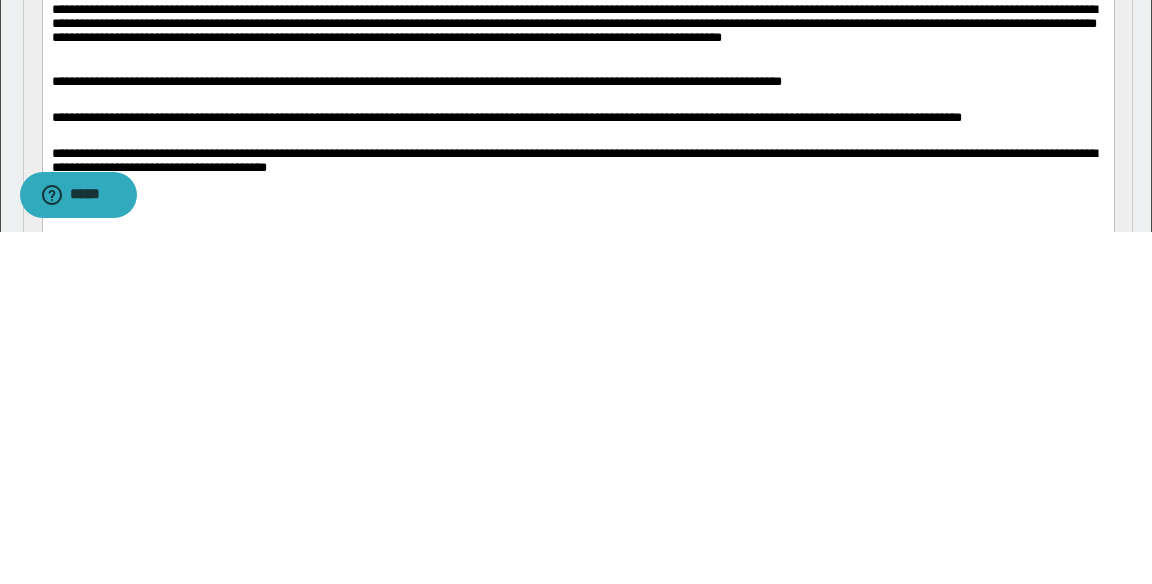 click on "**********" at bounding box center (578, 165) 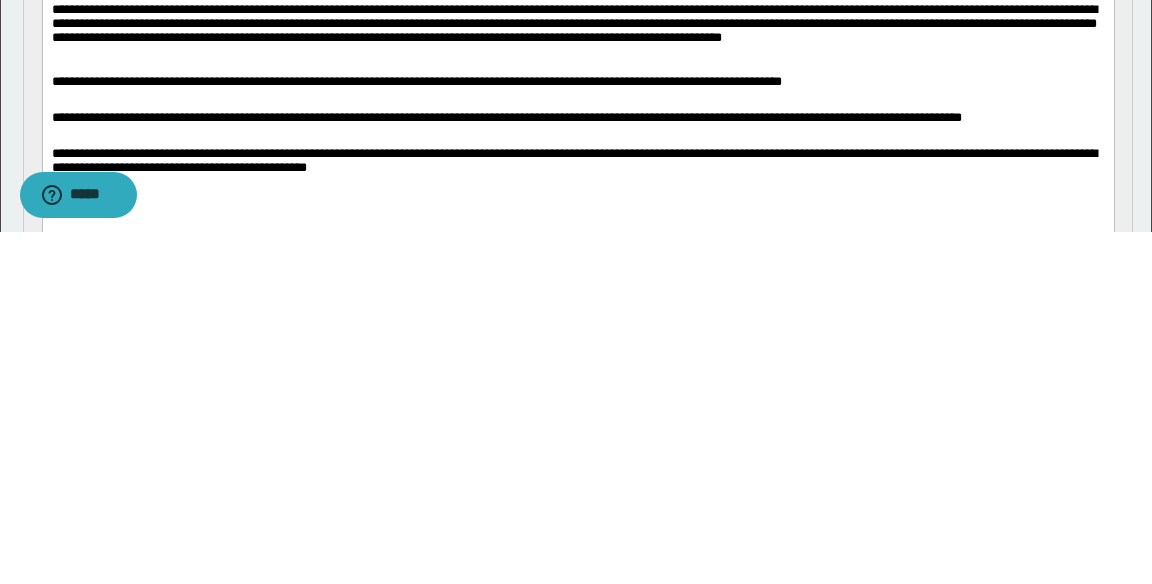 click on "**********" at bounding box center [578, 165] 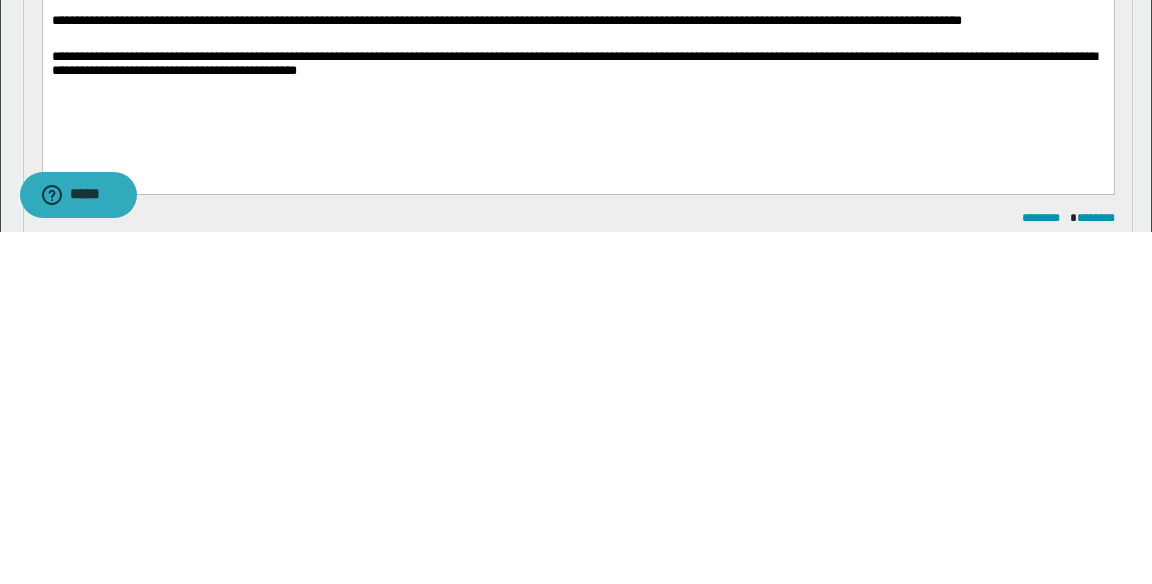 scroll, scrollTop: 169, scrollLeft: 0, axis: vertical 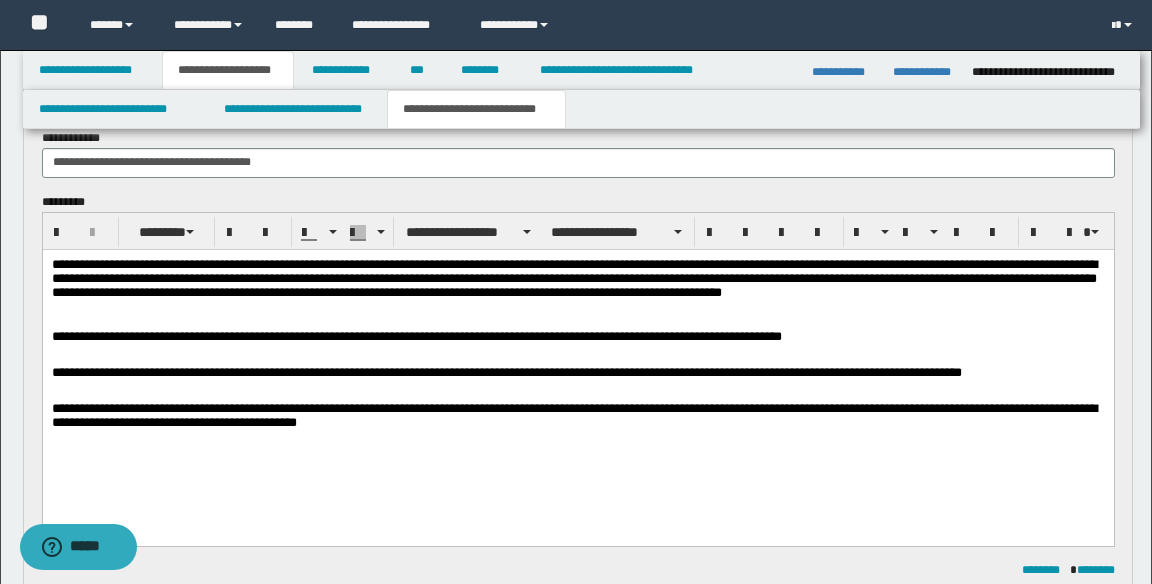 click on "**********" at bounding box center [577, 372] 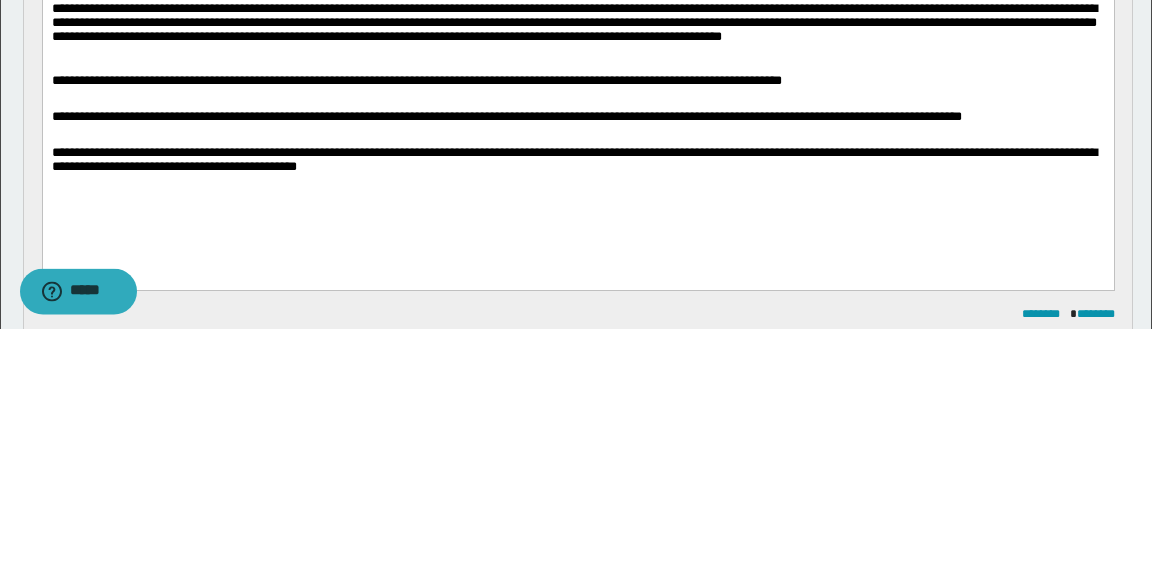 scroll, scrollTop: 169, scrollLeft: 0, axis: vertical 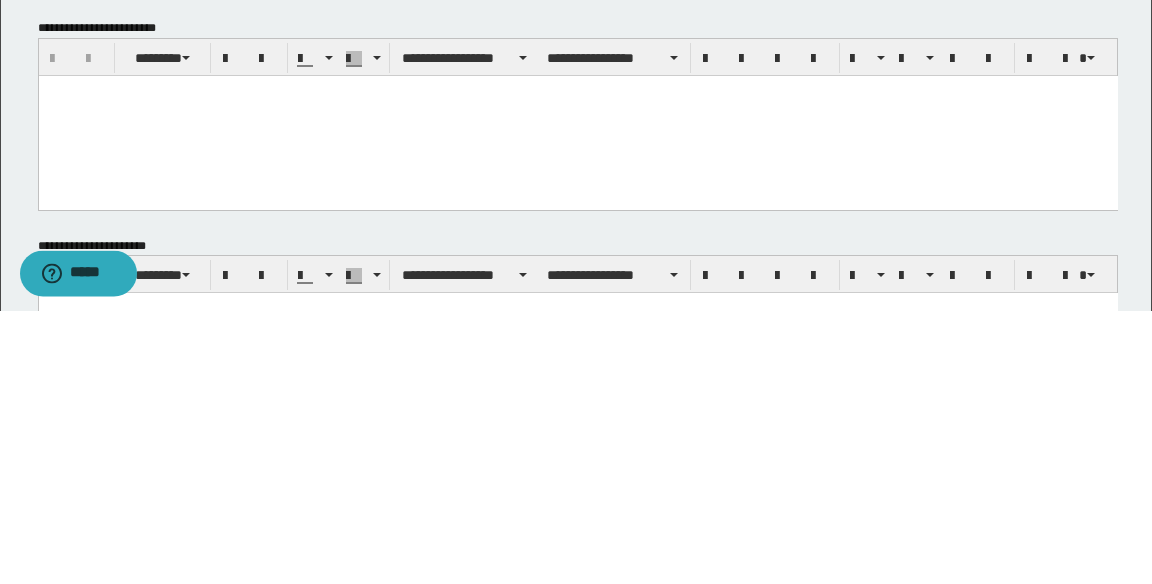 click at bounding box center (577, 90) 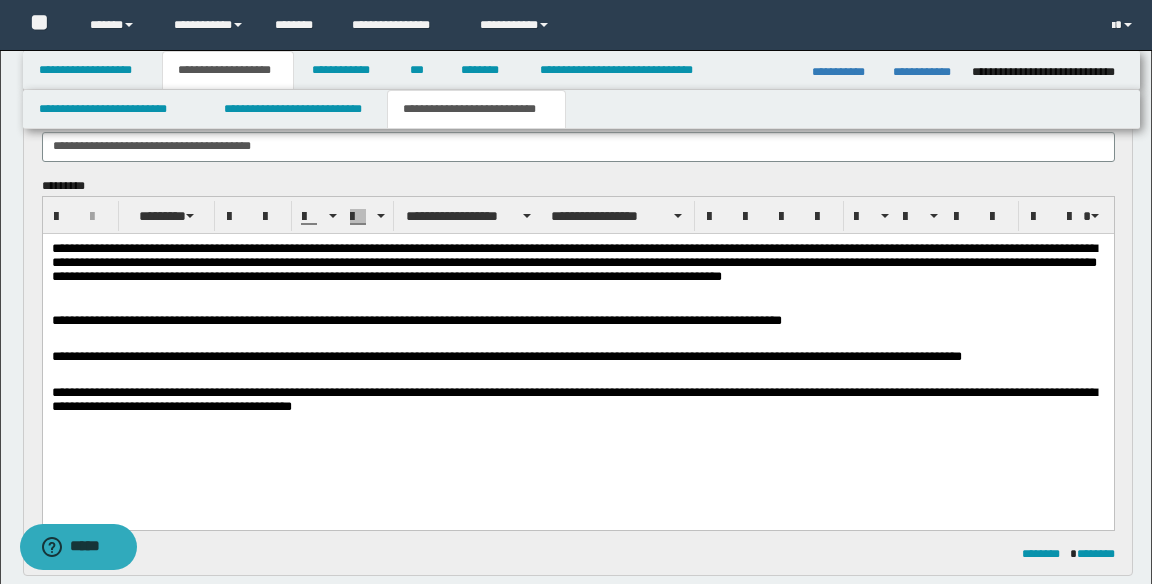 click on "**********" at bounding box center (578, 403) 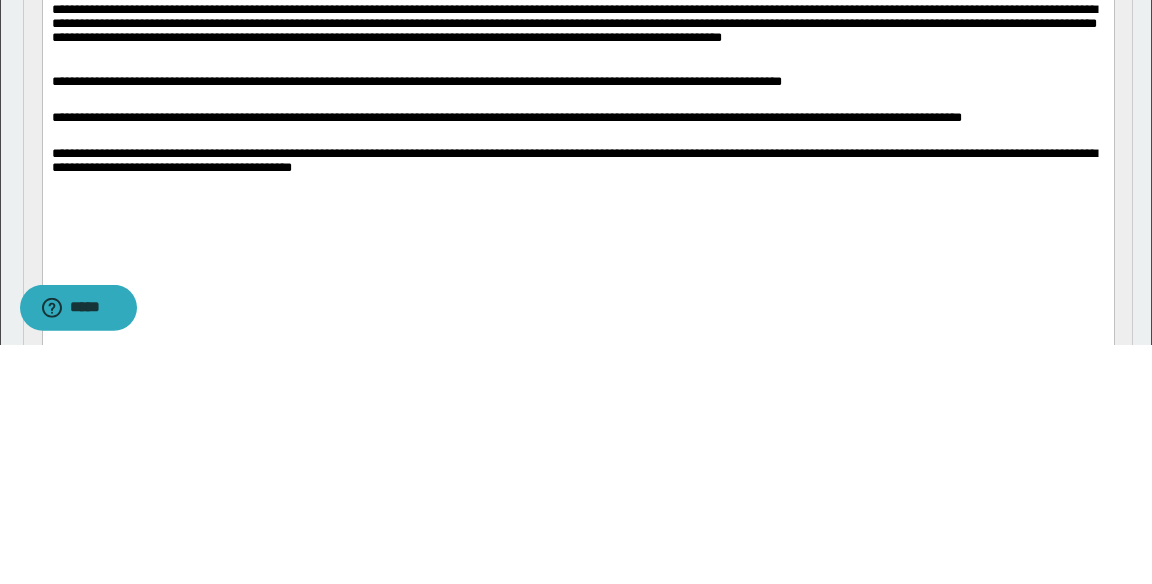 scroll, scrollTop: 185, scrollLeft: 0, axis: vertical 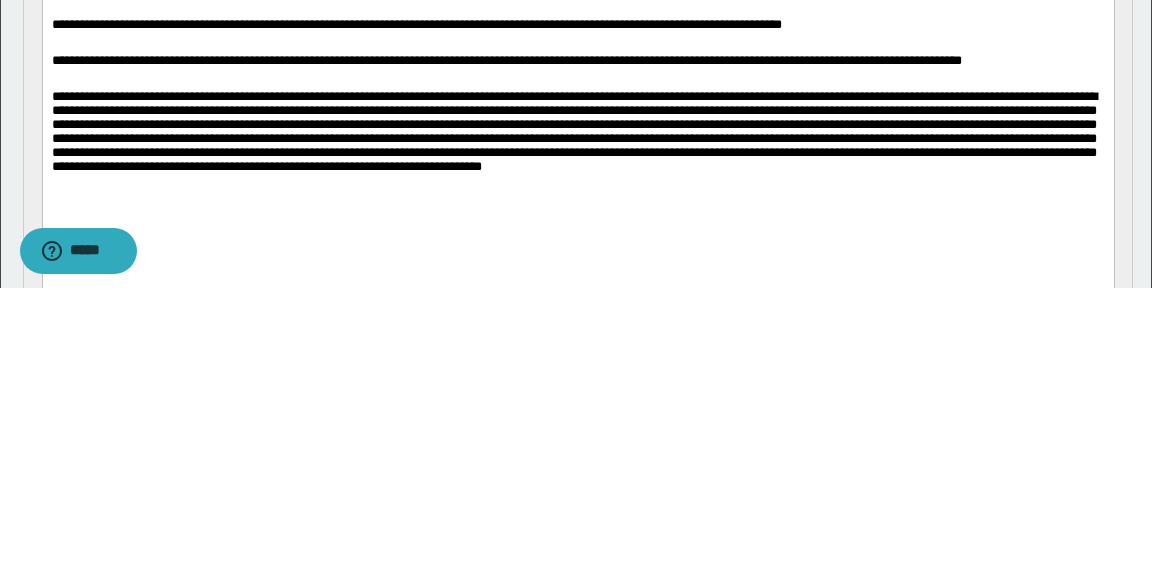 click at bounding box center (578, 162) 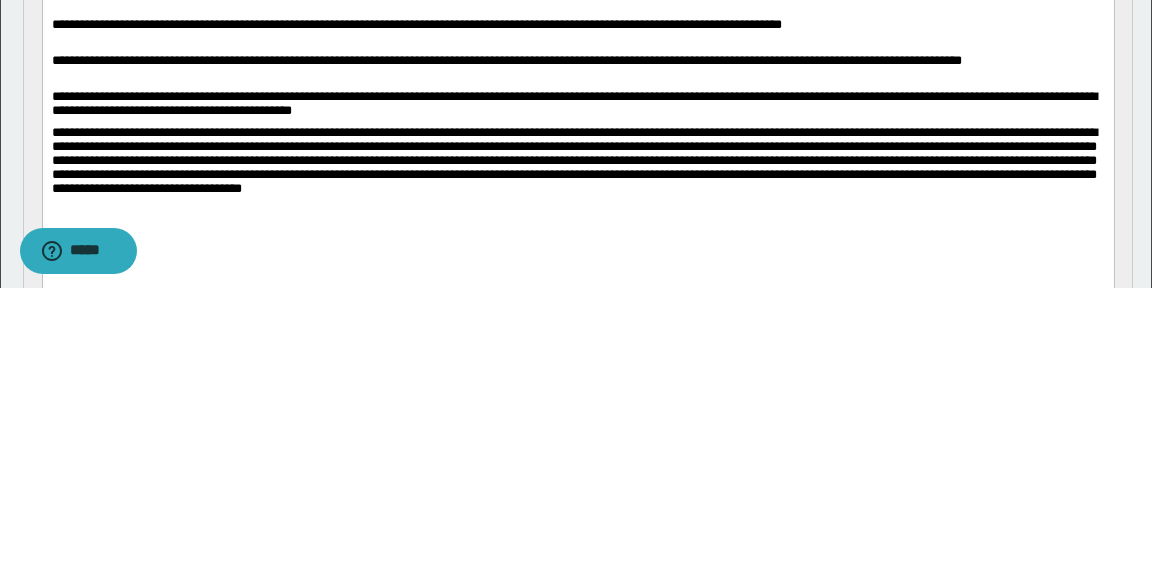 click on "**********" at bounding box center (578, 189) 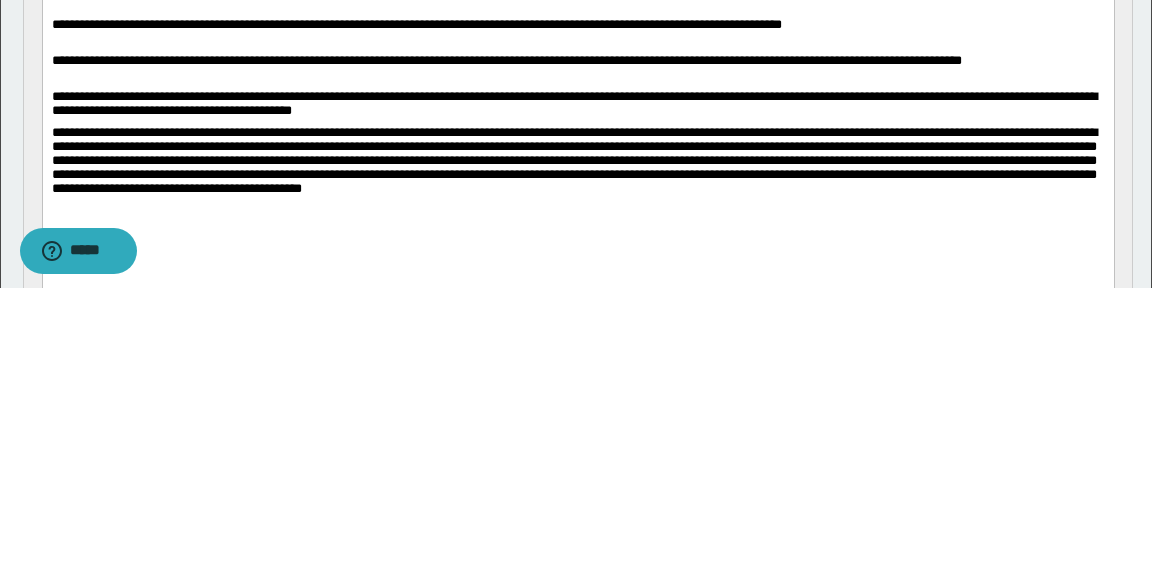 click on "**********" at bounding box center [578, 189] 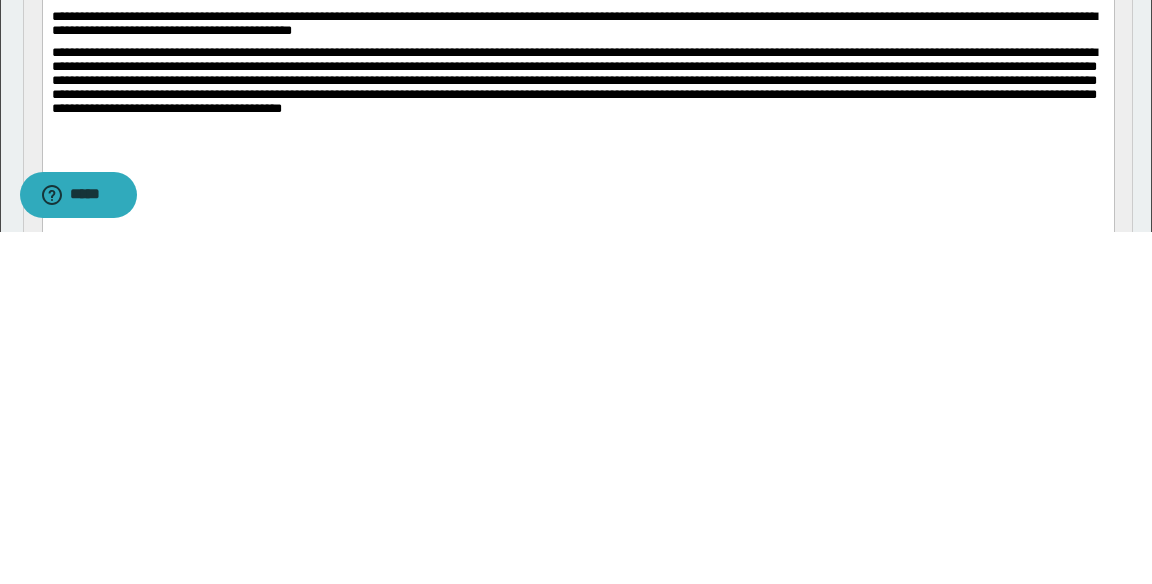 scroll, scrollTop: 213, scrollLeft: 0, axis: vertical 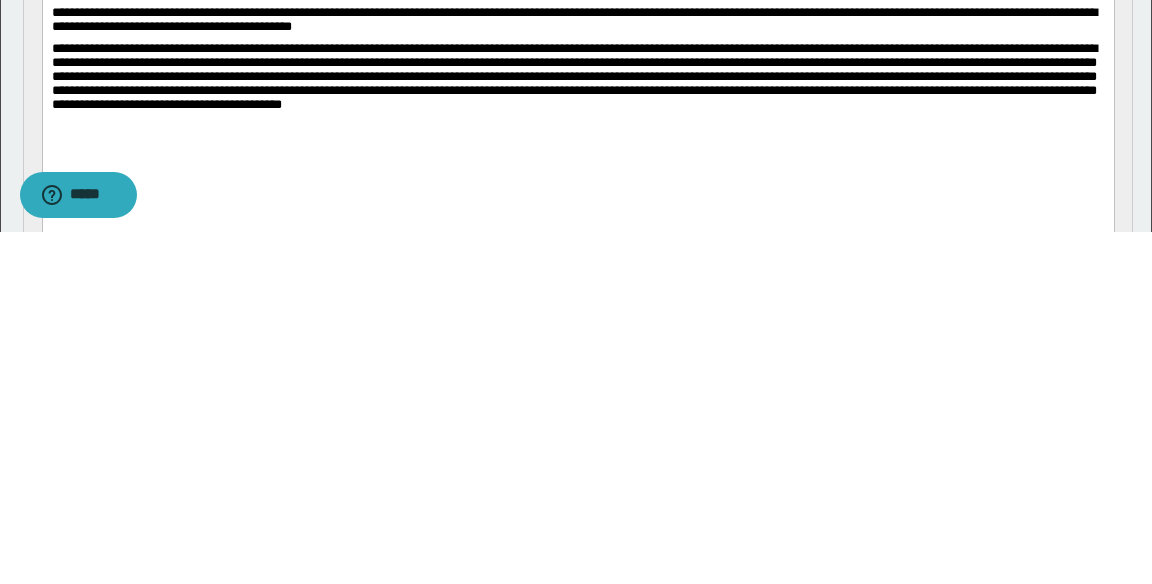 click on "**********" at bounding box center [578, 105] 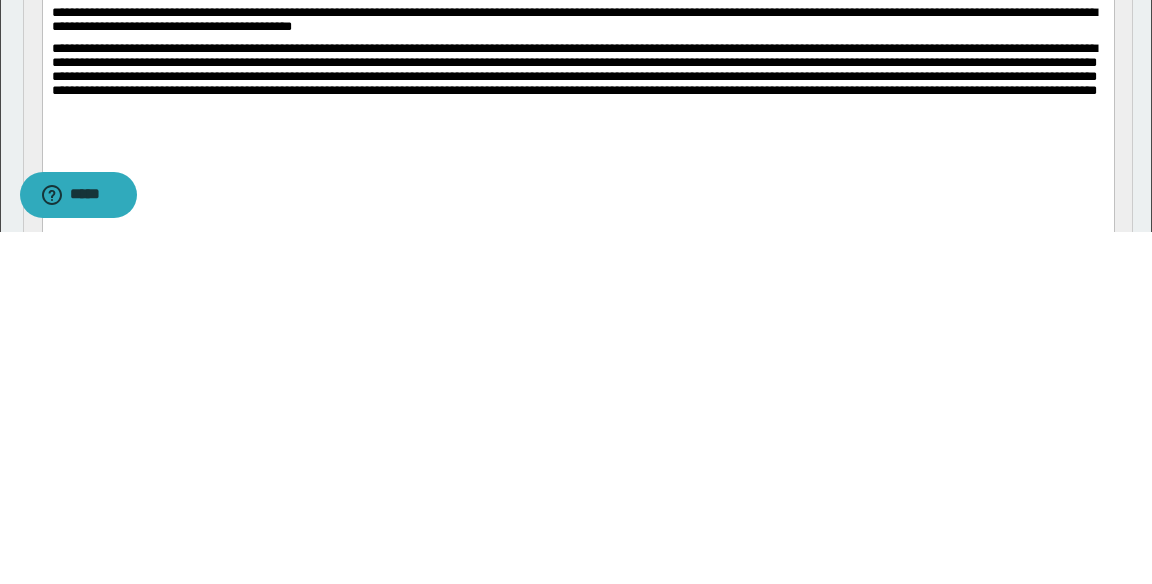 click on "**********" at bounding box center (578, 96) 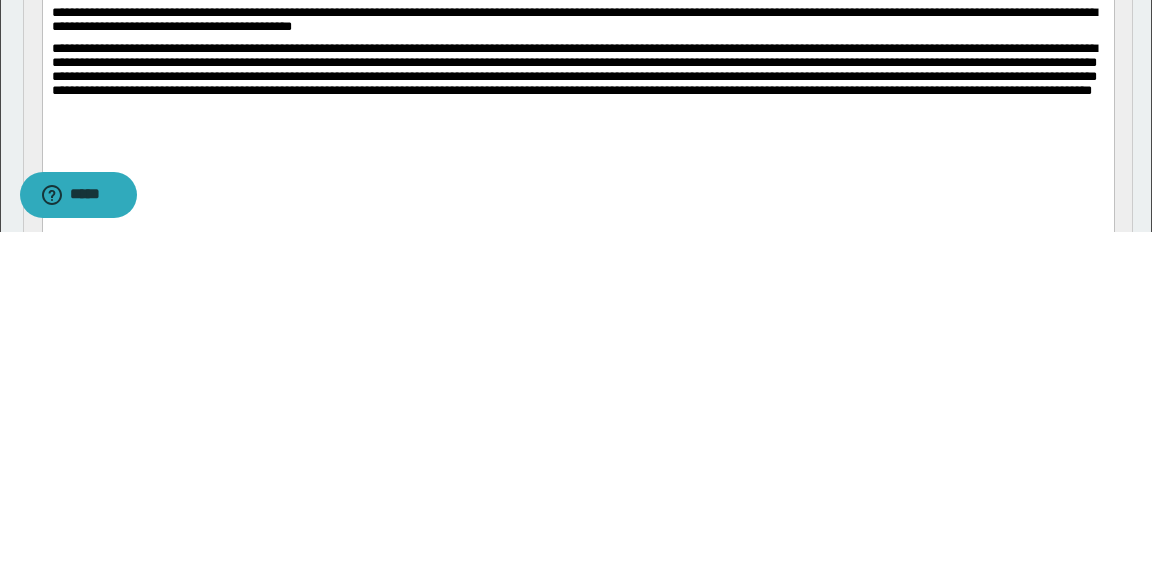 click on "**********" at bounding box center [578, 24] 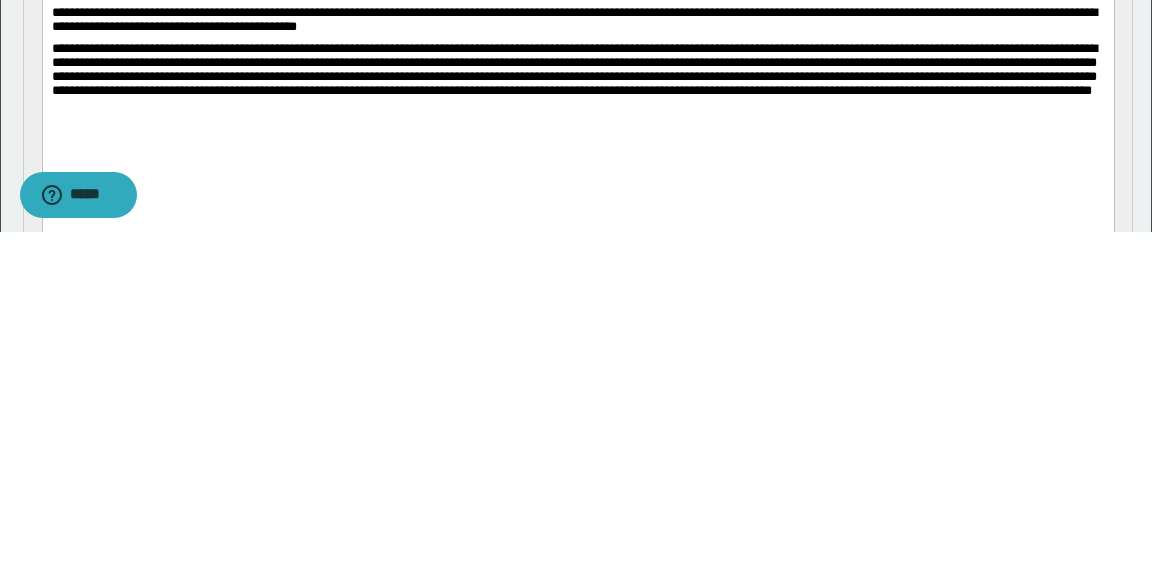 click on "**********" at bounding box center (578, 96) 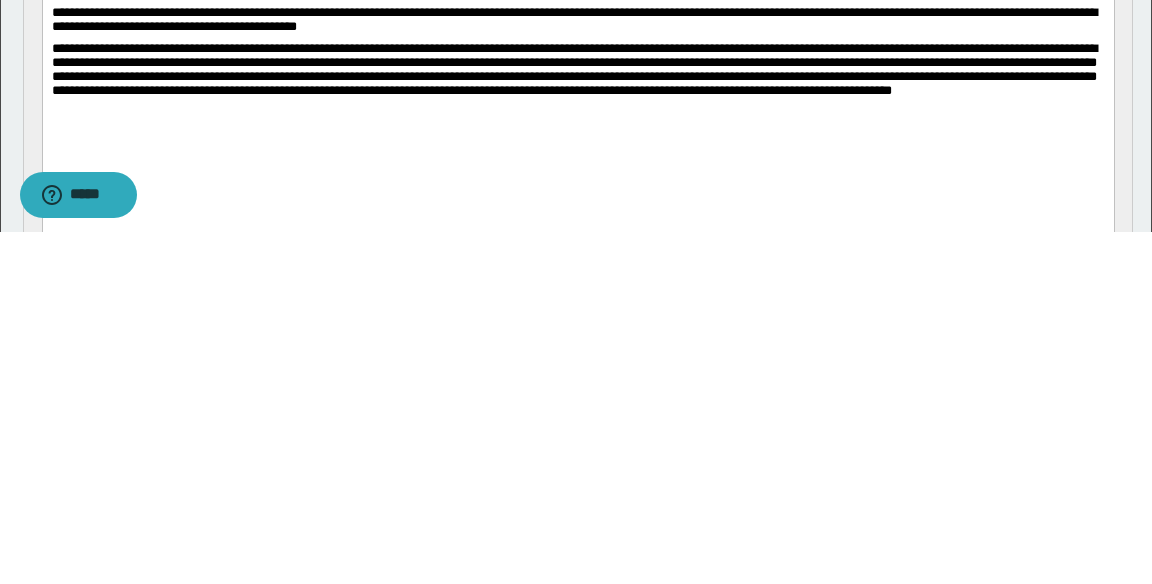 click on "**********" at bounding box center [578, 96] 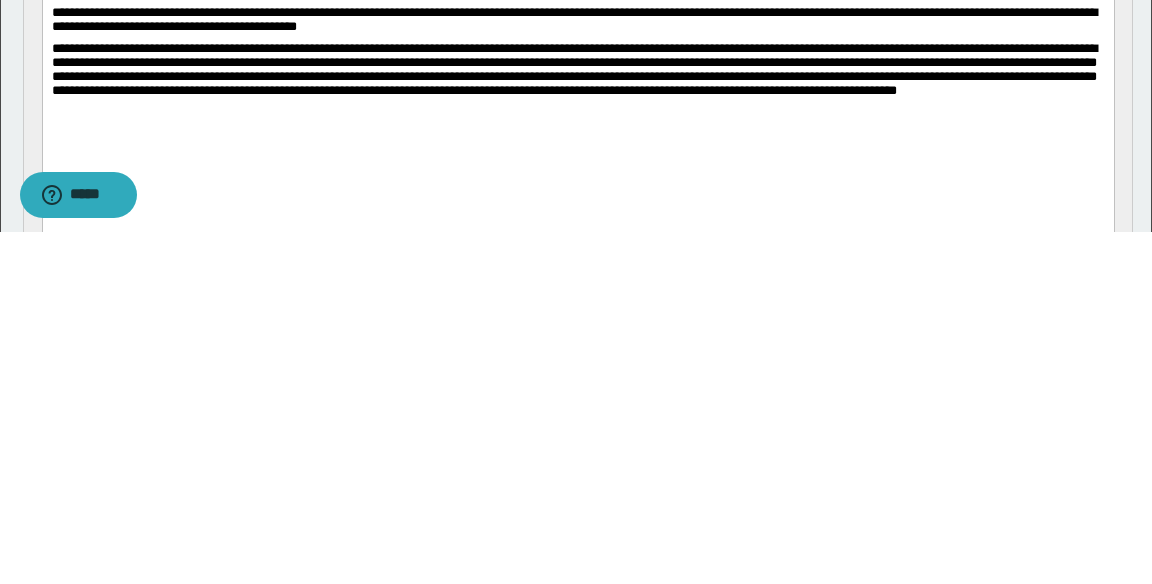 click on "**********" at bounding box center [578, 96] 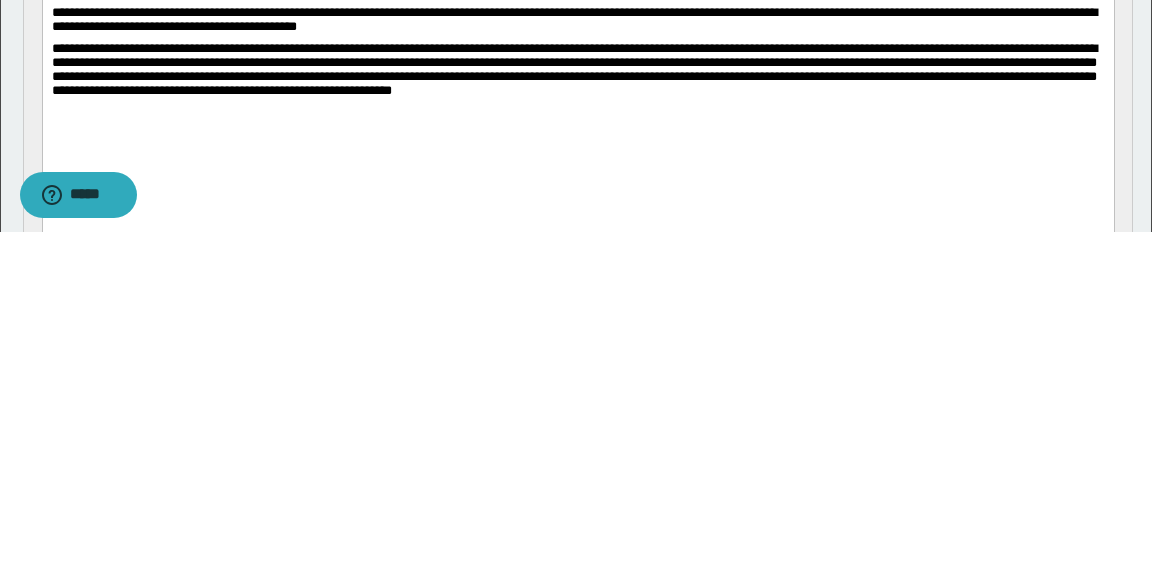 click on "**********" at bounding box center (578, 87) 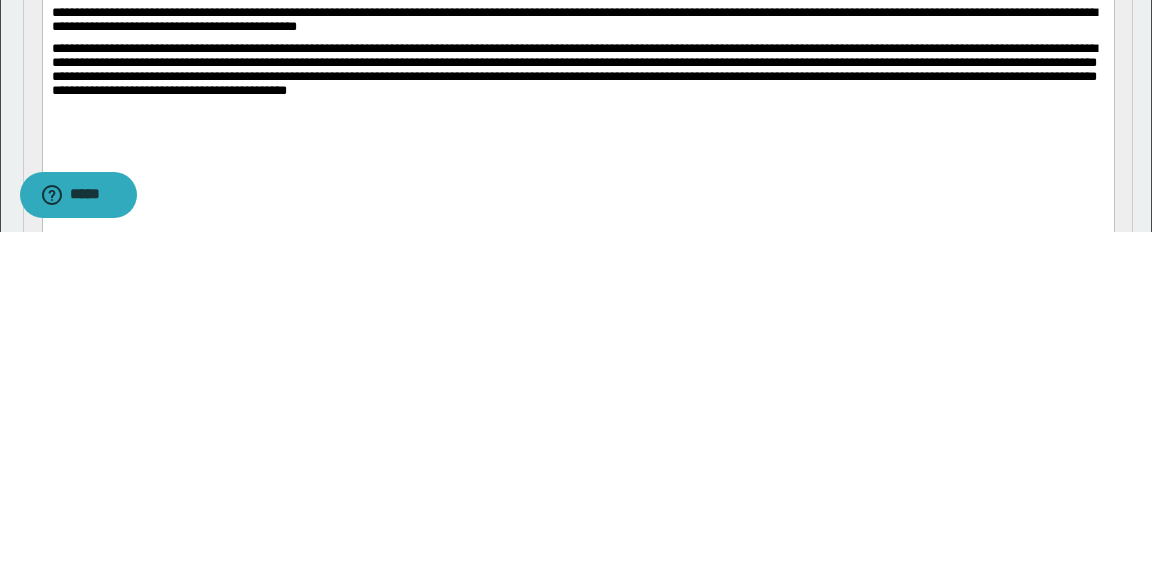 click on "**********" at bounding box center [578, 87] 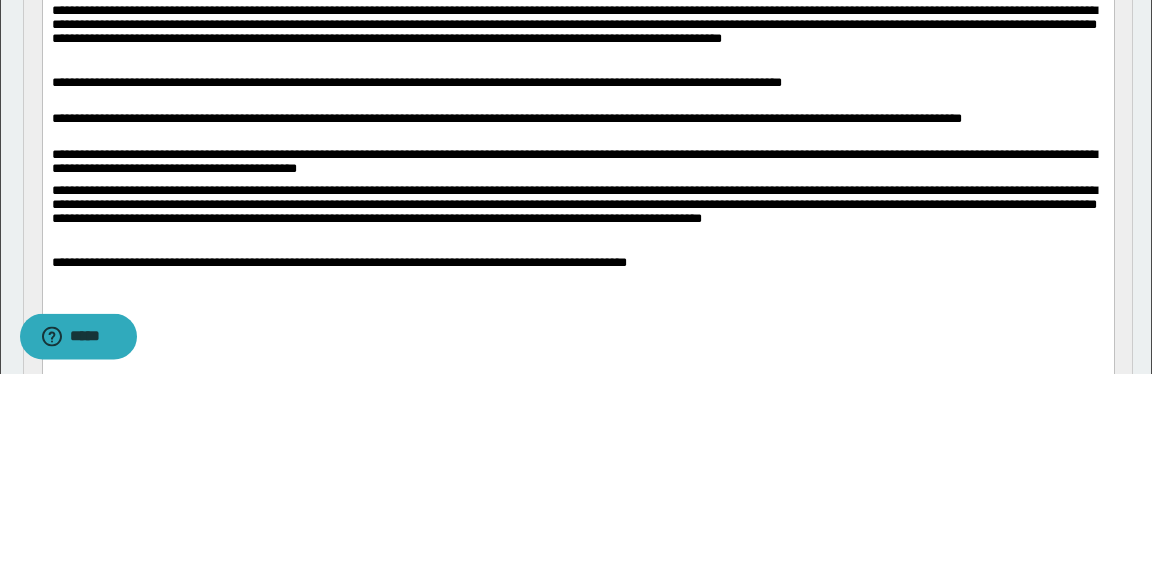 scroll, scrollTop: 213, scrollLeft: 0, axis: vertical 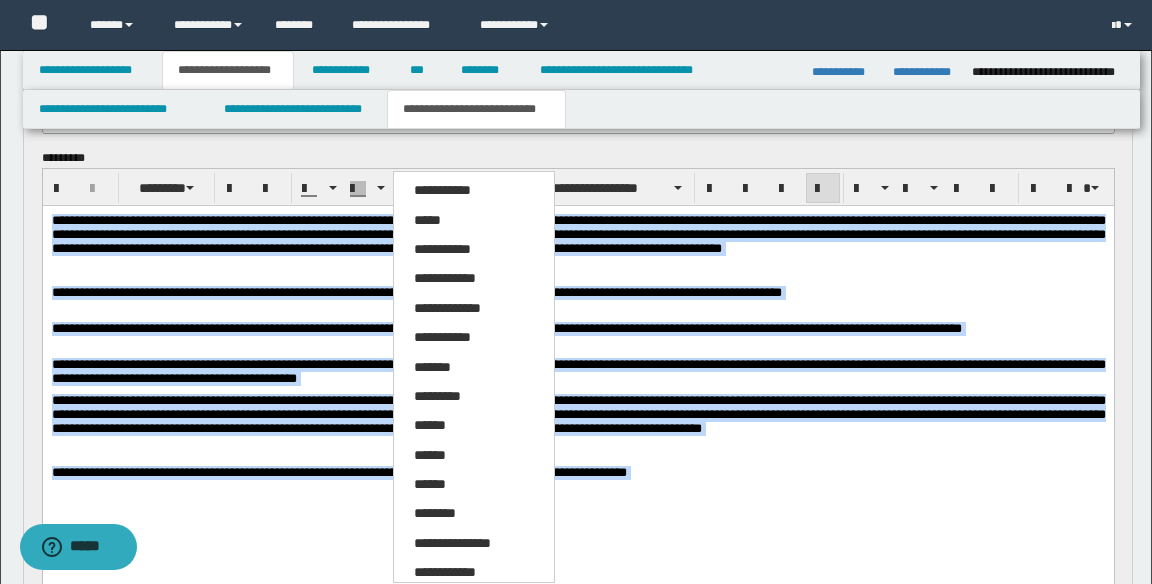 click on "*****" at bounding box center (427, 220) 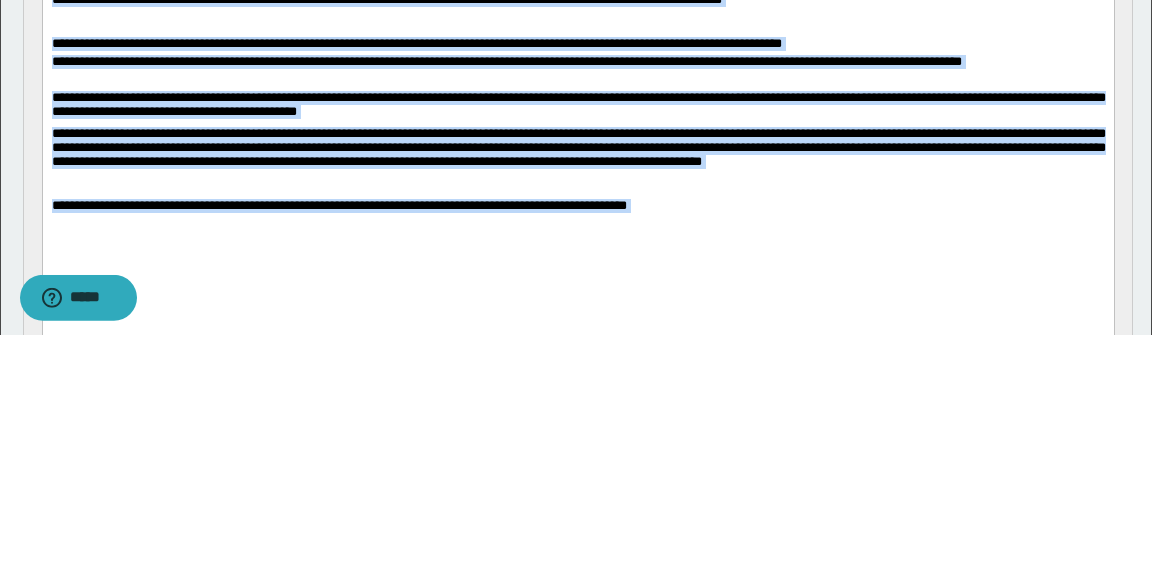 scroll, scrollTop: 213, scrollLeft: 0, axis: vertical 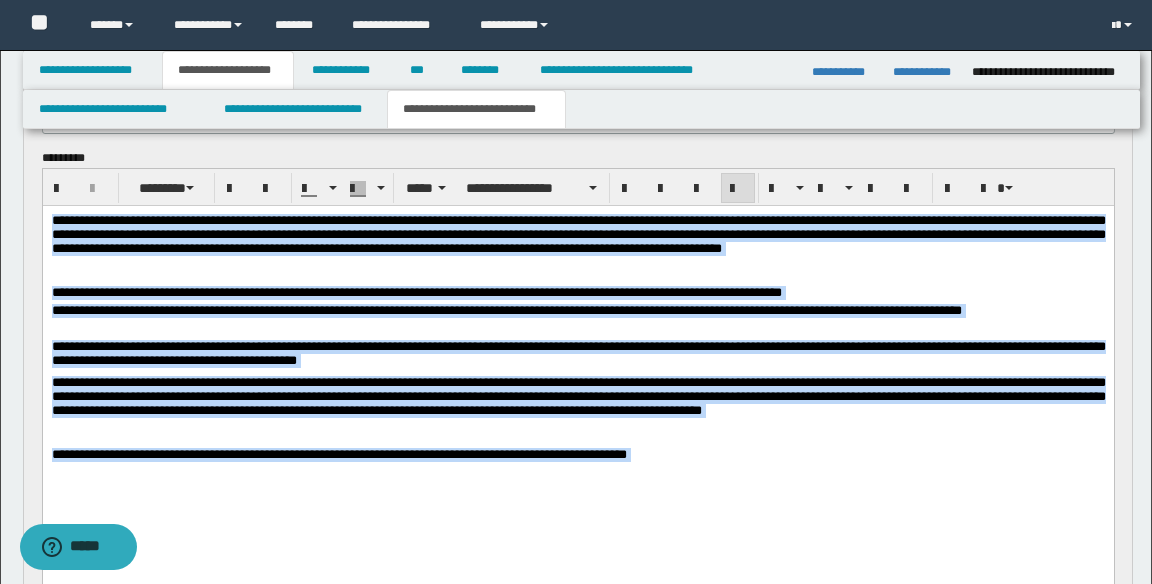 click on "**********" at bounding box center [577, 371] 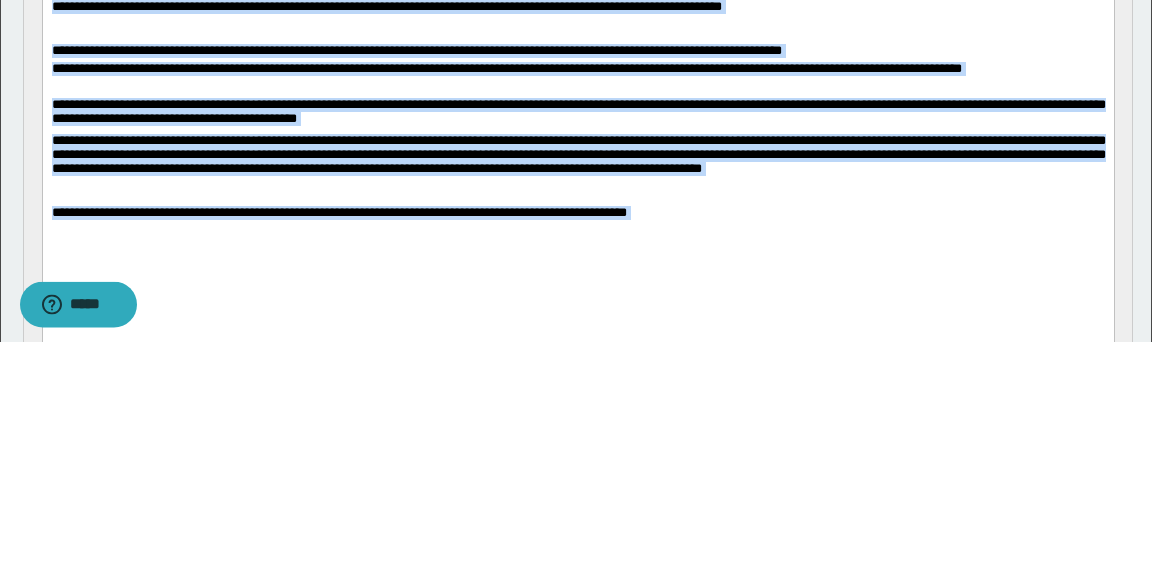 scroll, scrollTop: 213, scrollLeft: 0, axis: vertical 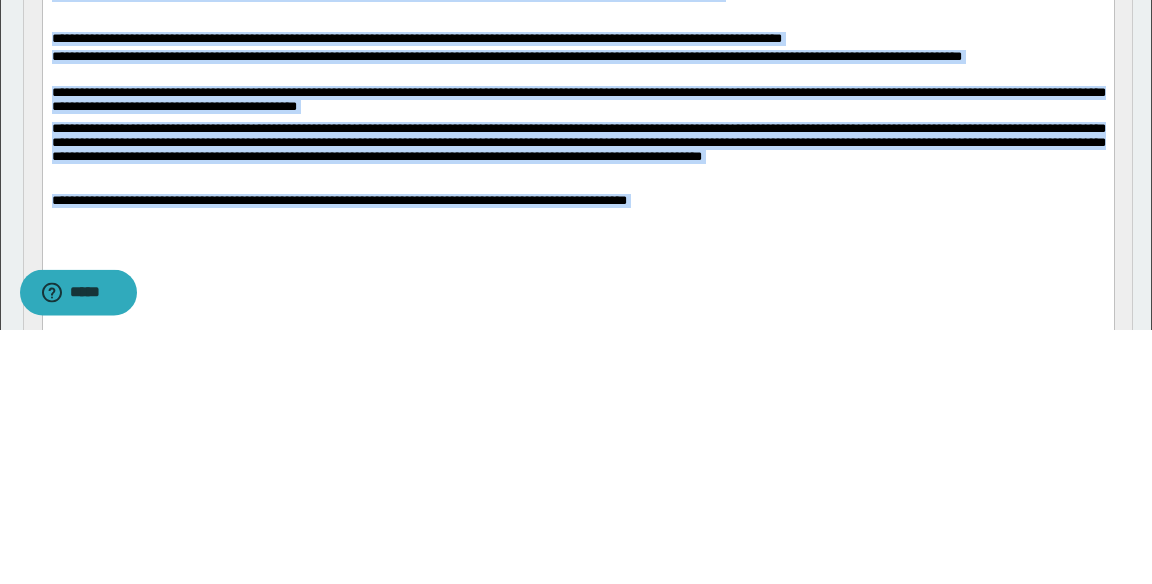 click on "**********" at bounding box center [578, 203] 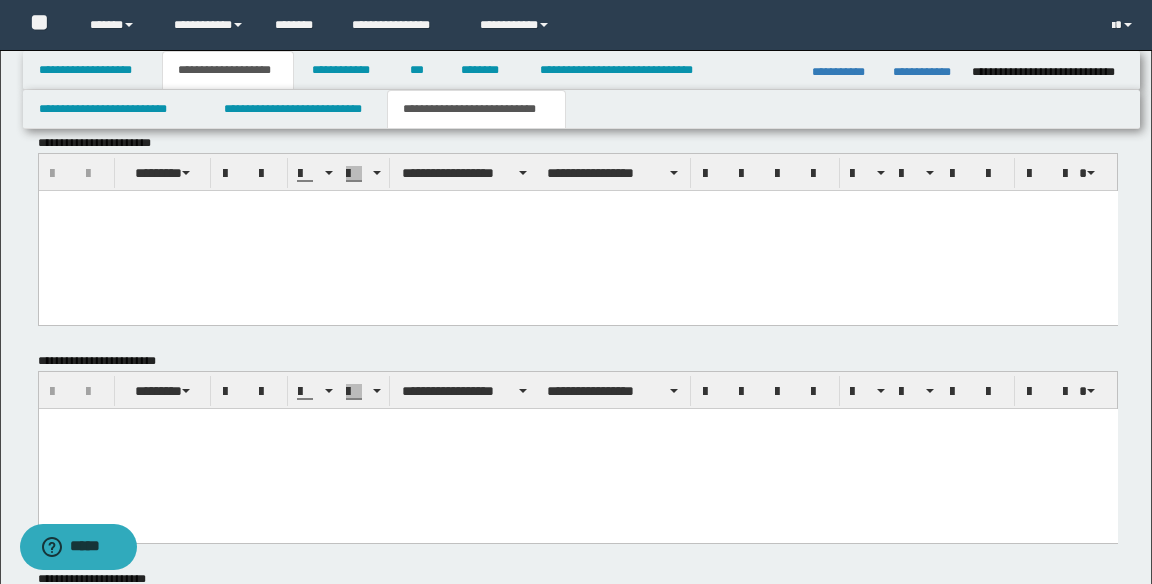 scroll, scrollTop: 942, scrollLeft: 0, axis: vertical 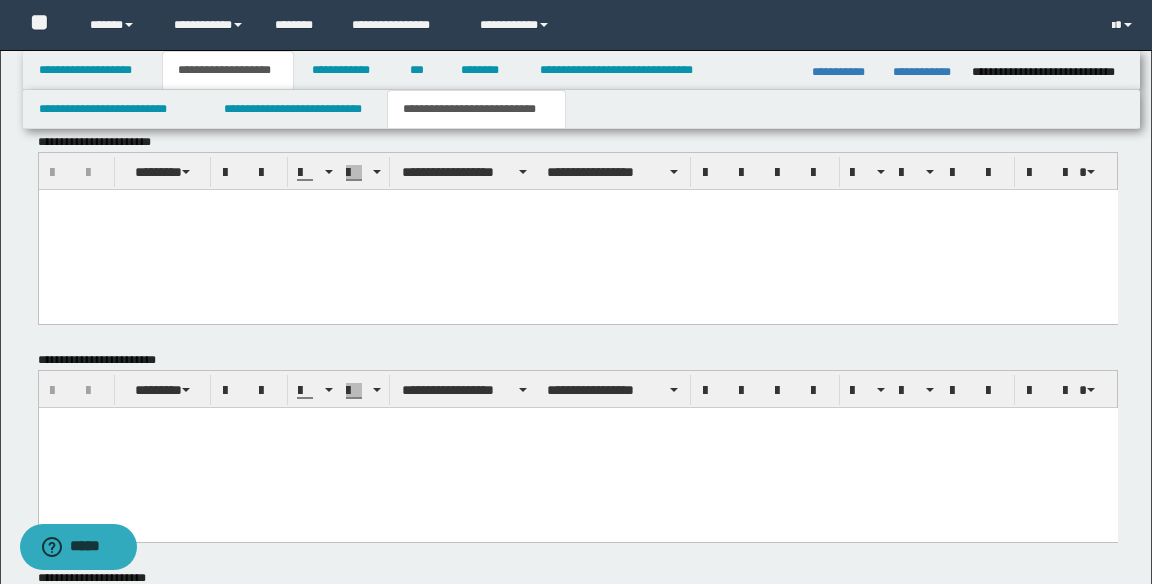 click at bounding box center (577, 447) 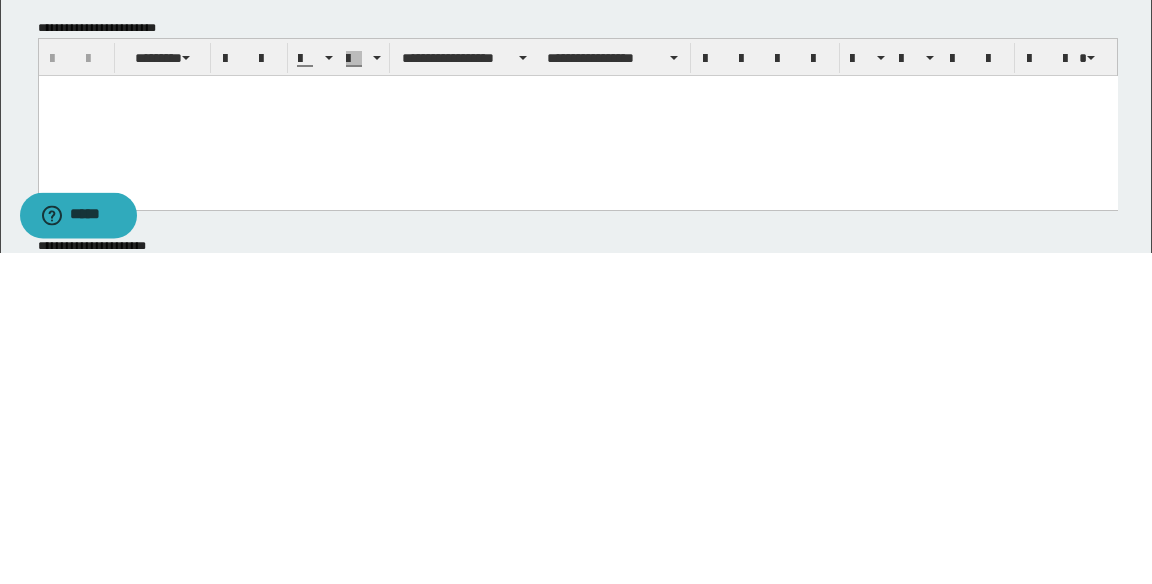 scroll, scrollTop: 942, scrollLeft: 0, axis: vertical 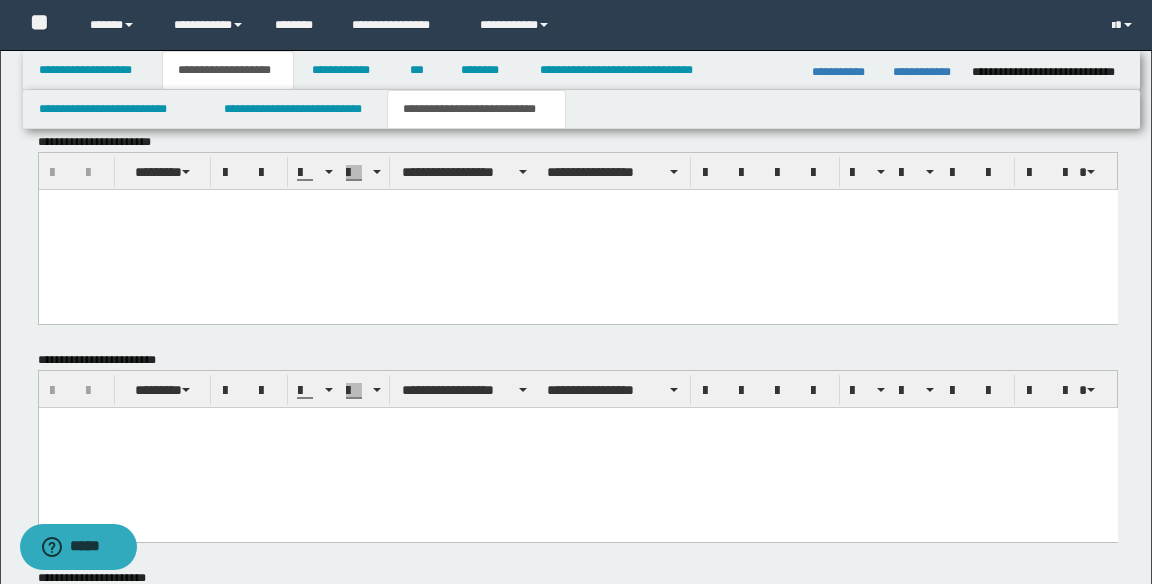 click at bounding box center (577, 447) 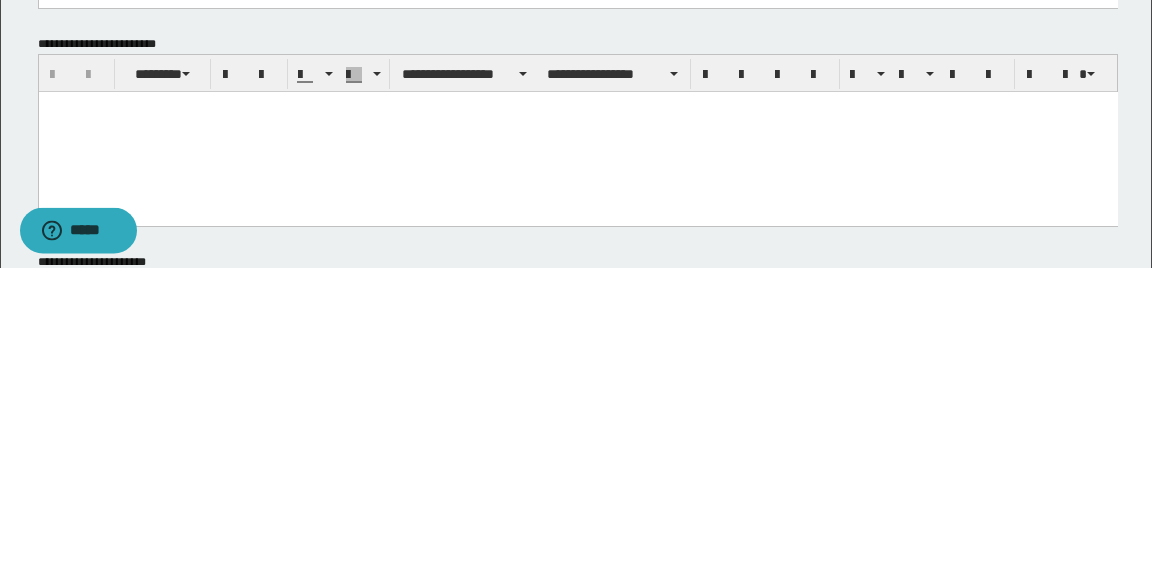 scroll, scrollTop: 941, scrollLeft: 0, axis: vertical 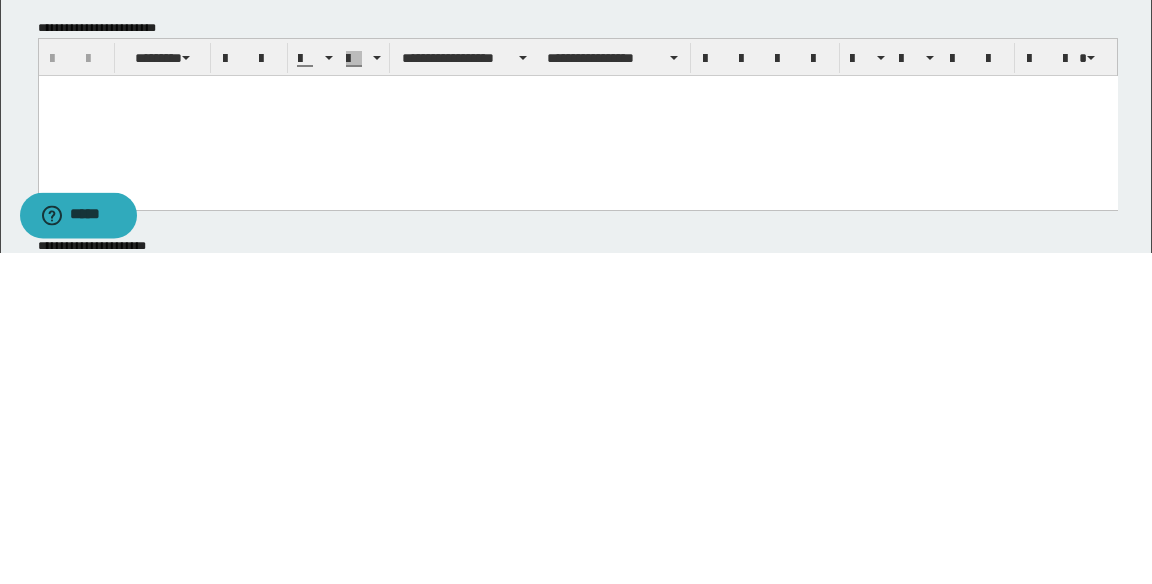 type 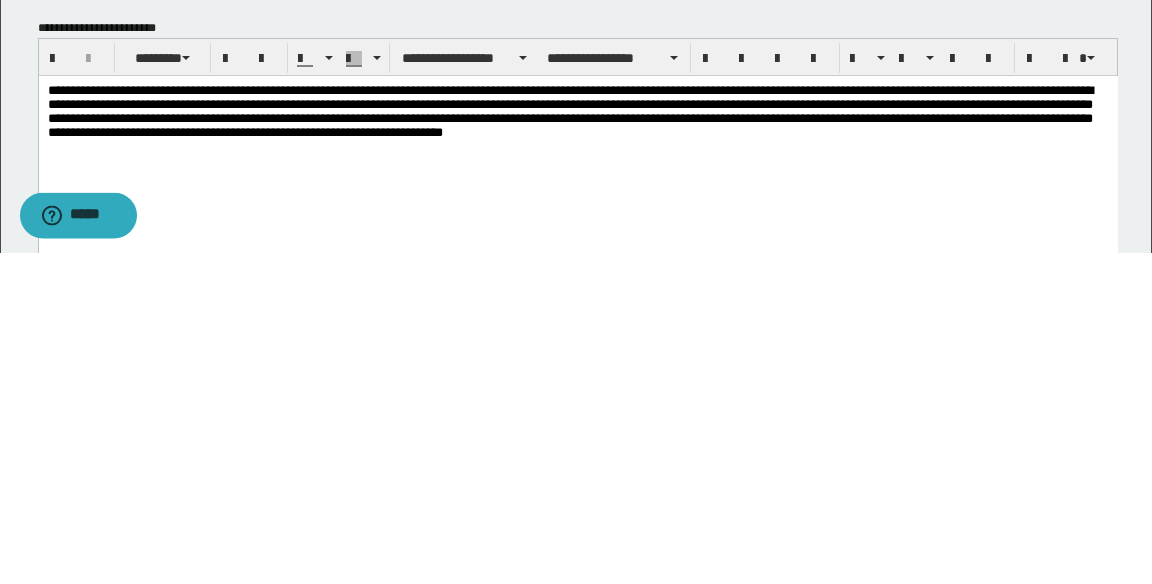 click on "**********" at bounding box center [577, 137] 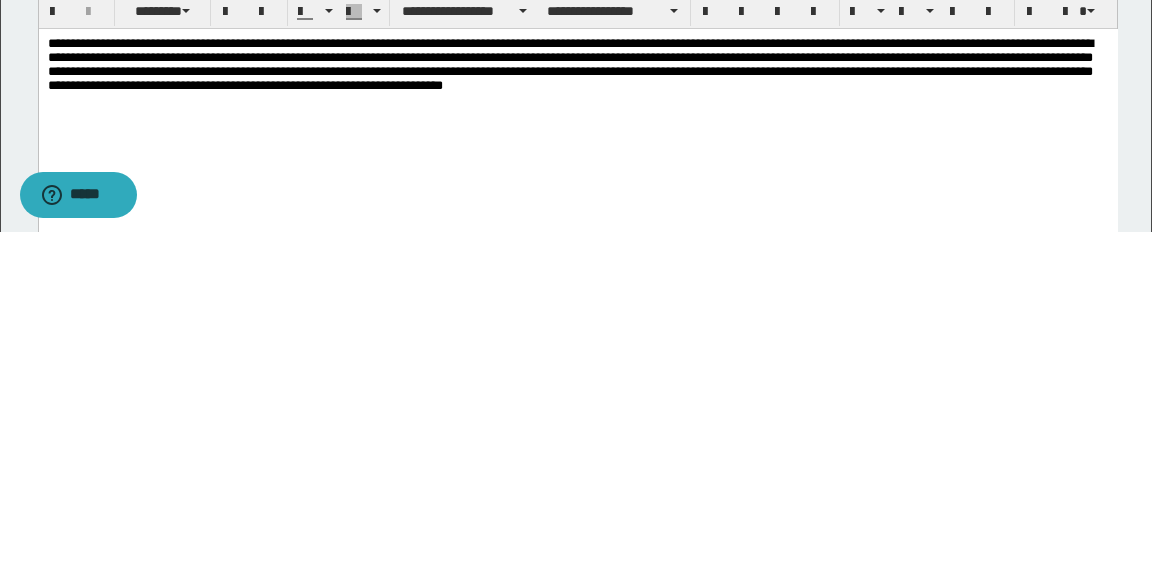 scroll, scrollTop: 975, scrollLeft: 0, axis: vertical 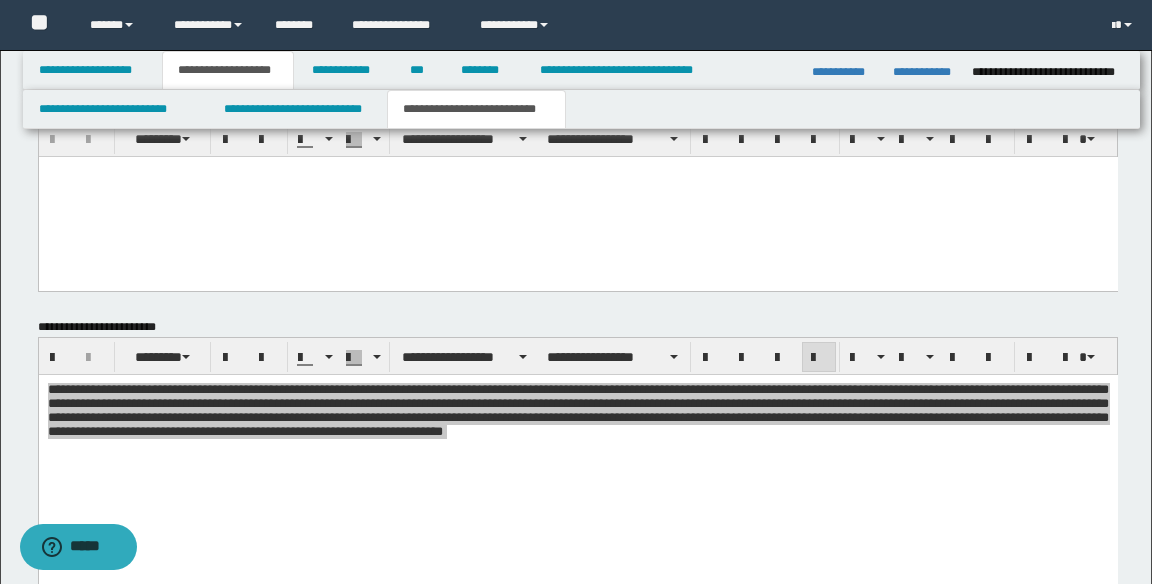 click on "**********" at bounding box center [576, -23] 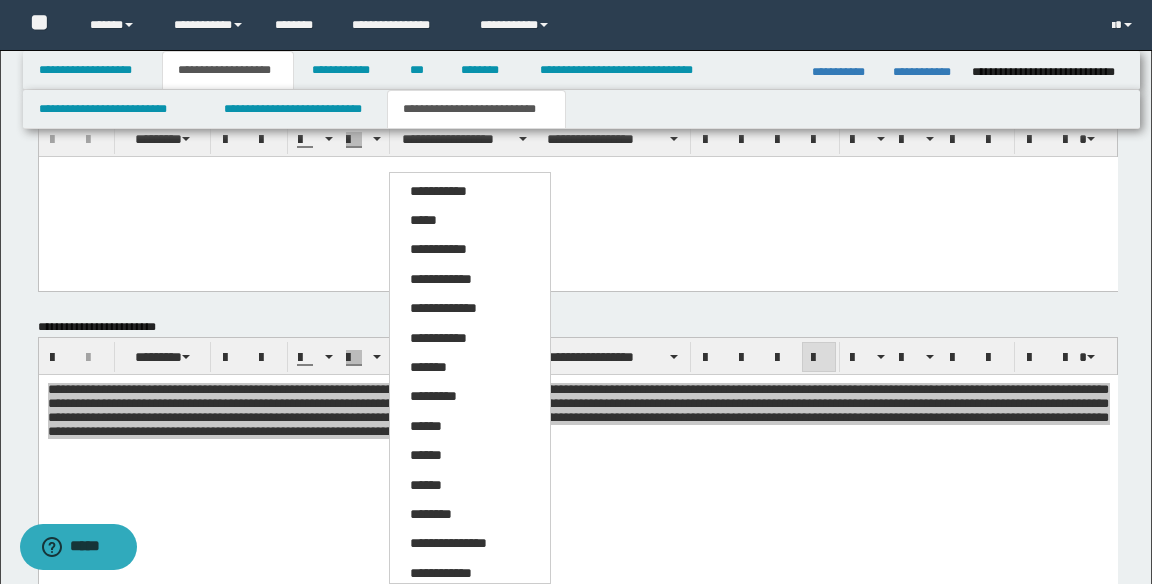 click on "*****" at bounding box center [423, 220] 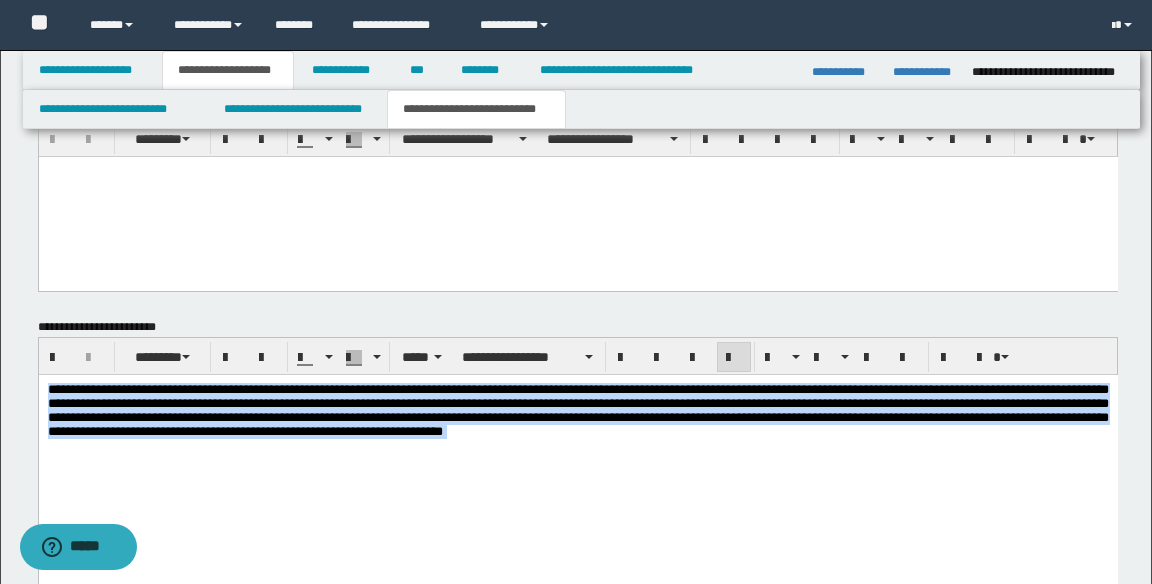 scroll, scrollTop: 975, scrollLeft: 0, axis: vertical 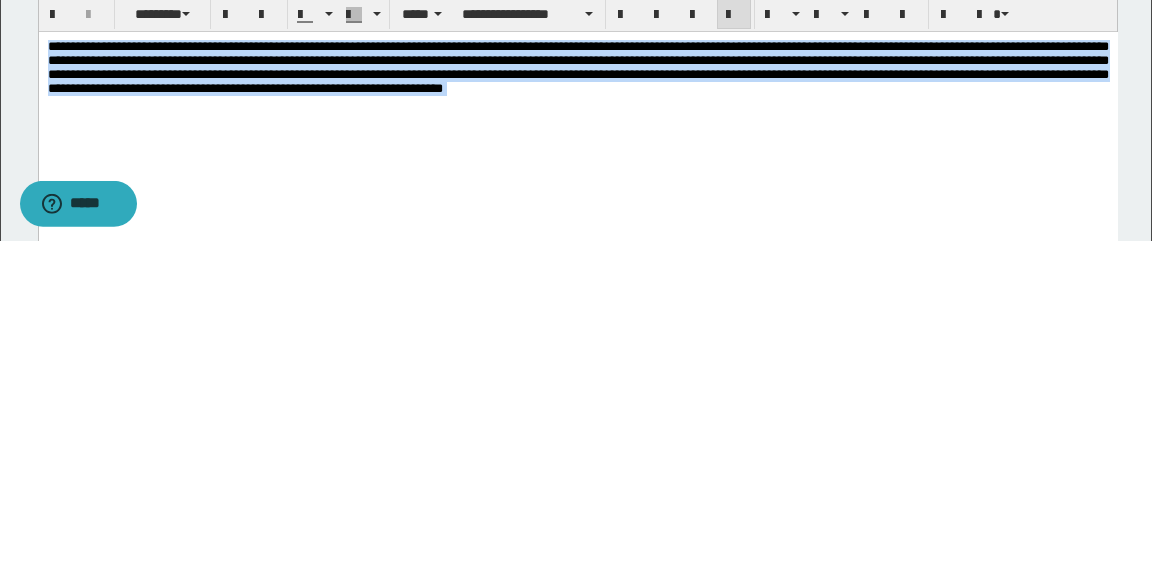 click on "**********" at bounding box center (577, 66) 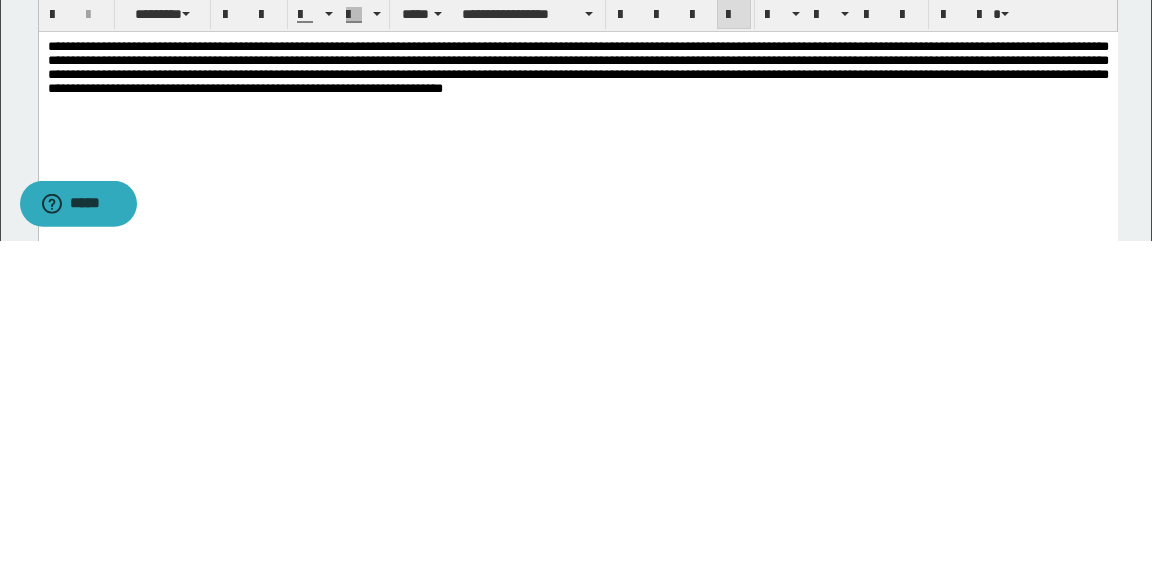 click on "**********" at bounding box center (577, 66) 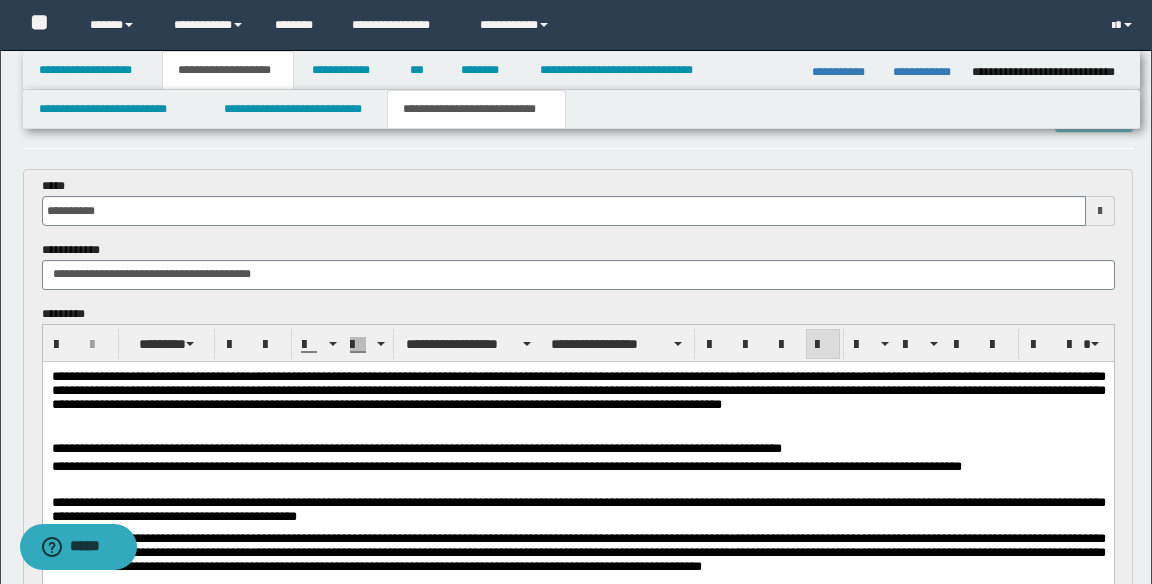 scroll, scrollTop: 54, scrollLeft: 0, axis: vertical 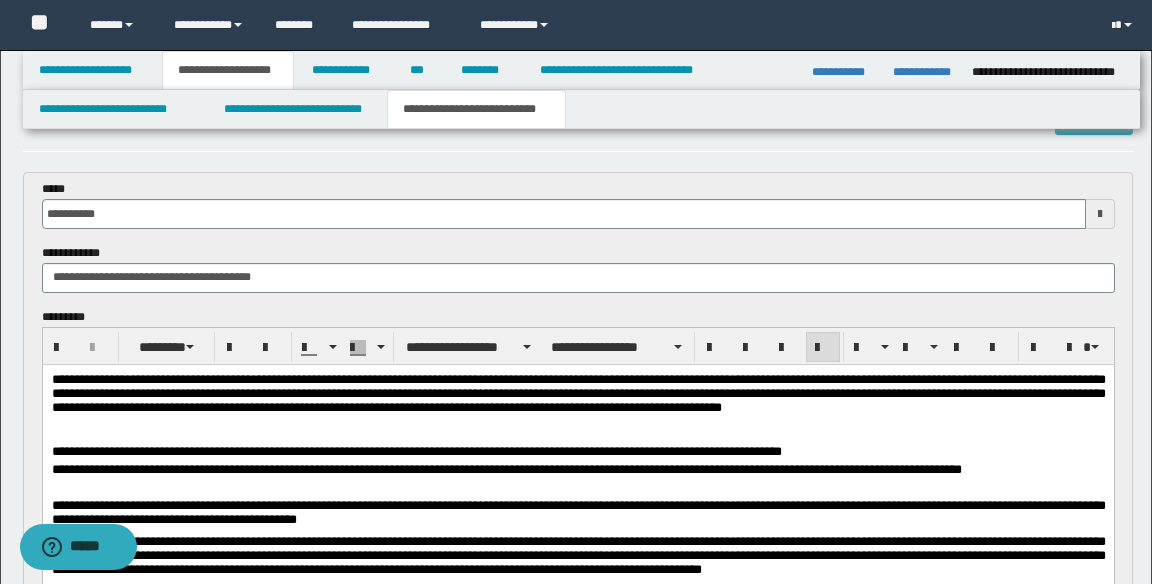 click on "**********" at bounding box center [578, 480] 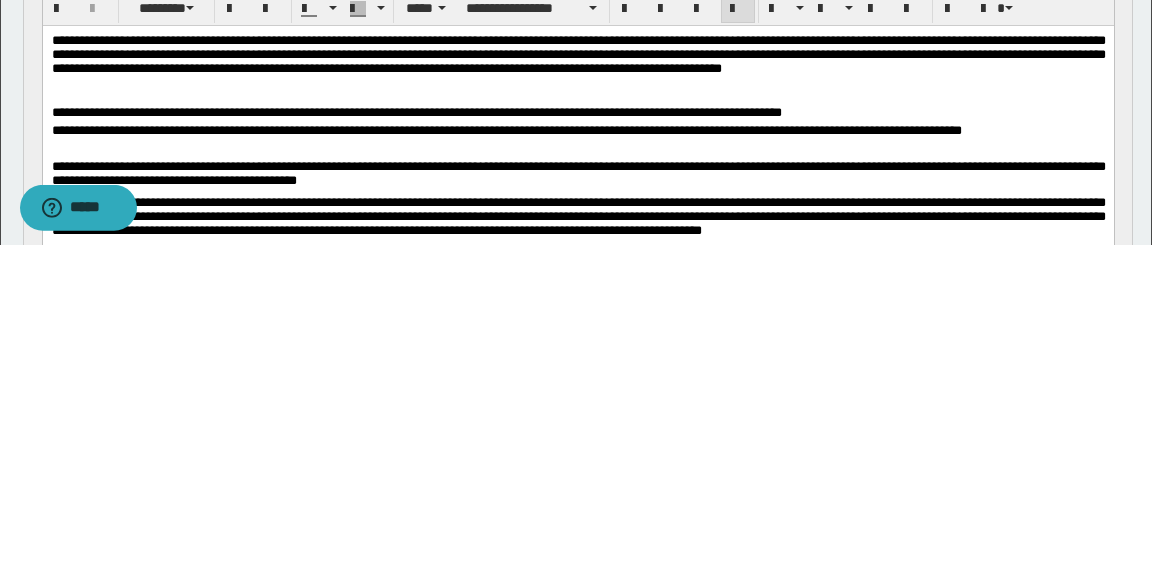 scroll, scrollTop: 74, scrollLeft: 0, axis: vertical 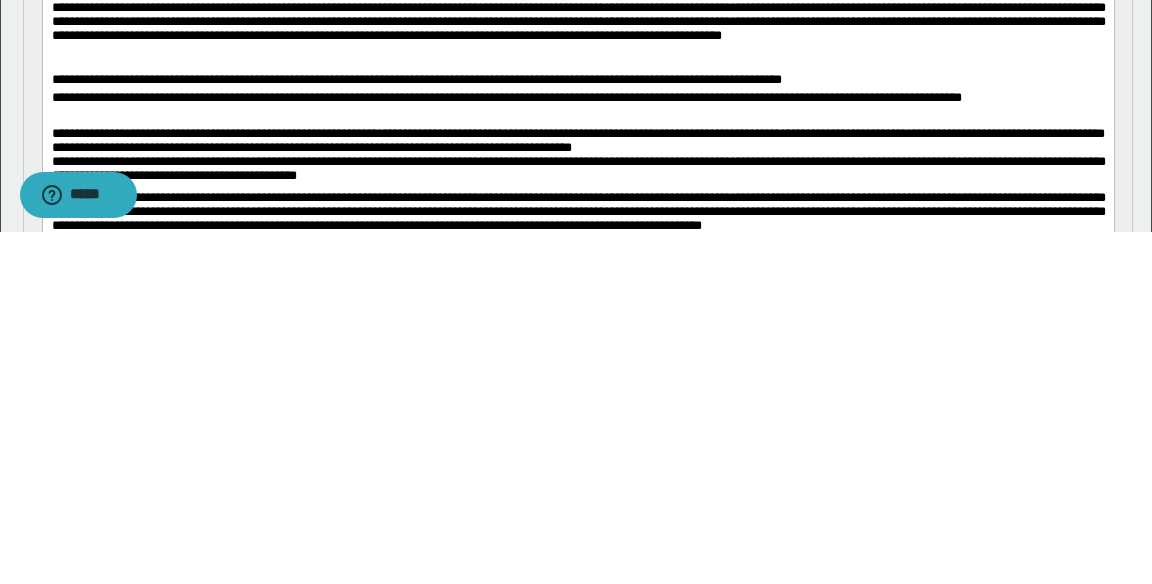 click on "**********" at bounding box center [577, 140] 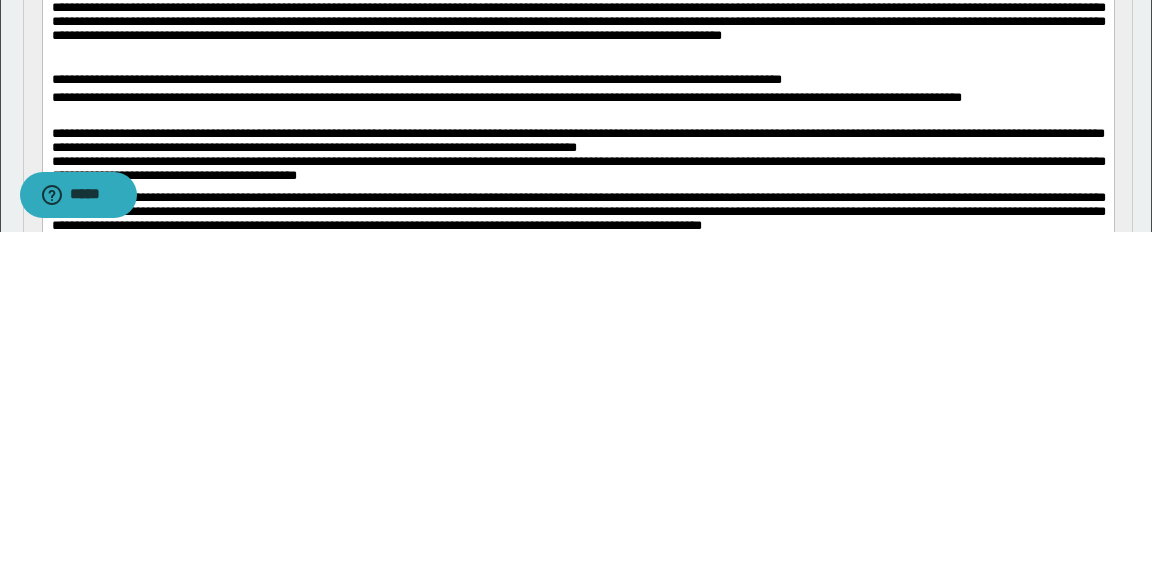 click on "**********" at bounding box center (577, 141) 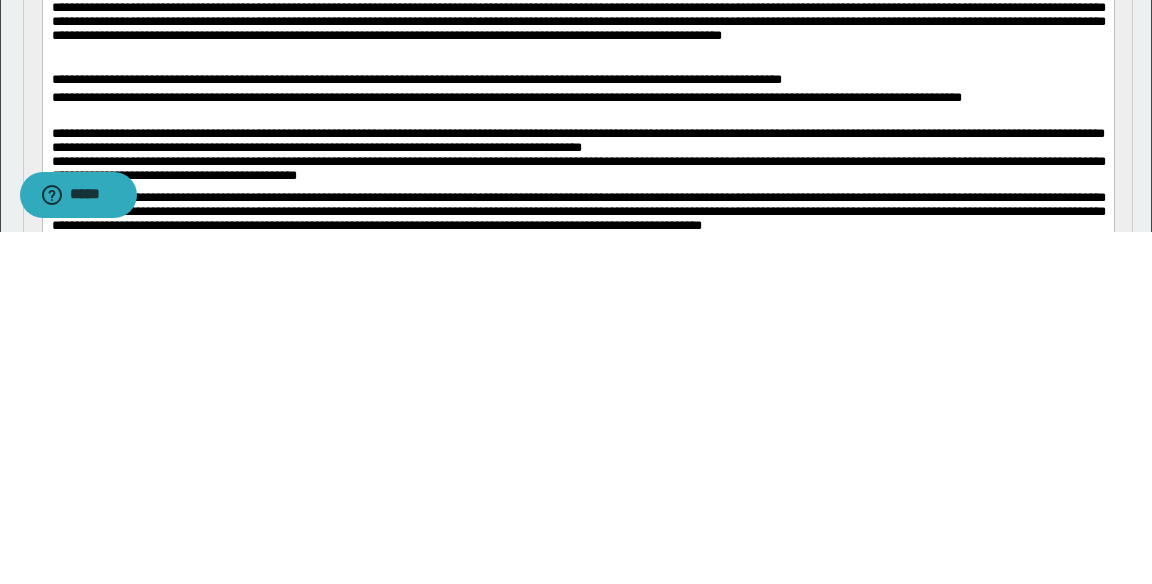 click on "**********" at bounding box center [577, 140] 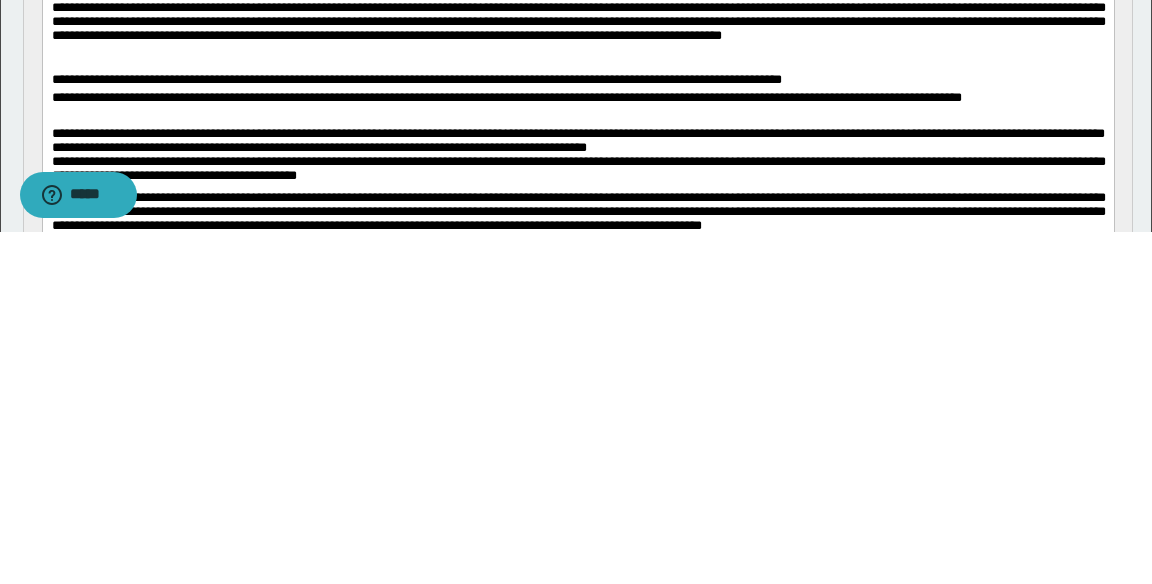 click on "**********" at bounding box center (577, 140) 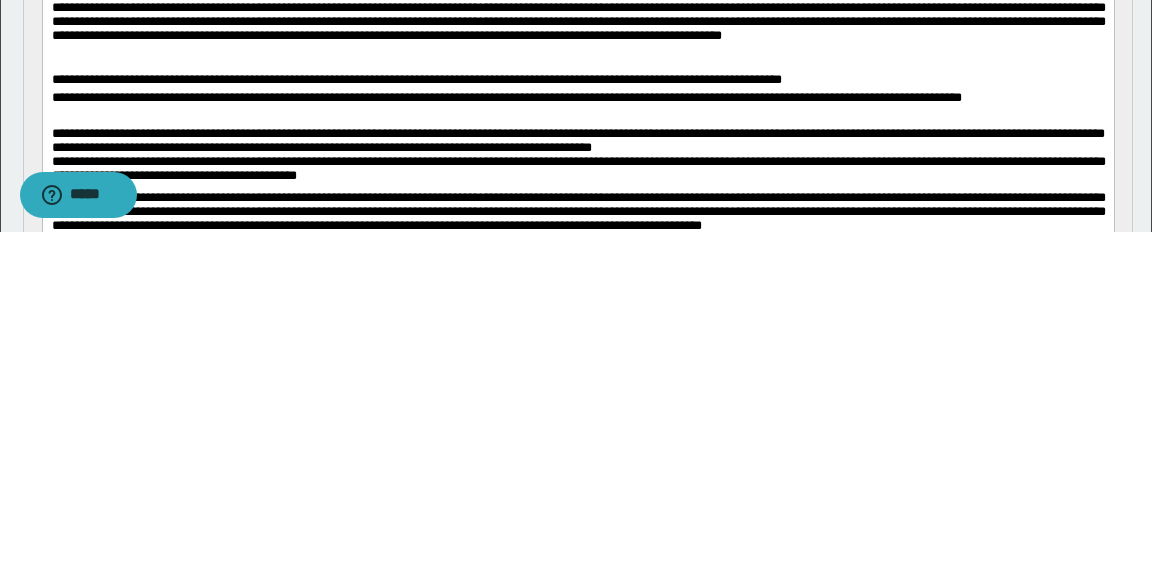 click on "**********" at bounding box center [577, 140] 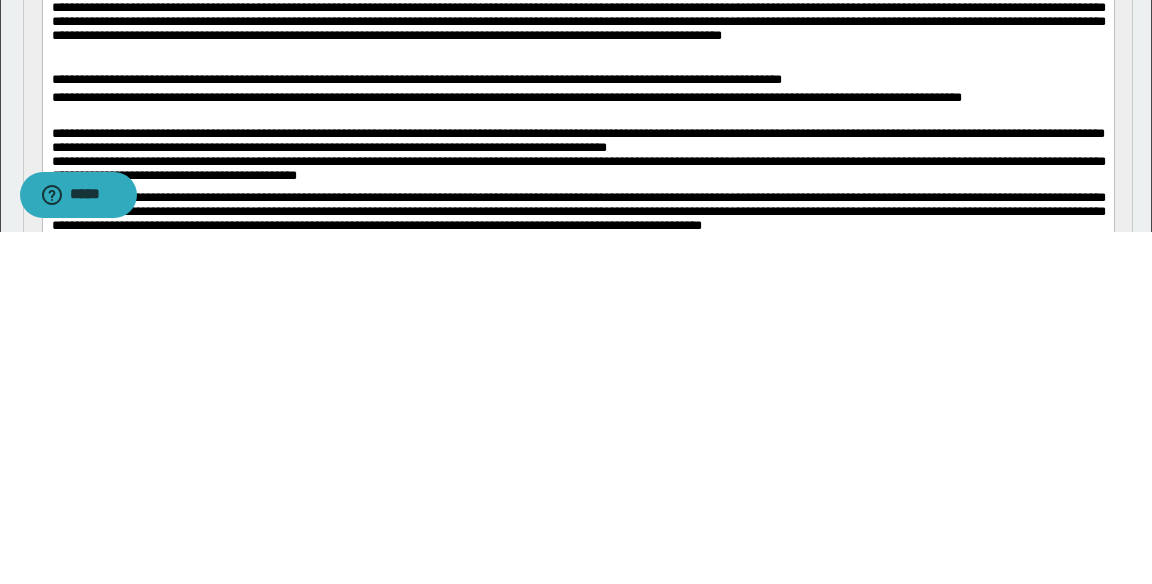 click on "**********" at bounding box center [577, 140] 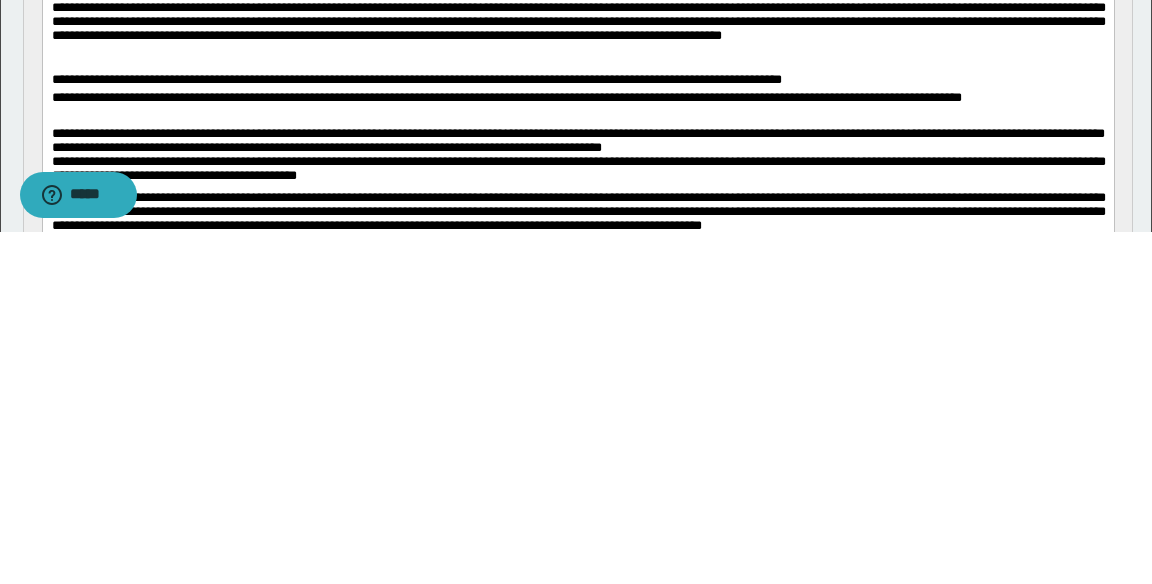 click on "**********" at bounding box center [577, 140] 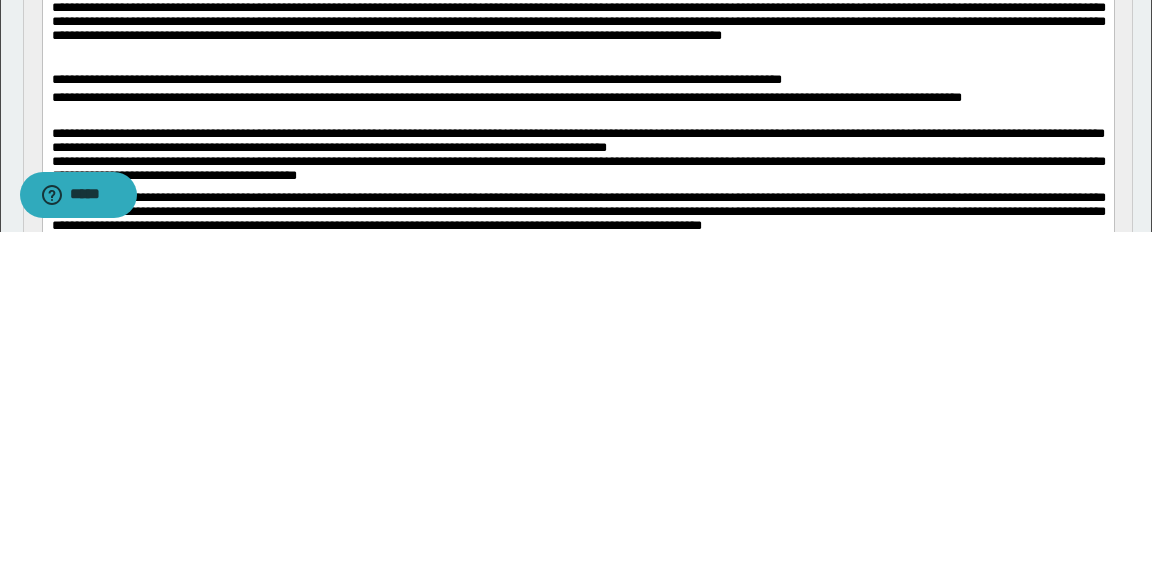 click on "**********" at bounding box center (577, 140) 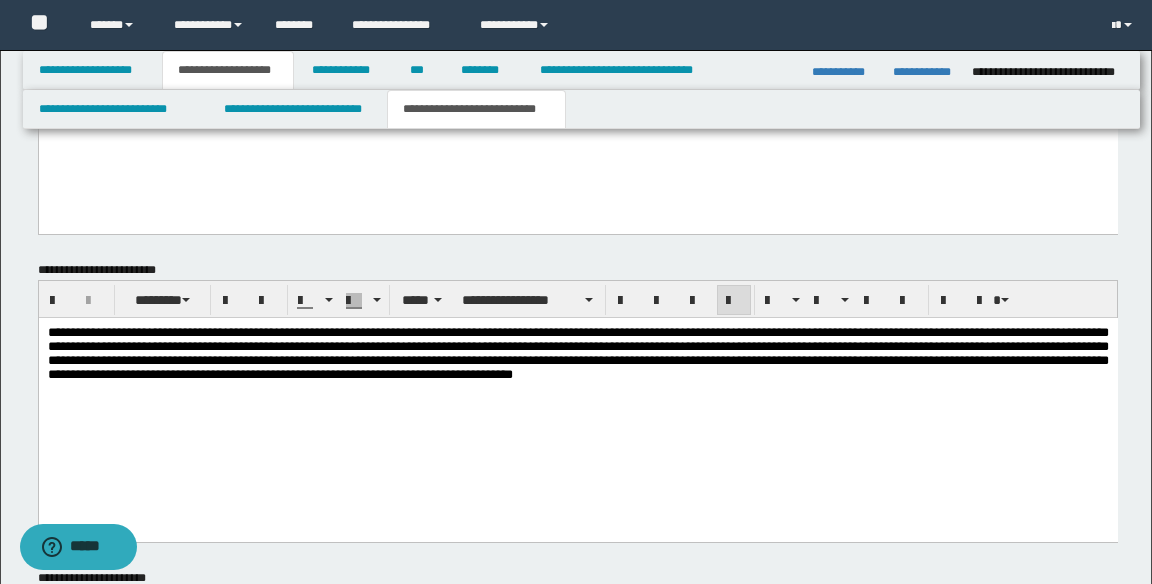 scroll, scrollTop: 1088, scrollLeft: 0, axis: vertical 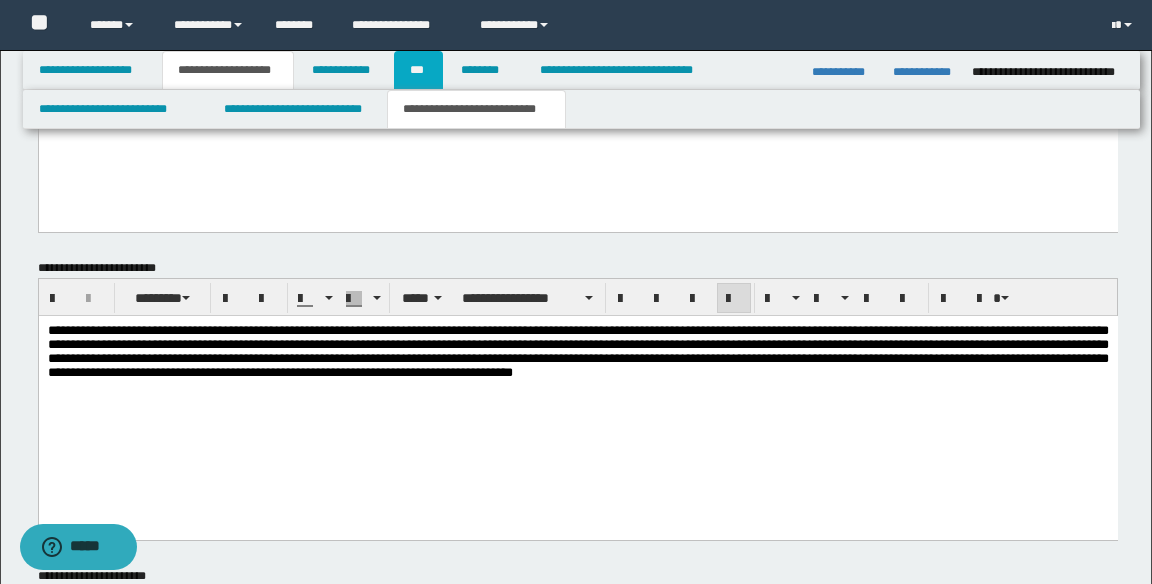 click on "***" at bounding box center (418, 70) 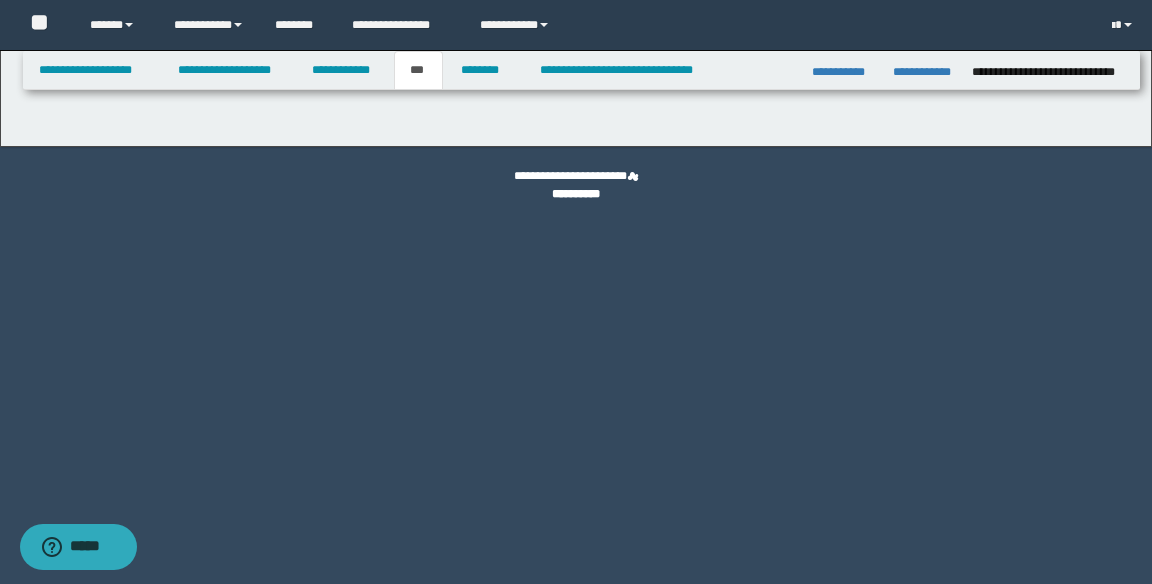 select on "***" 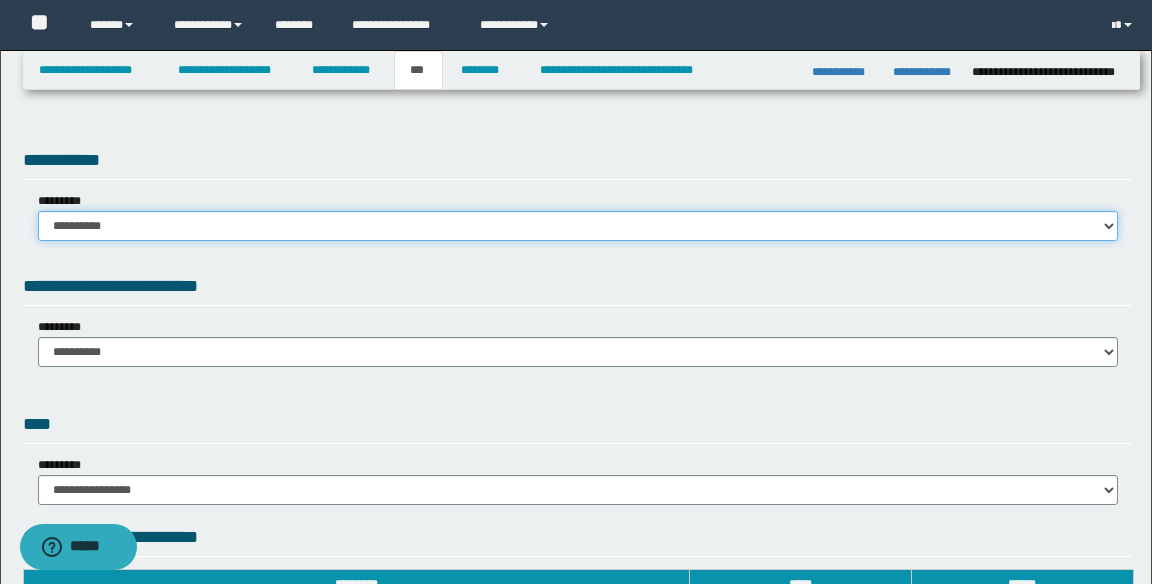 click on "**********" at bounding box center [578, 226] 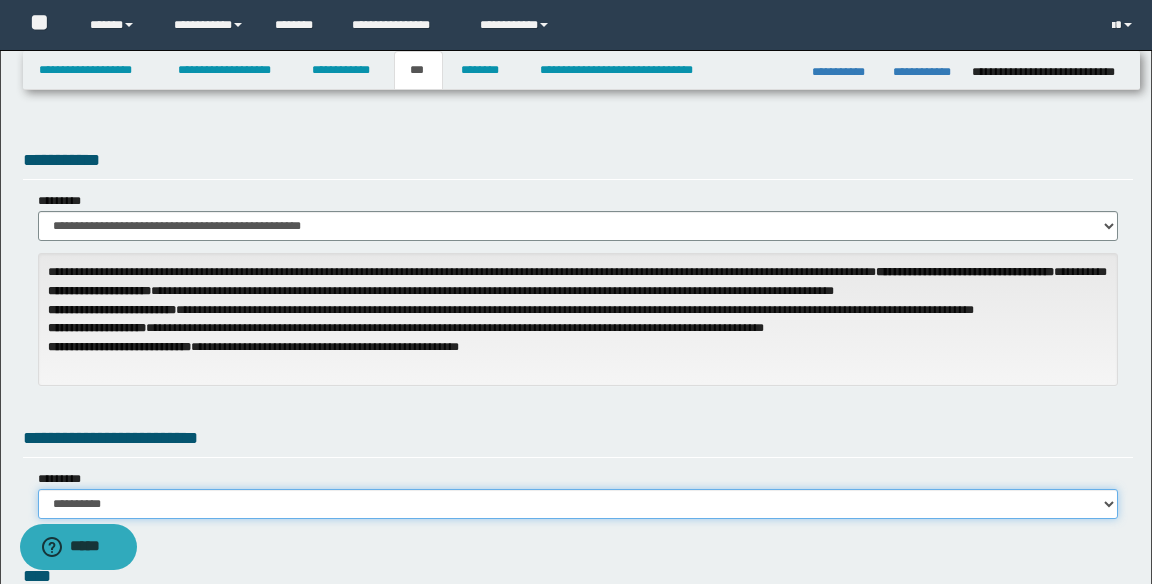 click on "**********" at bounding box center (578, 504) 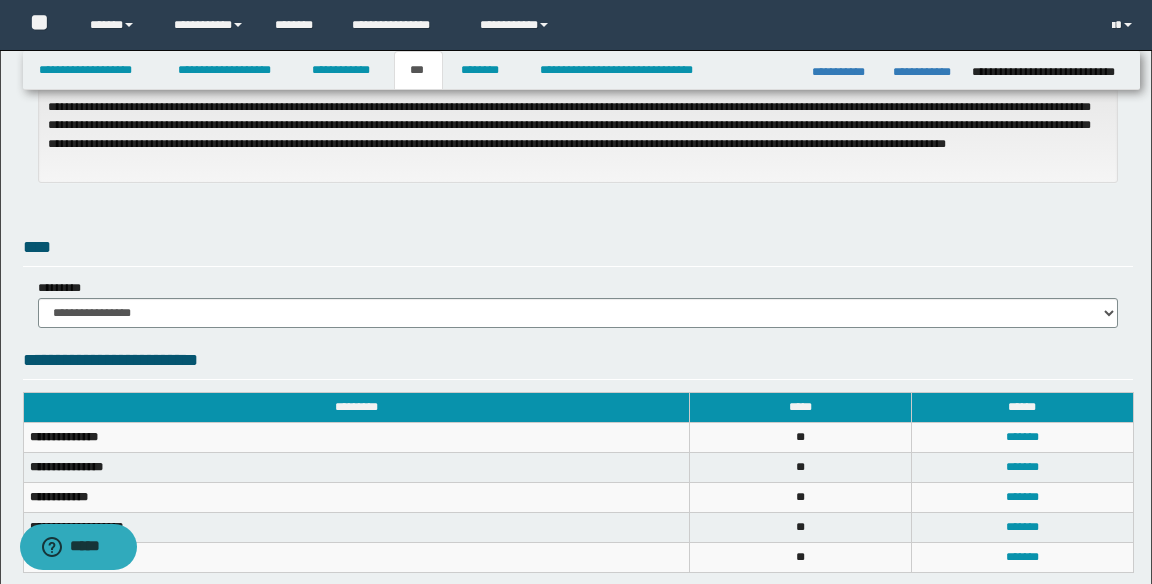 scroll, scrollTop: 444, scrollLeft: 0, axis: vertical 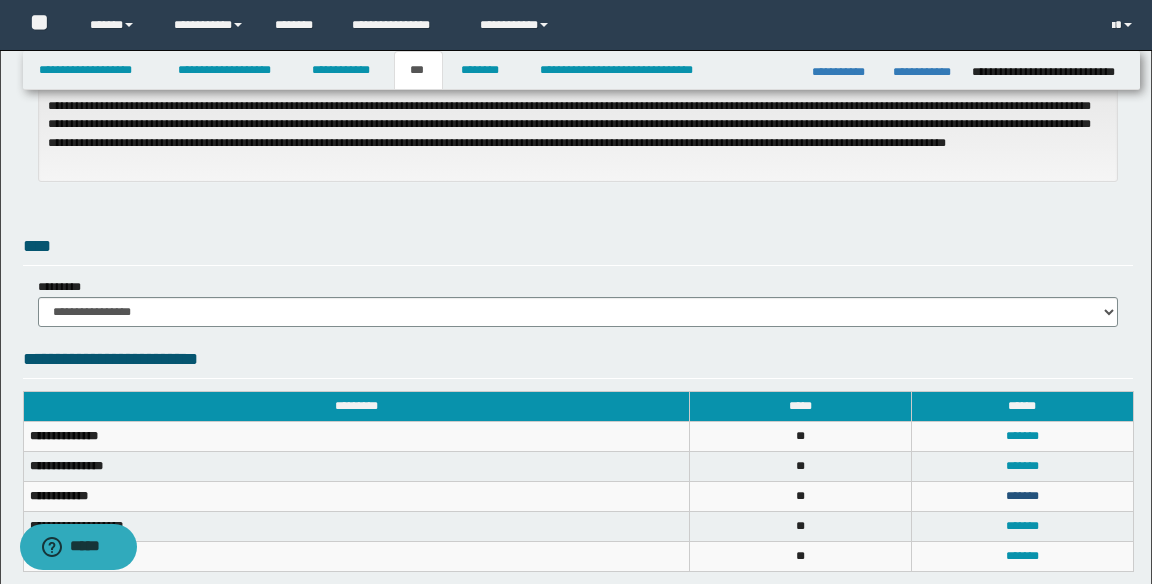 click on "*******" at bounding box center (1022, 496) 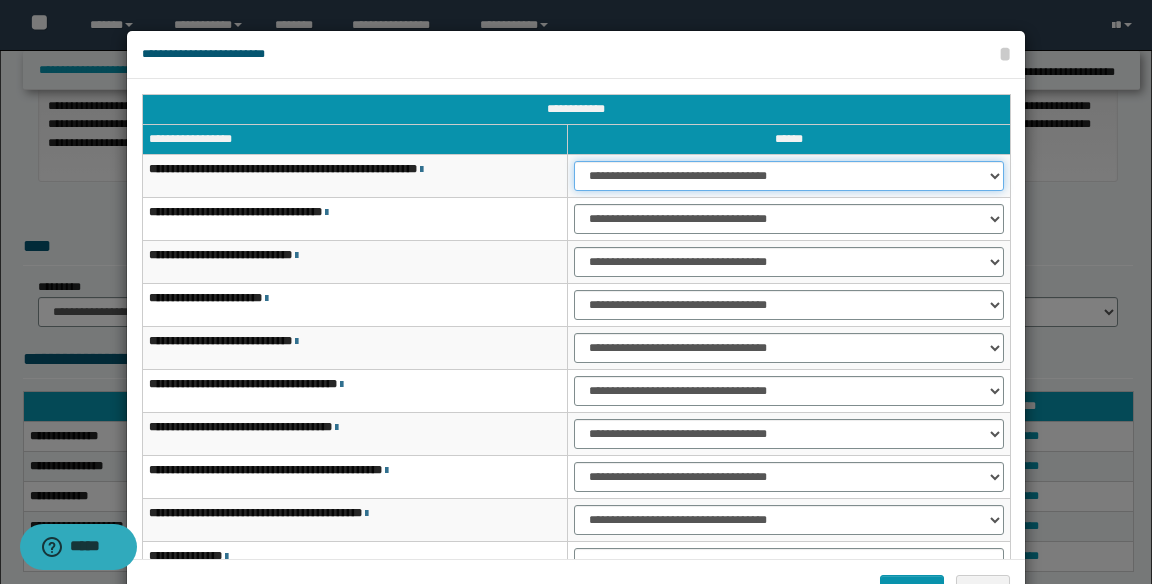 click on "**********" at bounding box center (789, 176) 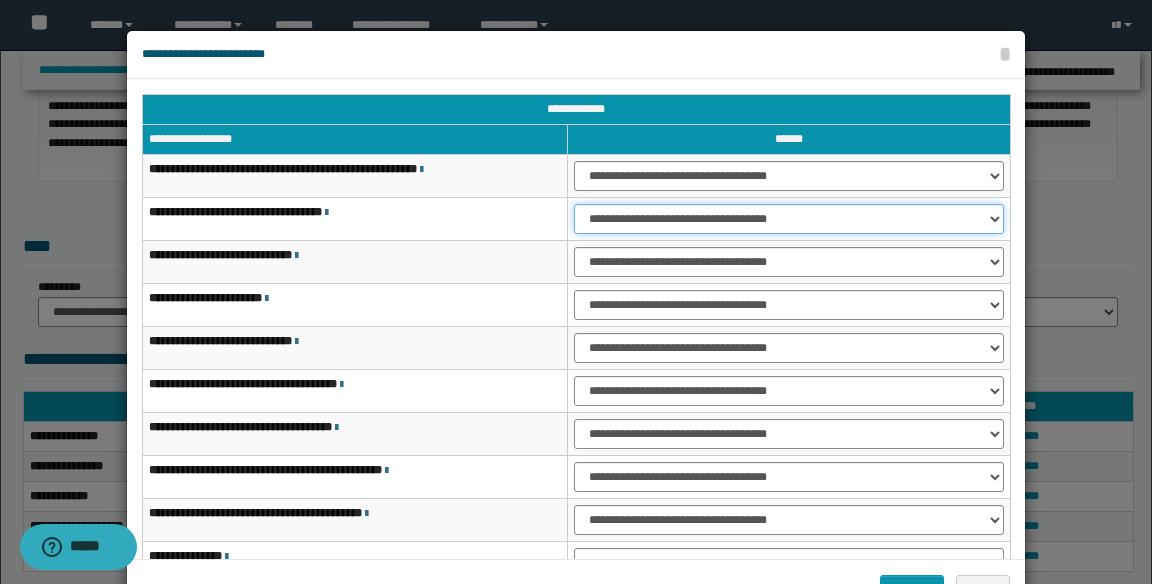 click on "**********" at bounding box center [789, 219] 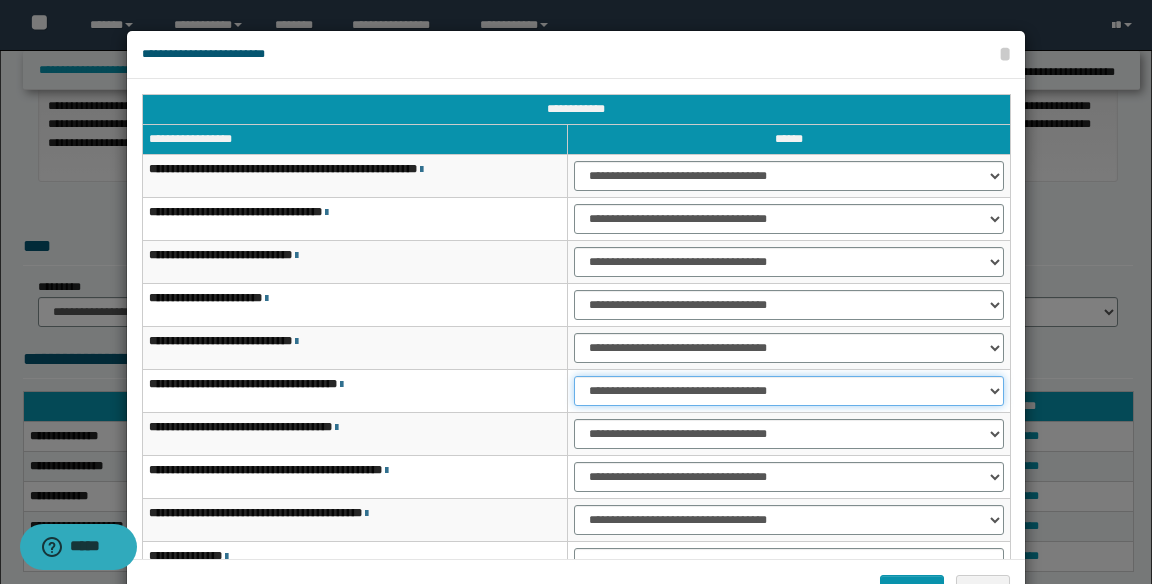 click on "**********" at bounding box center (789, 391) 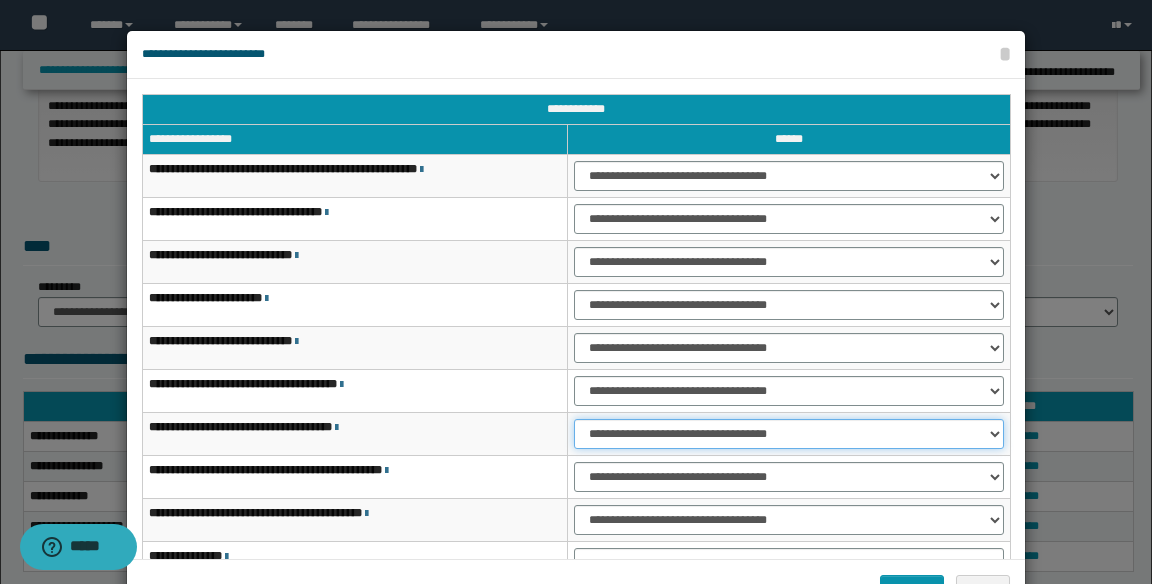 click on "**********" at bounding box center [789, 434] 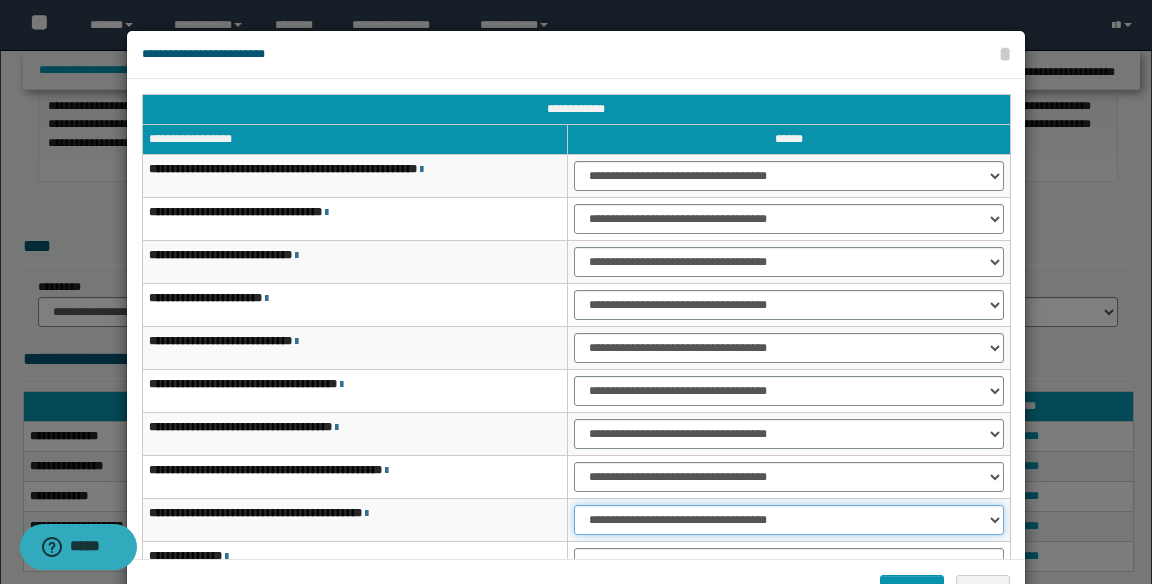 click on "**********" at bounding box center (789, 520) 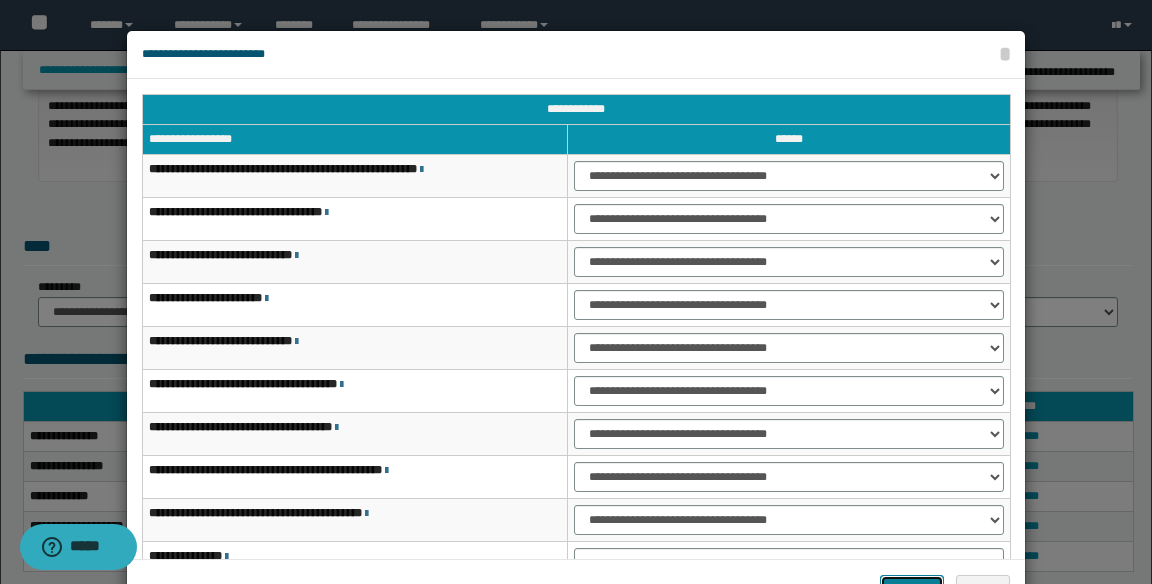 click on "*******" at bounding box center (912, 590) 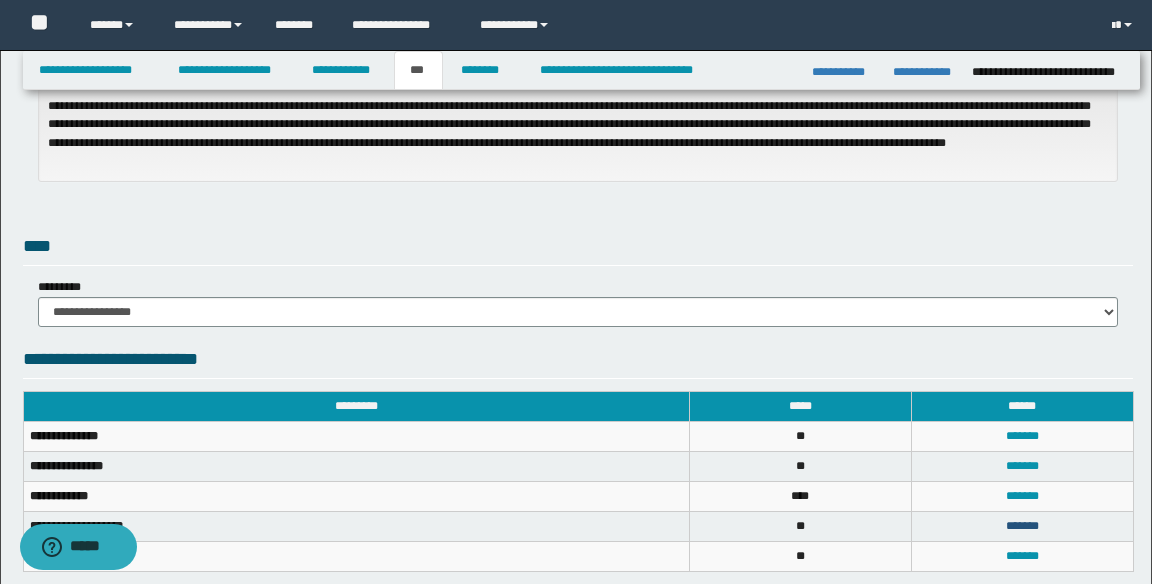 click on "*******" at bounding box center (1022, 526) 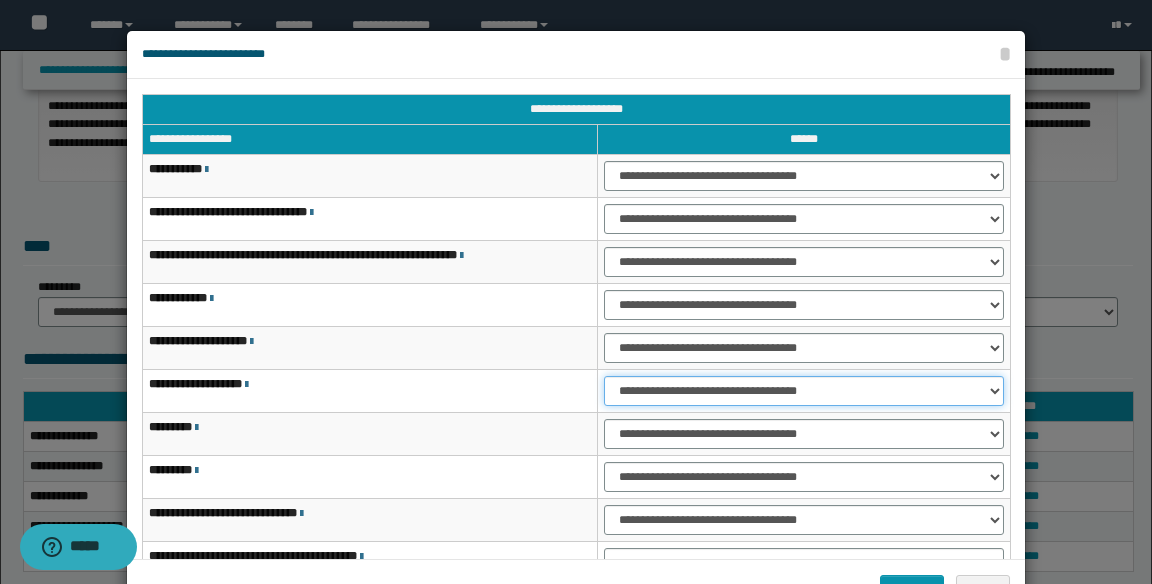 click on "**********" at bounding box center [804, 391] 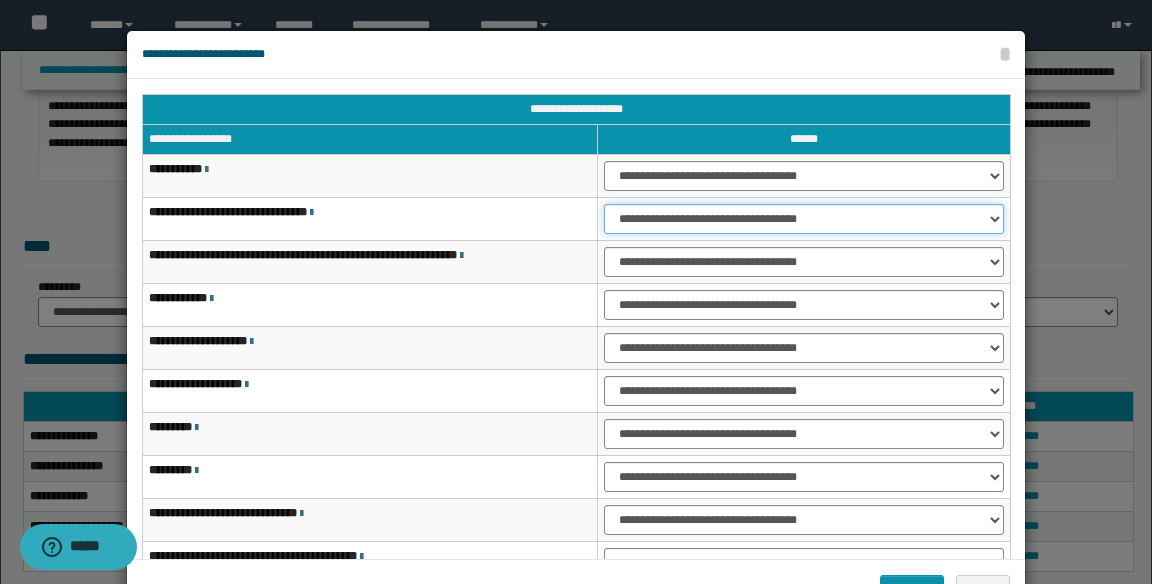 click on "**********" at bounding box center (804, 219) 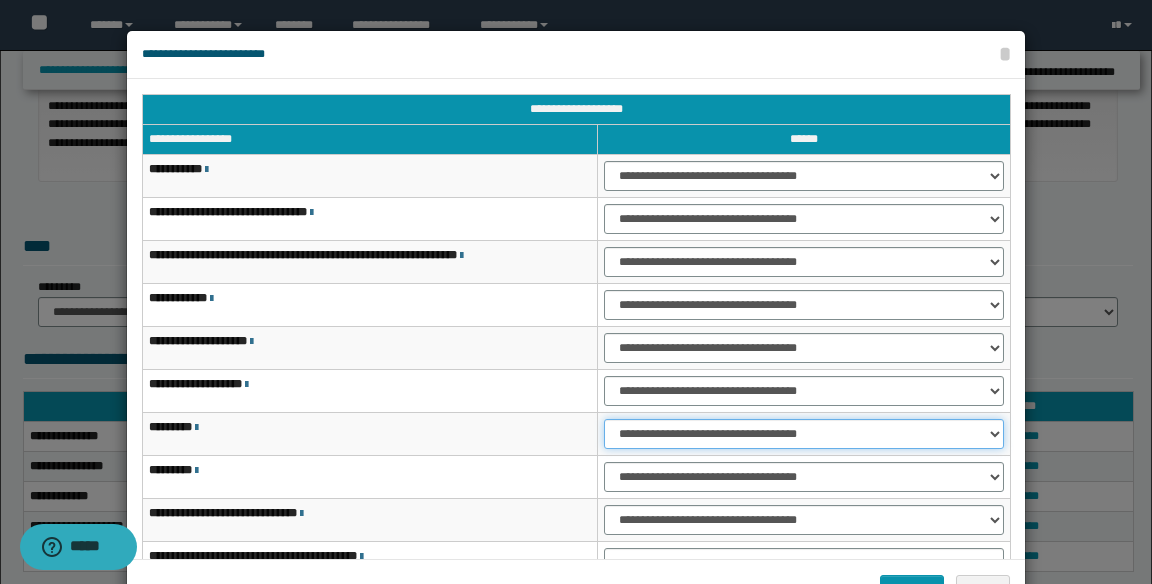 click on "**********" at bounding box center (804, 434) 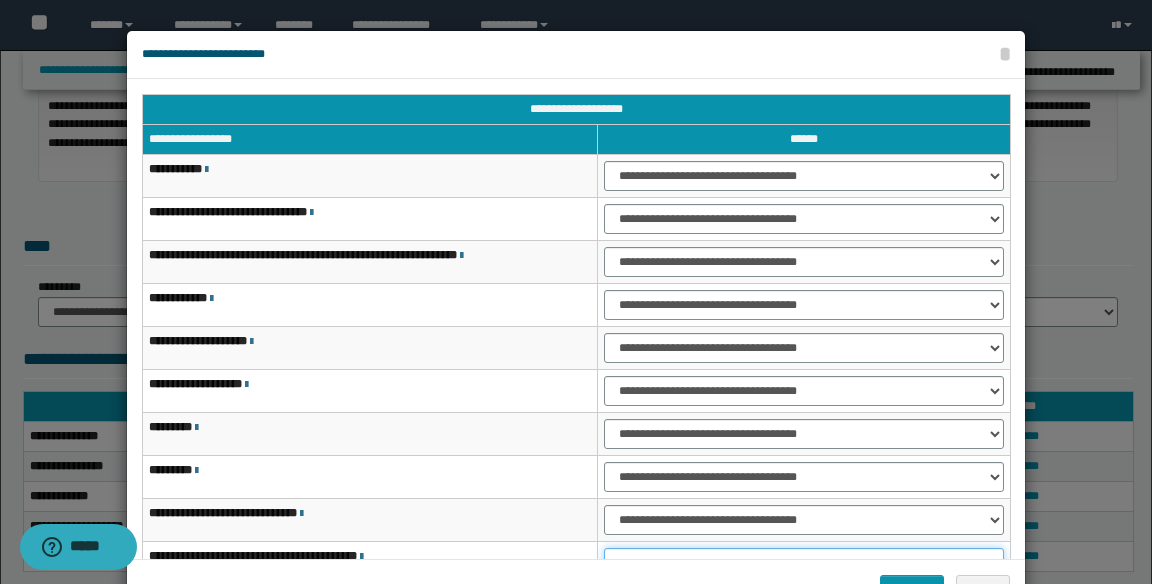 click on "**********" at bounding box center [804, 563] 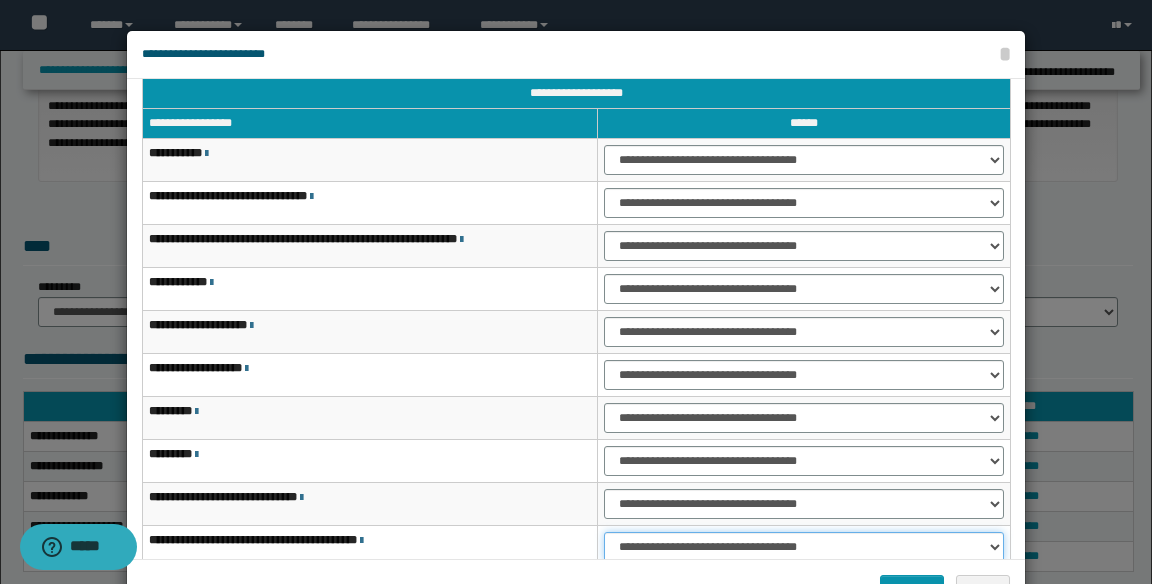 select on "***" 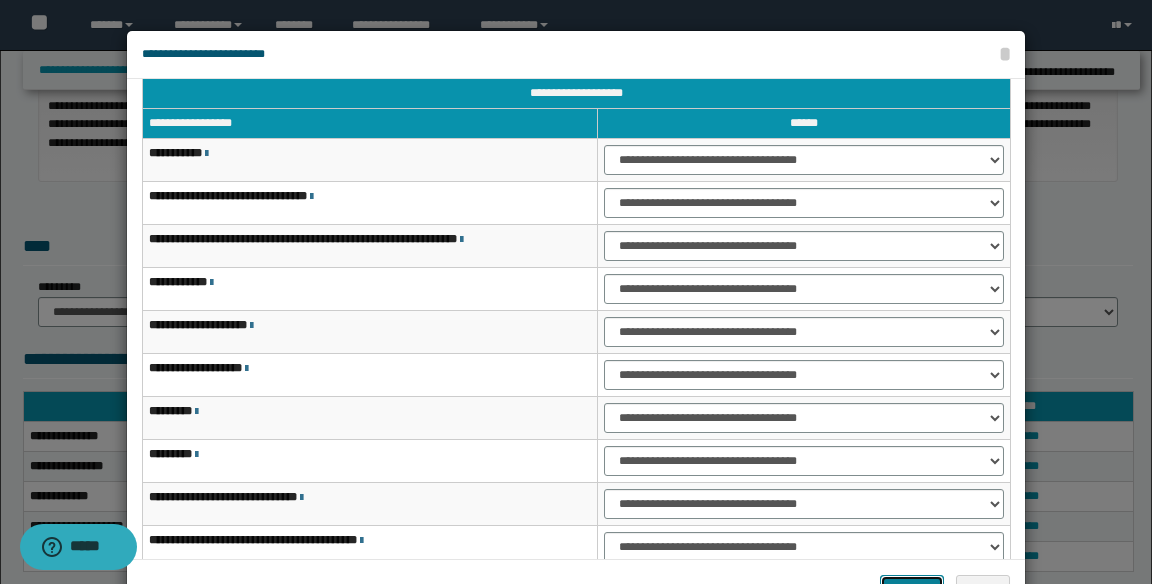 click on "*******" at bounding box center [912, 590] 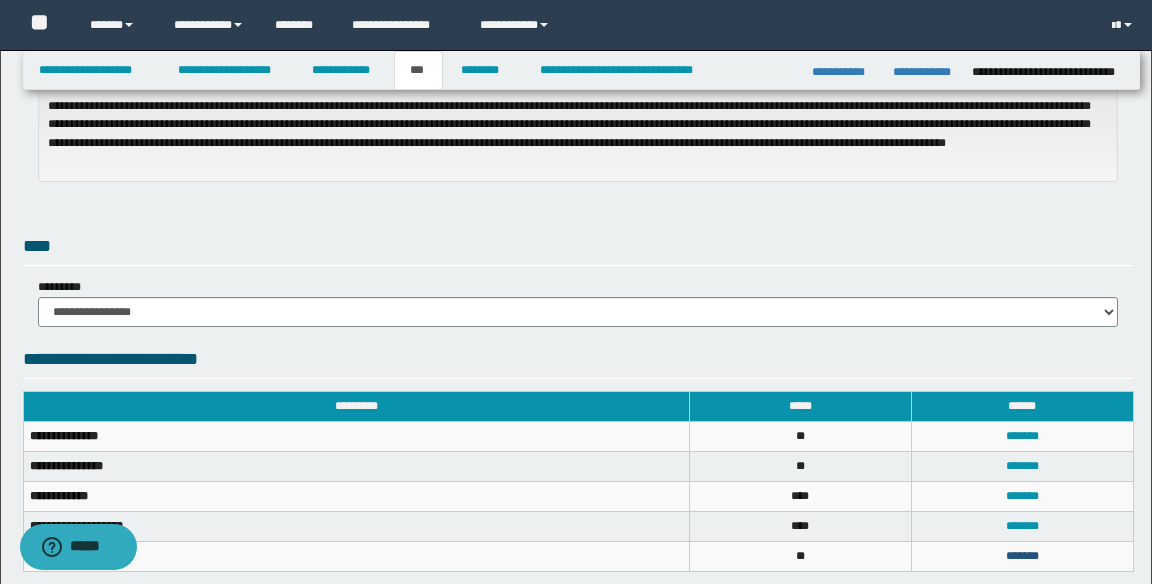 click on "*******" at bounding box center [1022, 556] 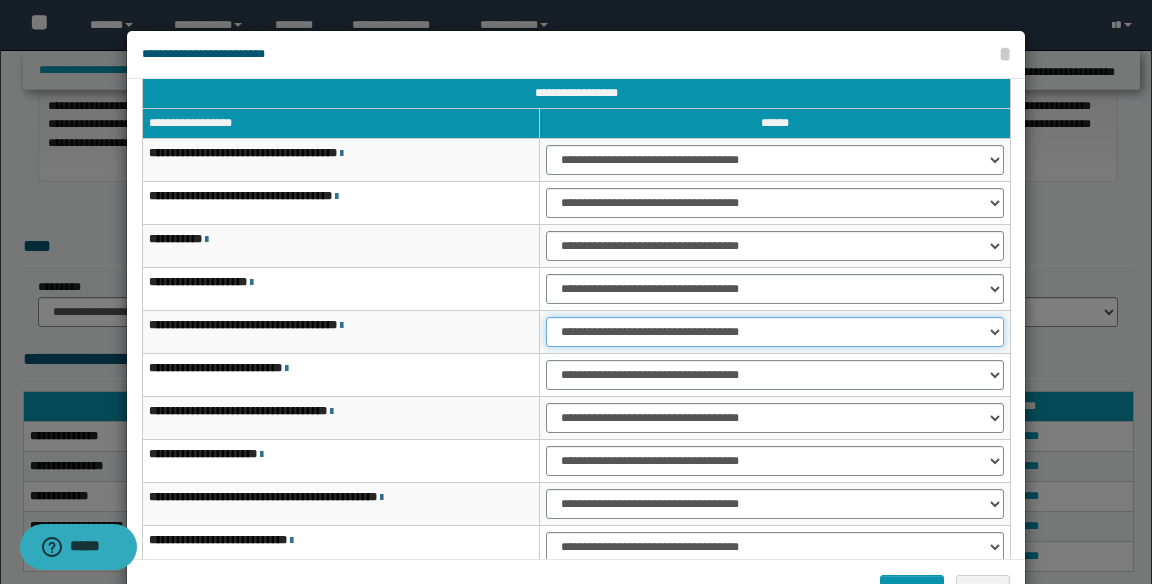 click on "**********" at bounding box center [775, 332] 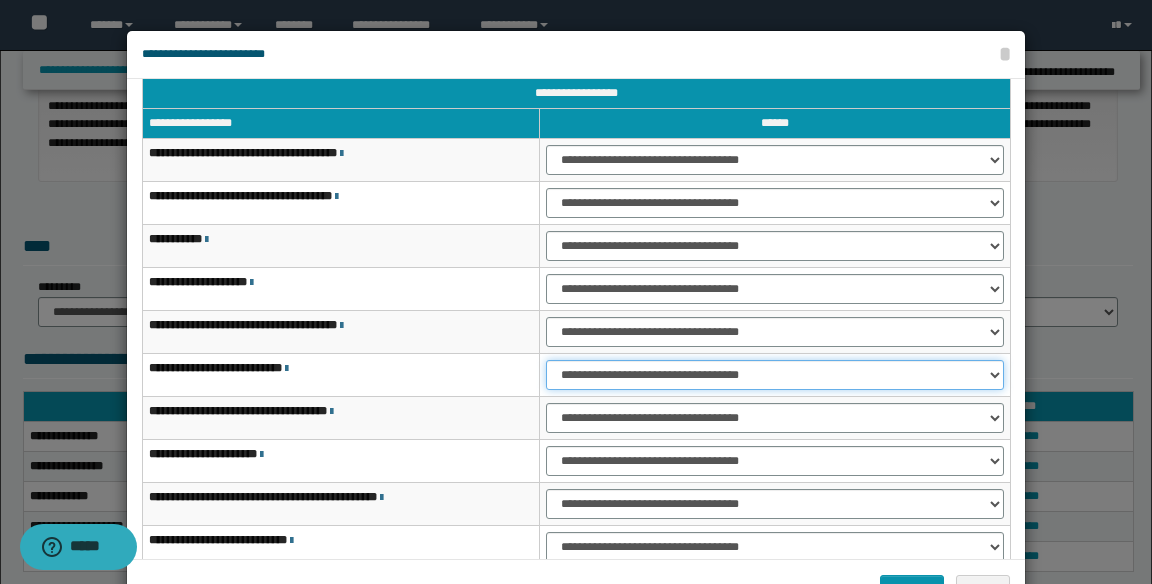 click on "**********" at bounding box center (775, 375) 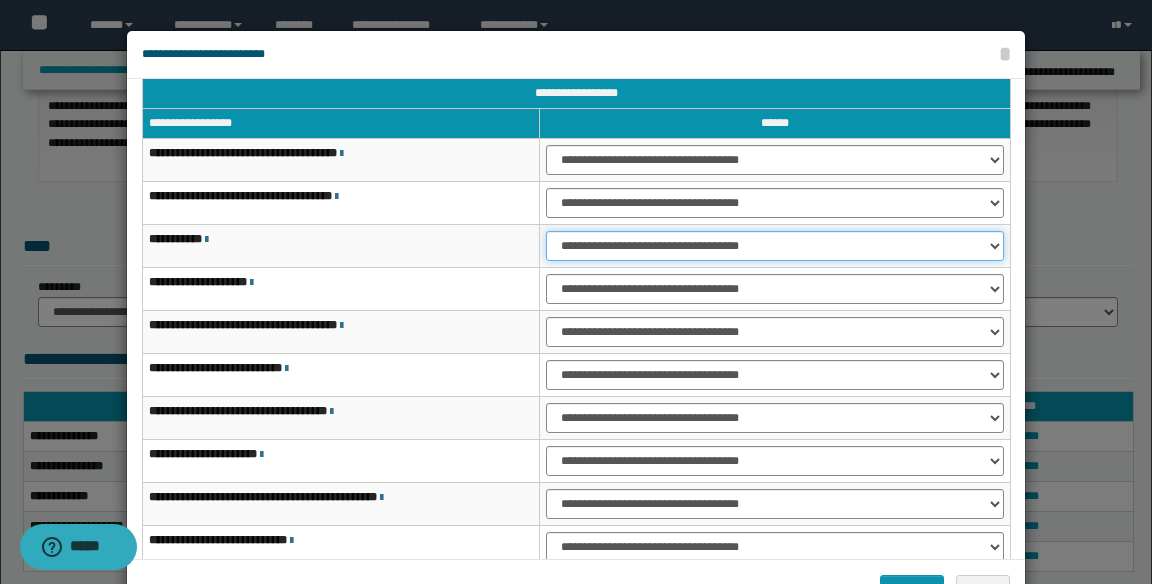 click on "**********" at bounding box center (775, 246) 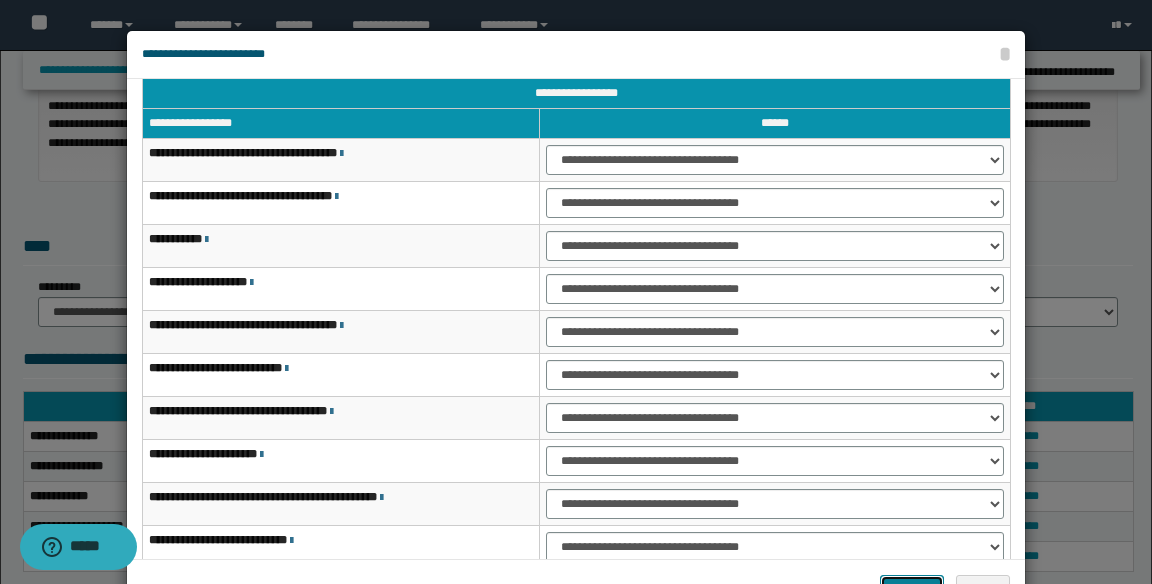 click on "*******" at bounding box center (912, 590) 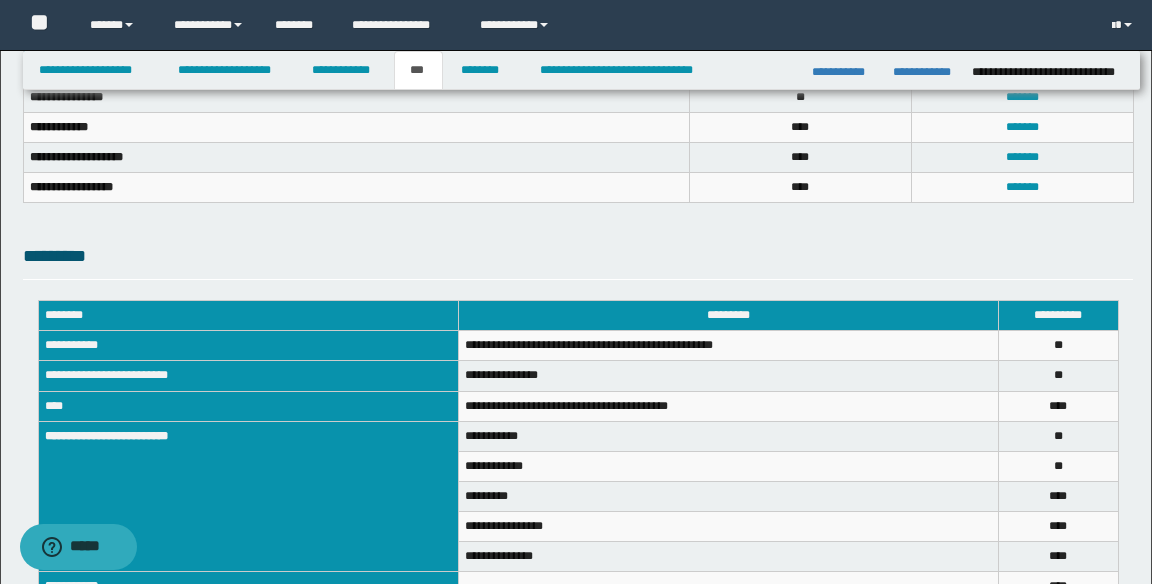 scroll, scrollTop: 861, scrollLeft: 0, axis: vertical 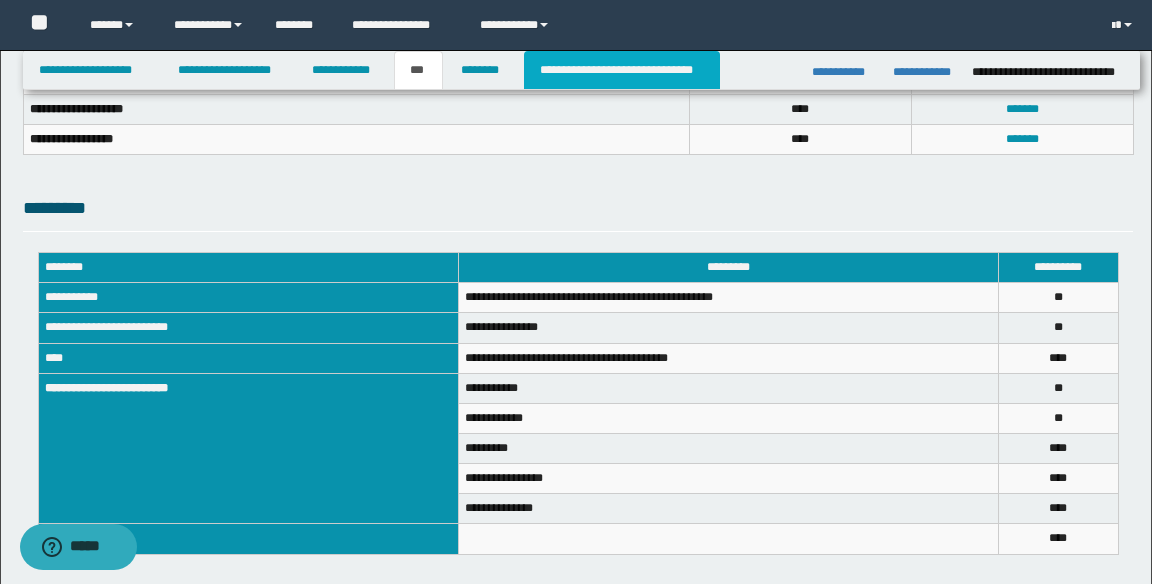 click on "**********" at bounding box center (622, 70) 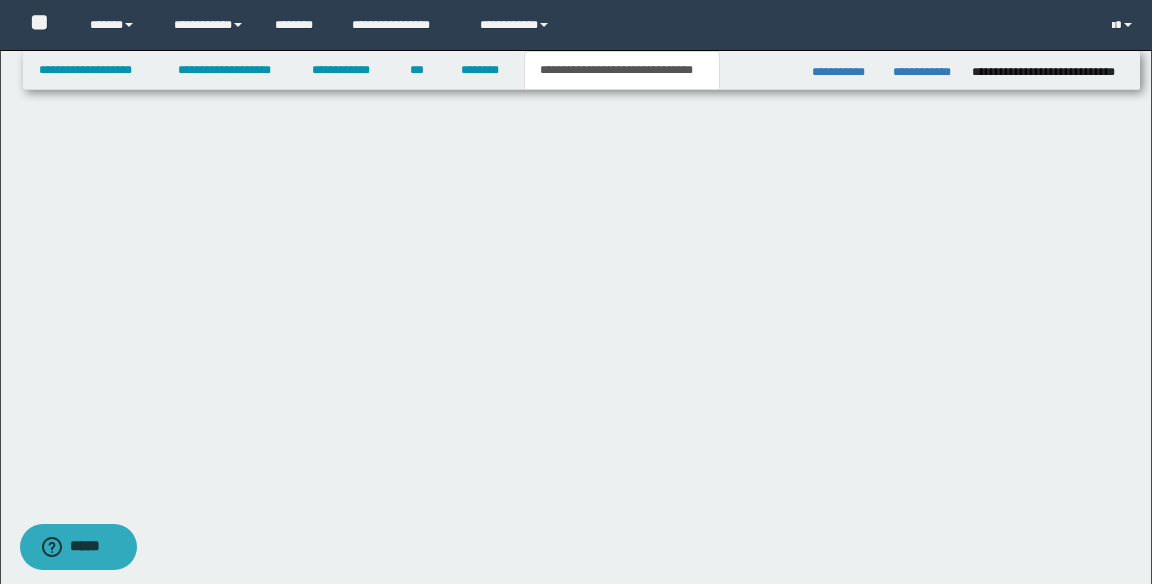 scroll, scrollTop: 0, scrollLeft: 0, axis: both 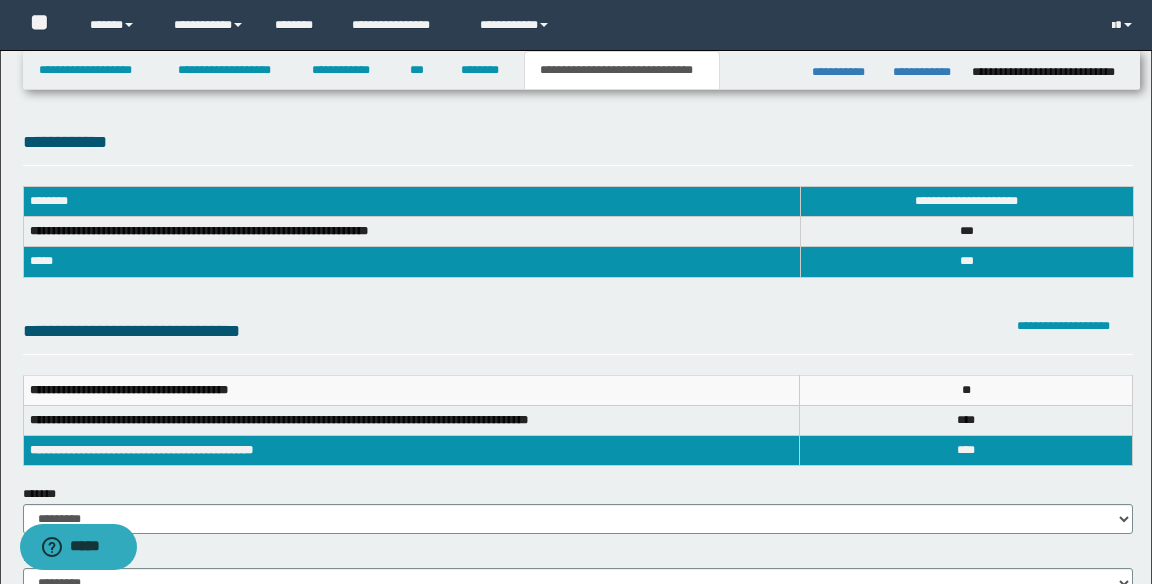 click on "**********" at bounding box center (581, 70) 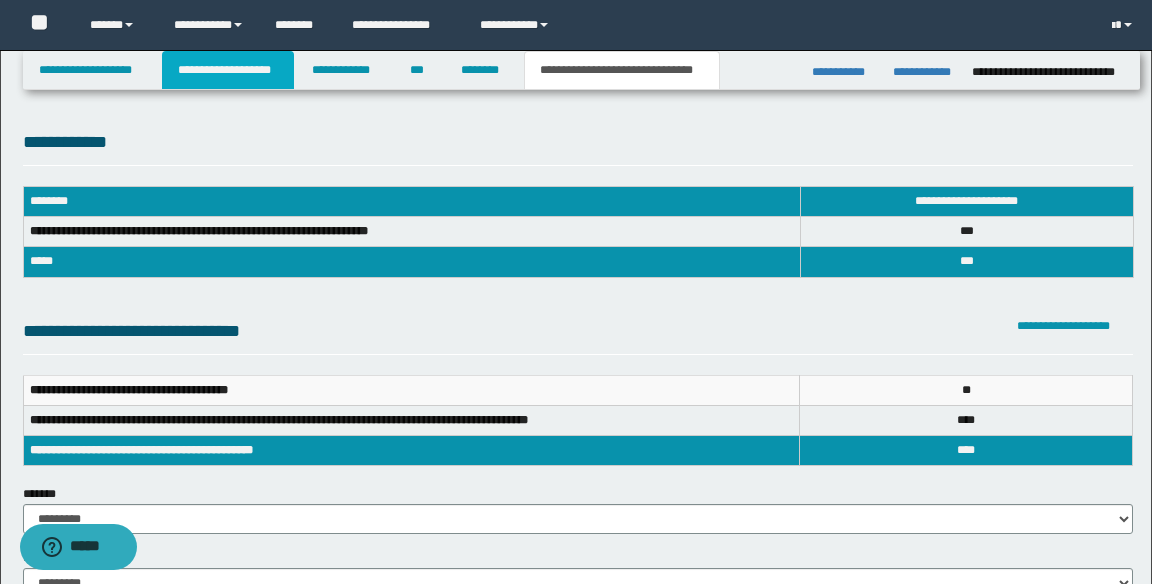 click on "**********" at bounding box center [228, 70] 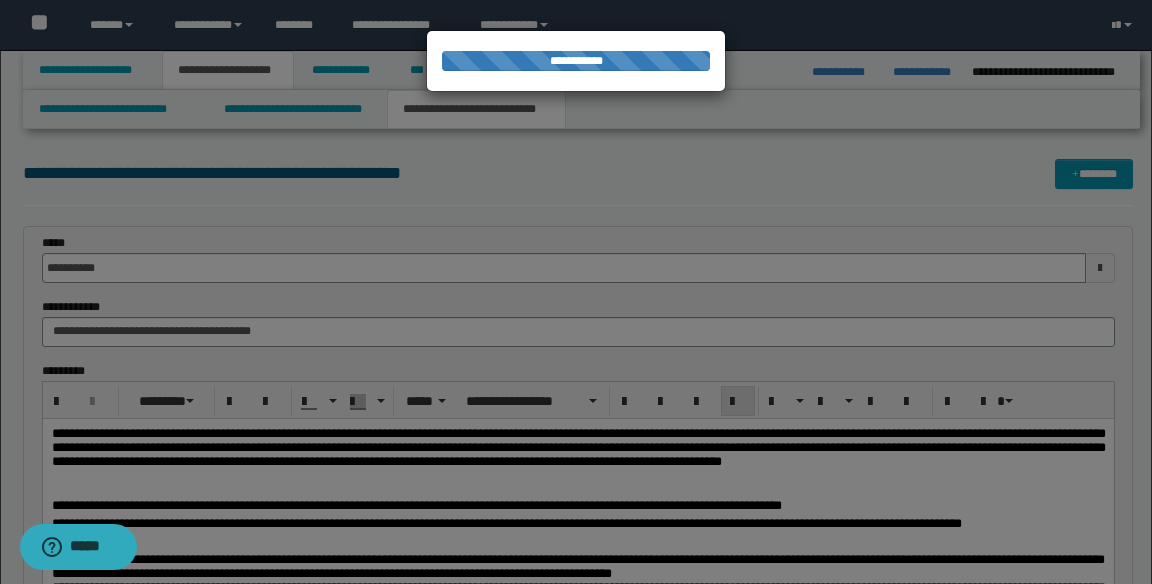 type 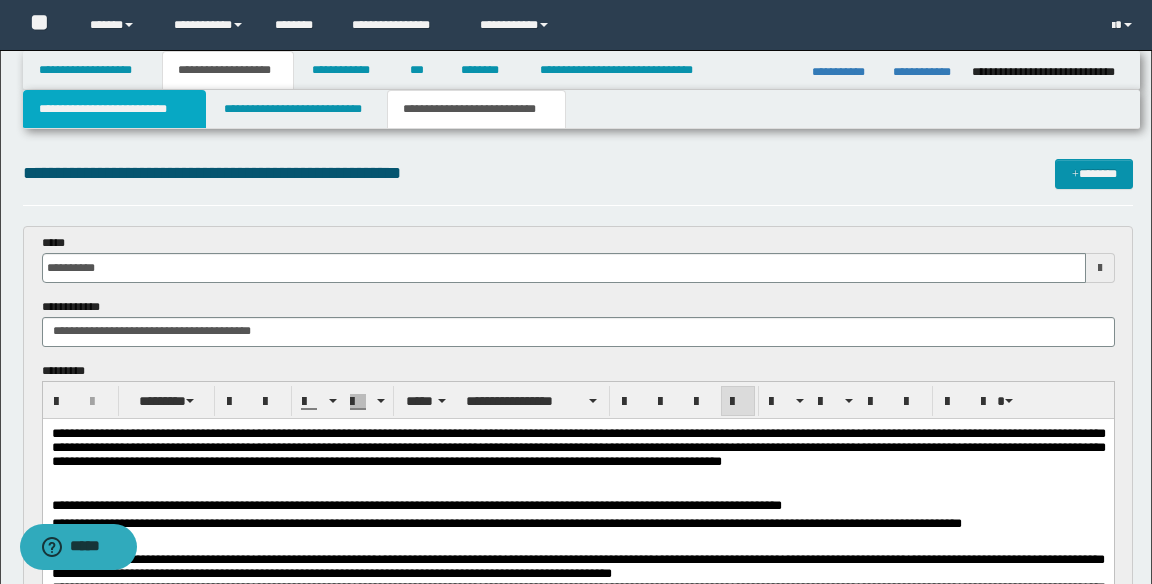 click on "**********" at bounding box center [115, 109] 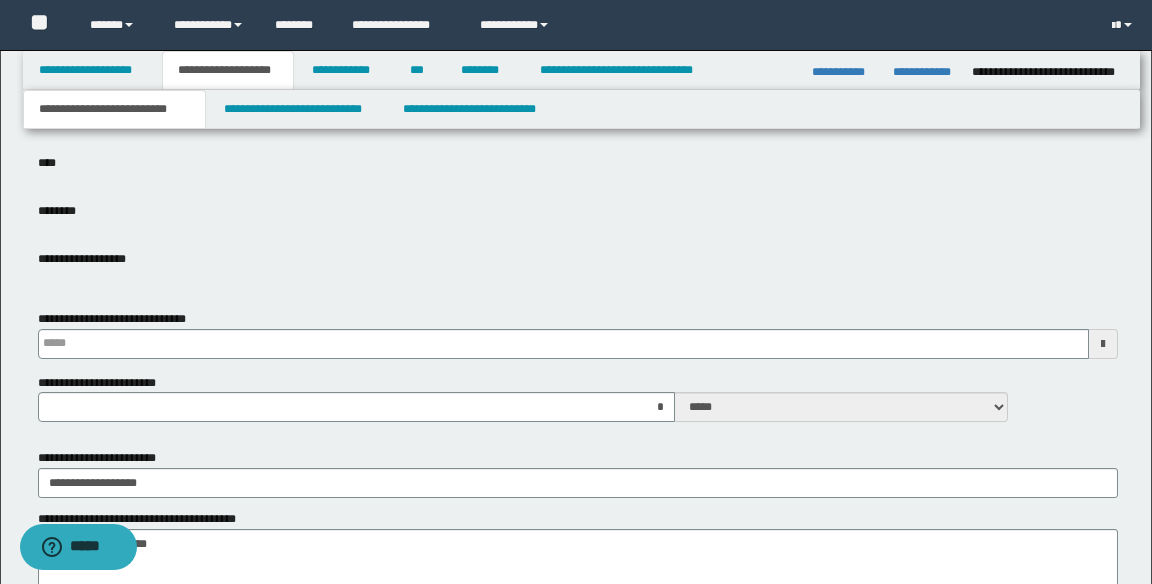 scroll, scrollTop: 634, scrollLeft: 0, axis: vertical 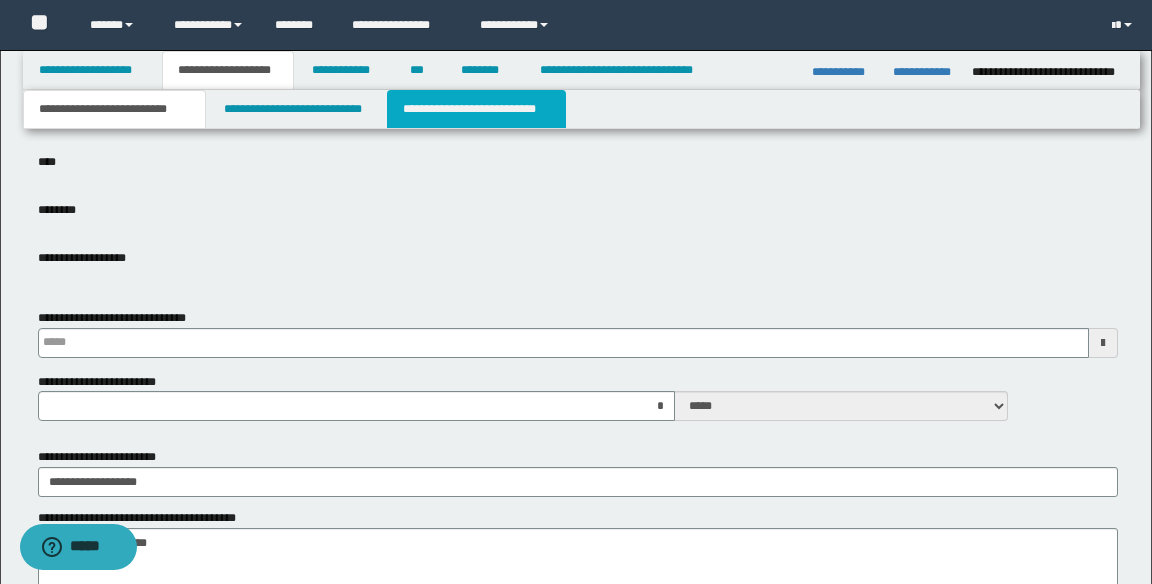click on "**********" at bounding box center [476, 109] 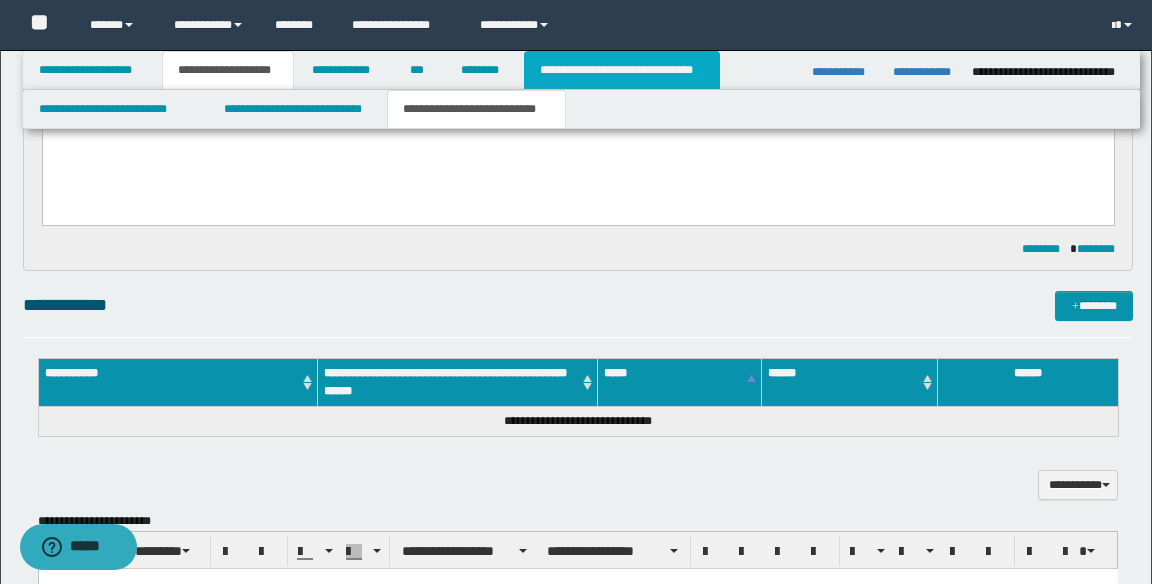 click on "**********" at bounding box center (622, 70) 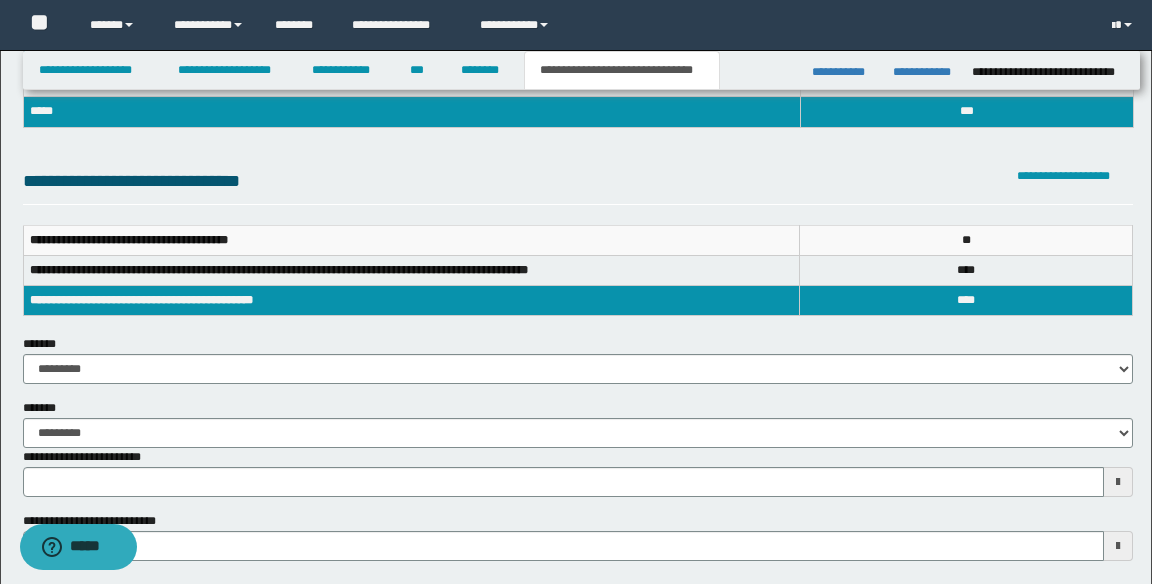 scroll, scrollTop: 0, scrollLeft: 0, axis: both 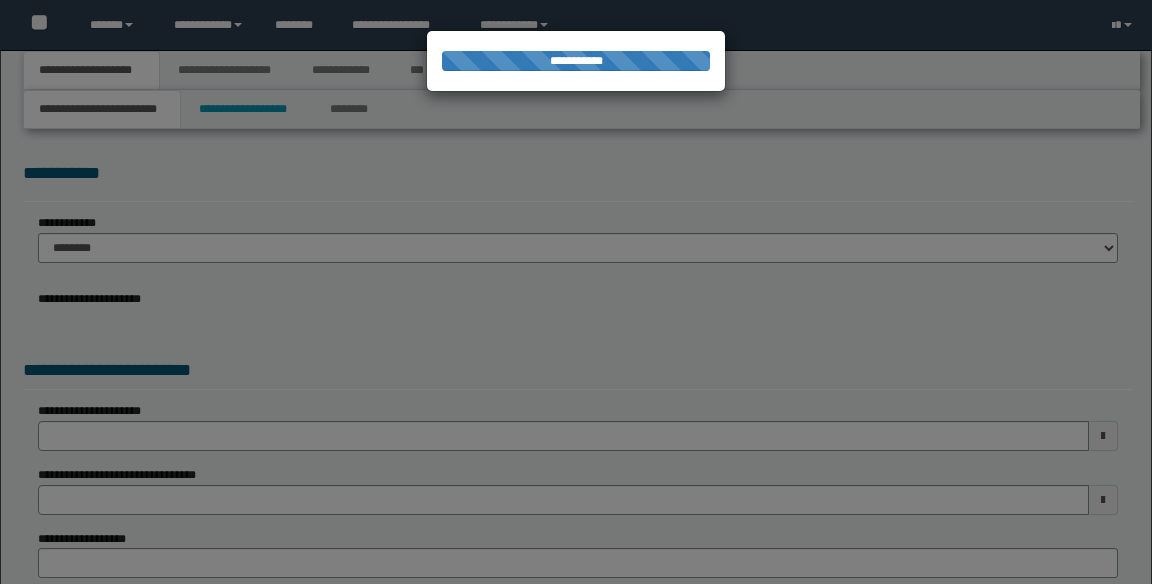 select on "**" 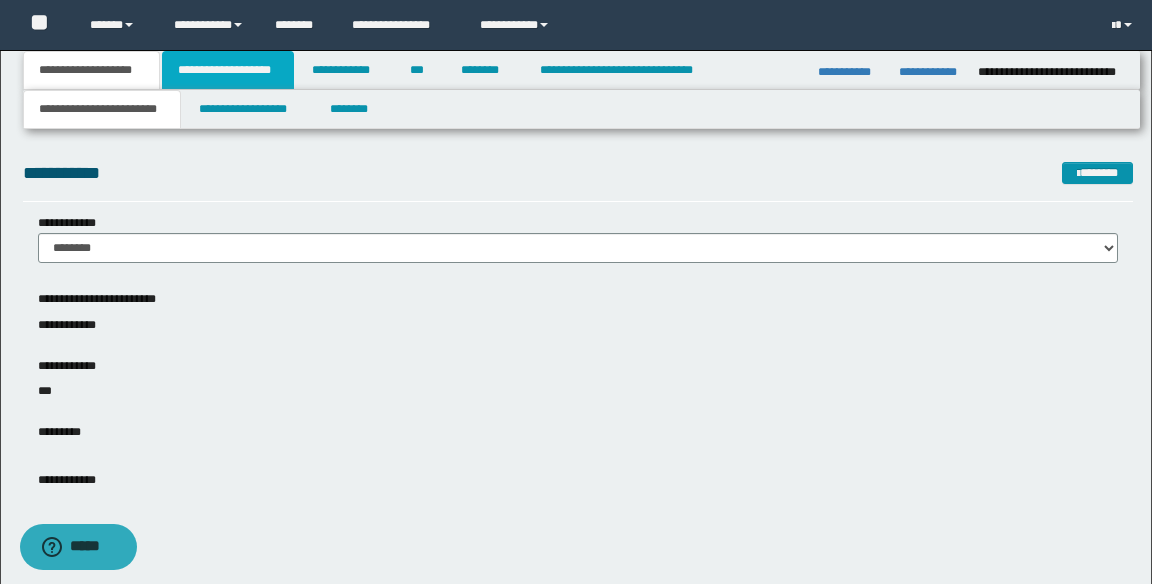 click on "**********" at bounding box center [228, 70] 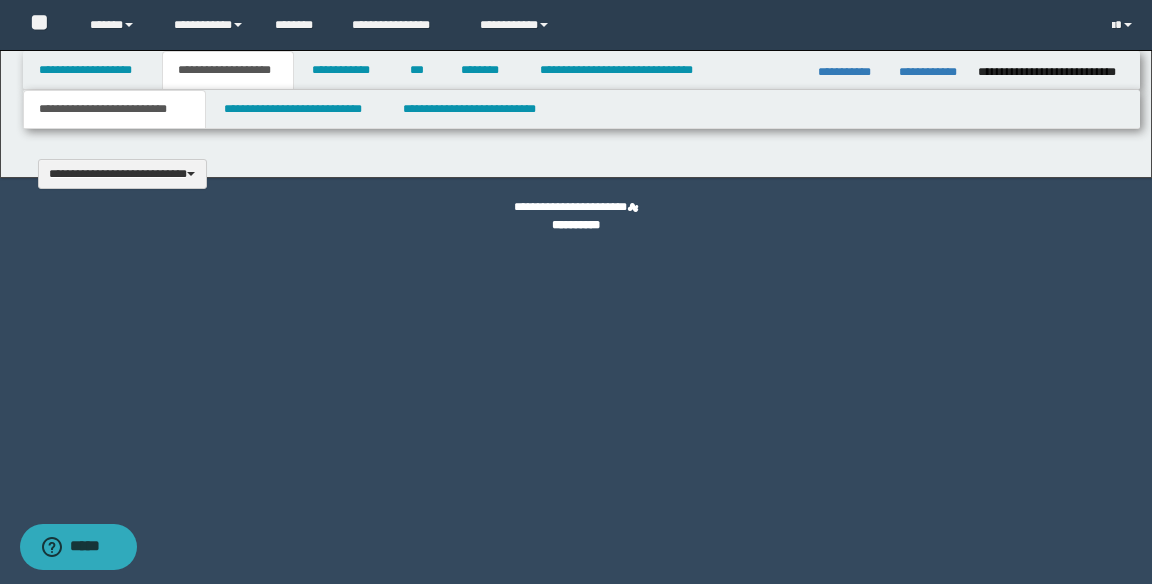 type 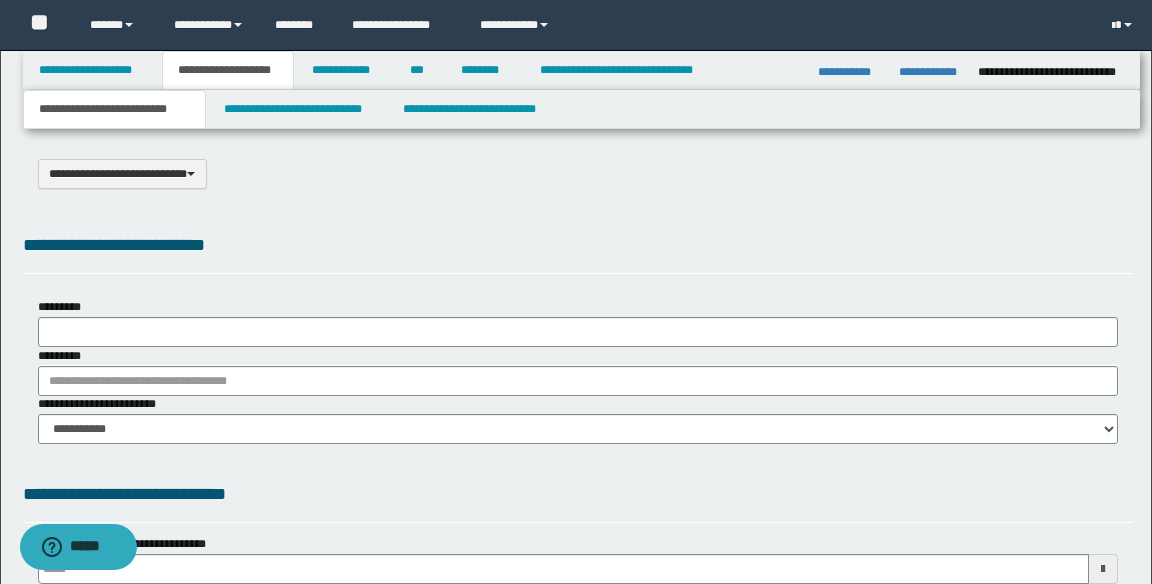 scroll, scrollTop: 0, scrollLeft: 0, axis: both 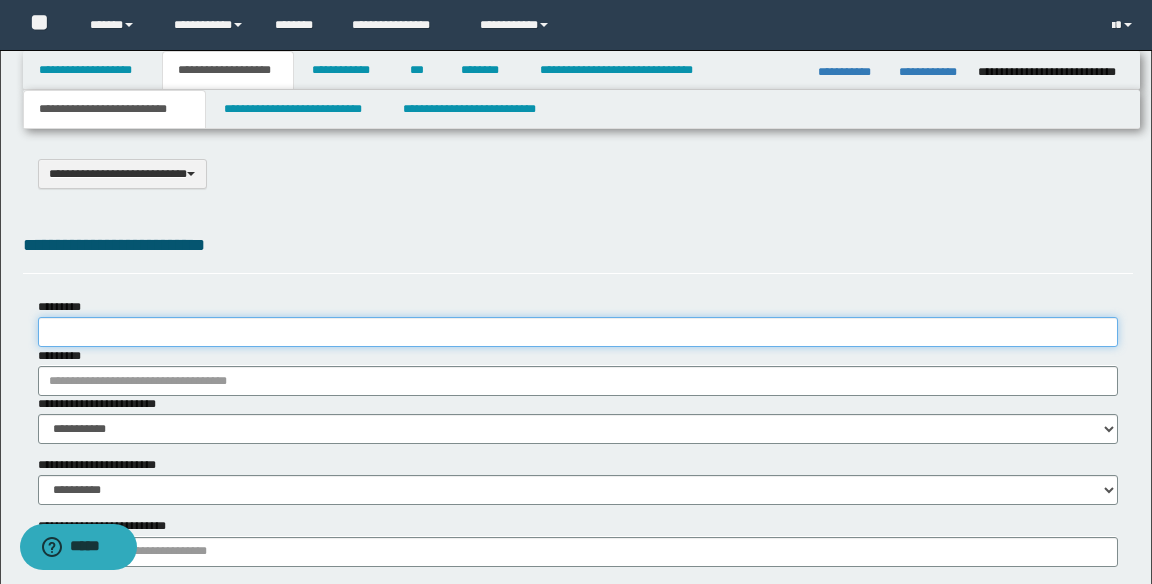 click on "*********" at bounding box center (578, 332) 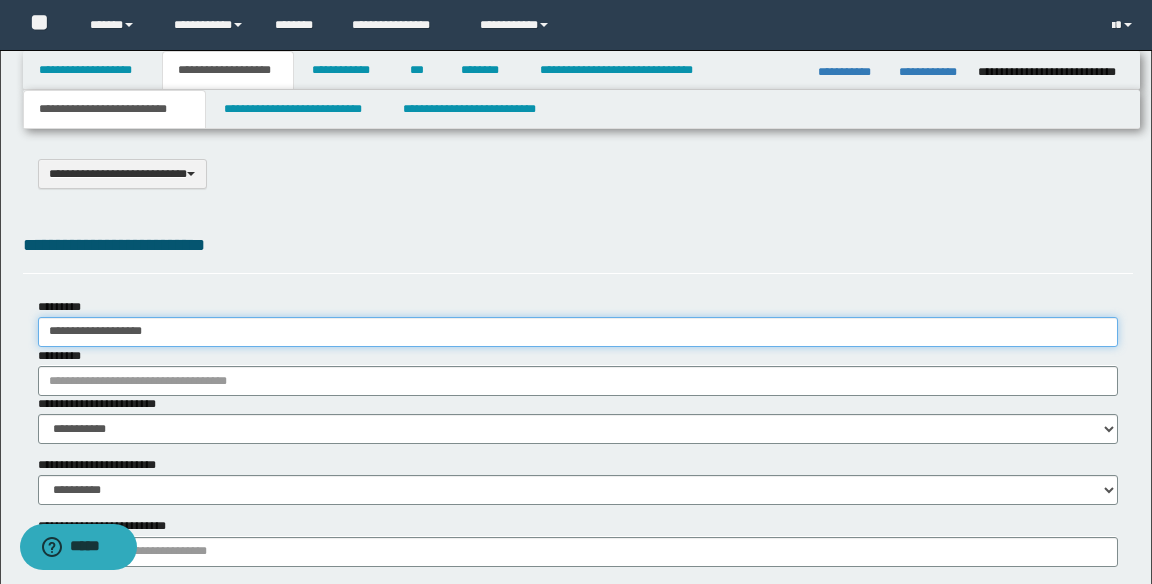 type on "**********" 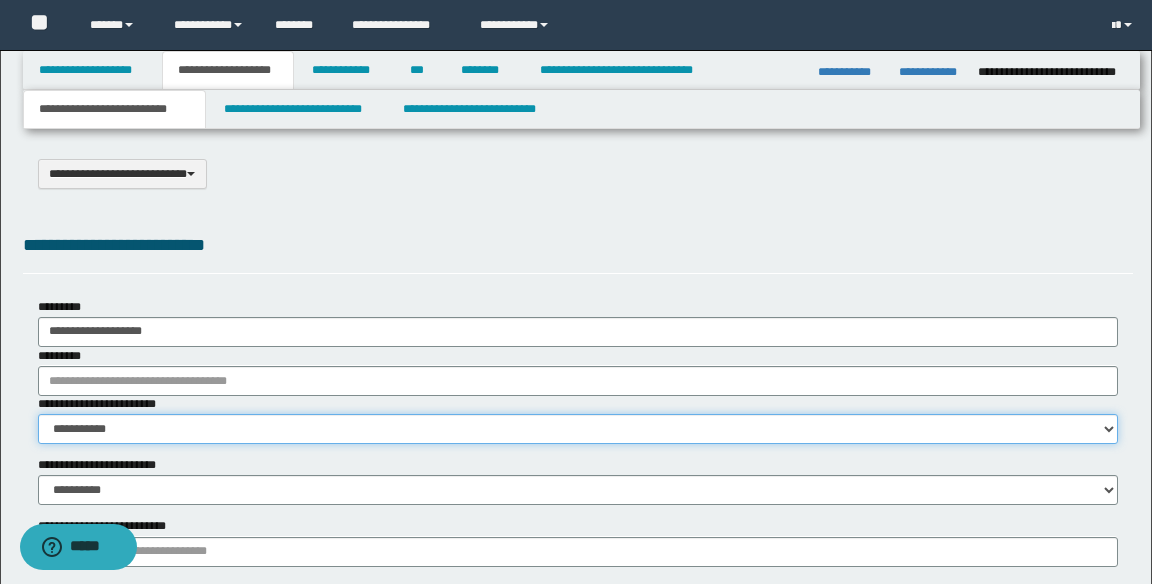 click on "**********" at bounding box center [578, 429] 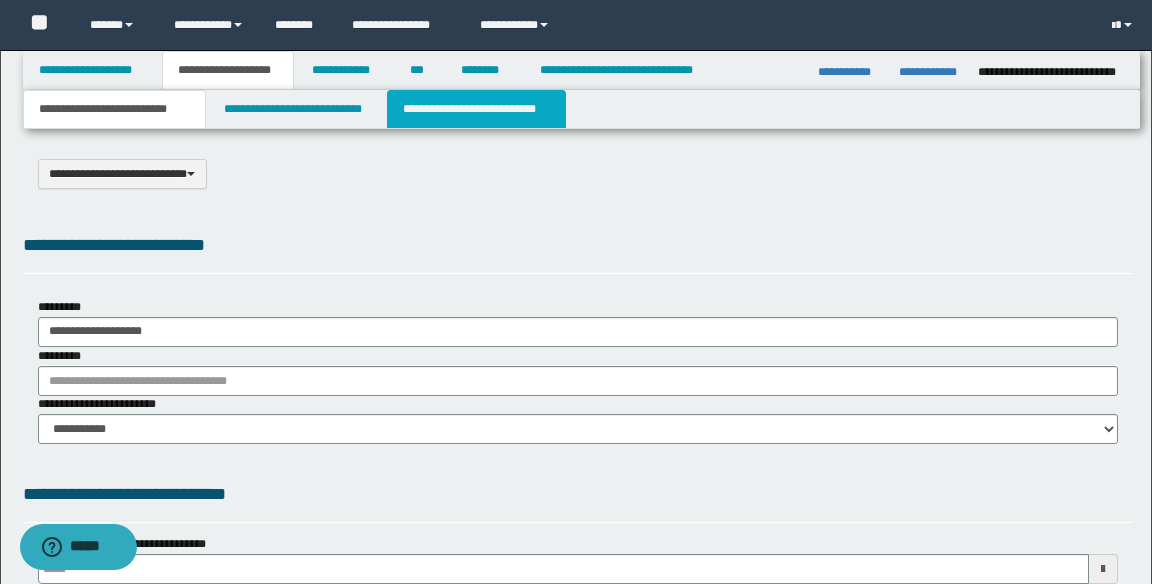 click on "**********" at bounding box center (476, 109) 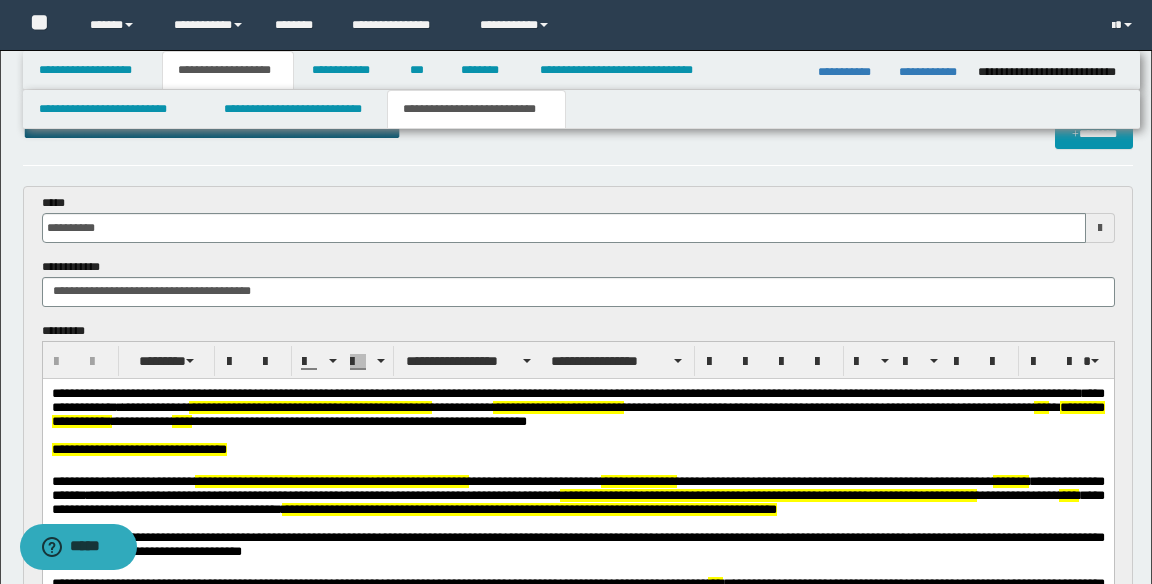 scroll, scrollTop: 44, scrollLeft: 0, axis: vertical 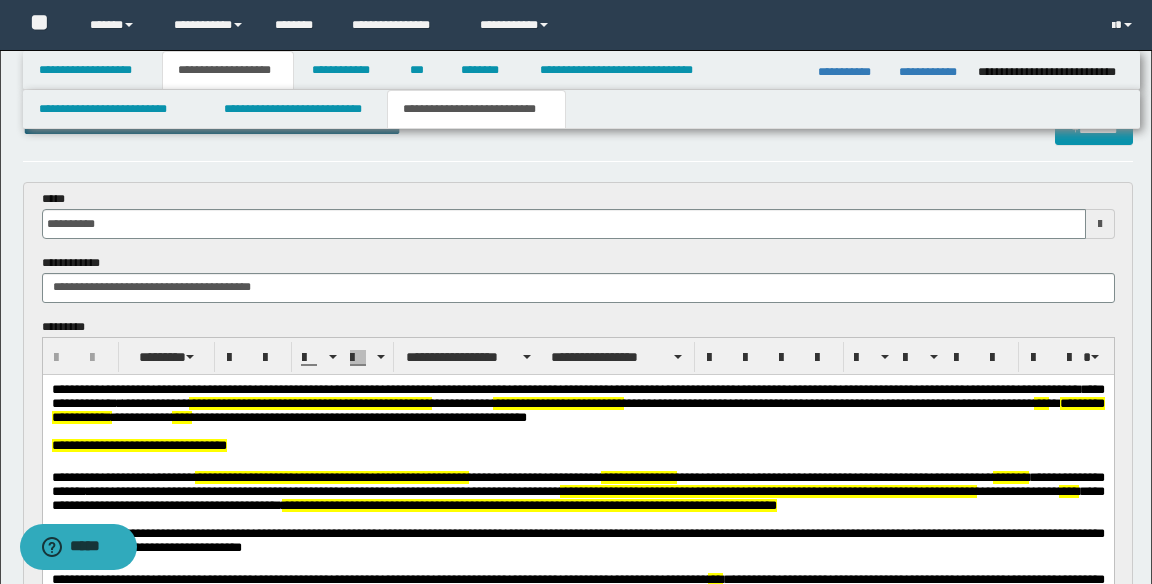 click on "**********" at bounding box center (577, 409) 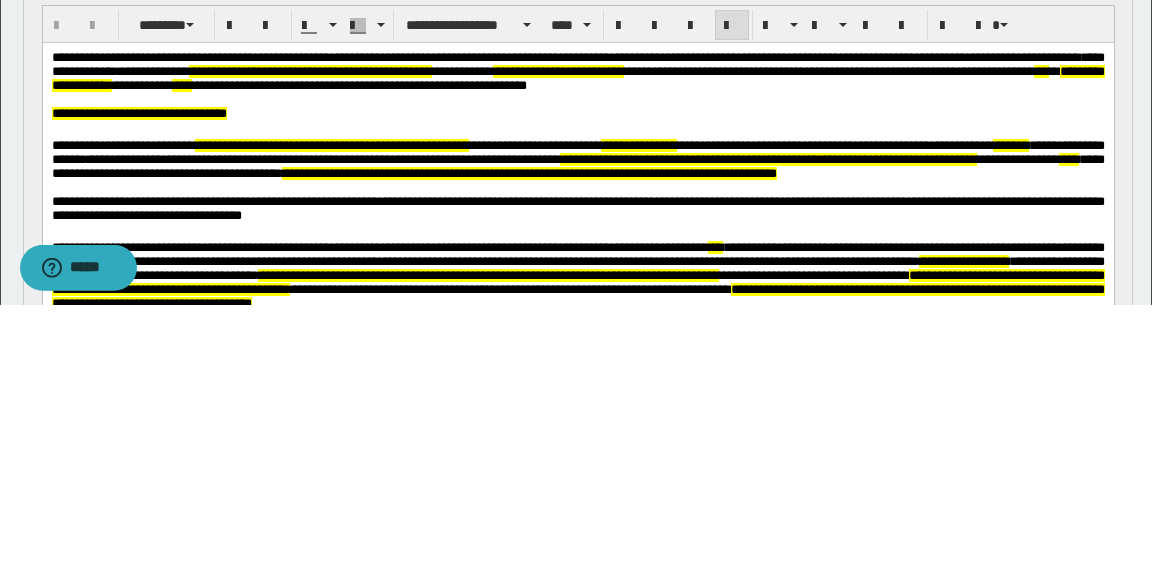 scroll, scrollTop: 97, scrollLeft: 0, axis: vertical 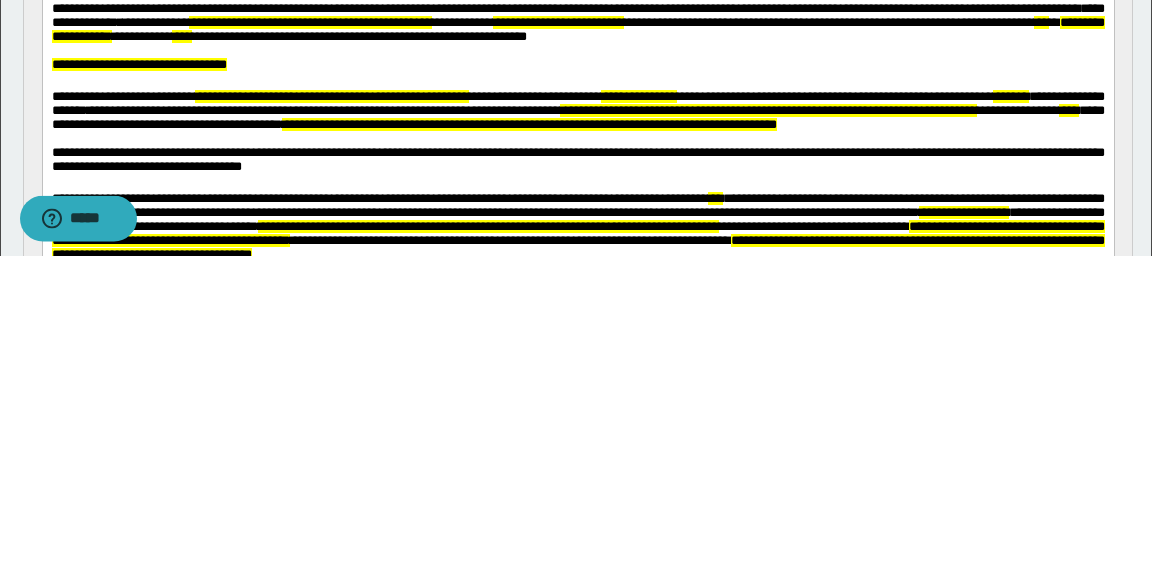 type 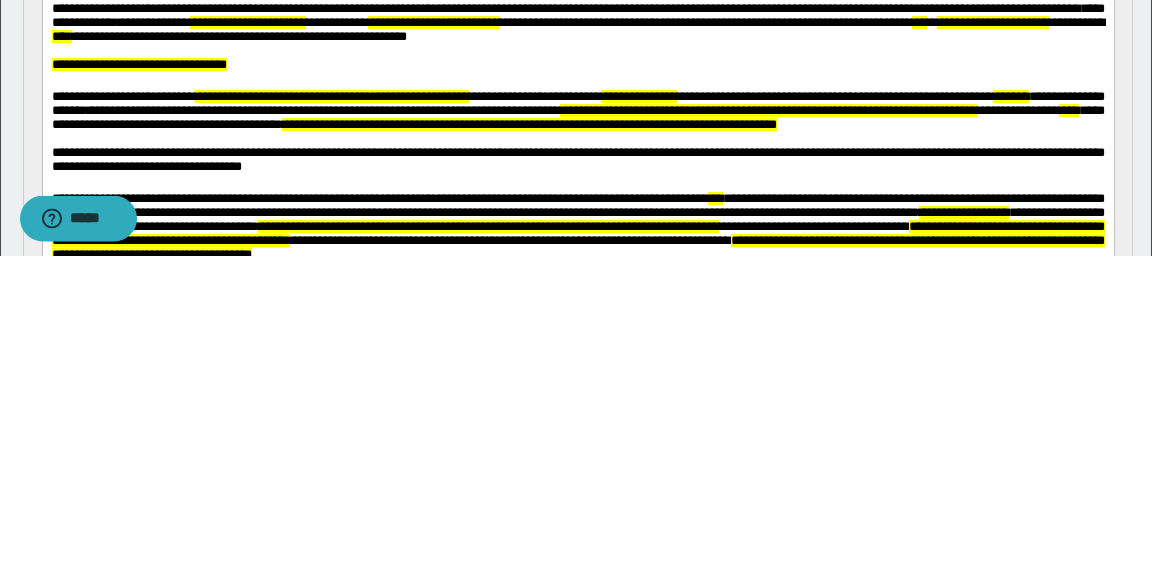 click on "**********" at bounding box center [433, 22] 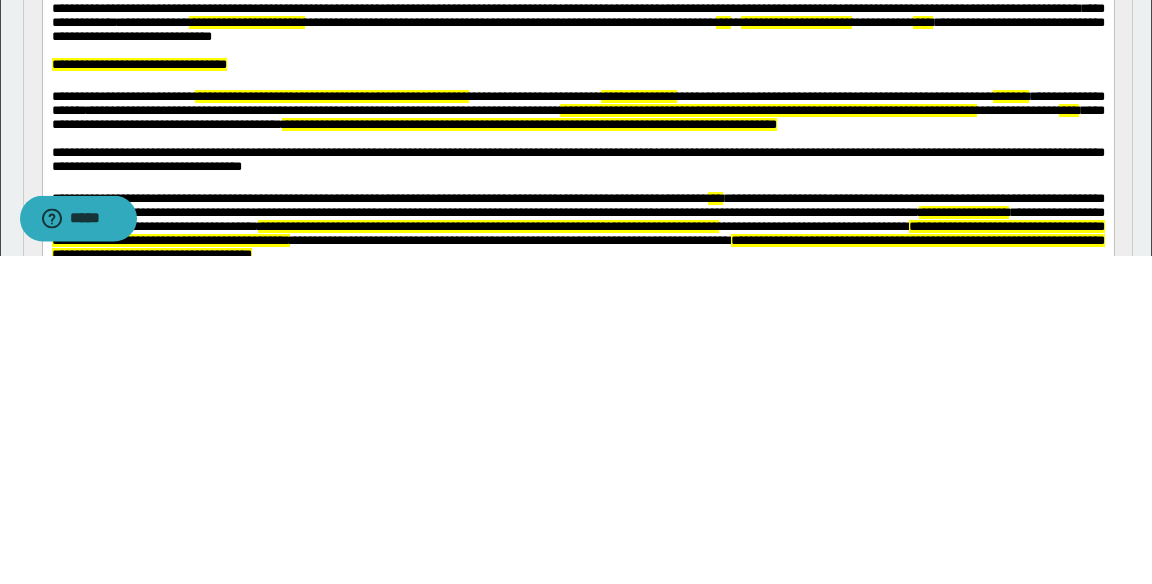 click on "***" at bounding box center (722, 22) 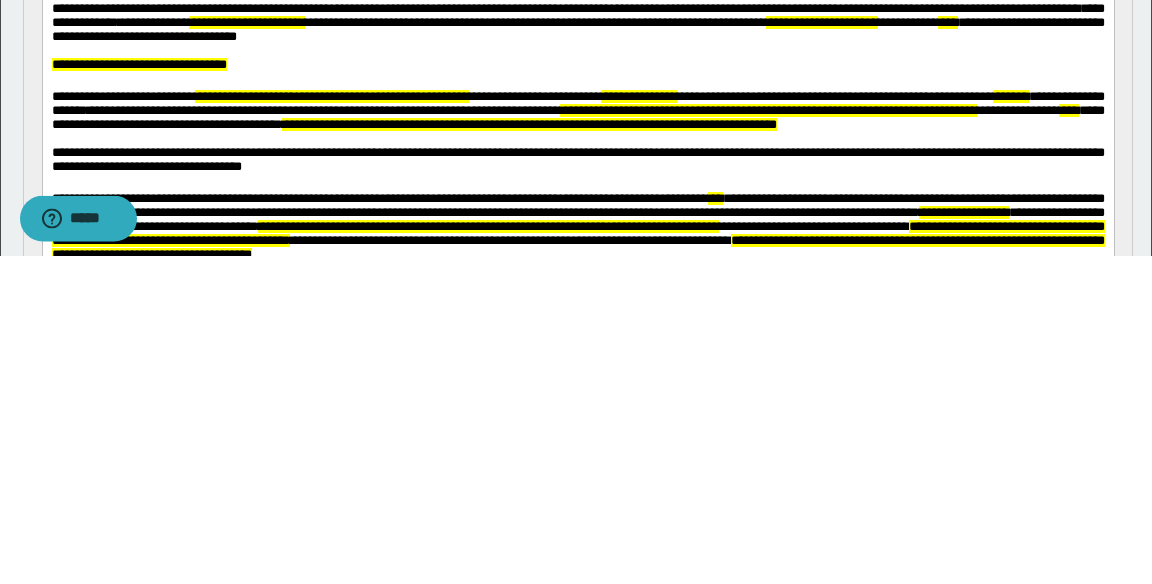 click on "**********" at bounding box center (577, 29) 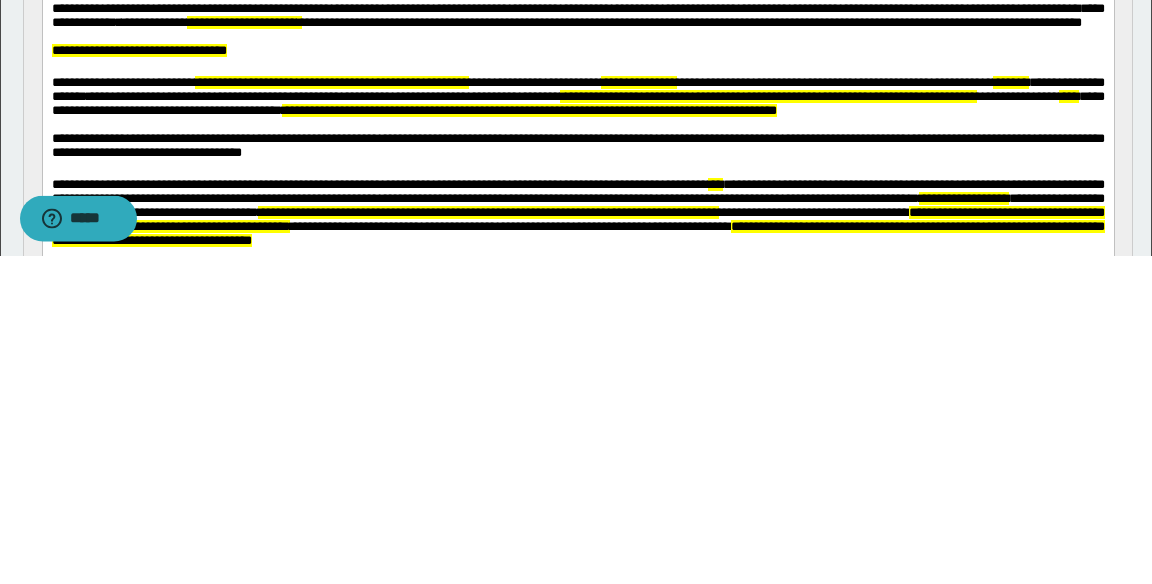 click at bounding box center (577, 37) 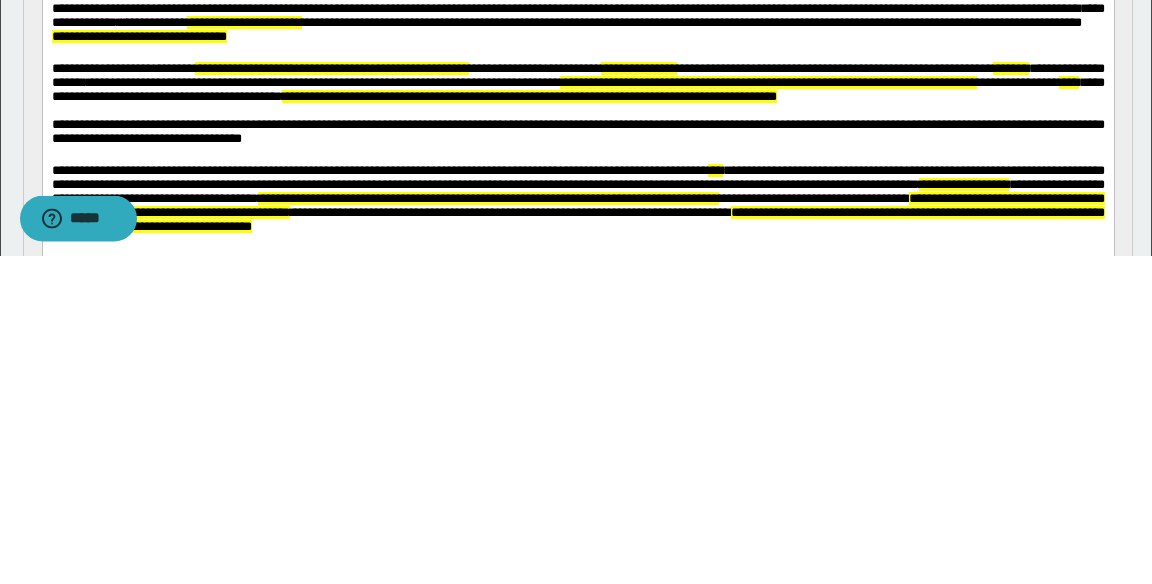 click on "**********" at bounding box center (601, 22) 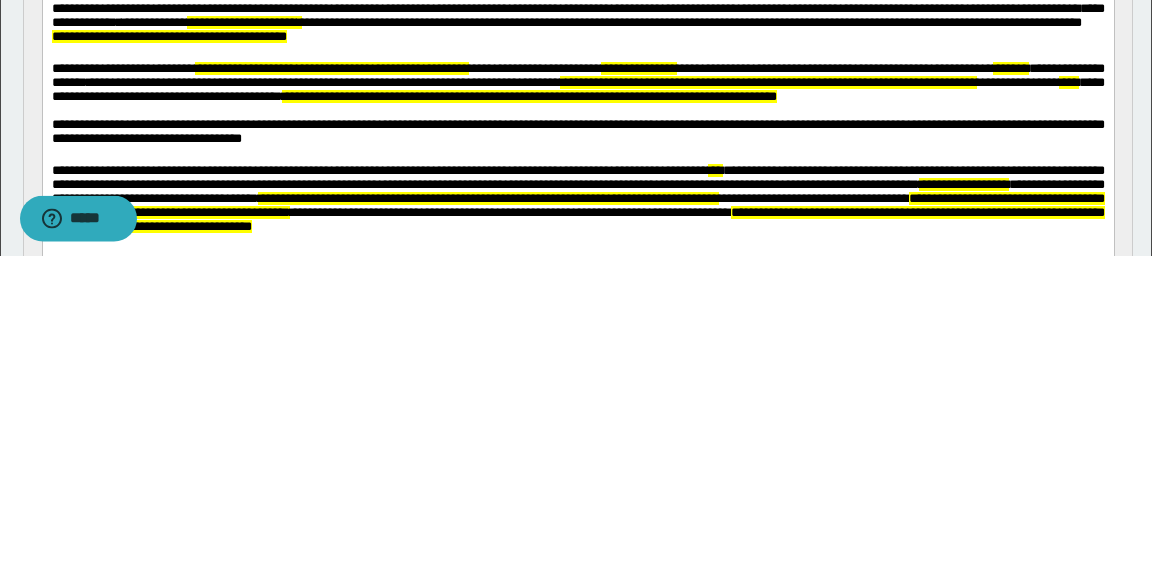 click on "**********" at bounding box center [577, 37] 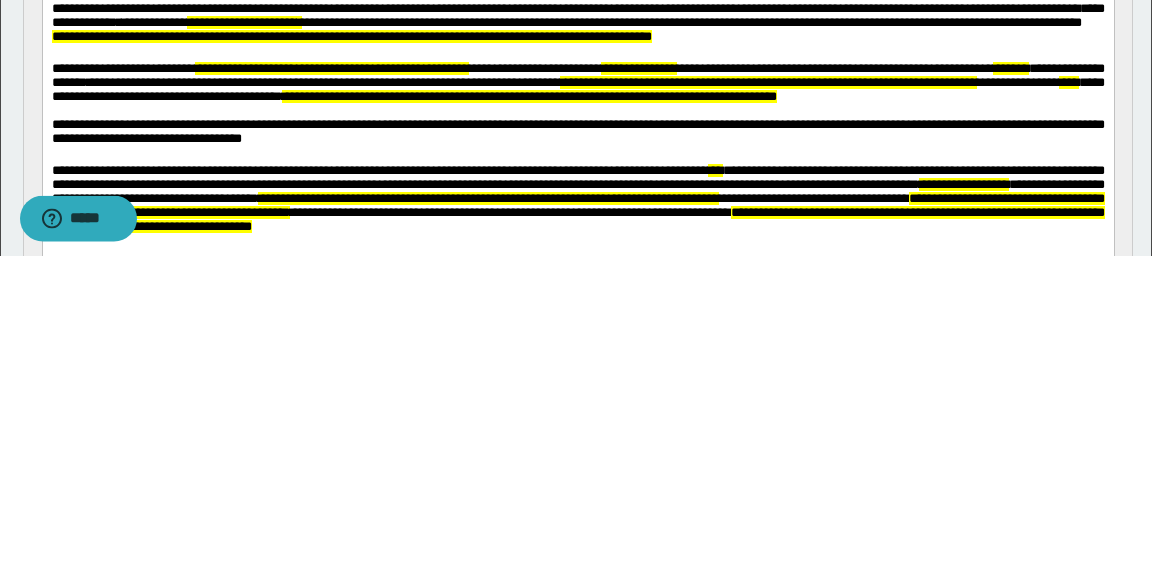 click at bounding box center (578, 53) 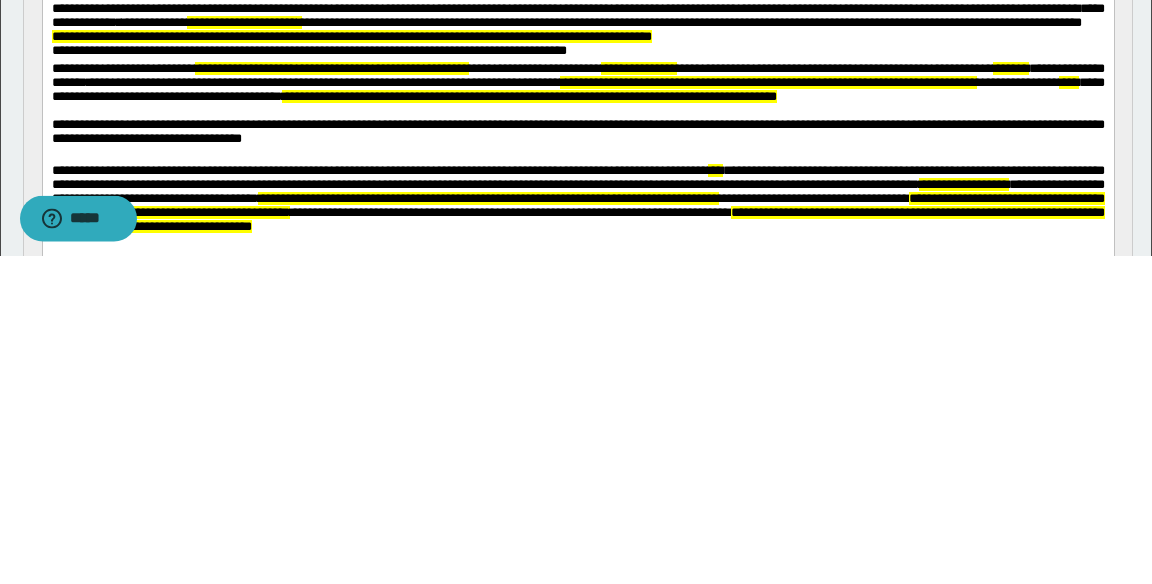 scroll, scrollTop: 97, scrollLeft: 0, axis: vertical 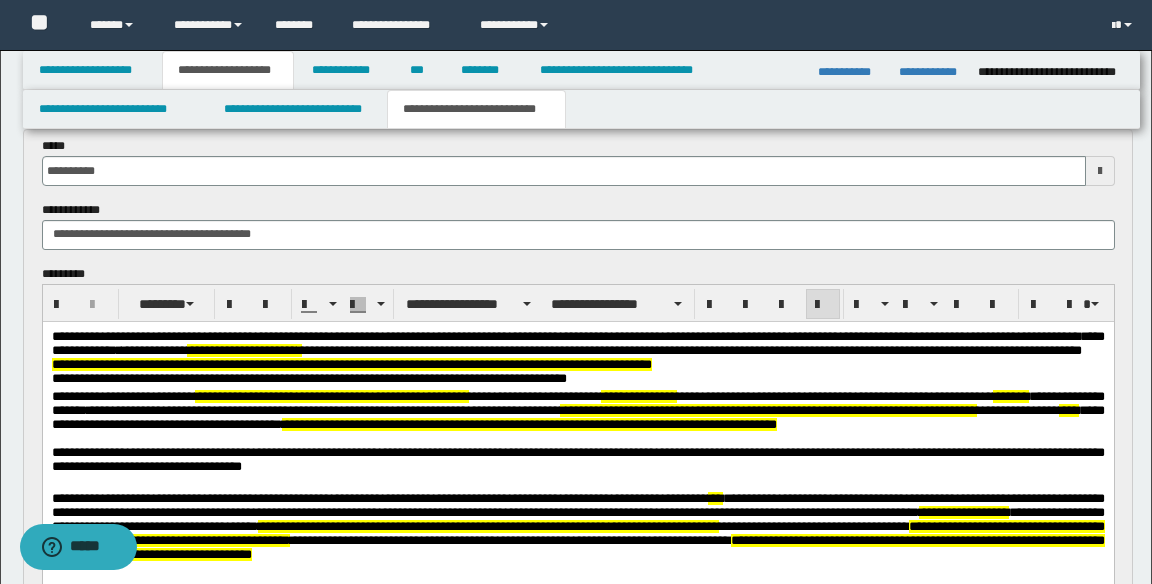click on "**********" at bounding box center (578, 477) 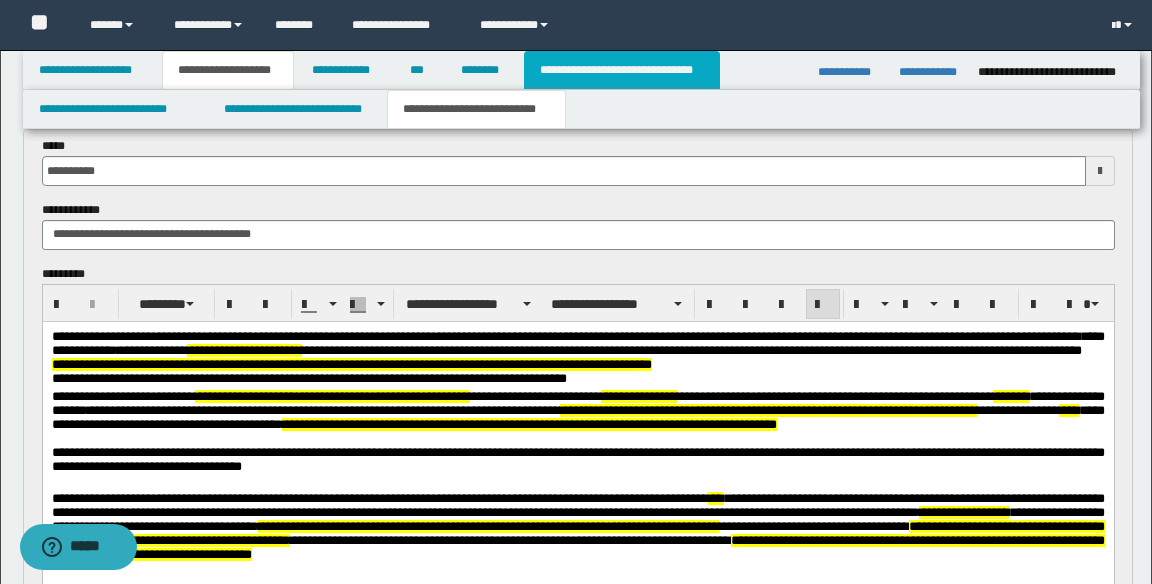 click on "**********" at bounding box center (622, 70) 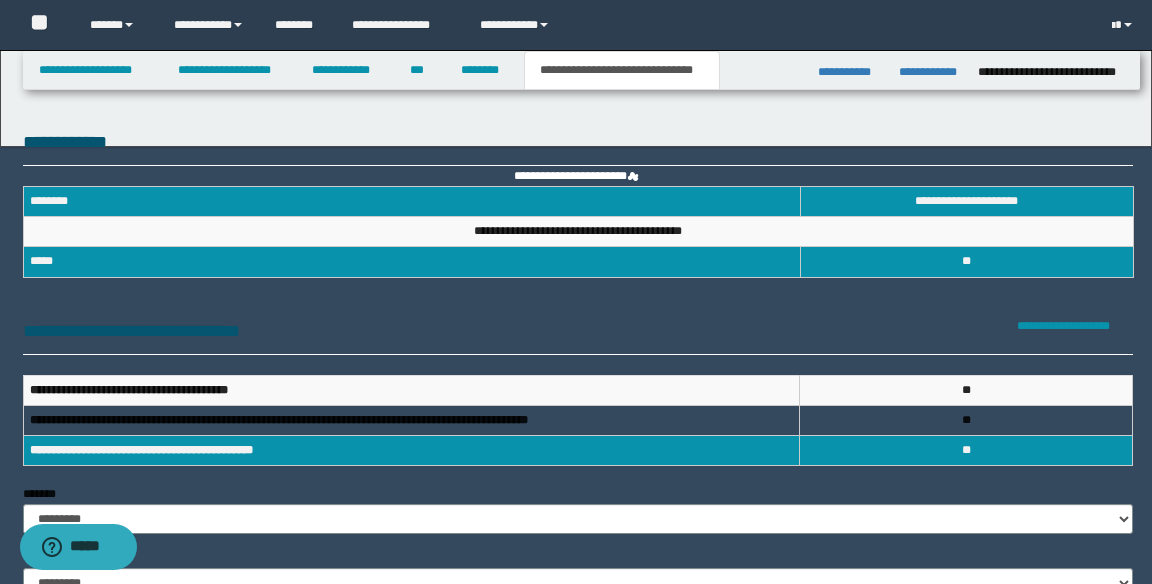 scroll, scrollTop: 0, scrollLeft: 0, axis: both 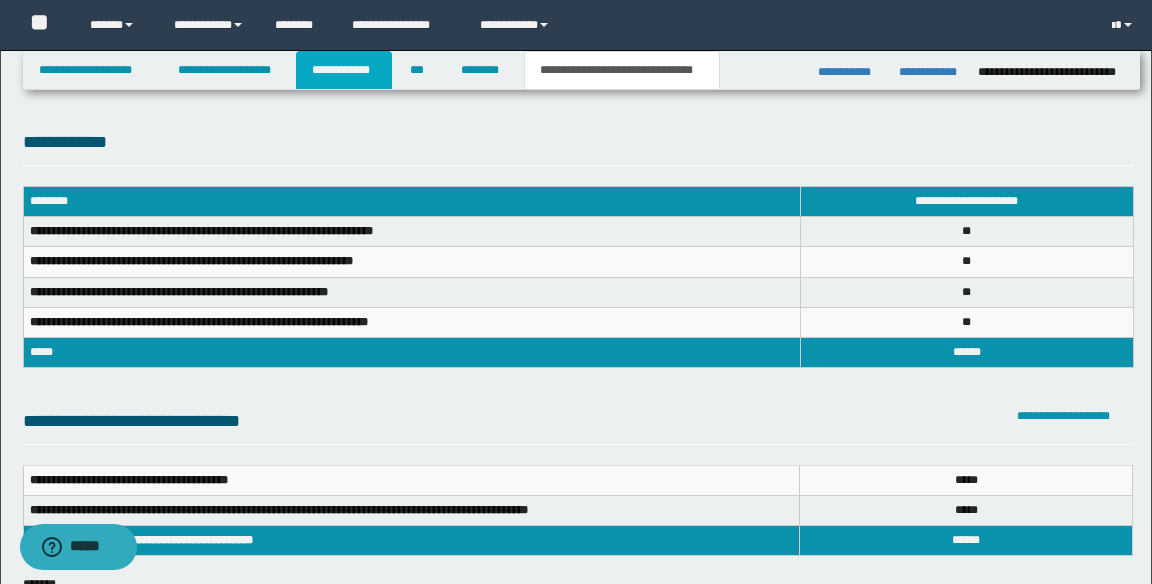 click on "**********" at bounding box center [344, 70] 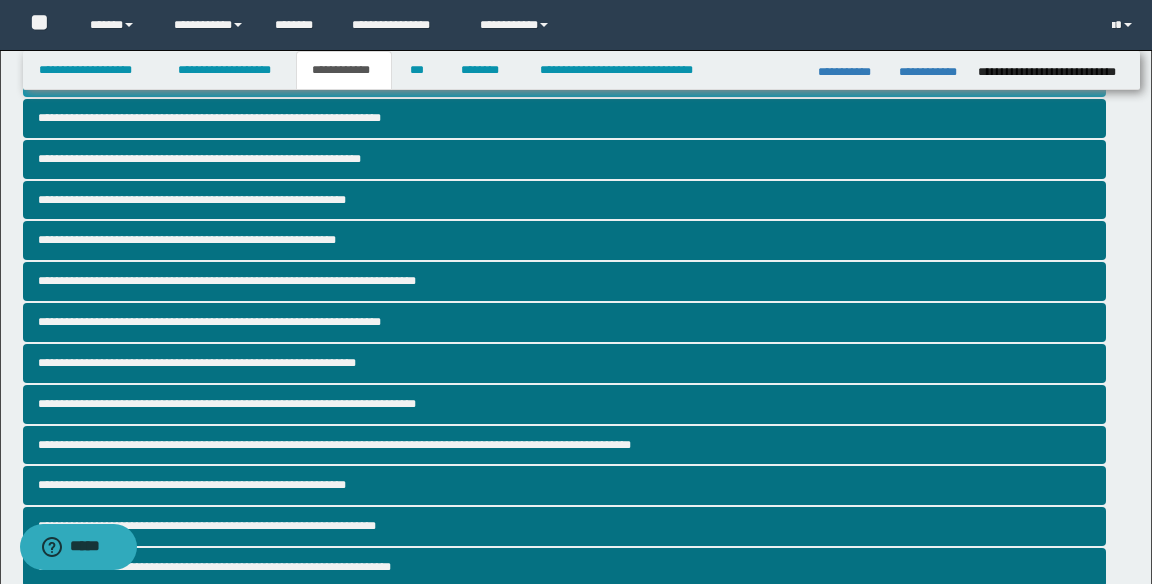 scroll, scrollTop: 74, scrollLeft: 0, axis: vertical 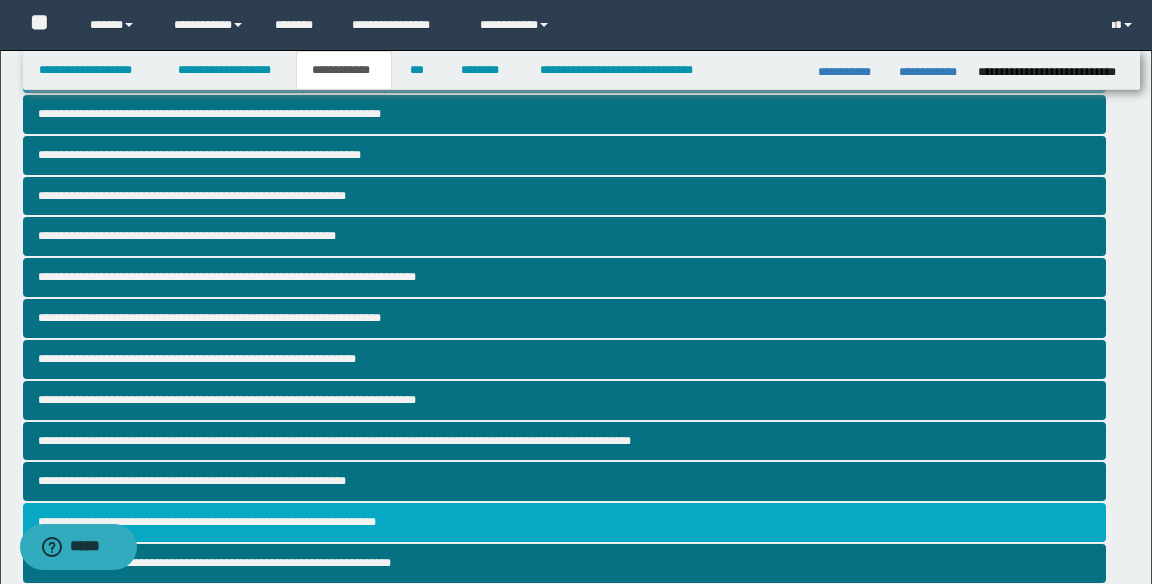 click on "**********" at bounding box center [565, 522] 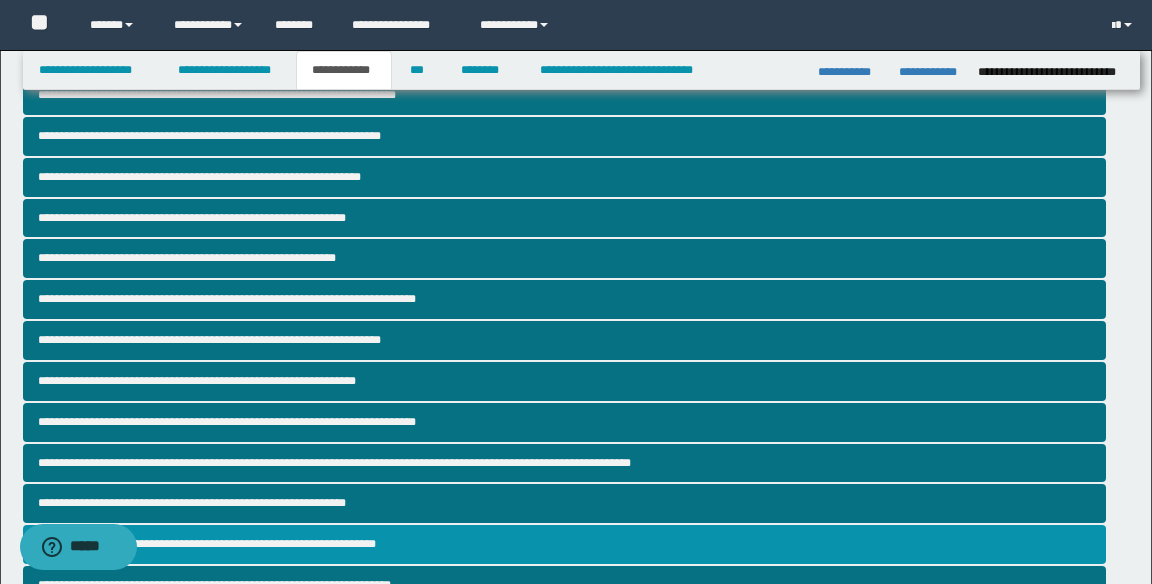 scroll, scrollTop: 51, scrollLeft: 0, axis: vertical 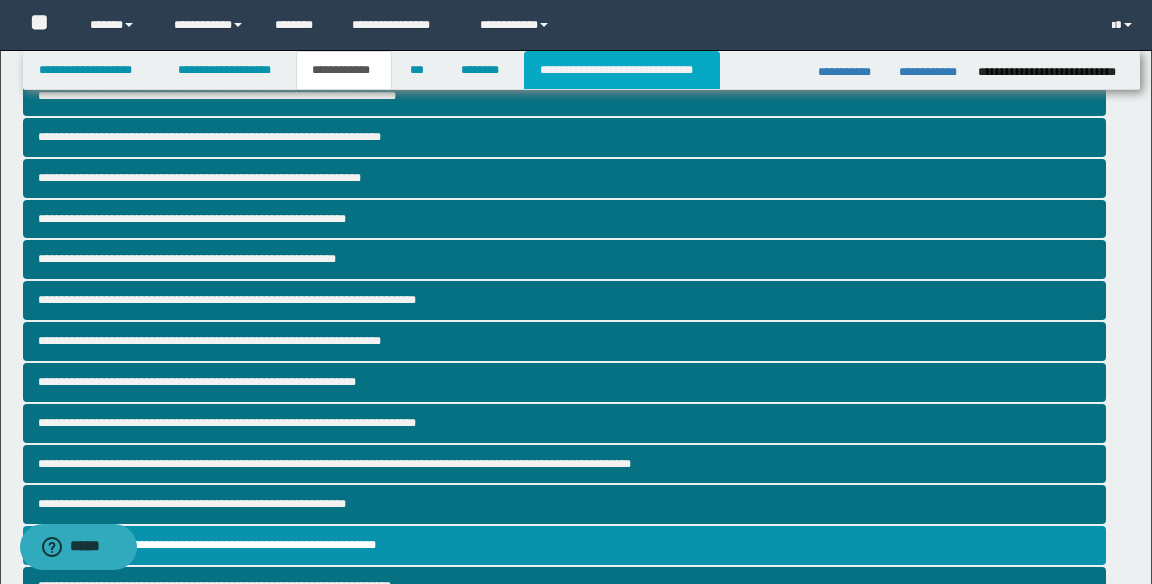 click on "**********" at bounding box center [622, 70] 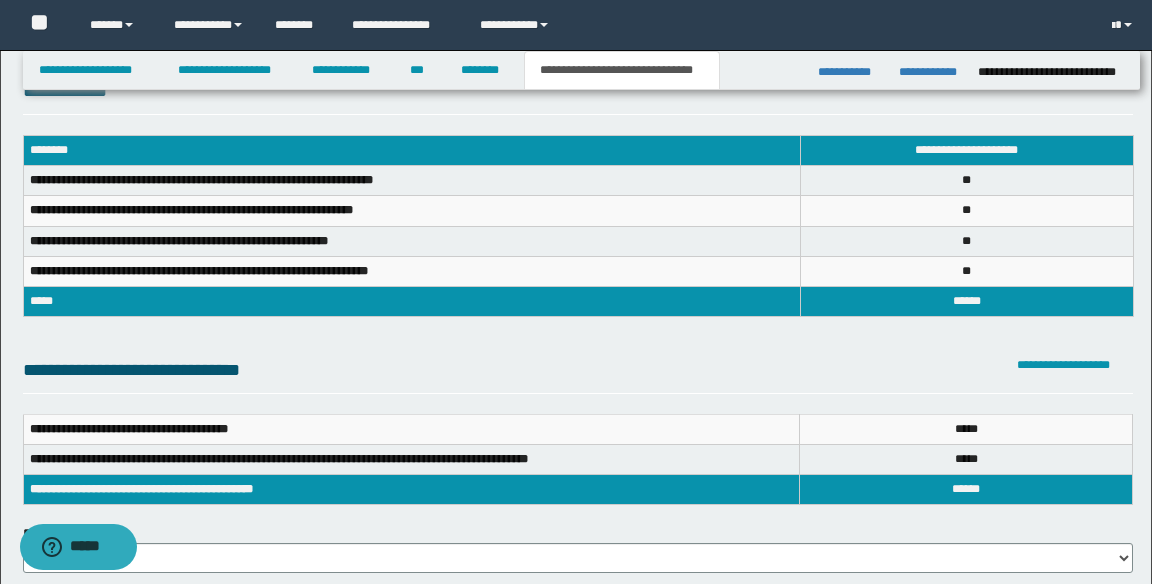 scroll, scrollTop: 30, scrollLeft: 0, axis: vertical 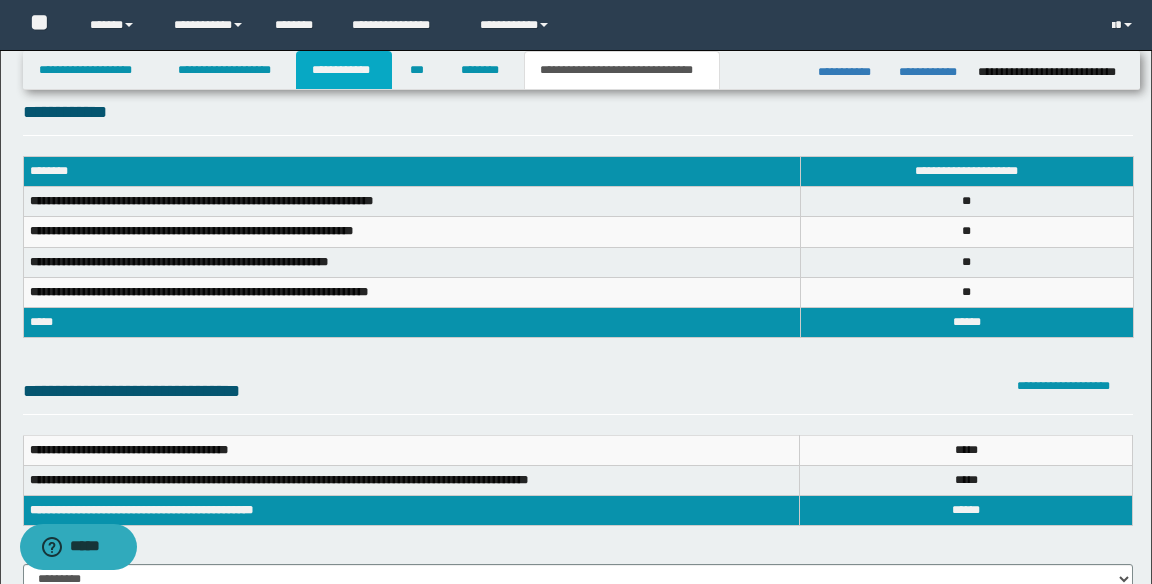 click on "**********" at bounding box center [344, 70] 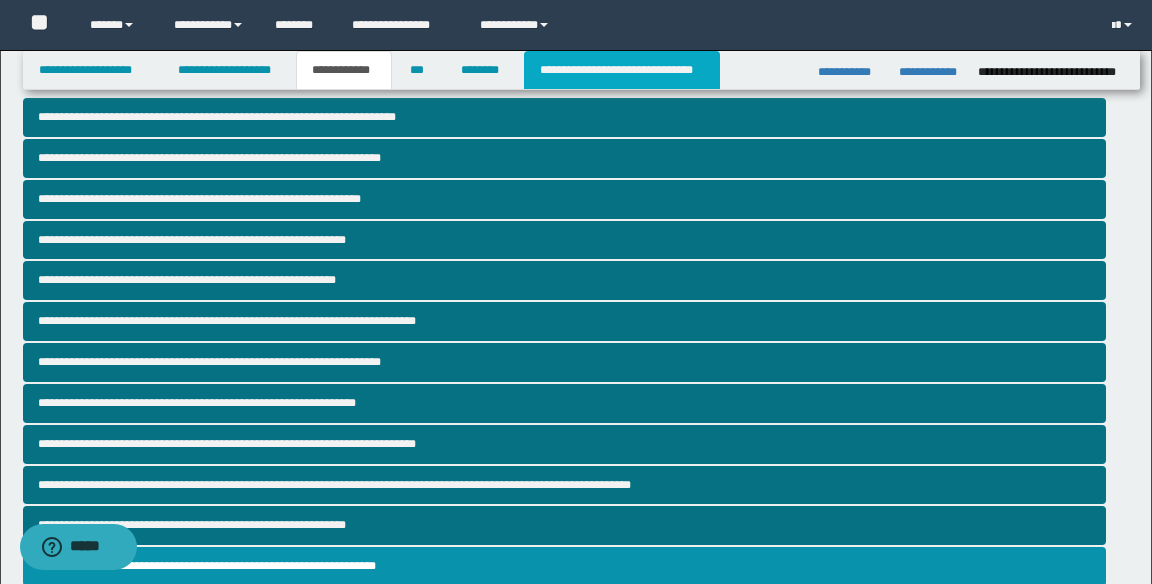 click on "**********" at bounding box center (622, 70) 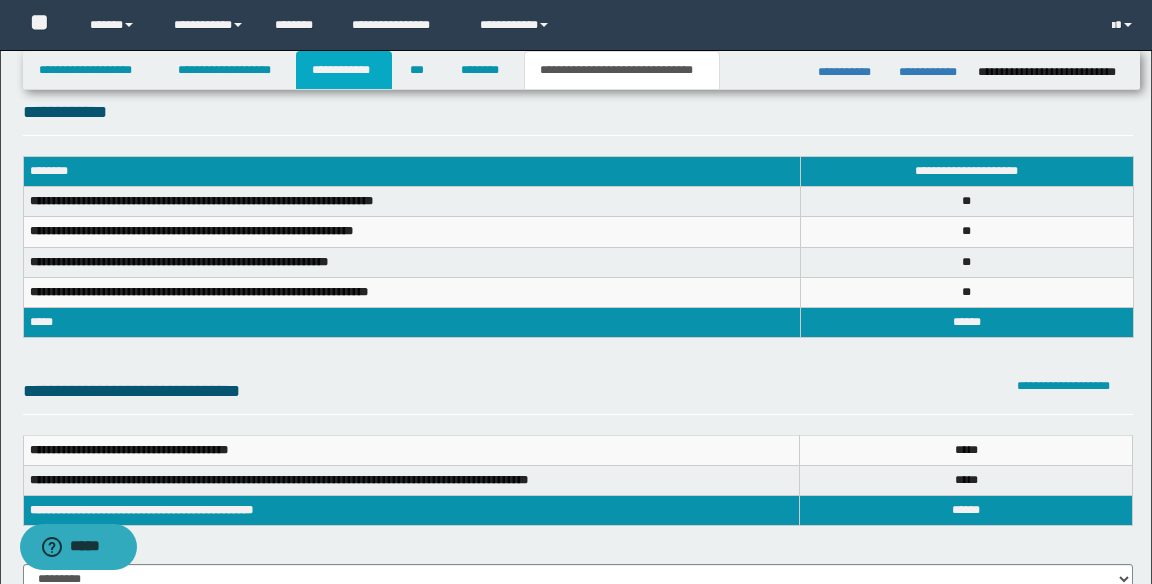 click on "**********" at bounding box center [344, 70] 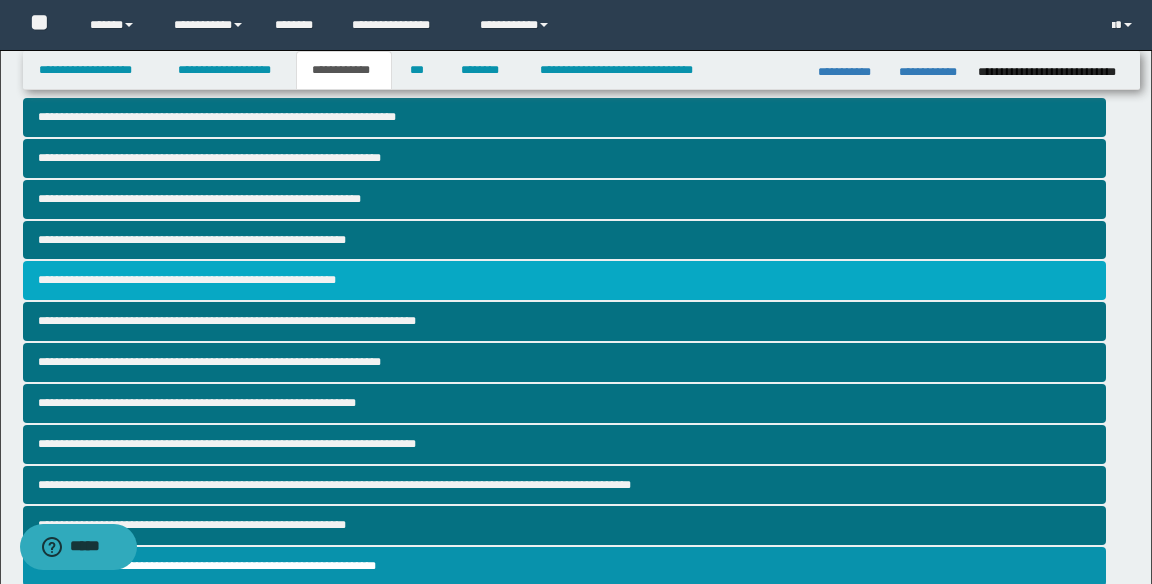 click on "**********" at bounding box center (565, 280) 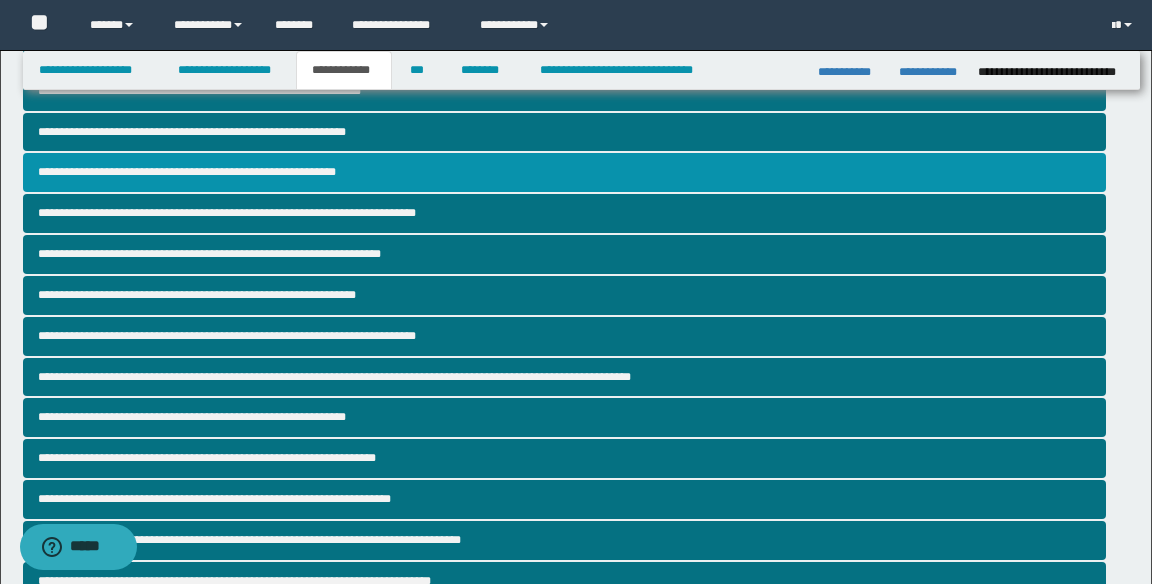 scroll, scrollTop: 0, scrollLeft: 0, axis: both 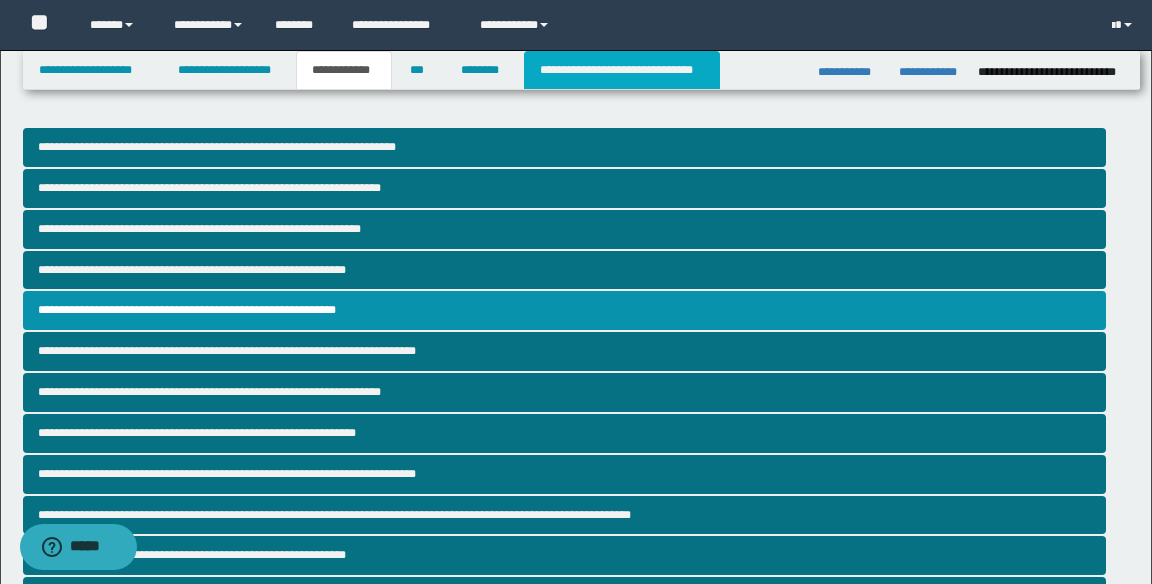 click on "**********" at bounding box center [622, 70] 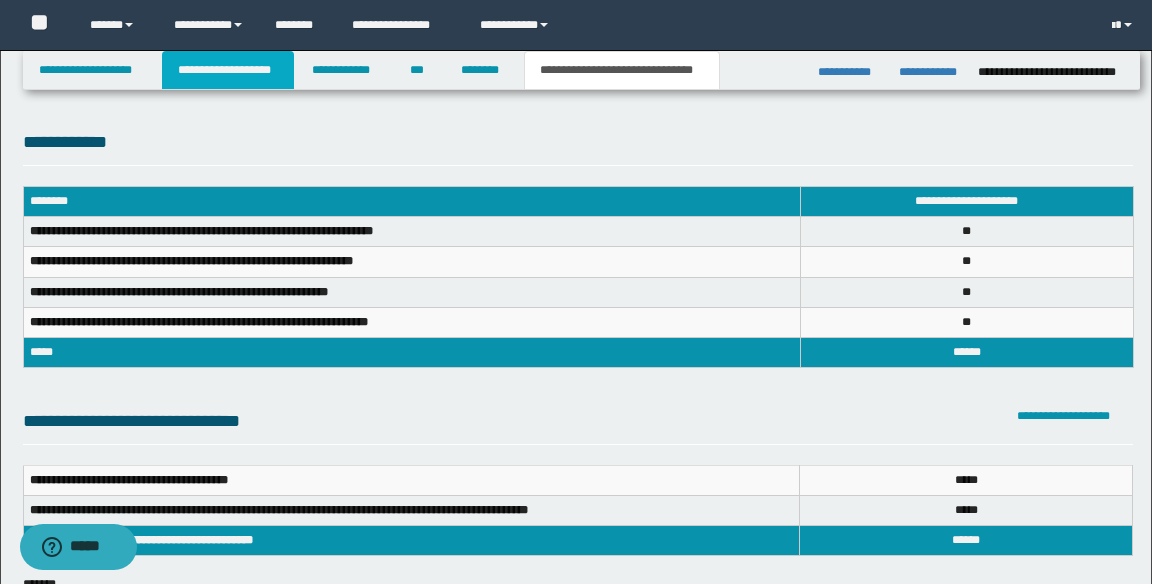 click on "**********" at bounding box center (228, 70) 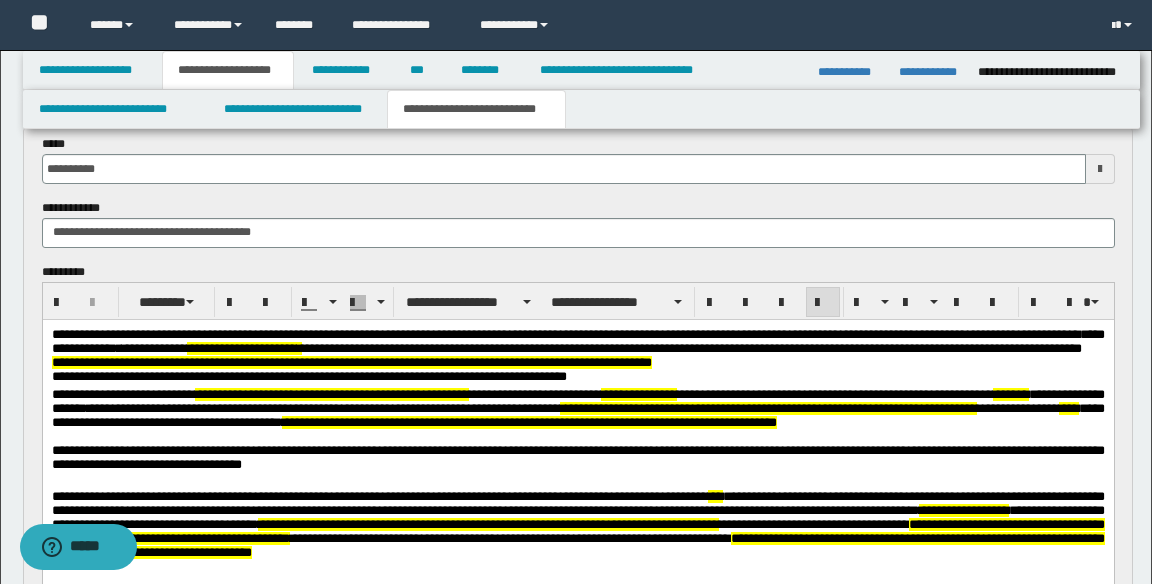 scroll, scrollTop: 118, scrollLeft: 0, axis: vertical 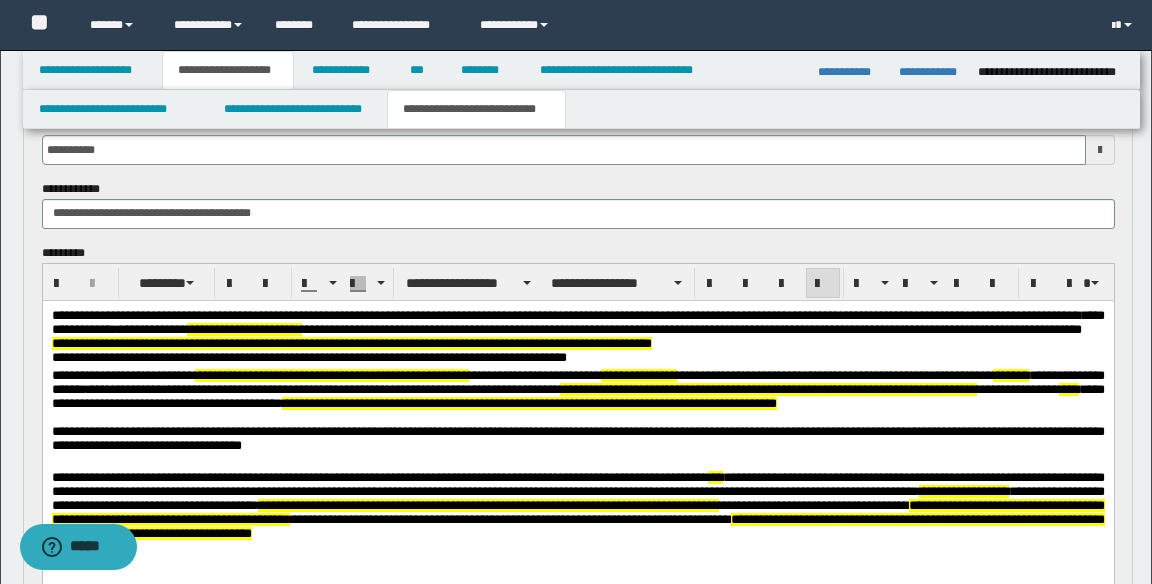click on "**********" at bounding box center (331, 374) 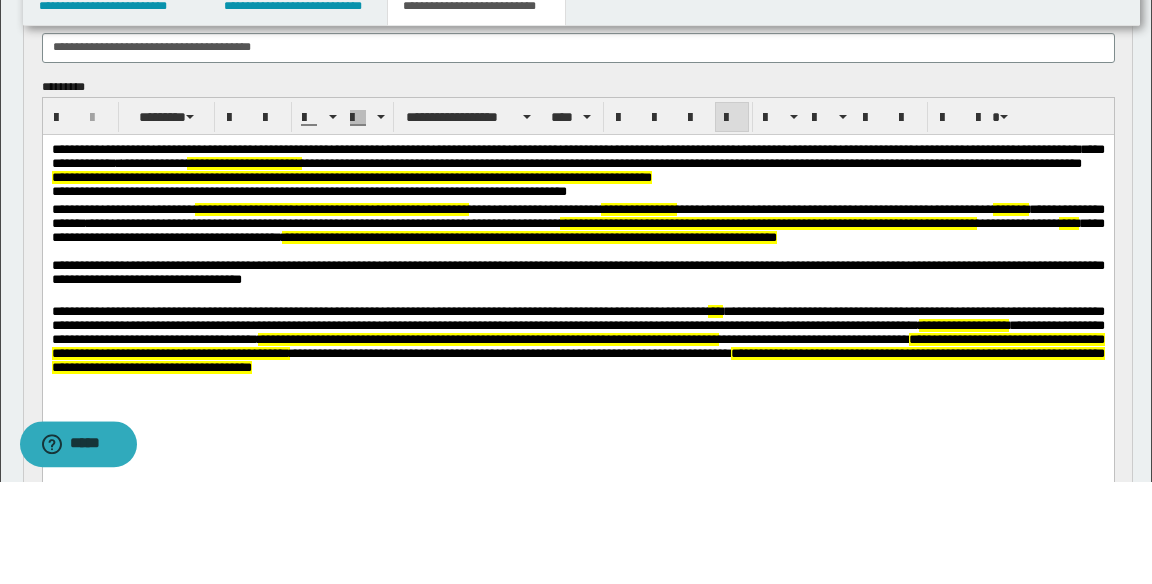 scroll, scrollTop: 181, scrollLeft: 0, axis: vertical 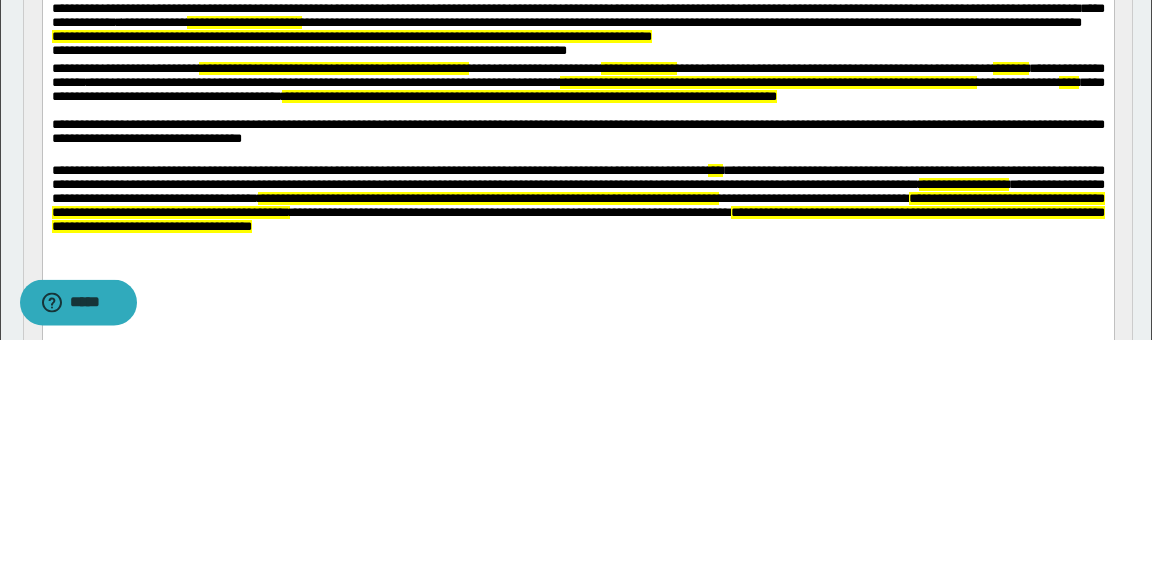 click on "**********" at bounding box center (333, 68) 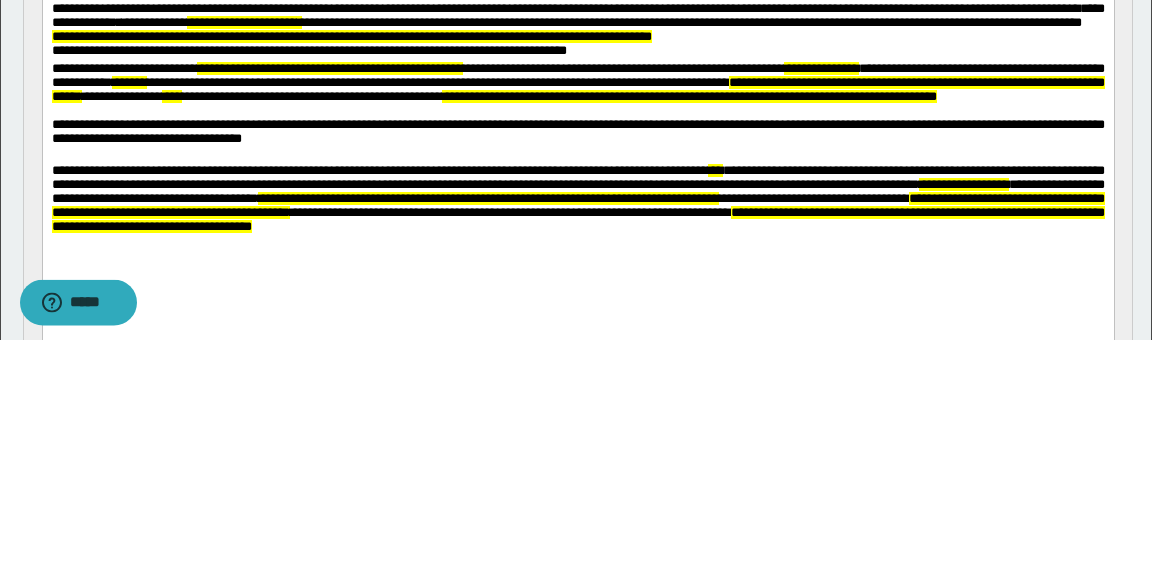click on "**********" at bounding box center (577, 75) 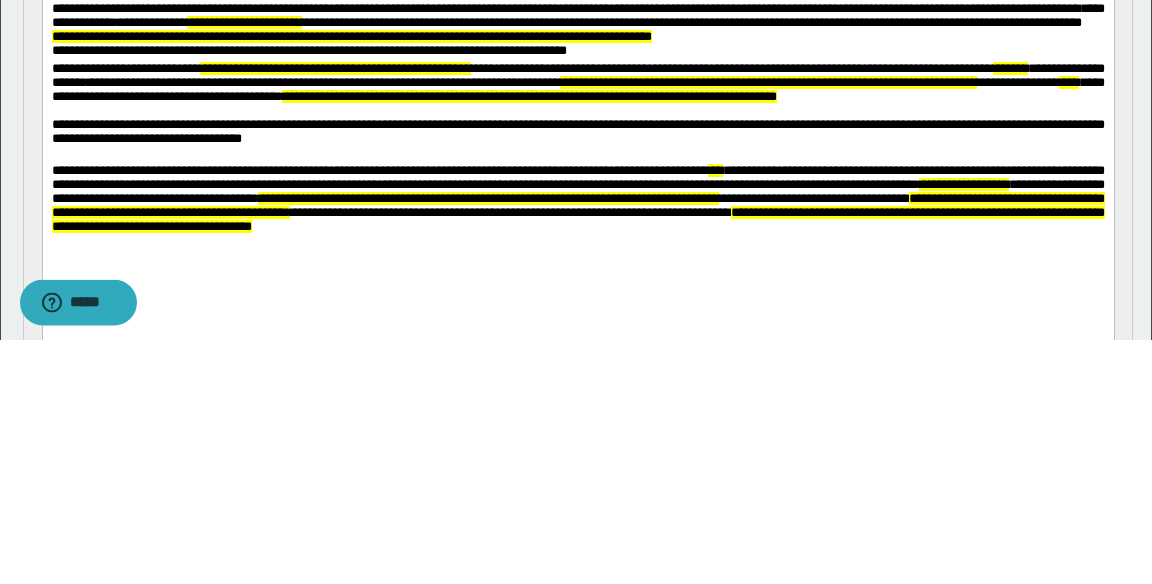 click on "**********" at bounding box center (577, 75) 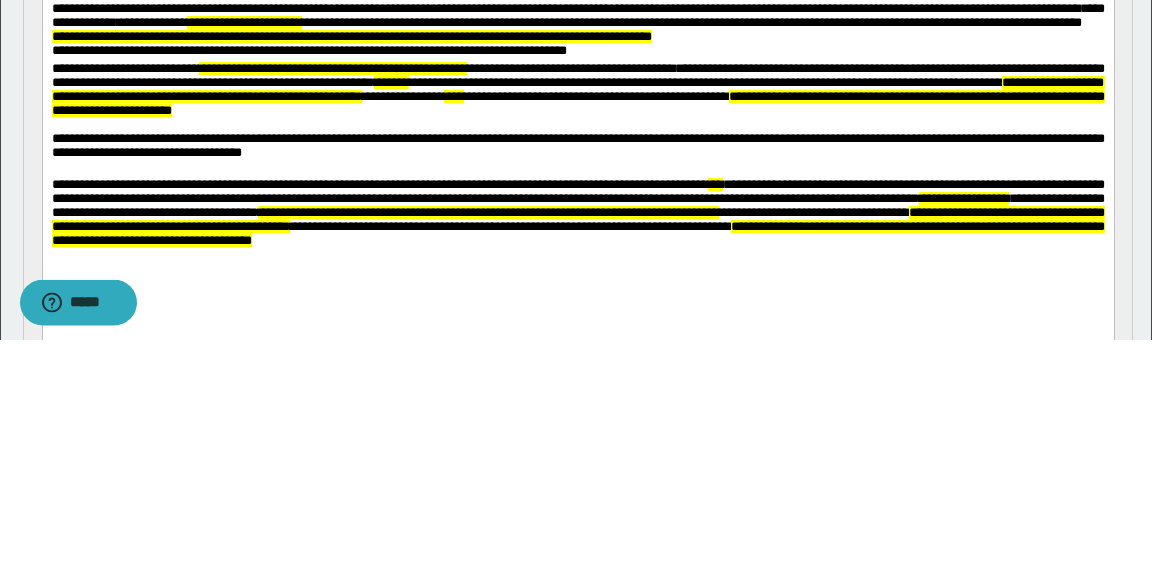 click on "**********" at bounding box center (577, 75) 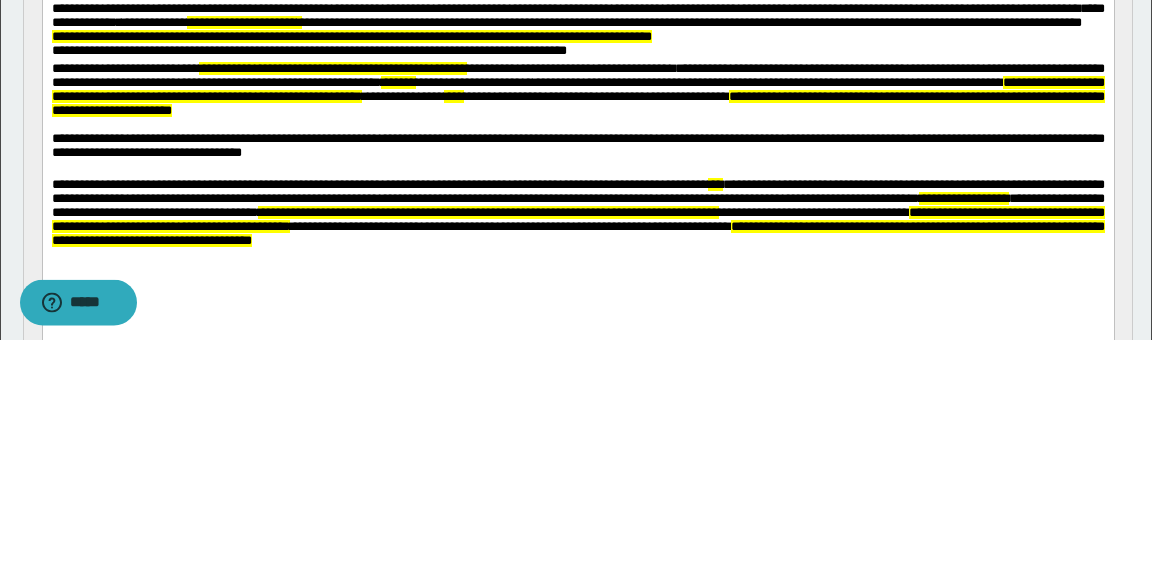click on "**********" at bounding box center [577, 75] 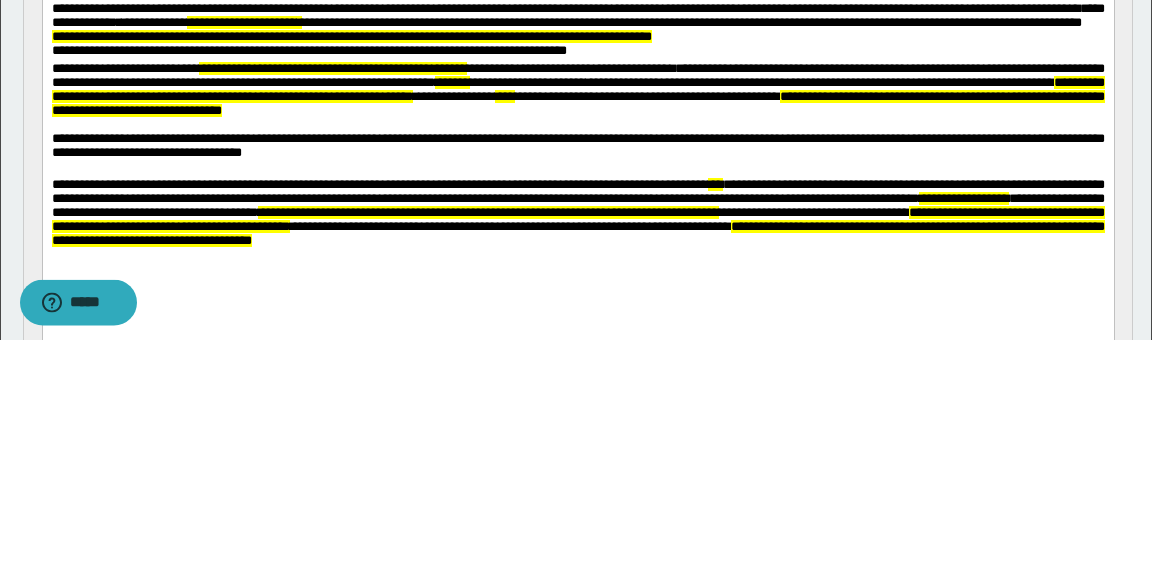 click on "*******" at bounding box center (451, 82) 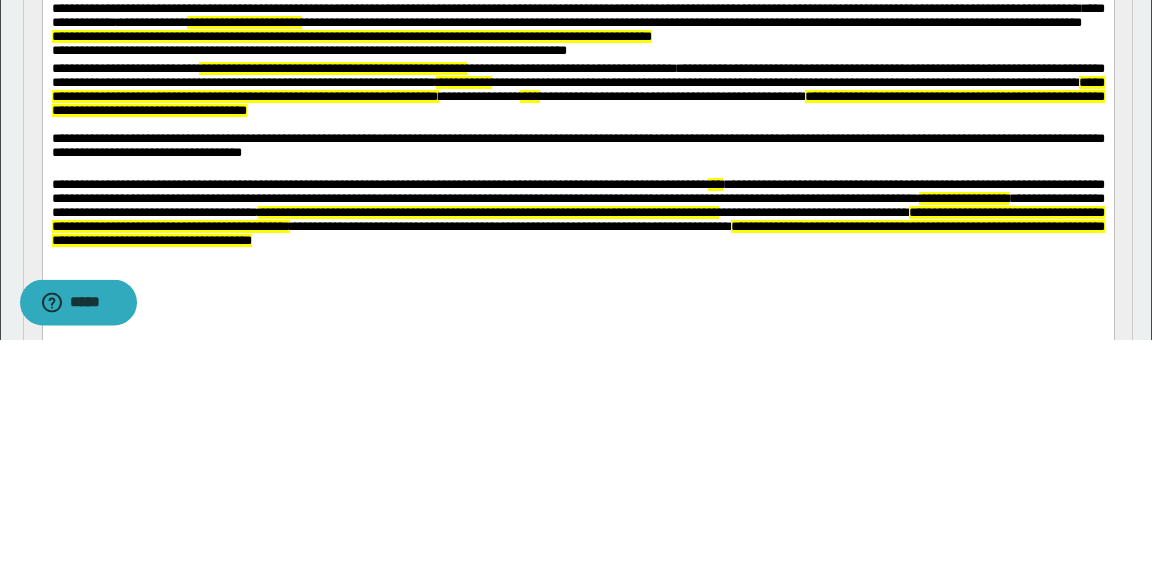 click on "**********" at bounding box center [463, 82] 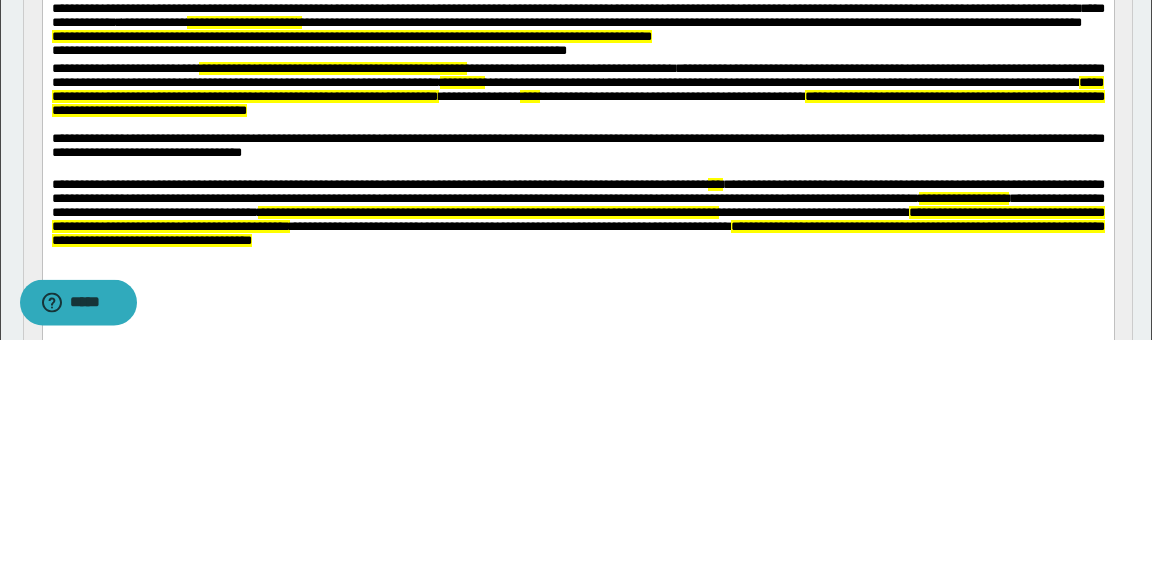 click on "**********" at bounding box center [577, 145] 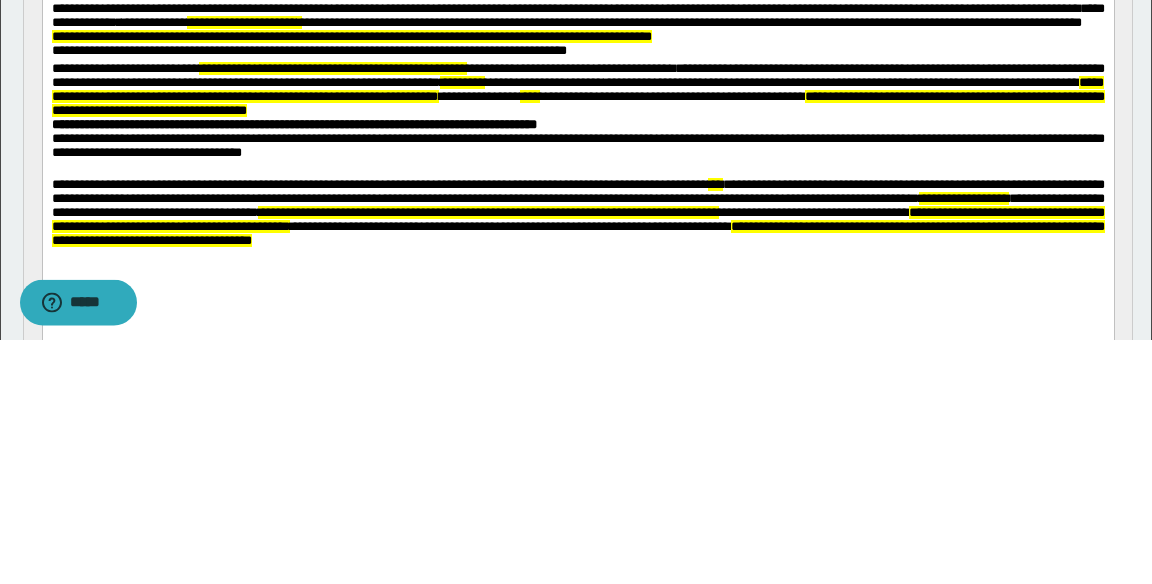 click on "**********" at bounding box center (577, 145) 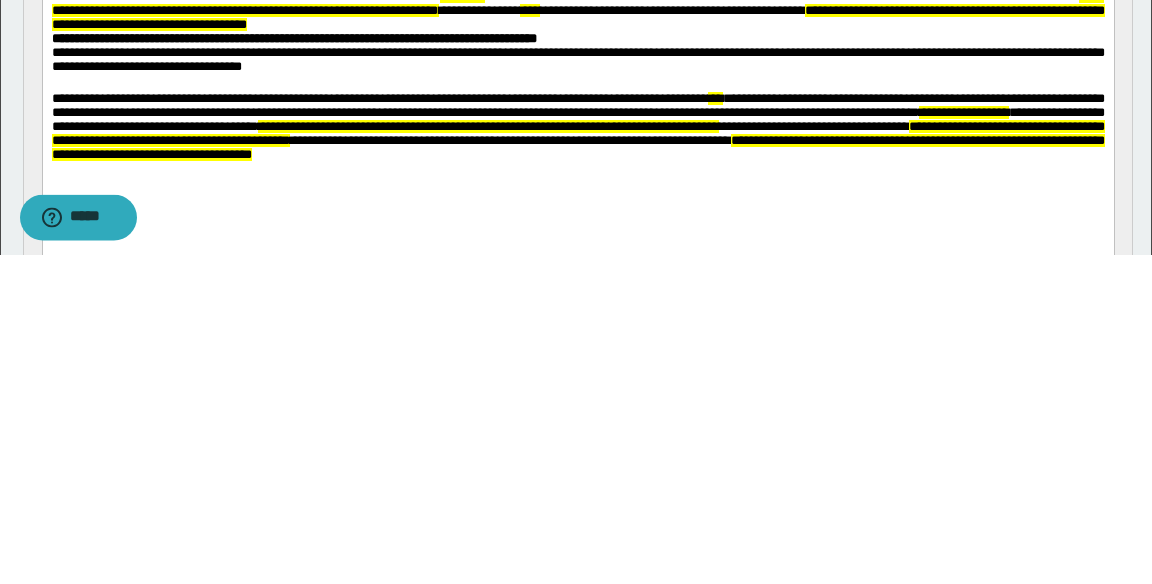 scroll, scrollTop: 181, scrollLeft: 0, axis: vertical 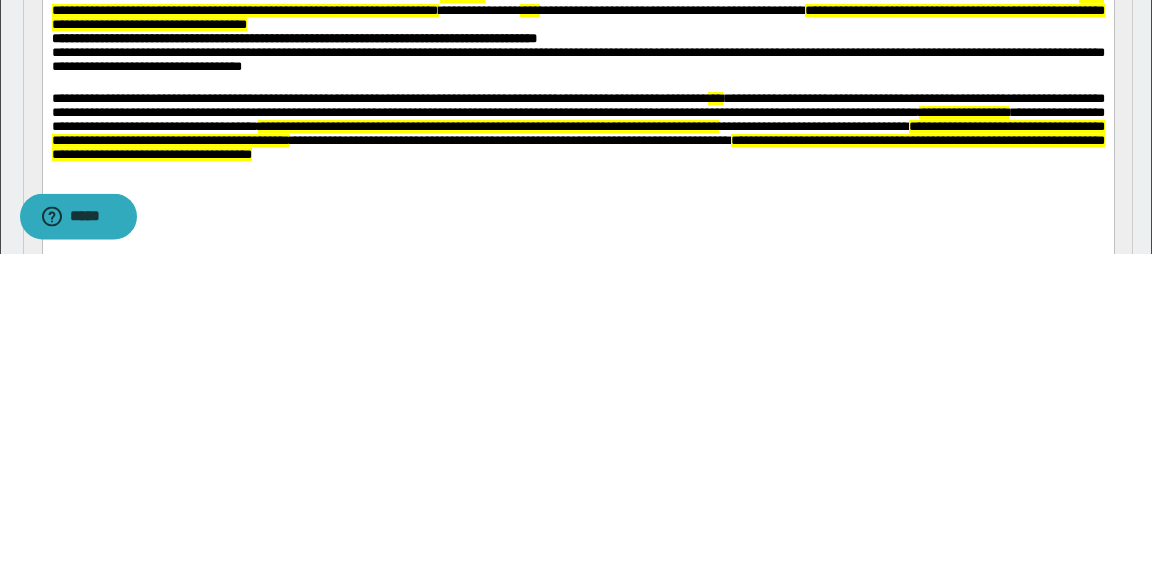 click at bounding box center [578, 83] 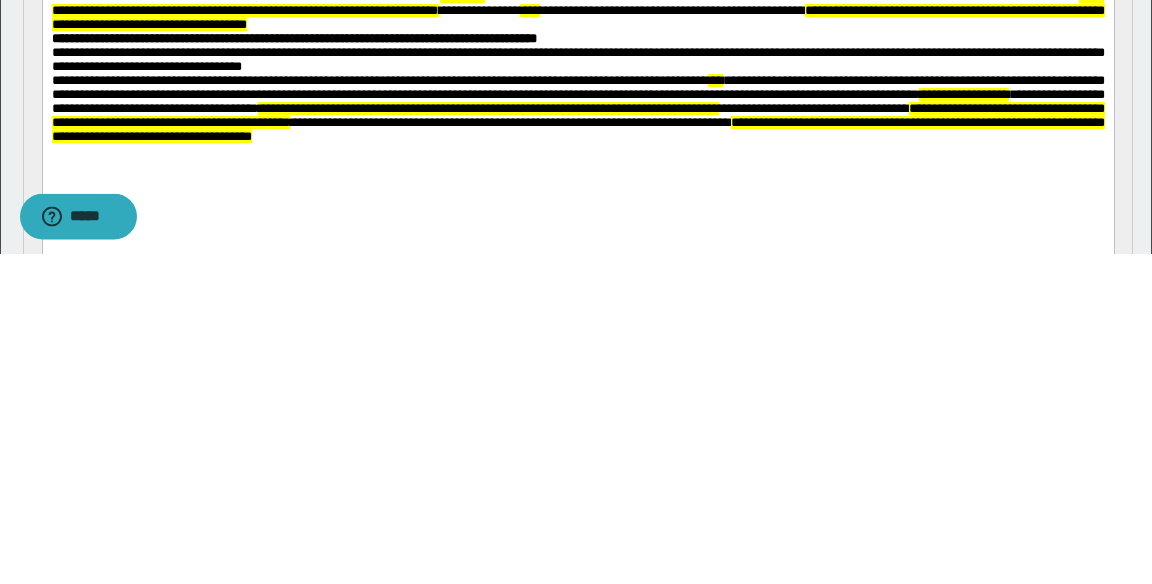 click on "**********" at bounding box center (577, 108) 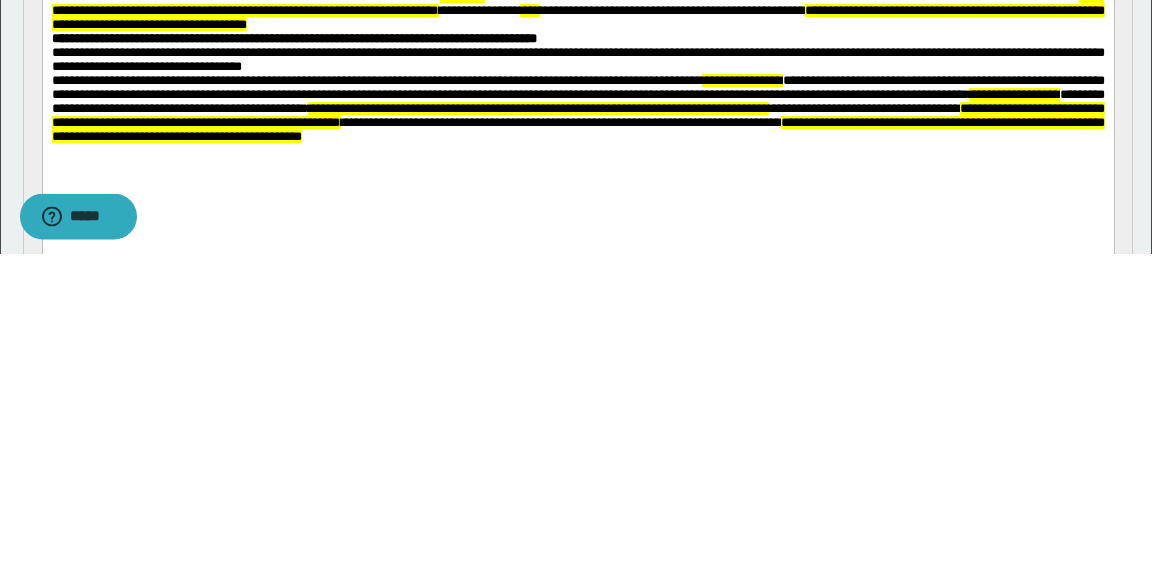 click on "**********" at bounding box center [577, 87] 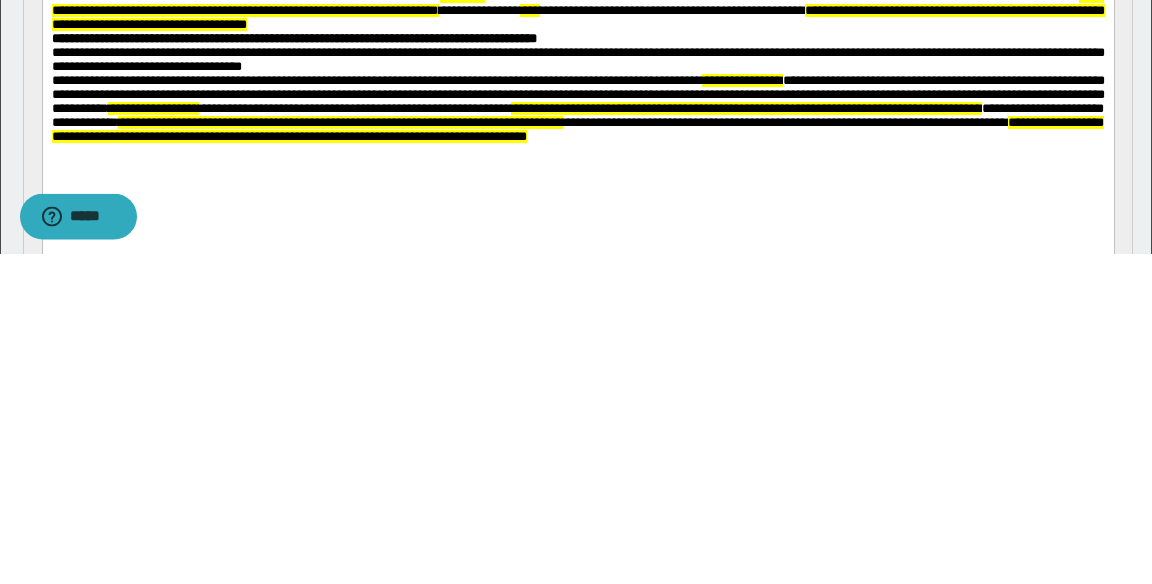 click on "**********" at bounding box center (577, 94) 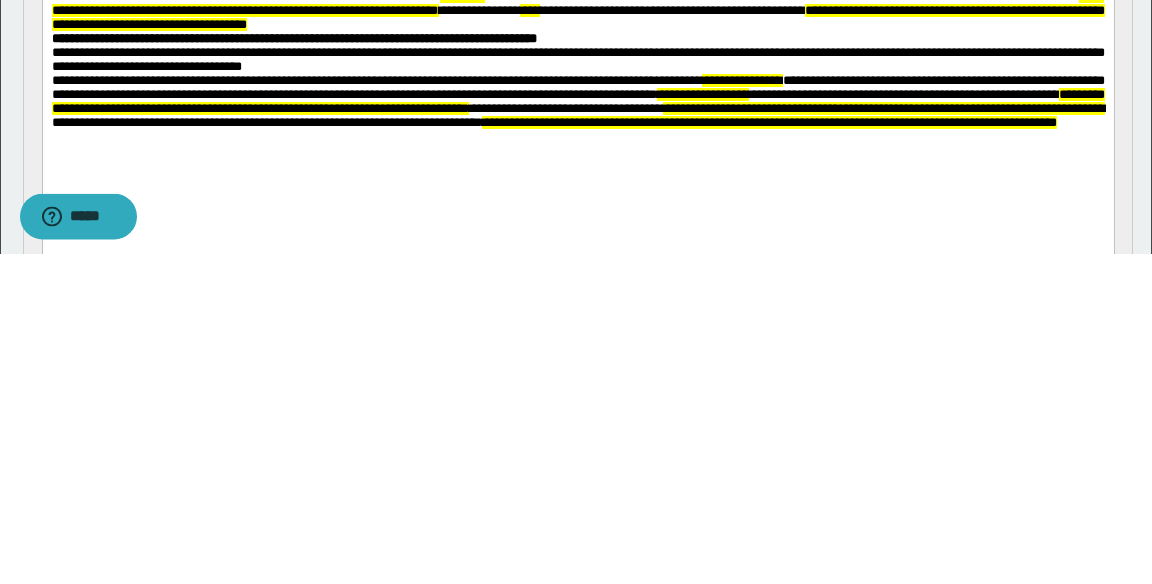 click on "**********" at bounding box center [903, 94] 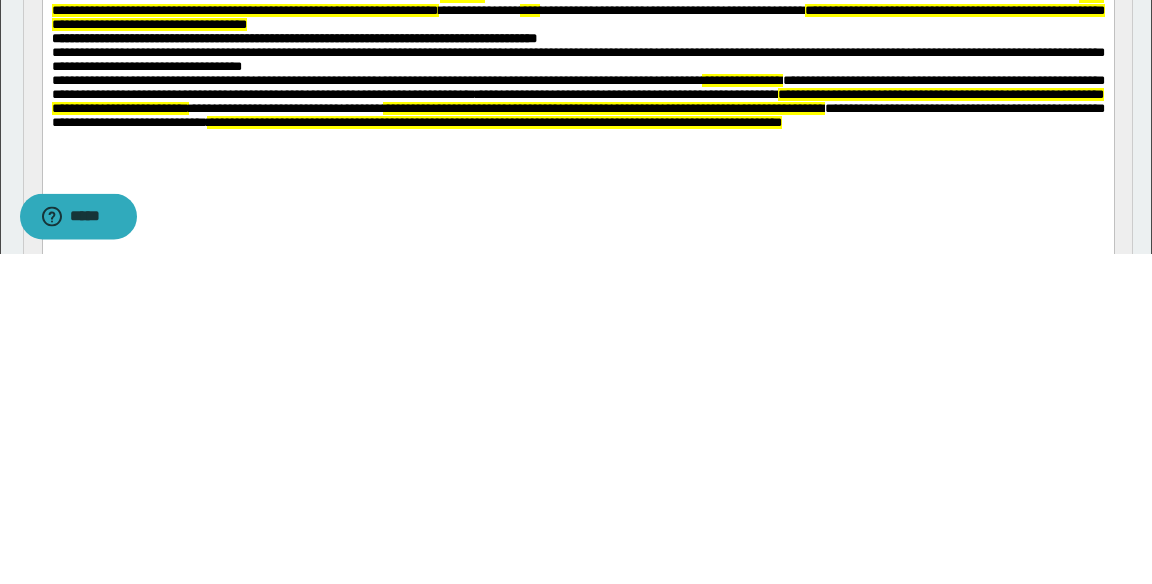 click on "**********" at bounding box center (285, 108) 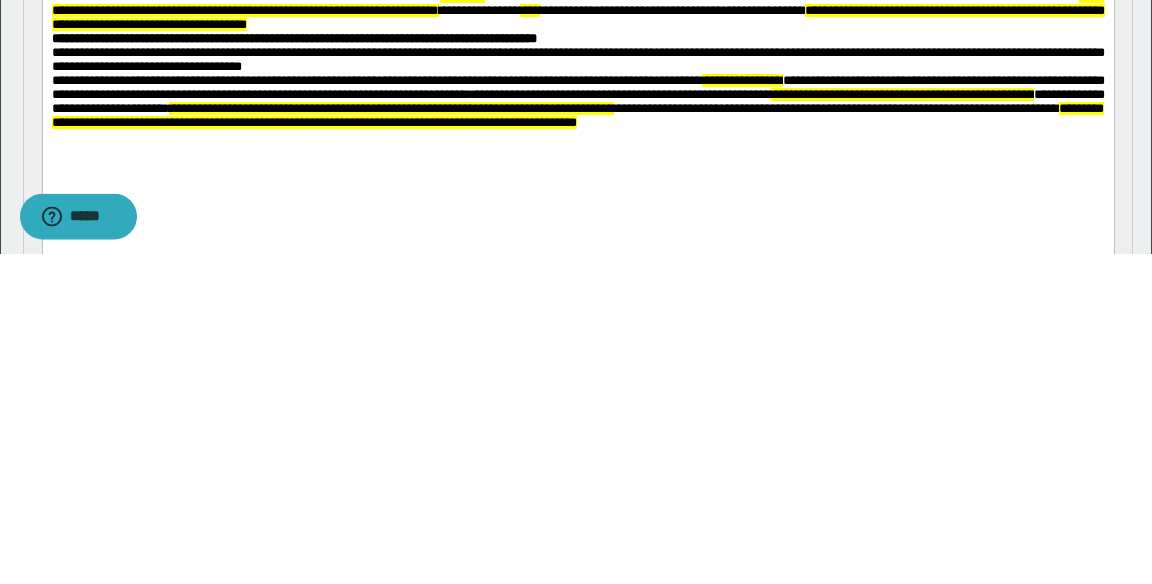click on "**********" at bounding box center (901, 94) 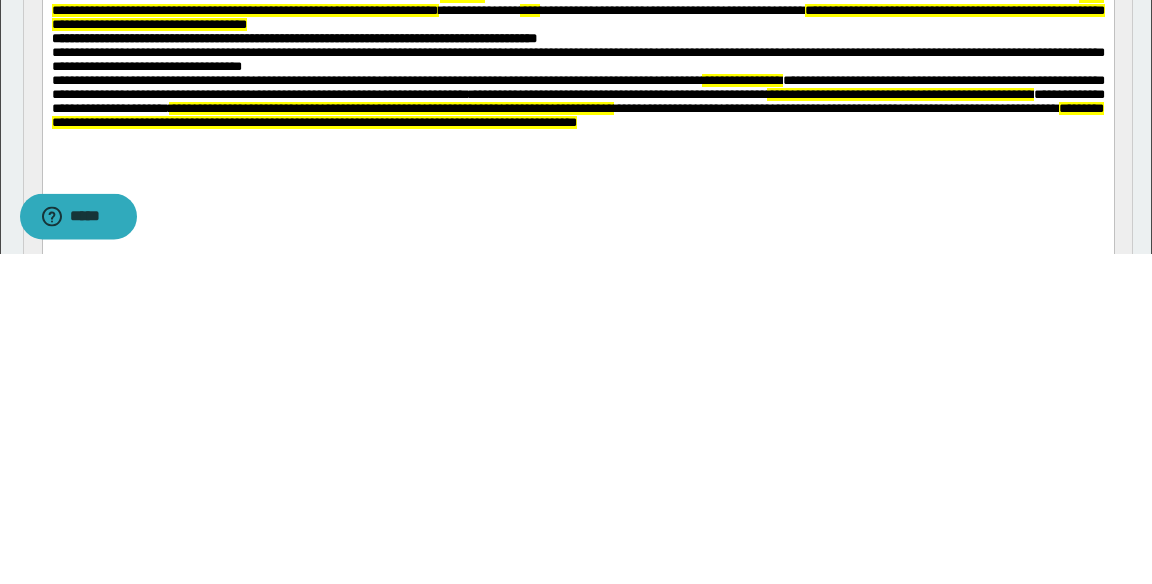 click on "**********" at bounding box center [390, 108] 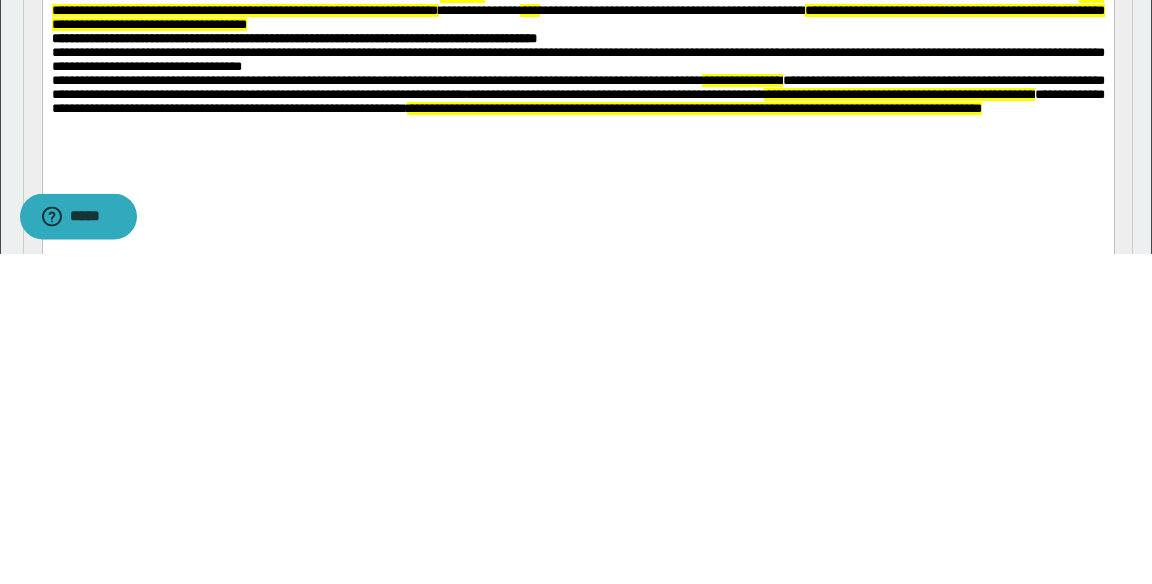 click on "**********" at bounding box center (577, 101) 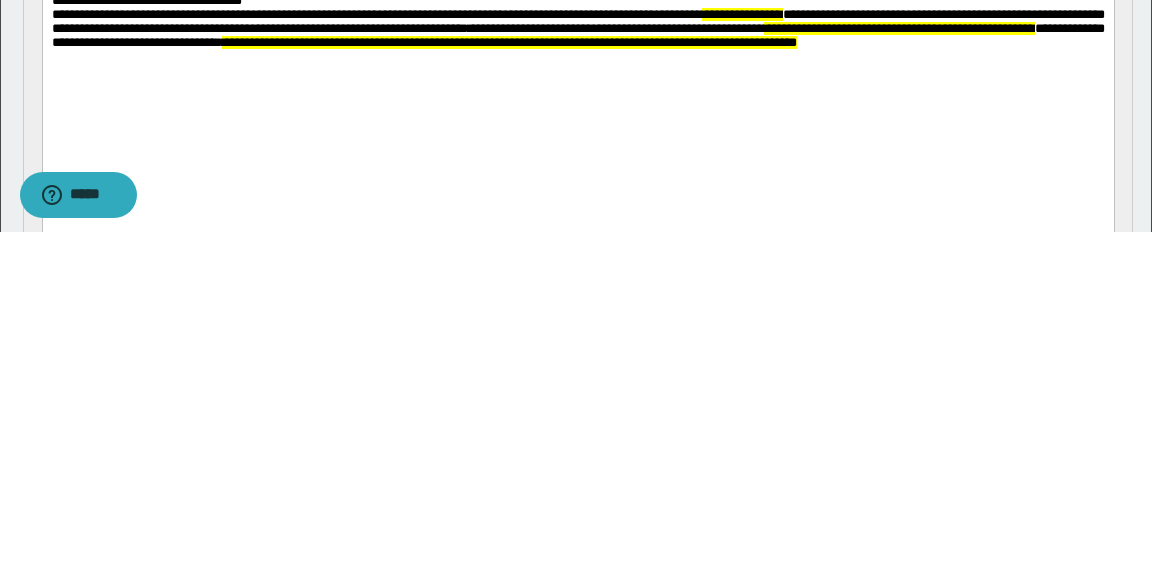 scroll, scrollTop: 226, scrollLeft: 0, axis: vertical 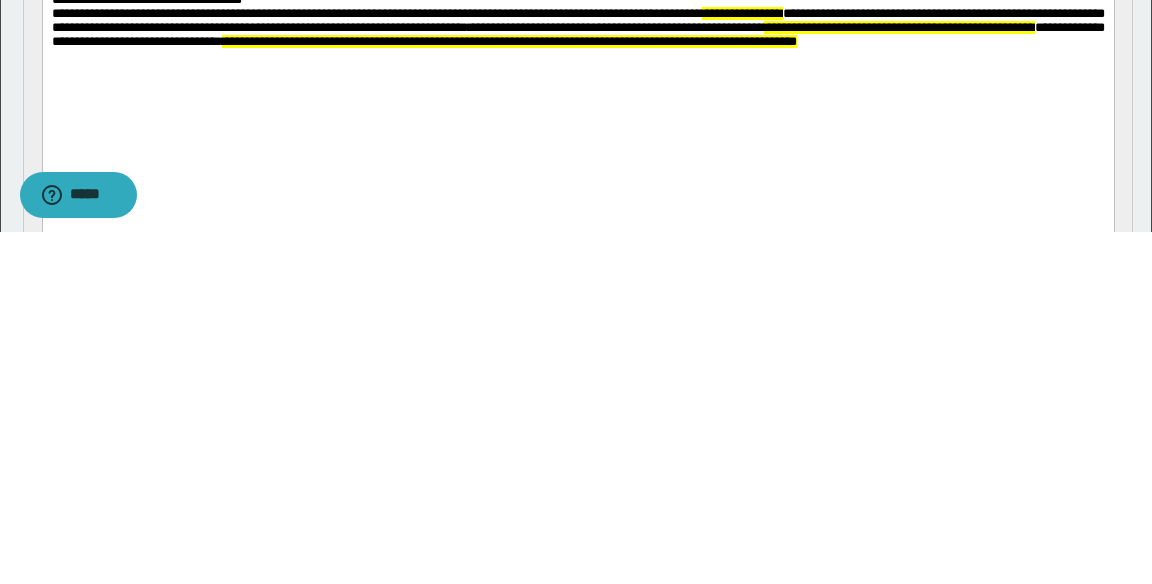 click on "**********" at bounding box center (577, 28) 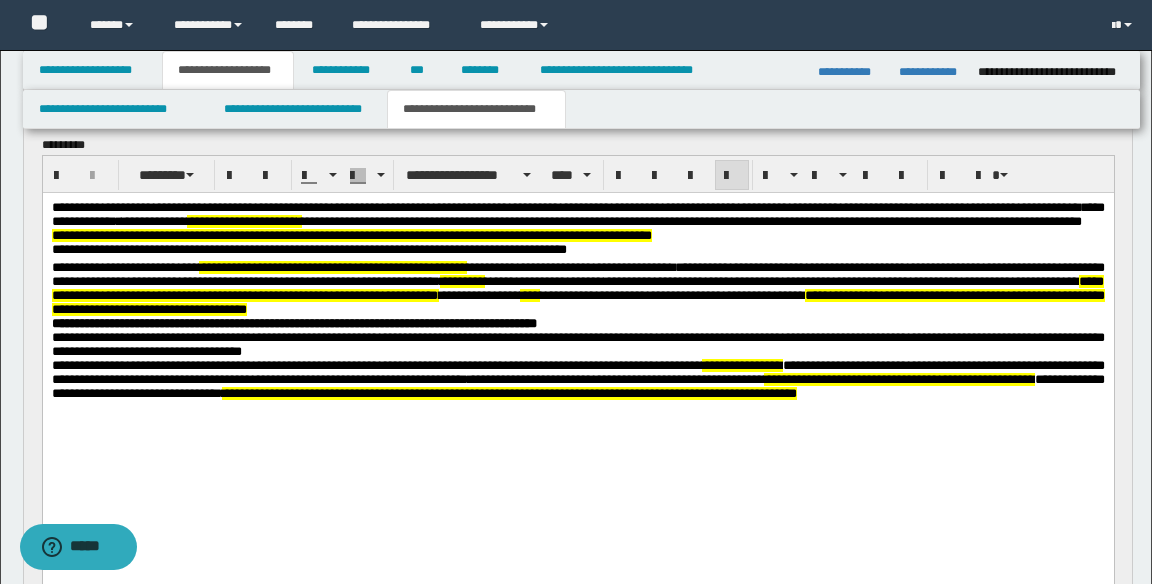 click on "**********" at bounding box center (577, 379) 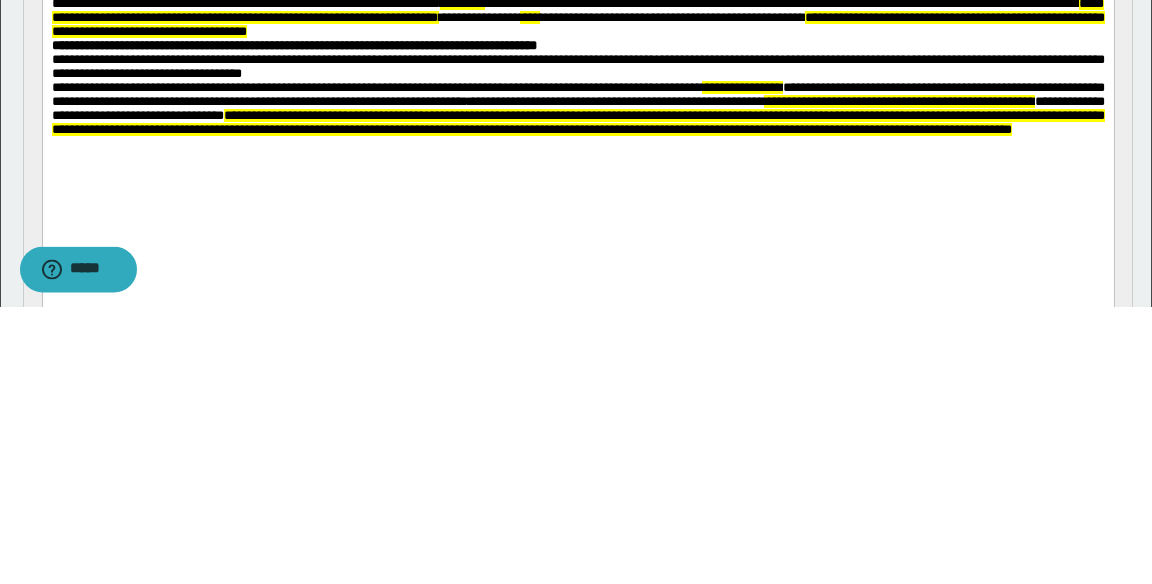 scroll, scrollTop: 225, scrollLeft: 0, axis: vertical 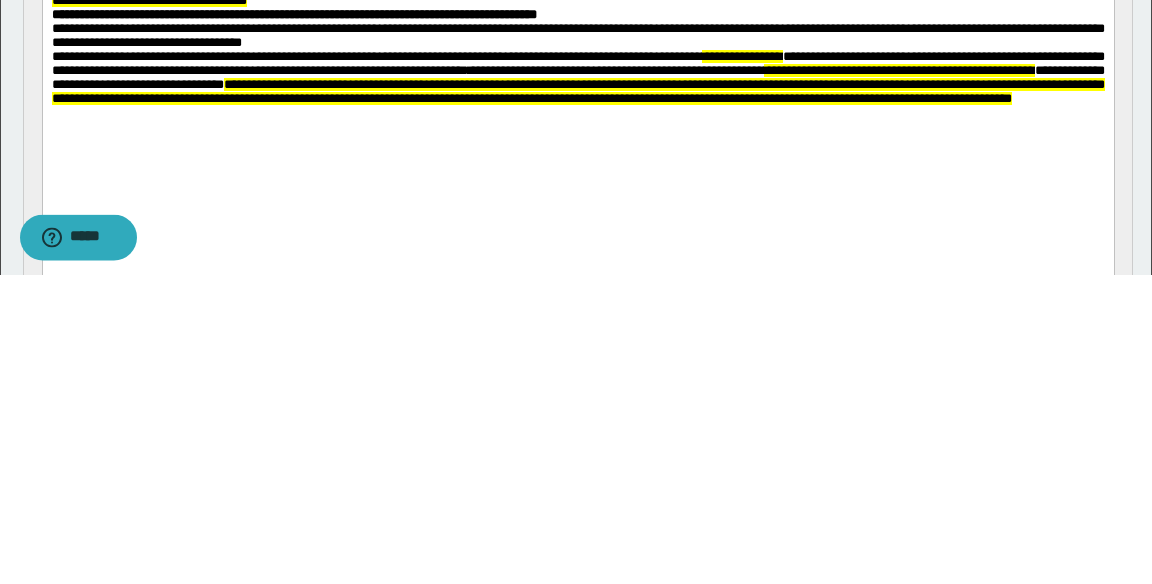 click on "**********" at bounding box center (577, 92) 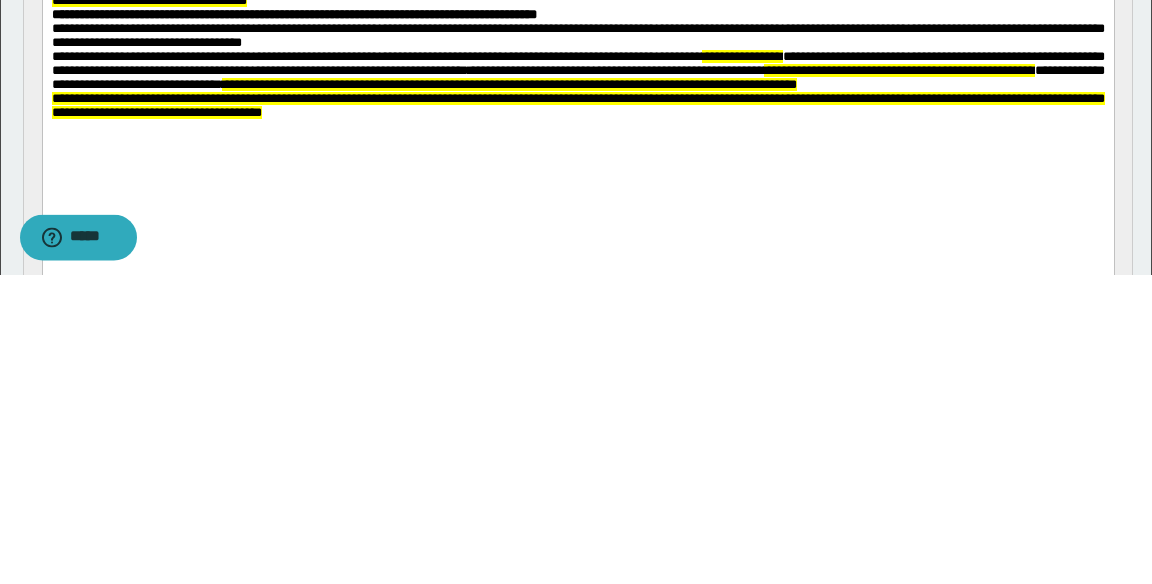 click on "**********" at bounding box center (577, 106) 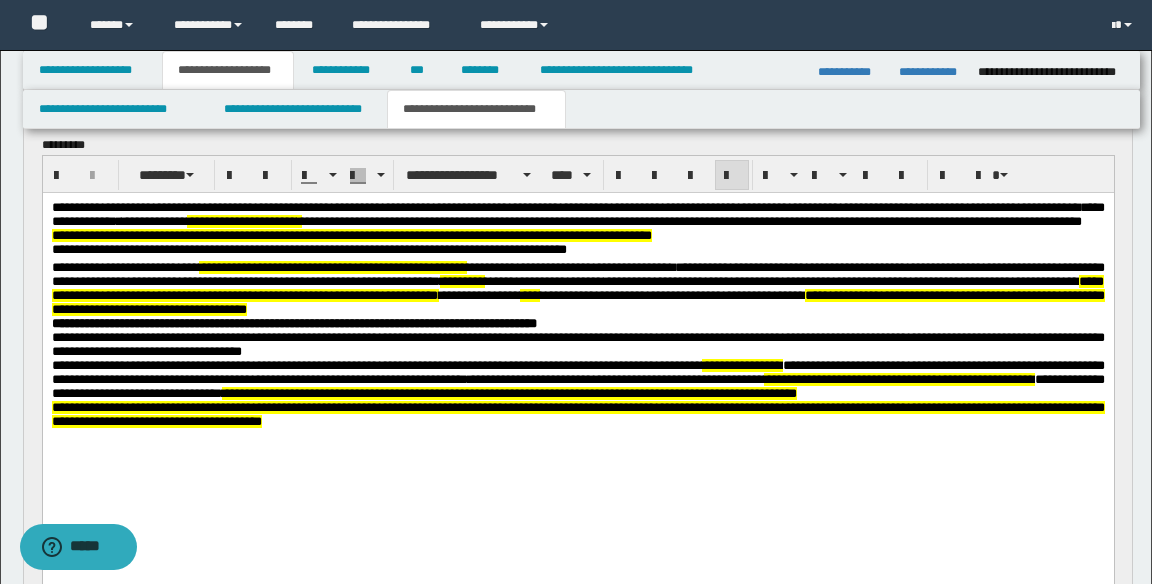 click on "**********" at bounding box center [577, 413] 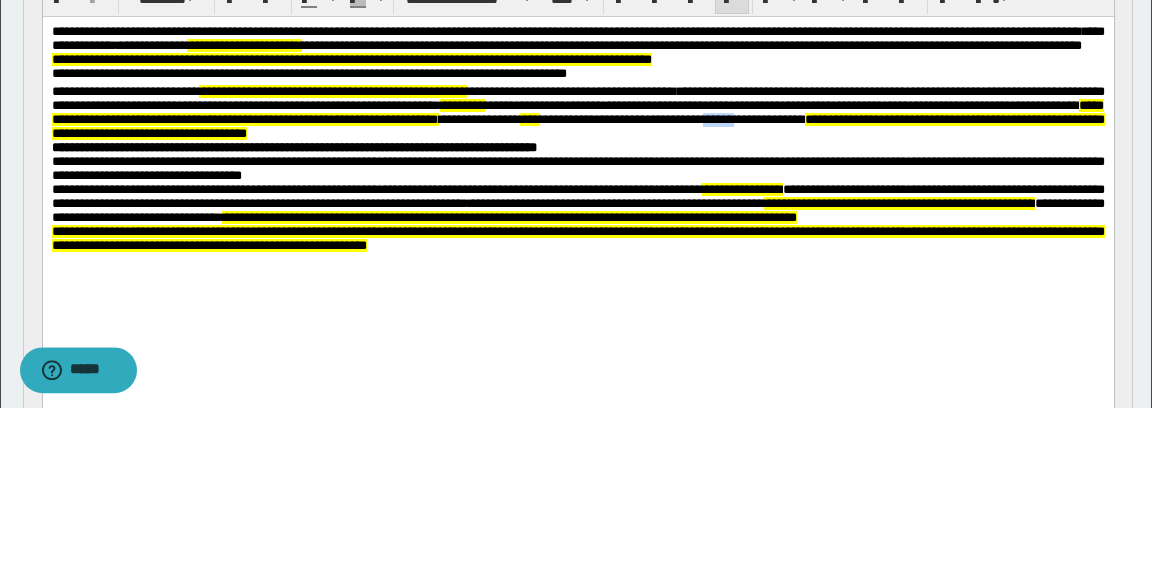 scroll, scrollTop: 226, scrollLeft: 0, axis: vertical 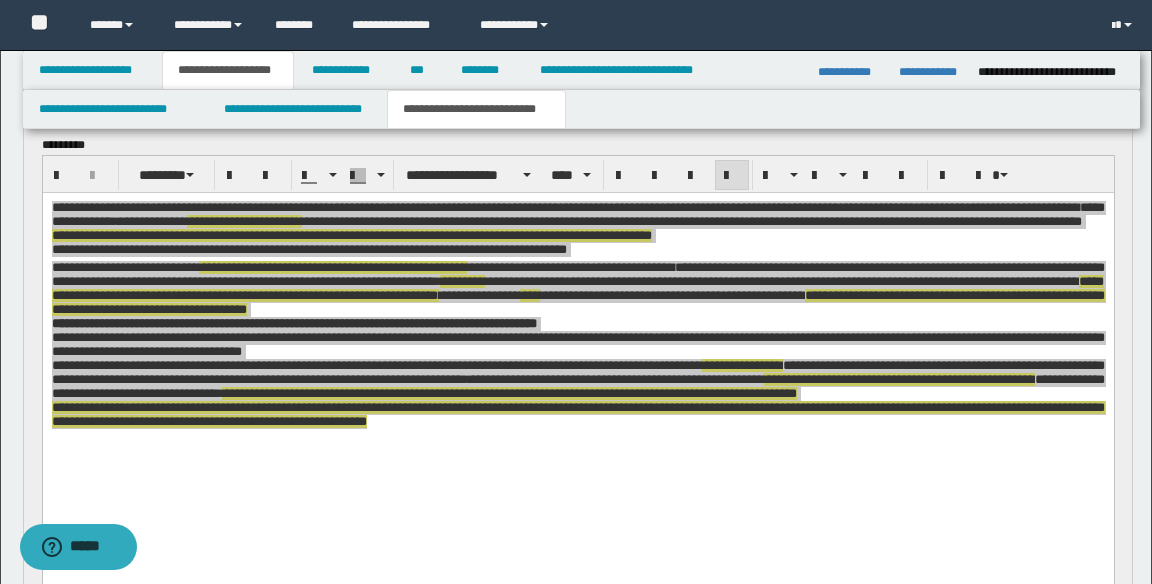 click on "**********" at bounding box center [576, 708] 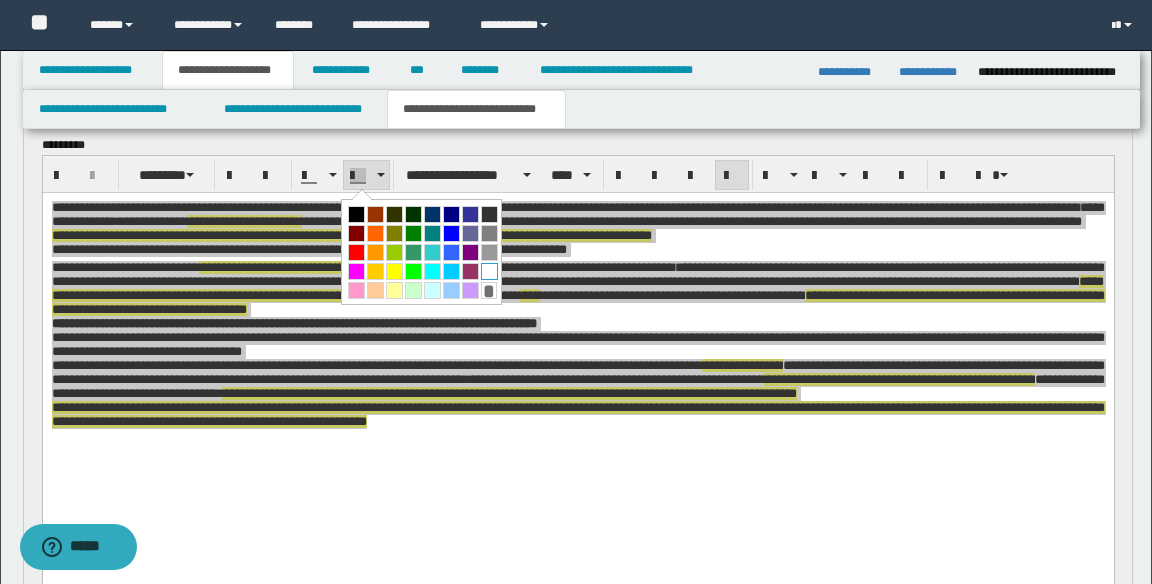 click at bounding box center [489, 271] 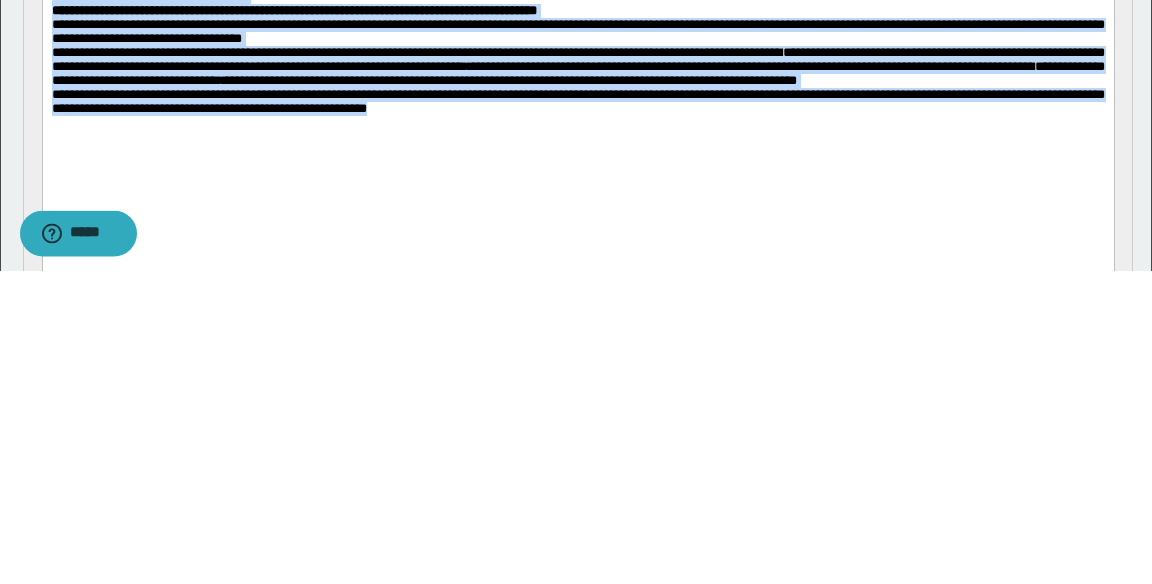 scroll, scrollTop: 226, scrollLeft: 0, axis: vertical 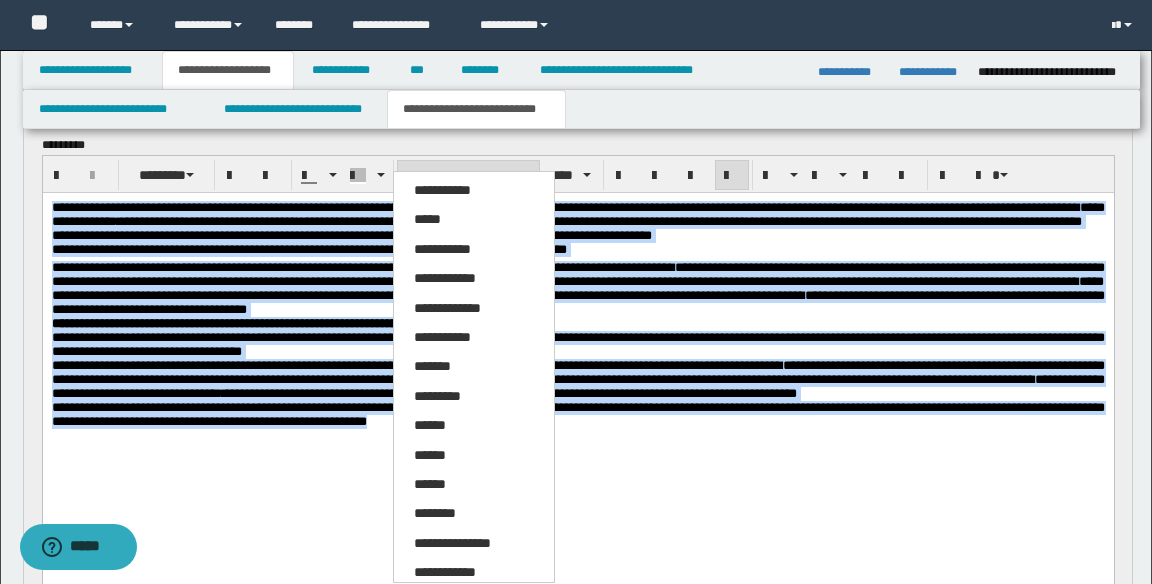 click on "*****" at bounding box center (474, 220) 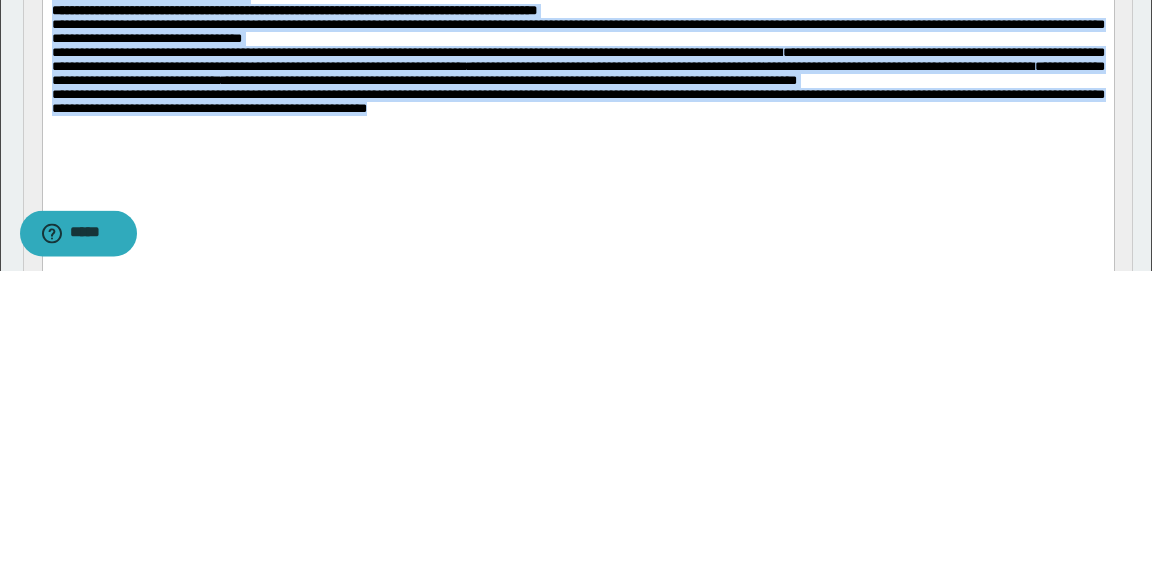 scroll, scrollTop: 226, scrollLeft: 0, axis: vertical 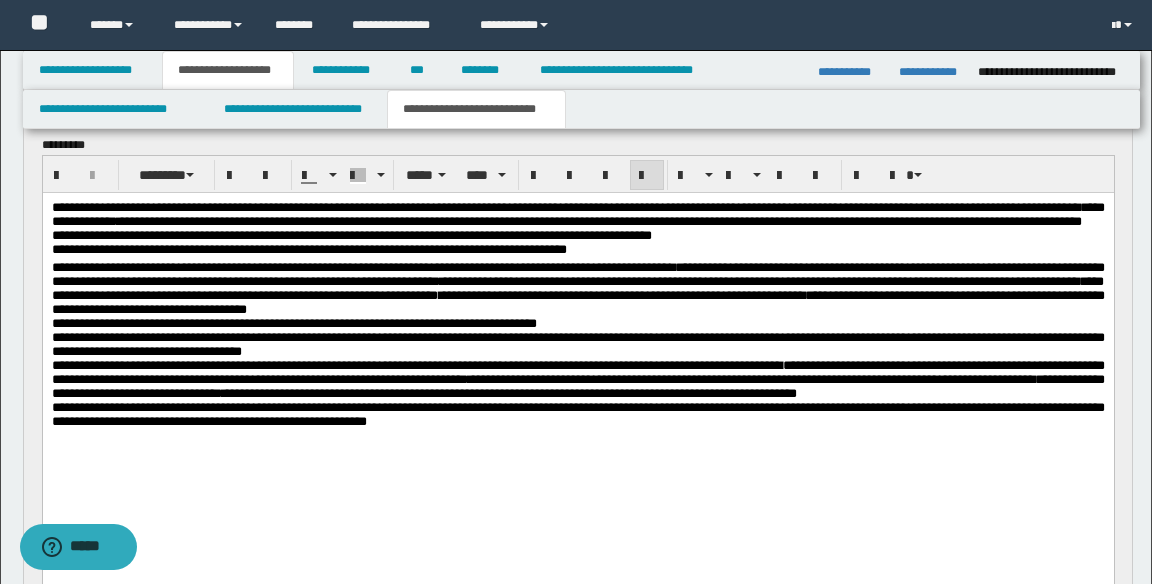 click on "**********" at bounding box center (577, 339) 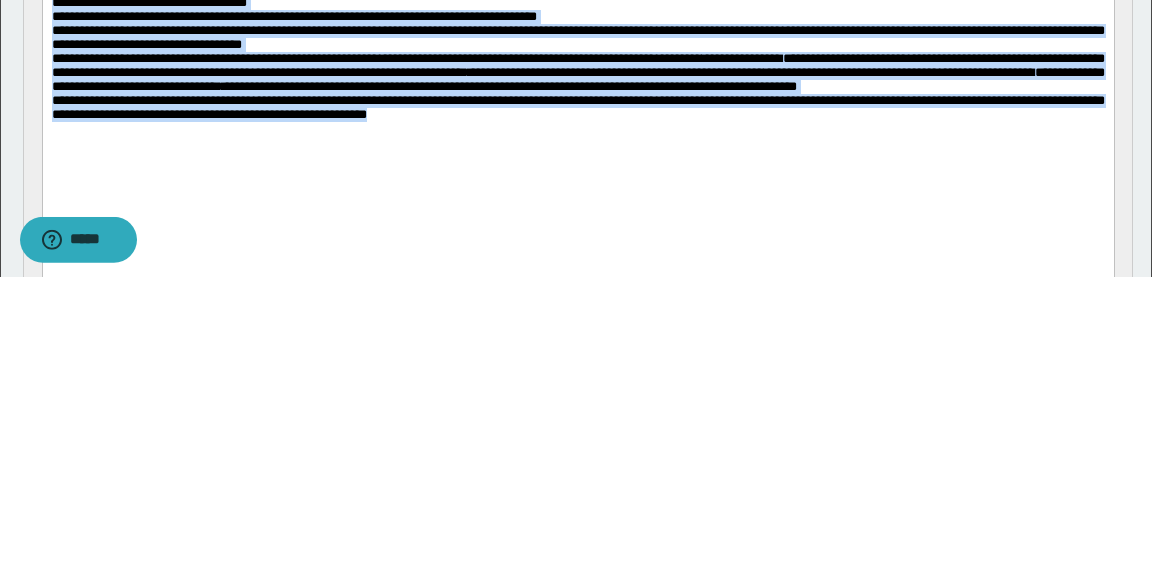 scroll, scrollTop: 225, scrollLeft: 0, axis: vertical 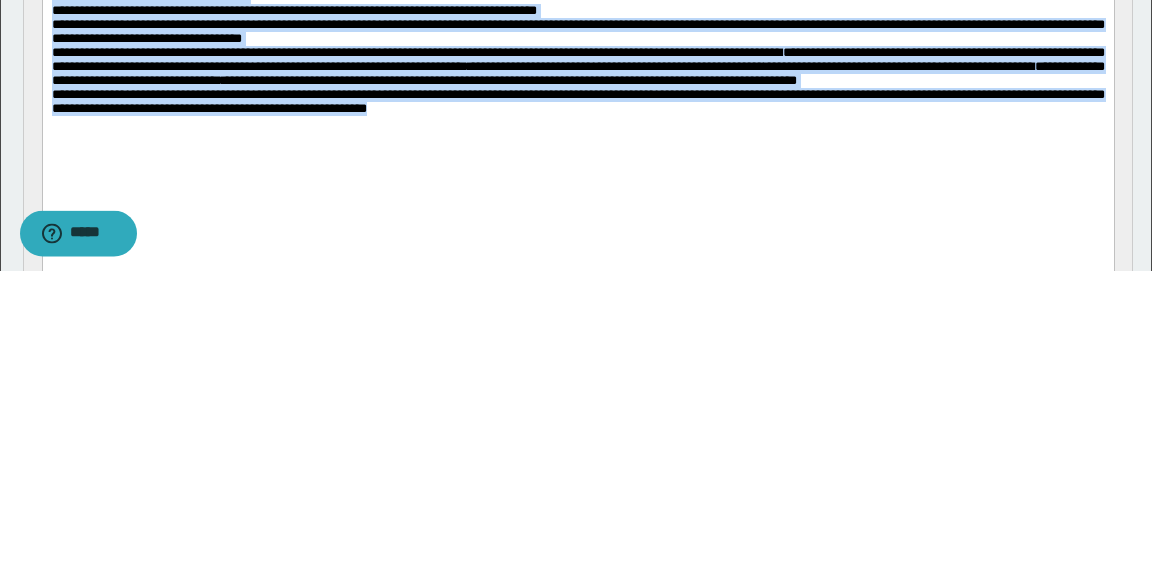 click on "**********" at bounding box center (577, 68) 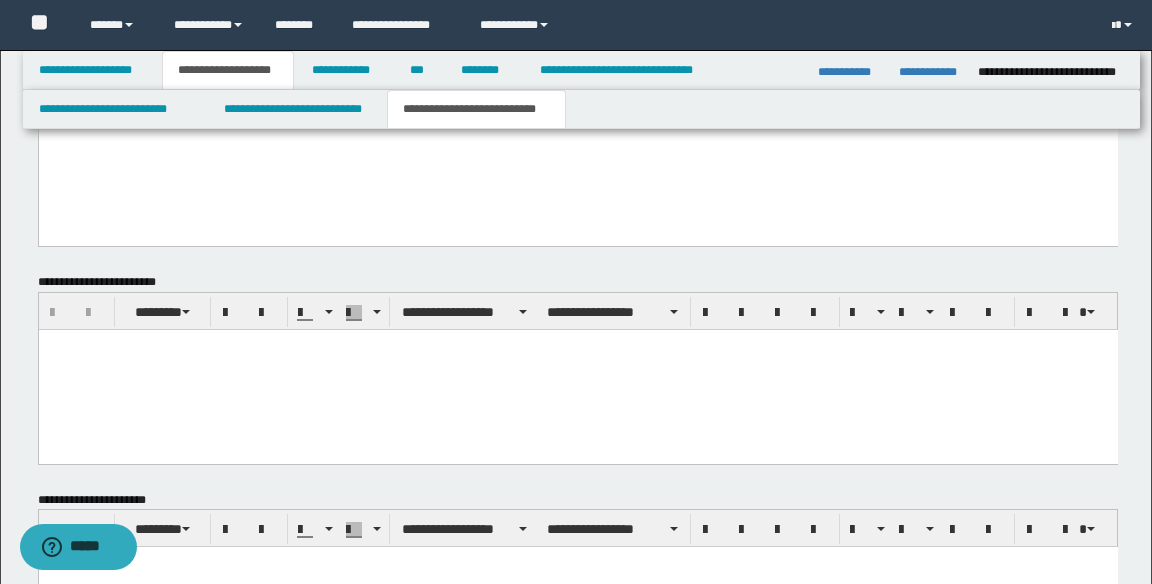 scroll, scrollTop: 1089, scrollLeft: 0, axis: vertical 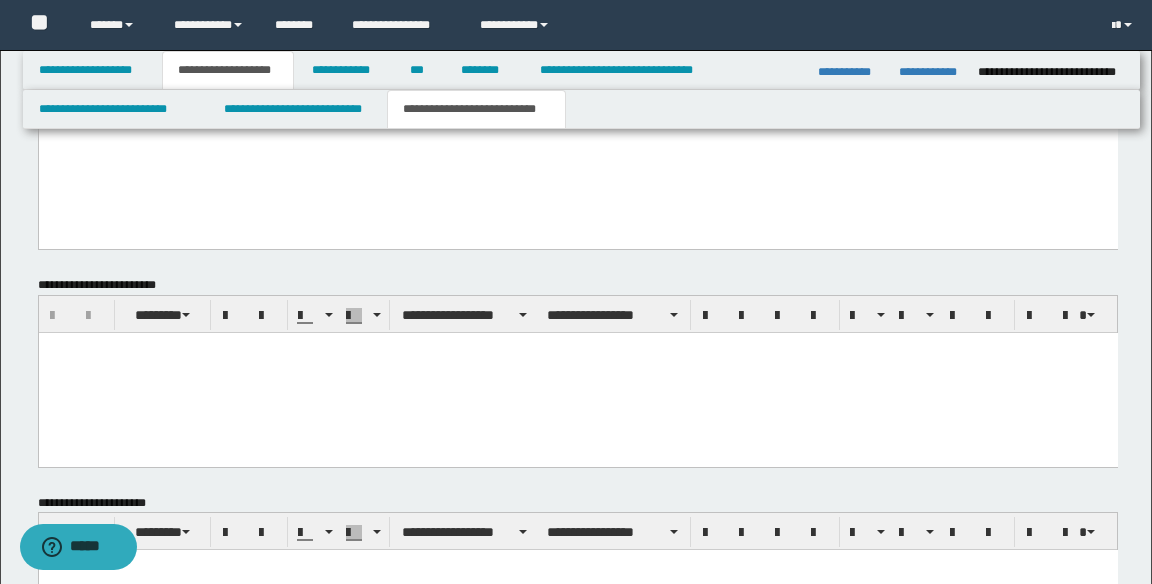 click at bounding box center (577, 347) 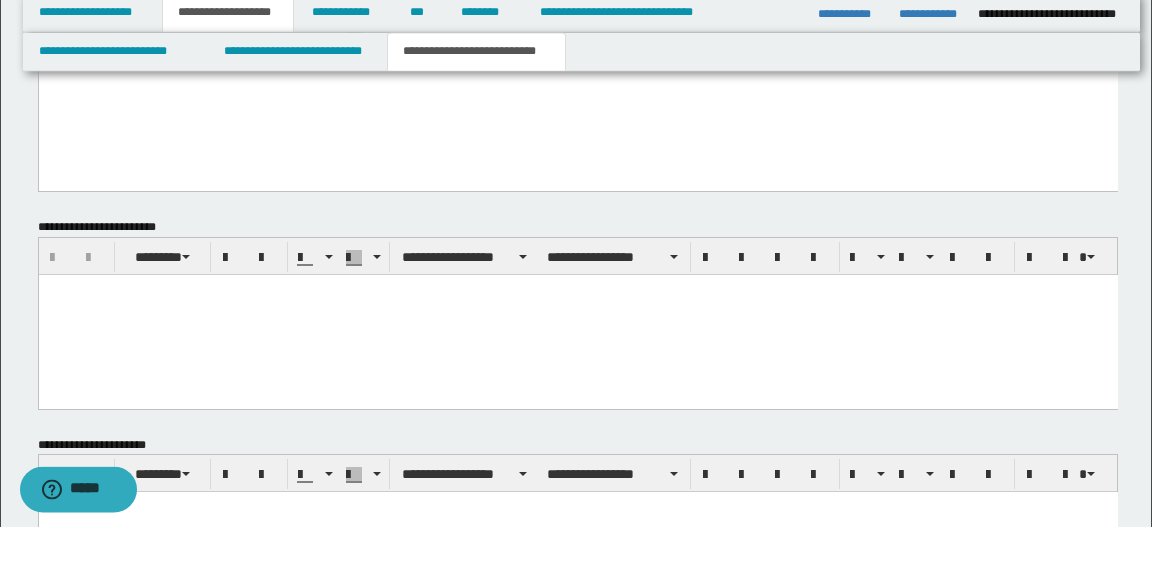 scroll, scrollTop: 1089, scrollLeft: 0, axis: vertical 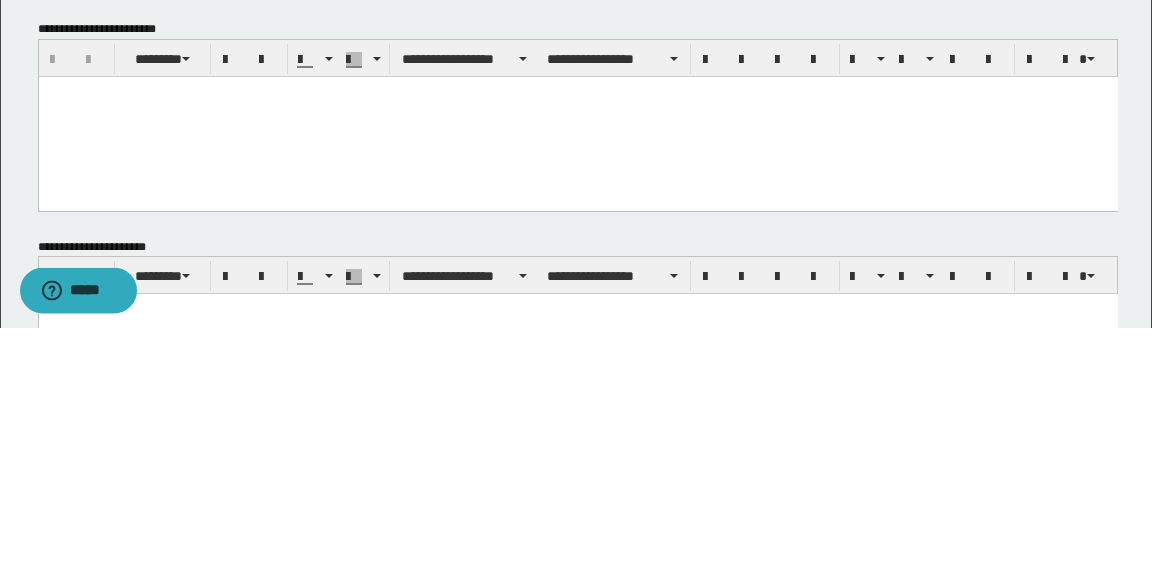 type 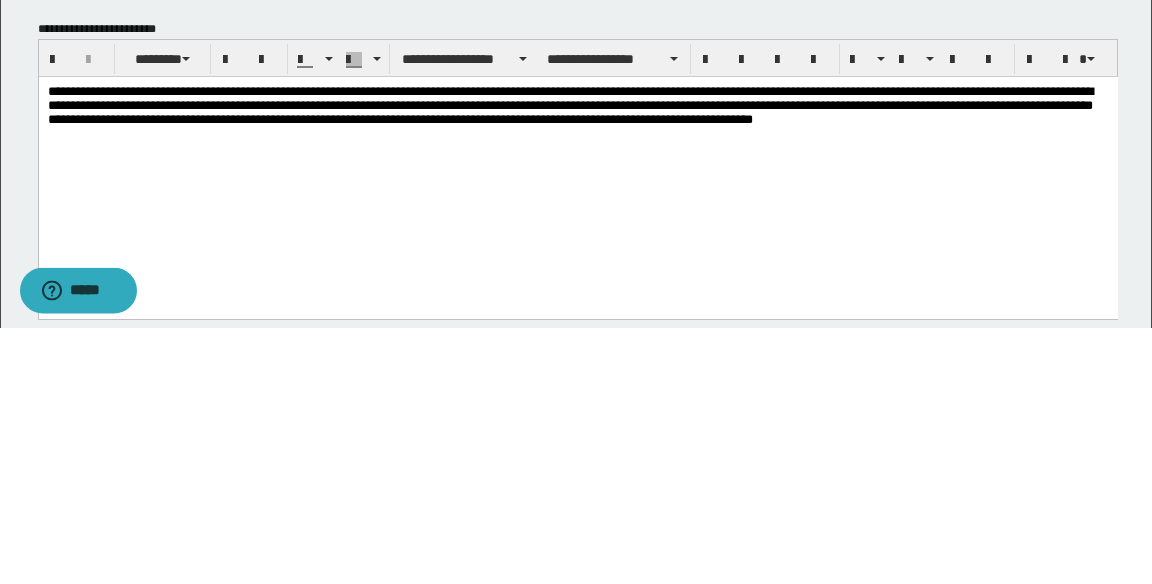 click on "**********" at bounding box center (577, 129) 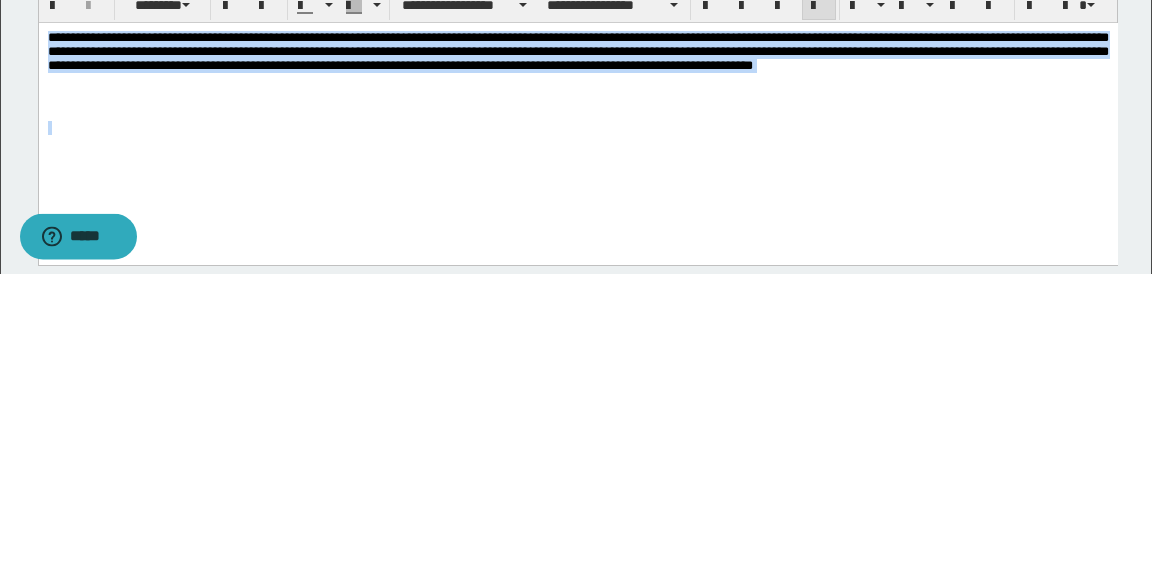 scroll, scrollTop: 1089, scrollLeft: 0, axis: vertical 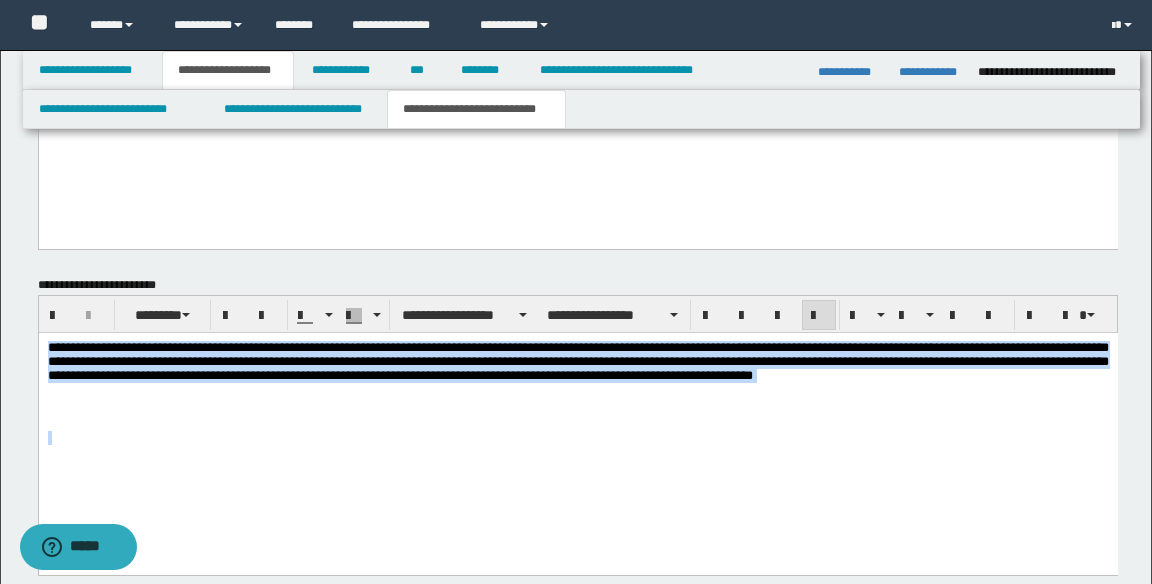 click on "**********" at bounding box center [577, 424] 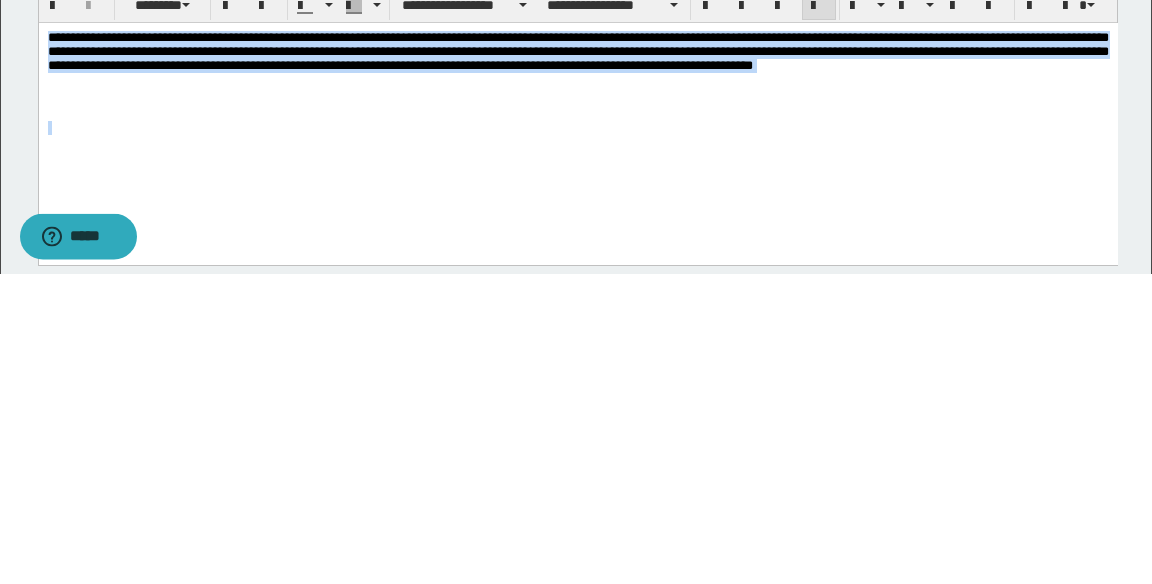 scroll, scrollTop: 1089, scrollLeft: 0, axis: vertical 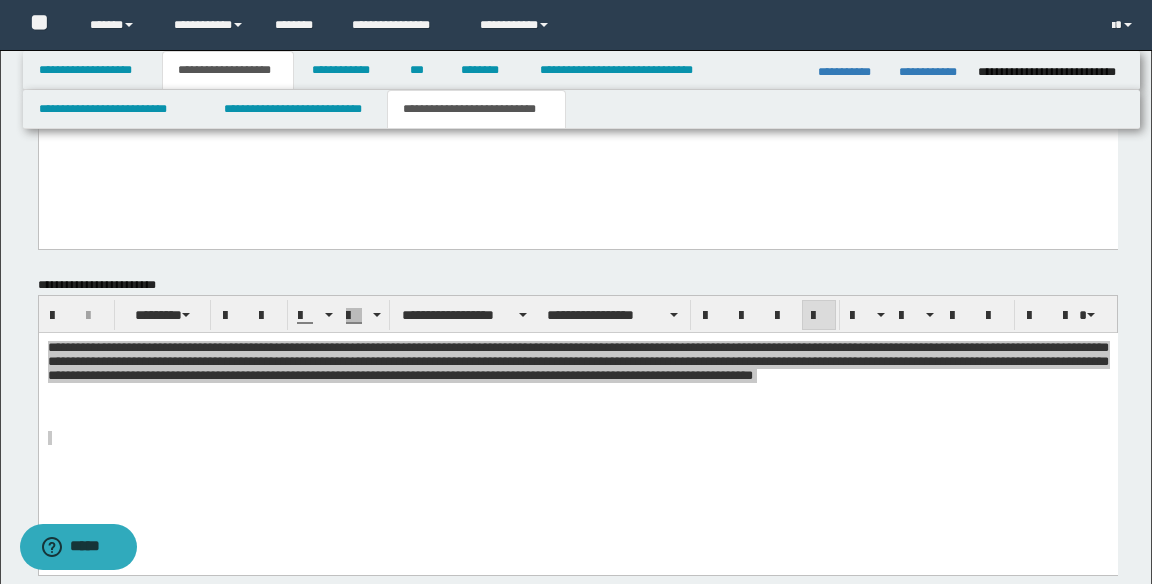 click on "**********" at bounding box center (576, -101) 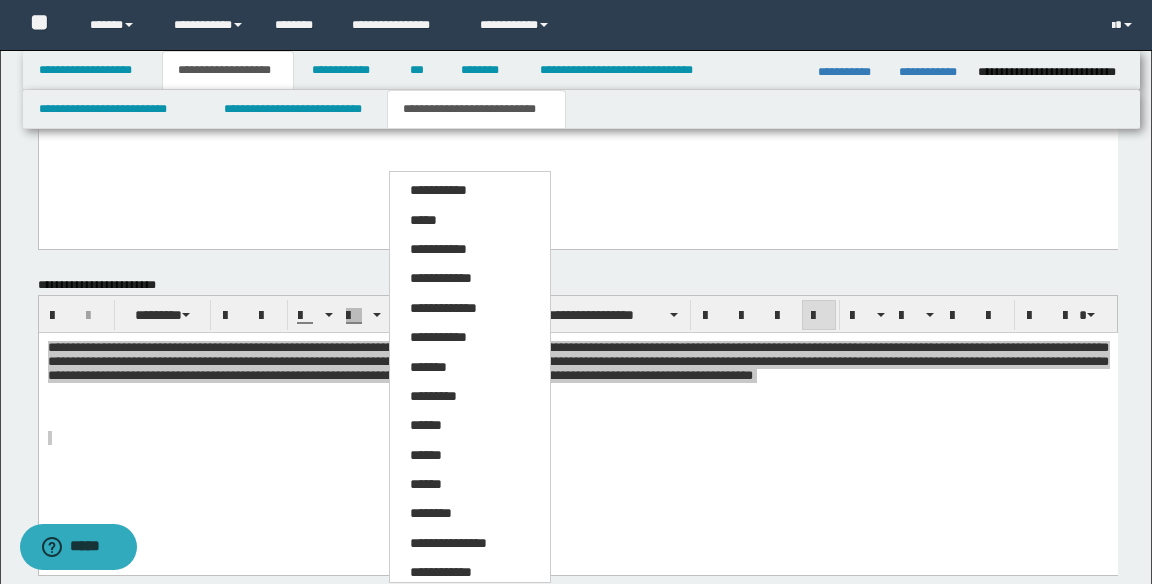 click on "*****" at bounding box center [470, 221] 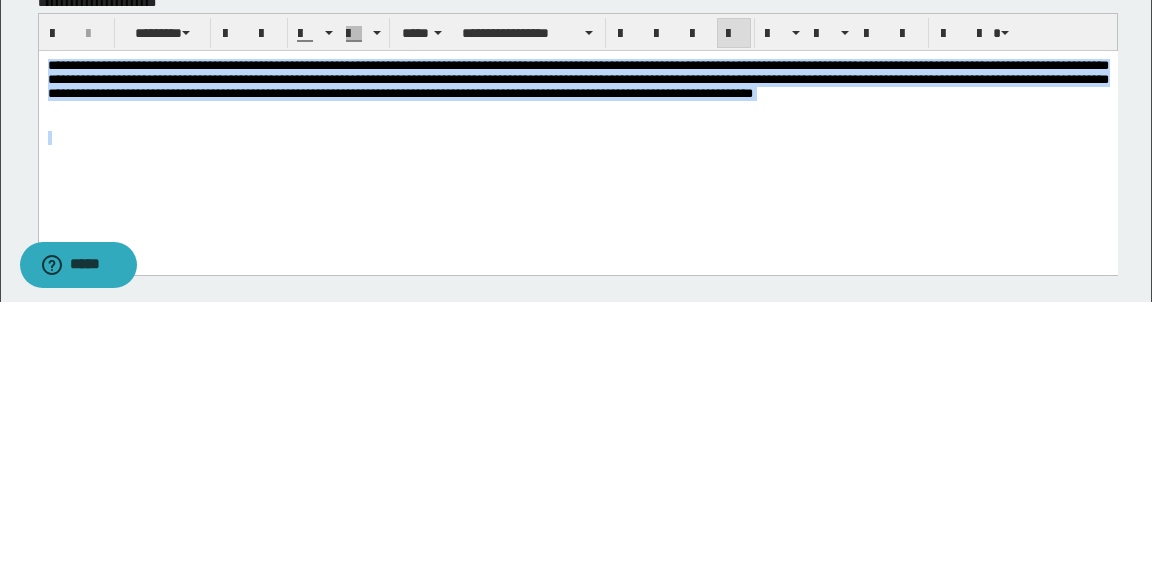 scroll, scrollTop: 1089, scrollLeft: 0, axis: vertical 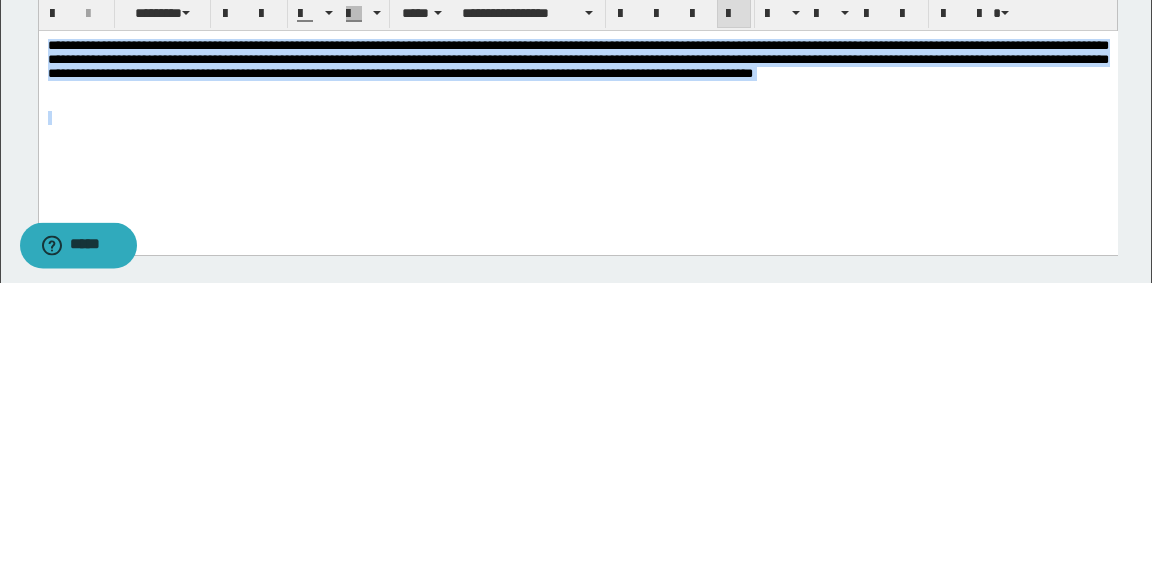 click on "**********" at bounding box center [577, 113] 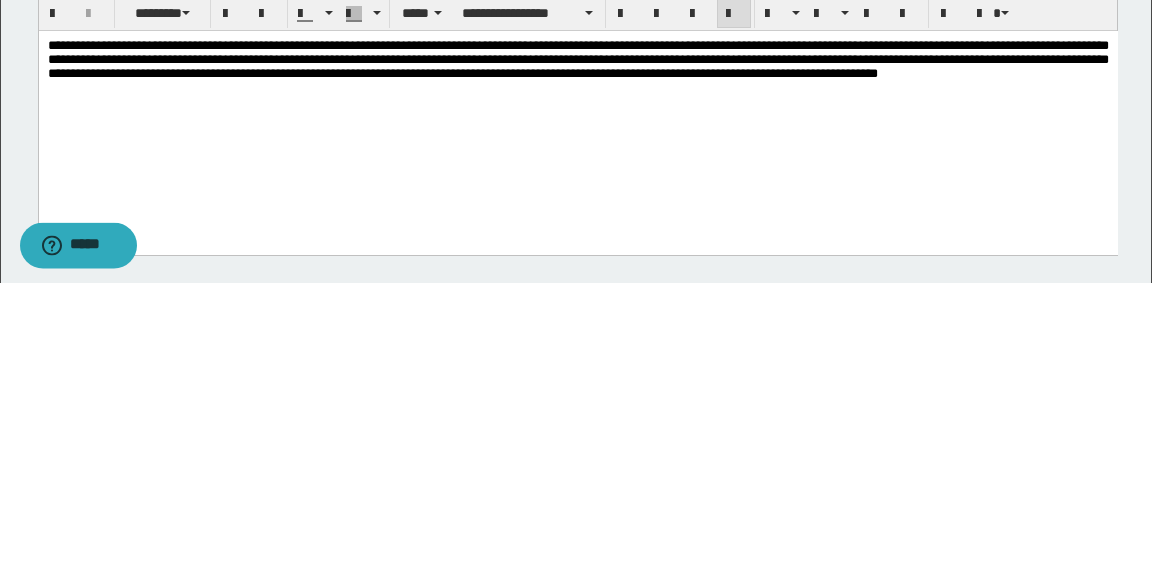 click on "**********" at bounding box center [577, 58] 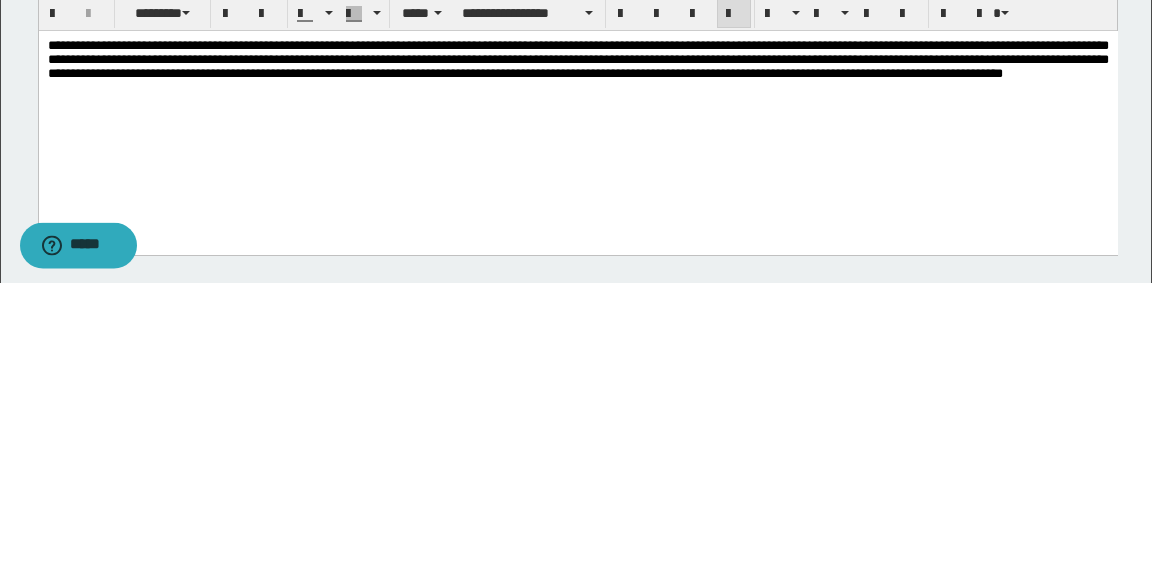 click on "**********" at bounding box center (577, 58) 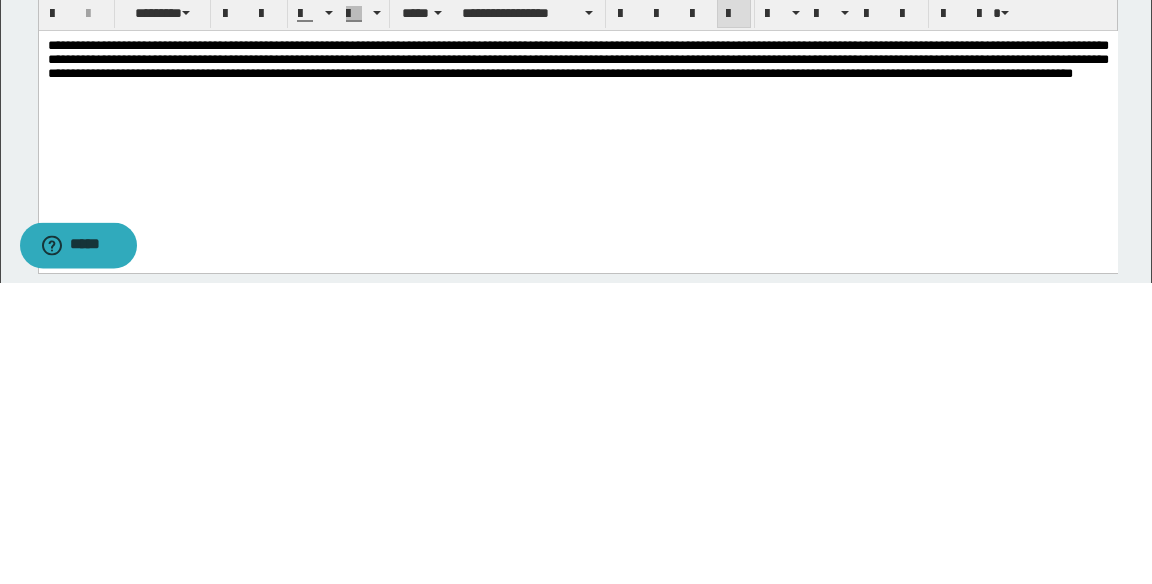 scroll, scrollTop: 1089, scrollLeft: 0, axis: vertical 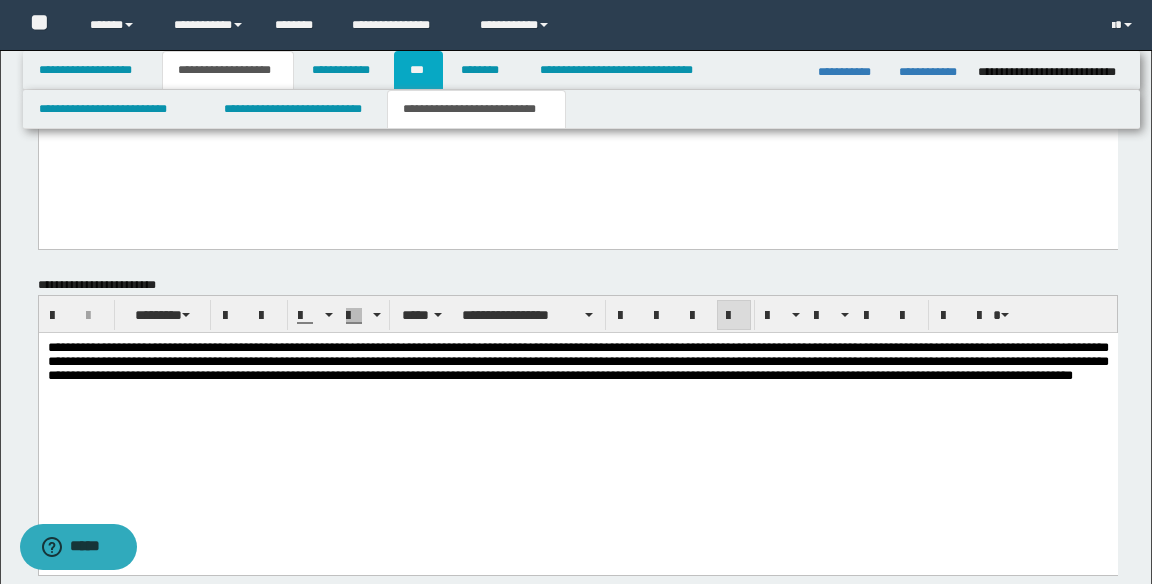 click on "***" at bounding box center [418, 70] 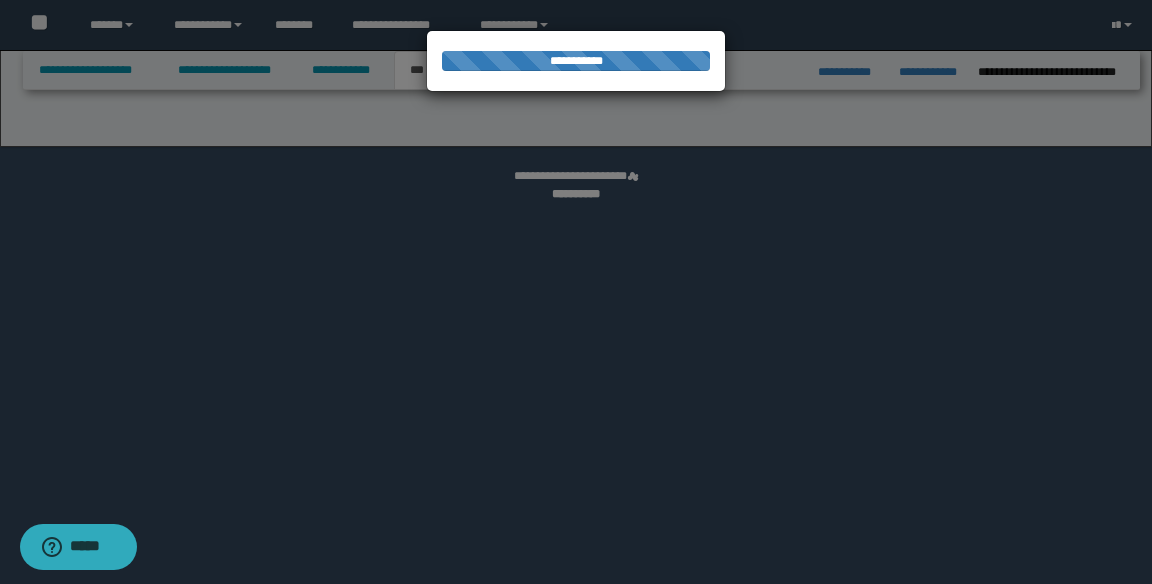 select on "**" 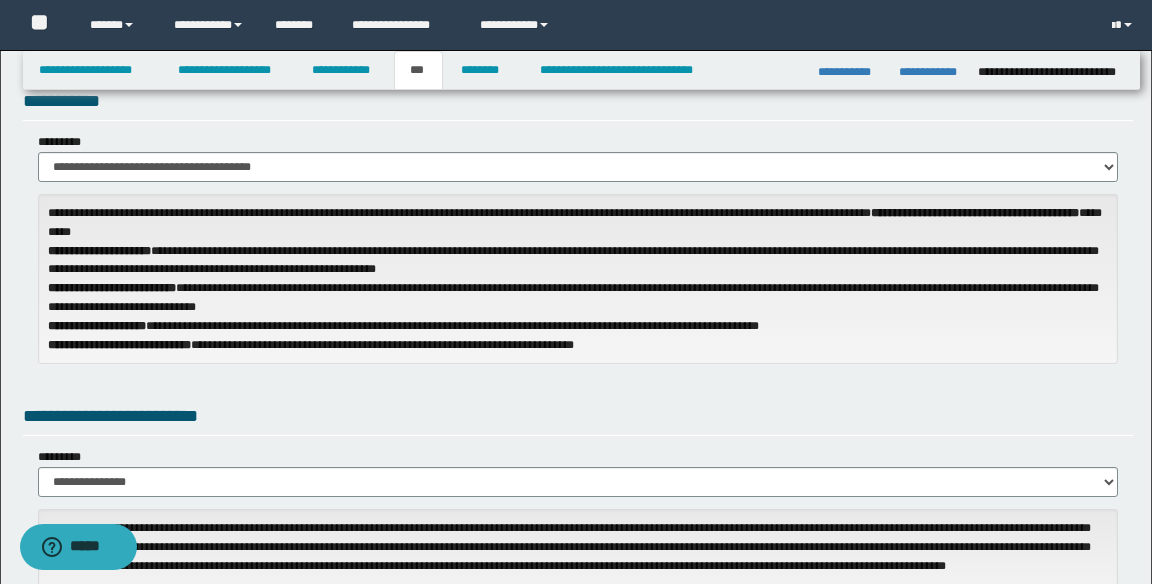 scroll, scrollTop: 59, scrollLeft: 0, axis: vertical 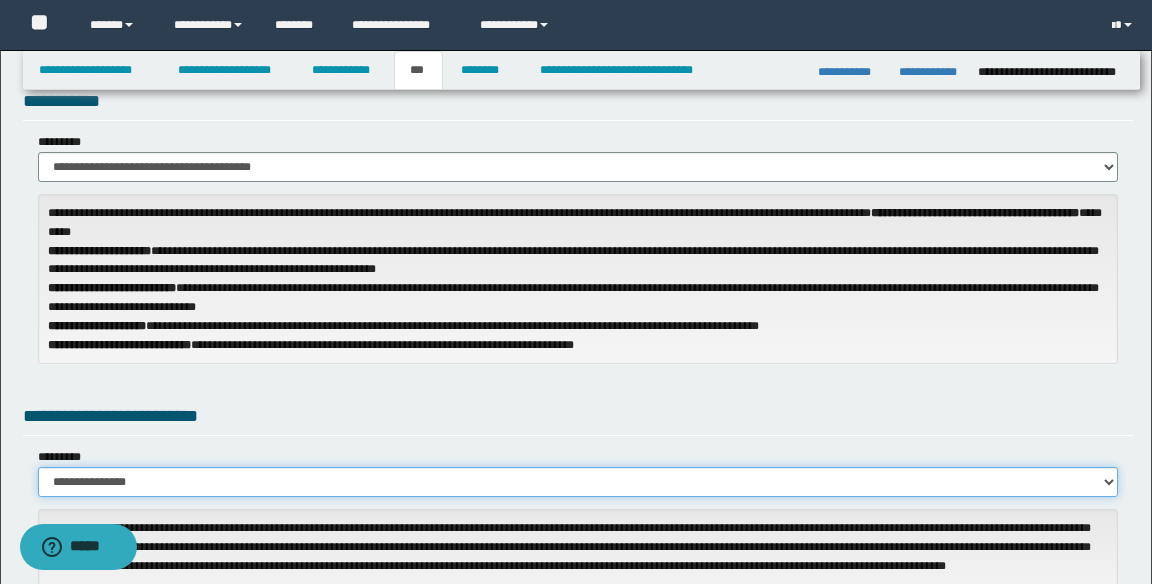 click on "**********" at bounding box center [578, 482] 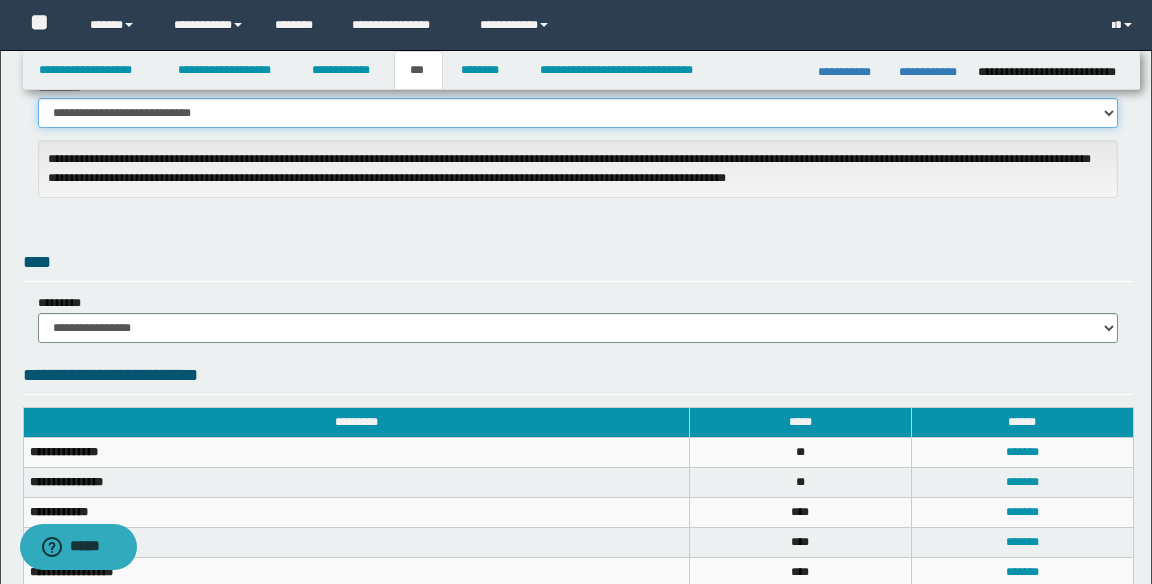 scroll, scrollTop: 429, scrollLeft: 0, axis: vertical 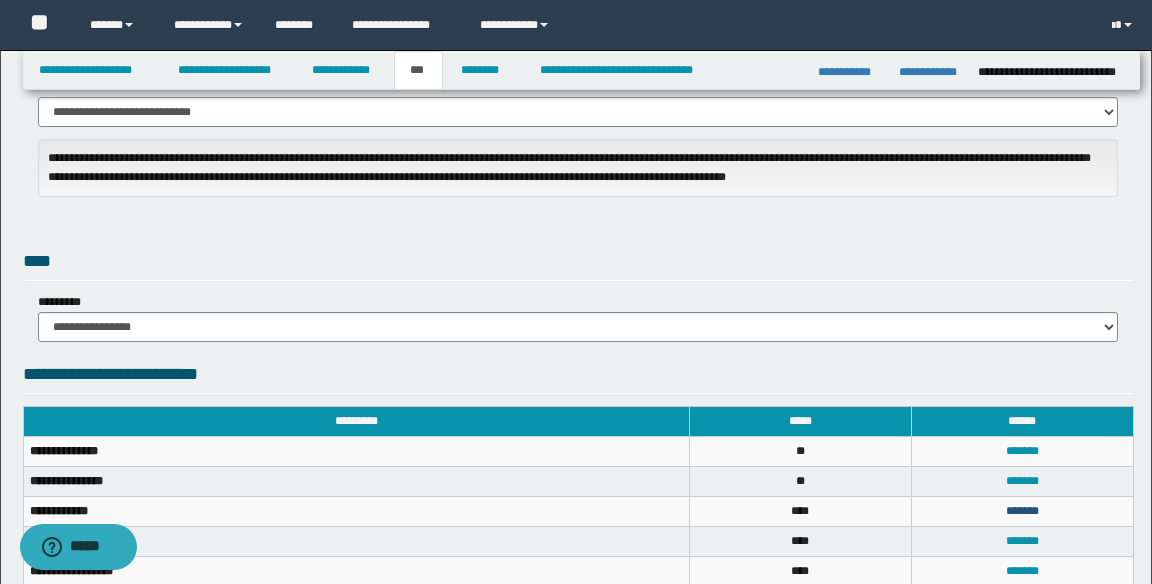 click on "*******" at bounding box center [1022, 511] 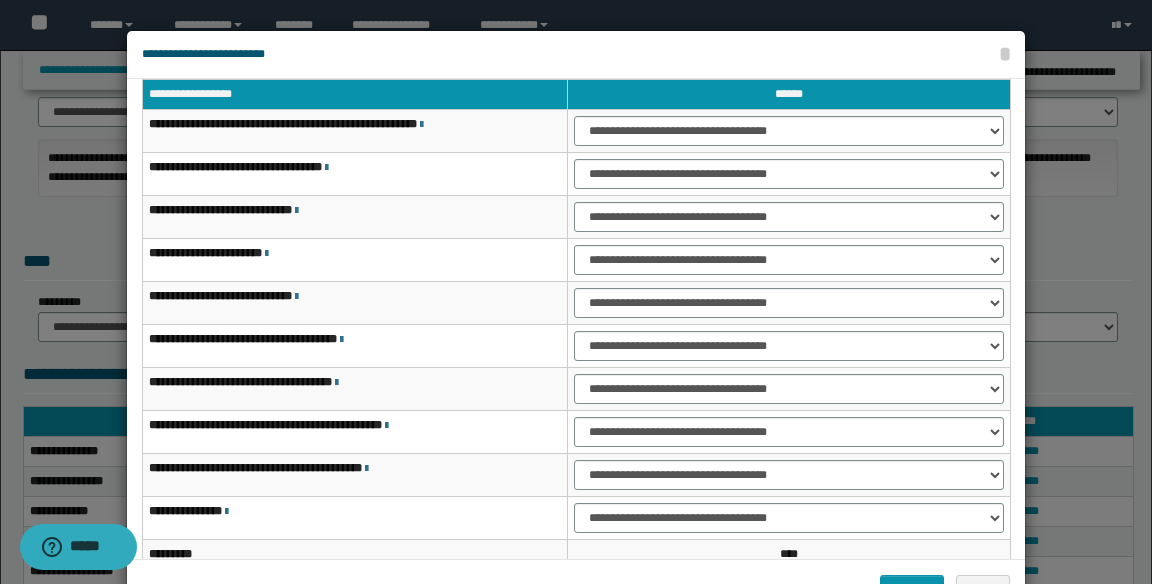 scroll, scrollTop: 67, scrollLeft: 0, axis: vertical 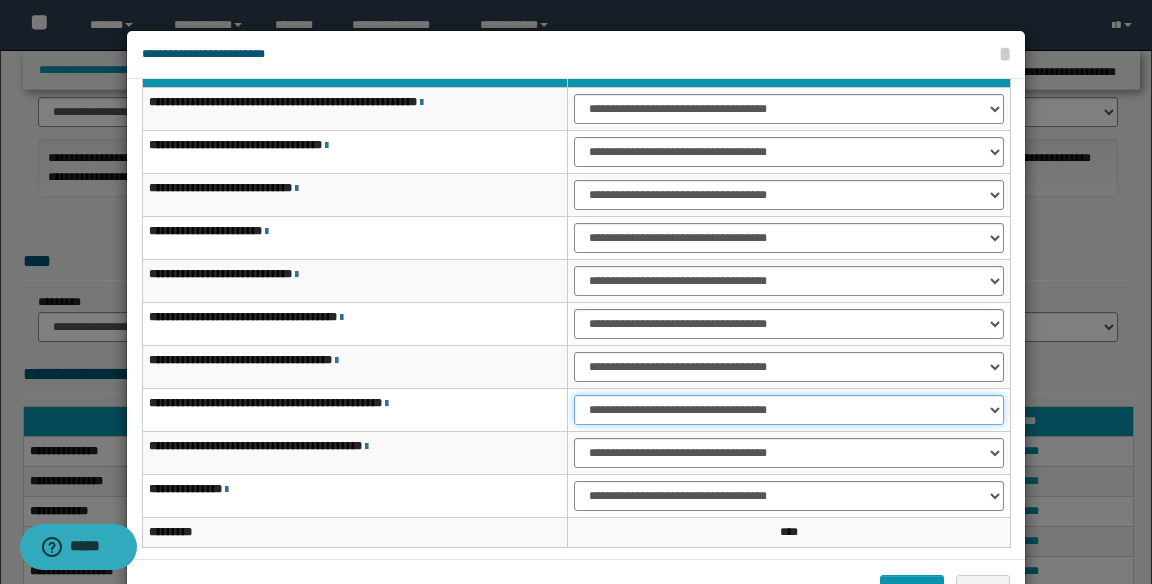 click on "**********" at bounding box center [789, 410] 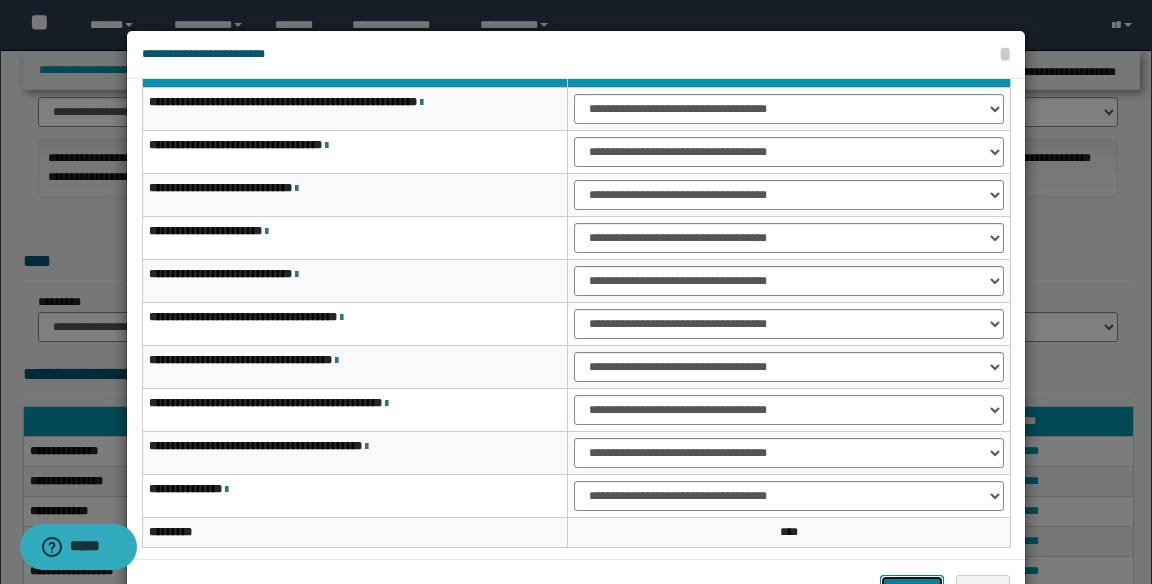 click on "*******" at bounding box center [912, 590] 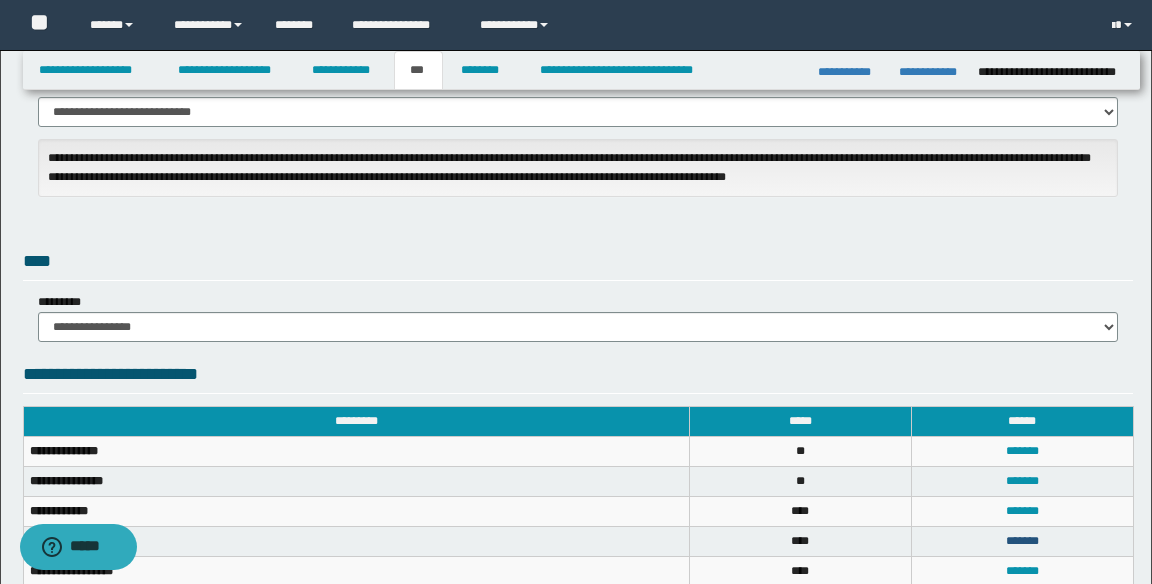 click on "*******" at bounding box center (1022, 541) 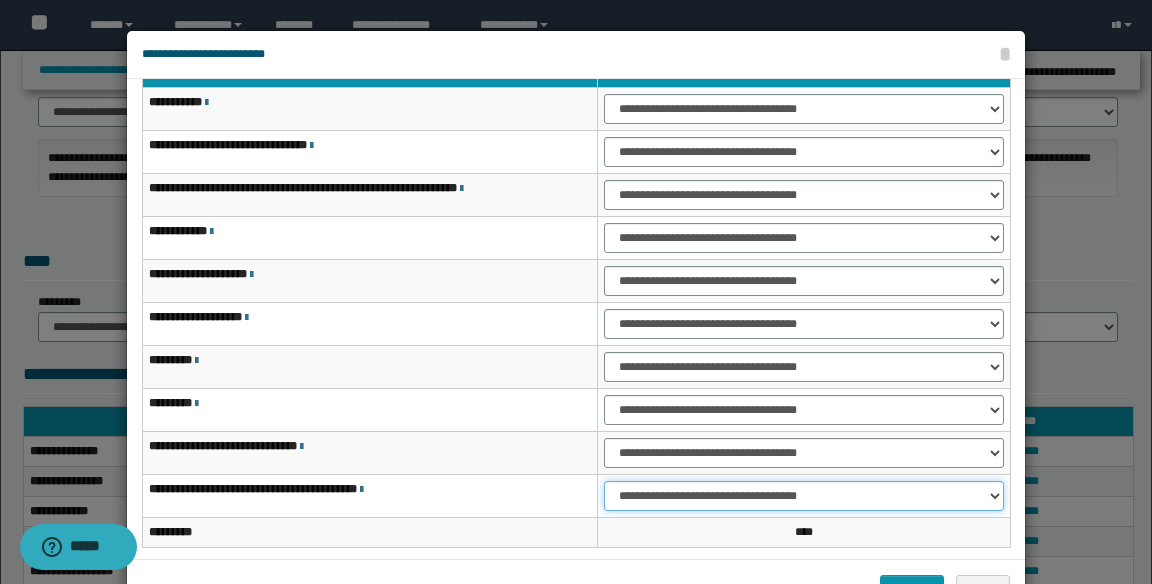 click on "**********" at bounding box center (804, 496) 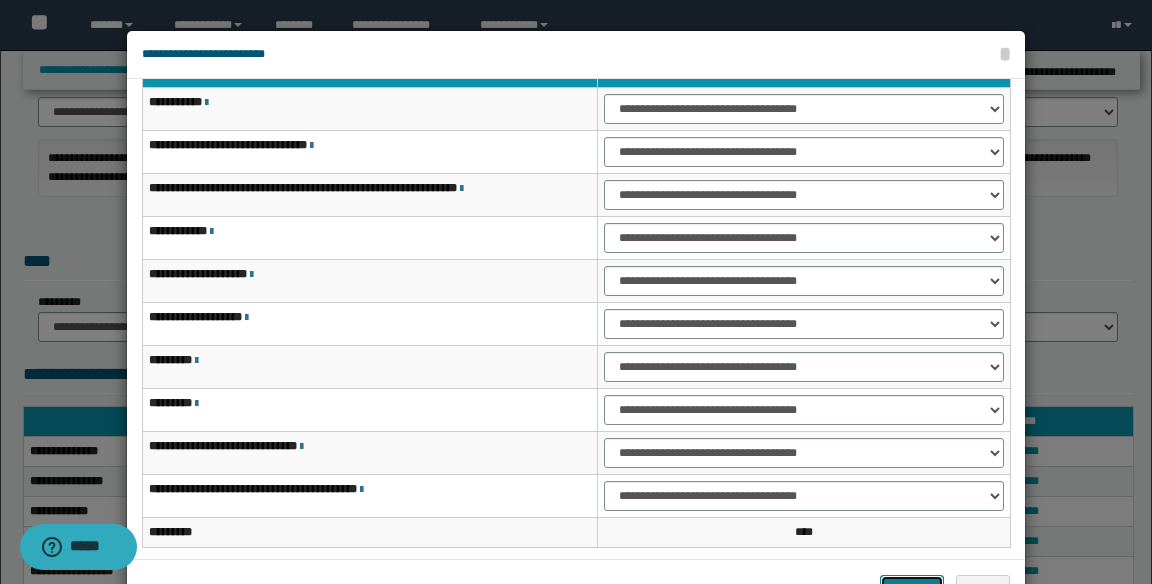 click on "*******" at bounding box center (912, 590) 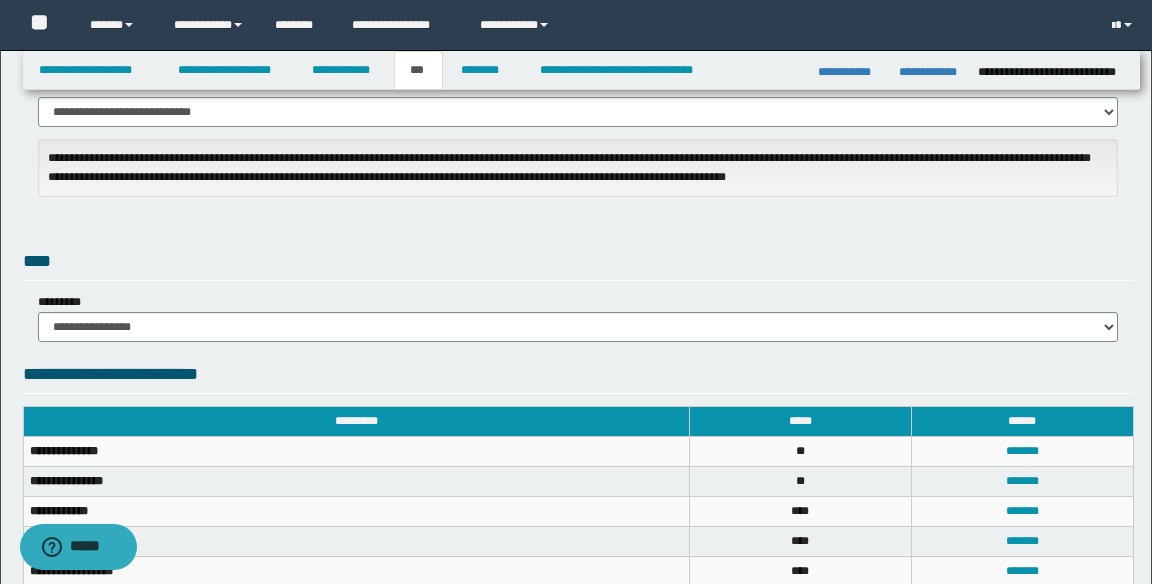 scroll, scrollTop: 427, scrollLeft: 0, axis: vertical 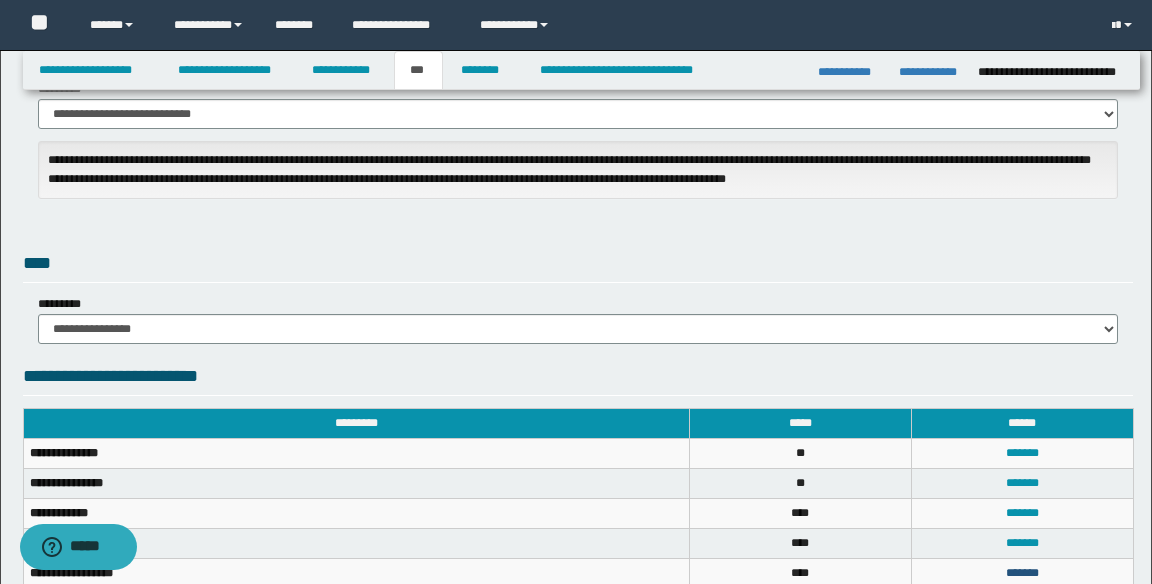 click on "*******" at bounding box center (1022, 573) 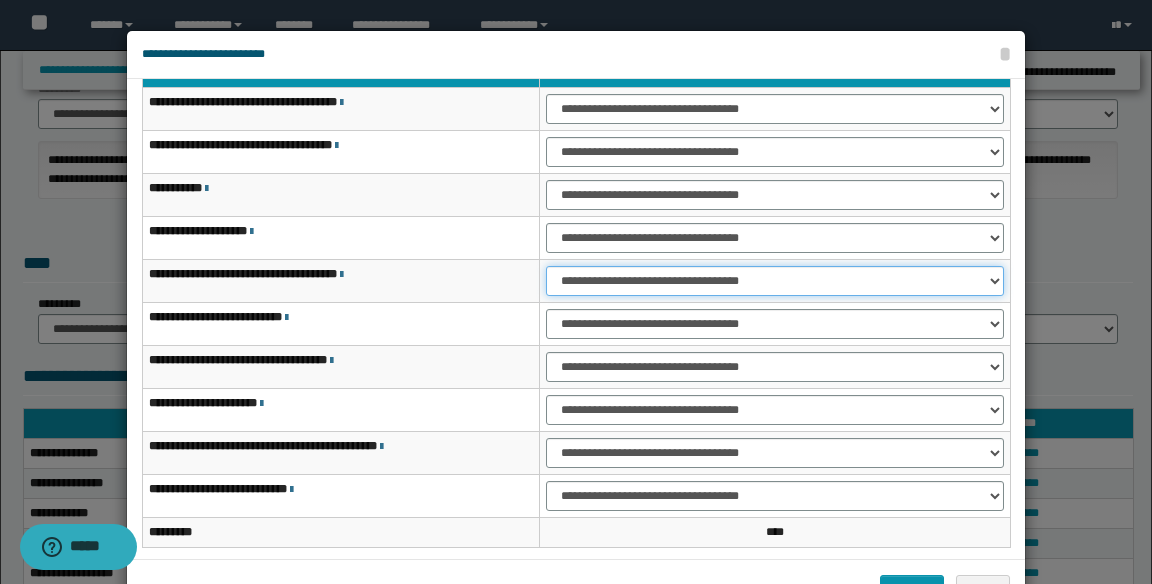 click on "**********" at bounding box center (775, 281) 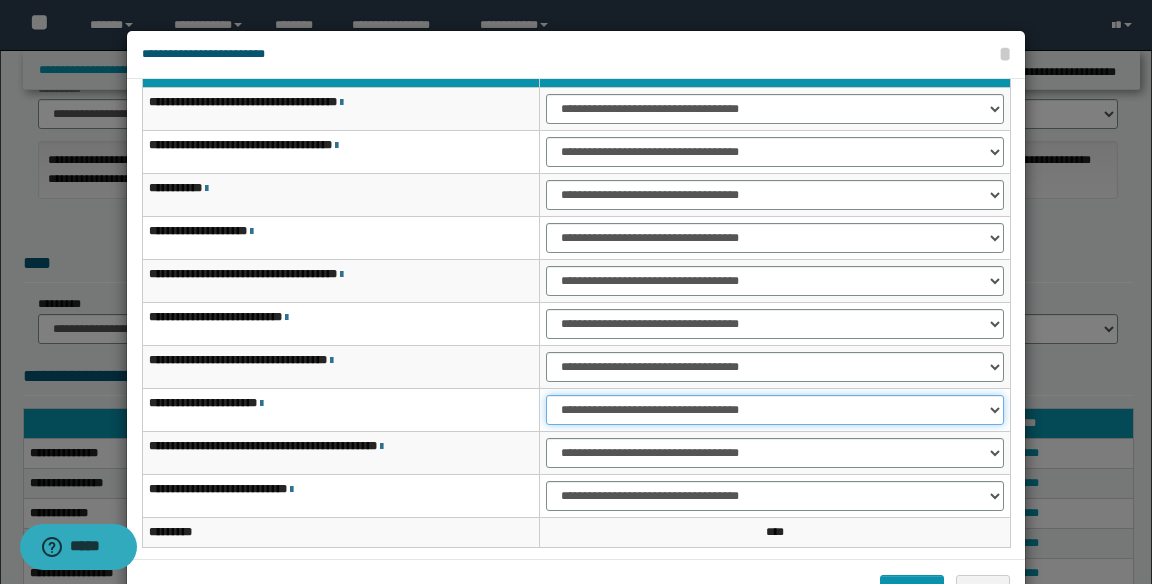 click on "**********" at bounding box center [775, 410] 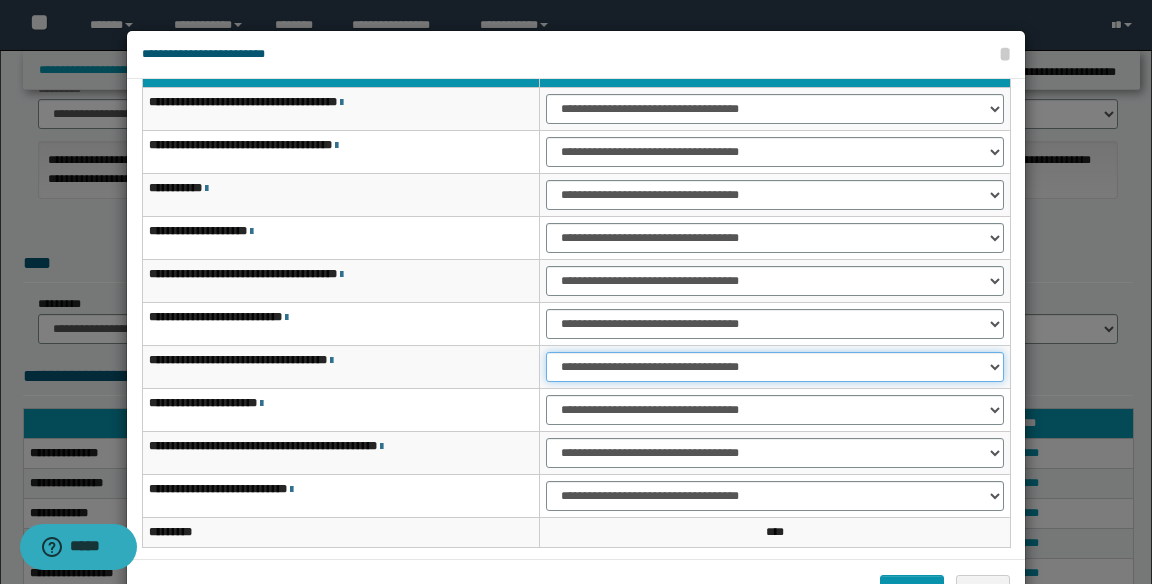 click on "**********" at bounding box center [775, 367] 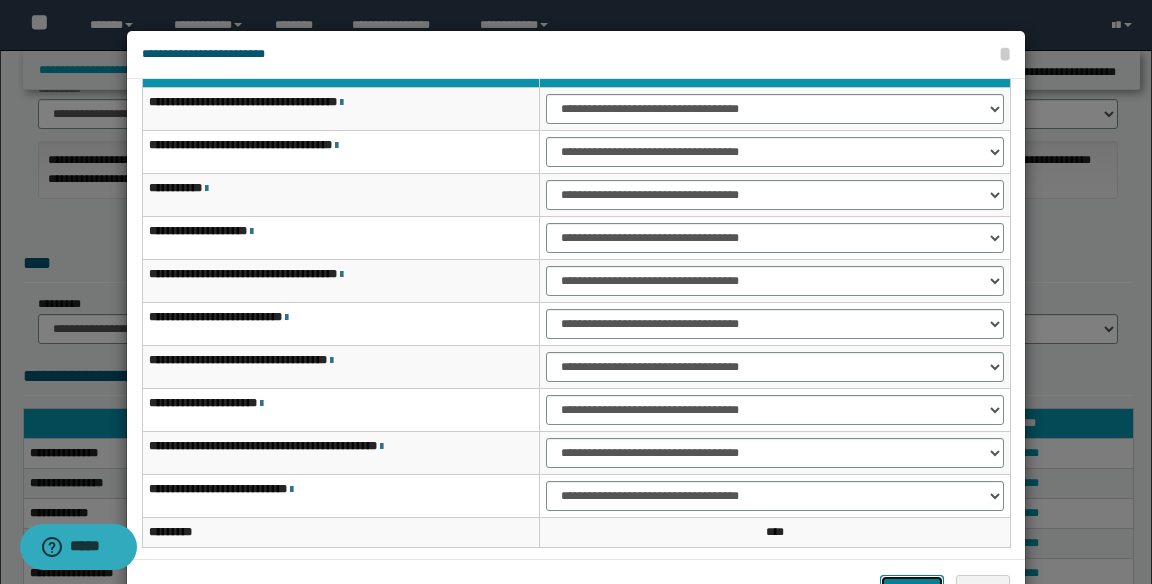 click on "*******" at bounding box center (912, 590) 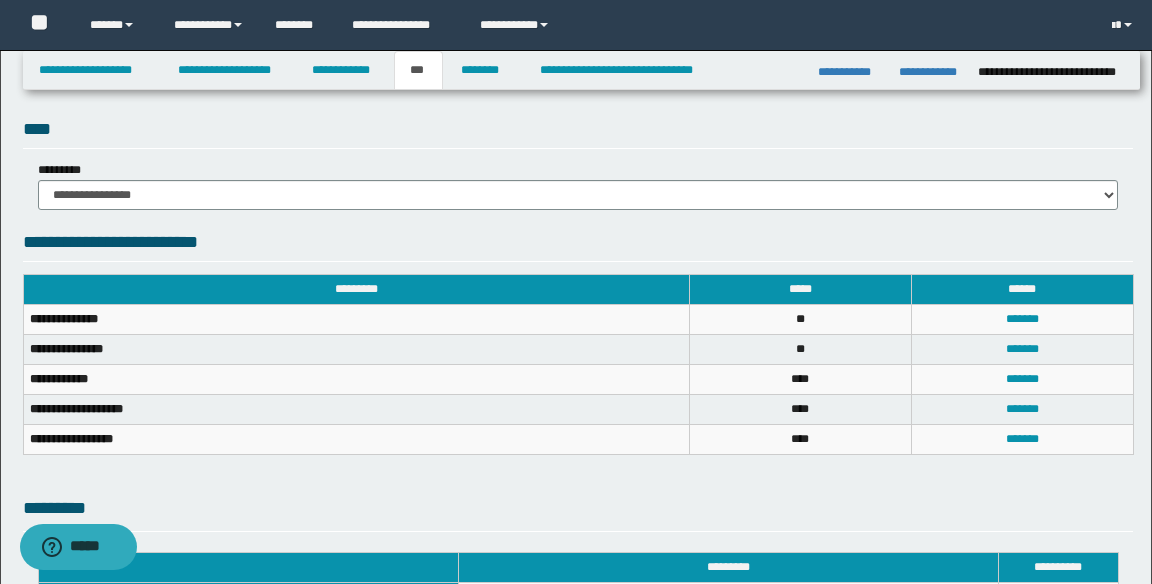 scroll, scrollTop: 560, scrollLeft: 0, axis: vertical 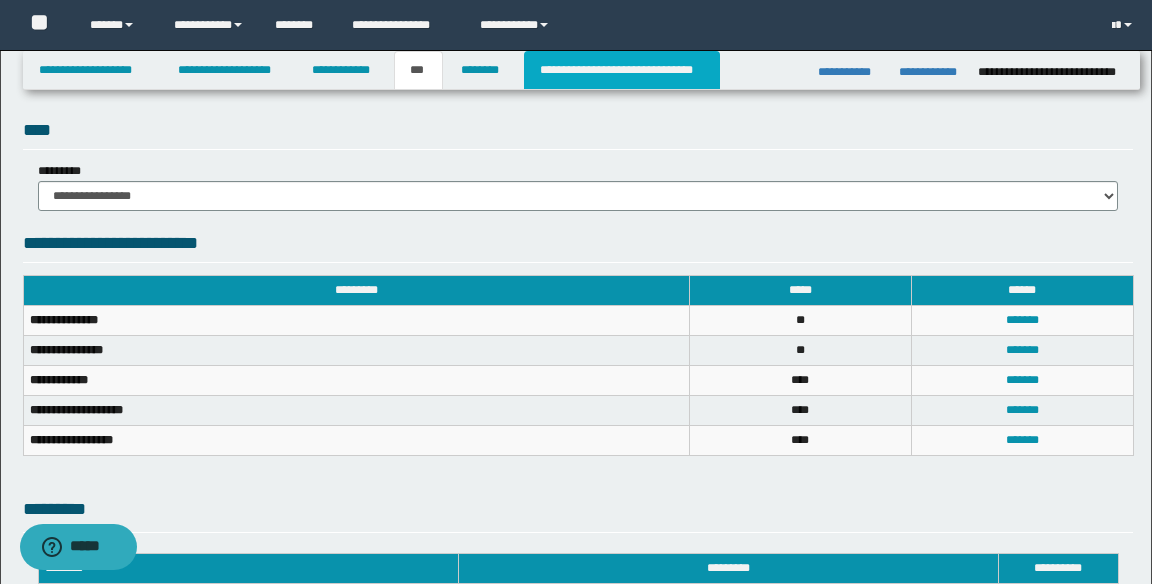 click on "**********" at bounding box center (622, 70) 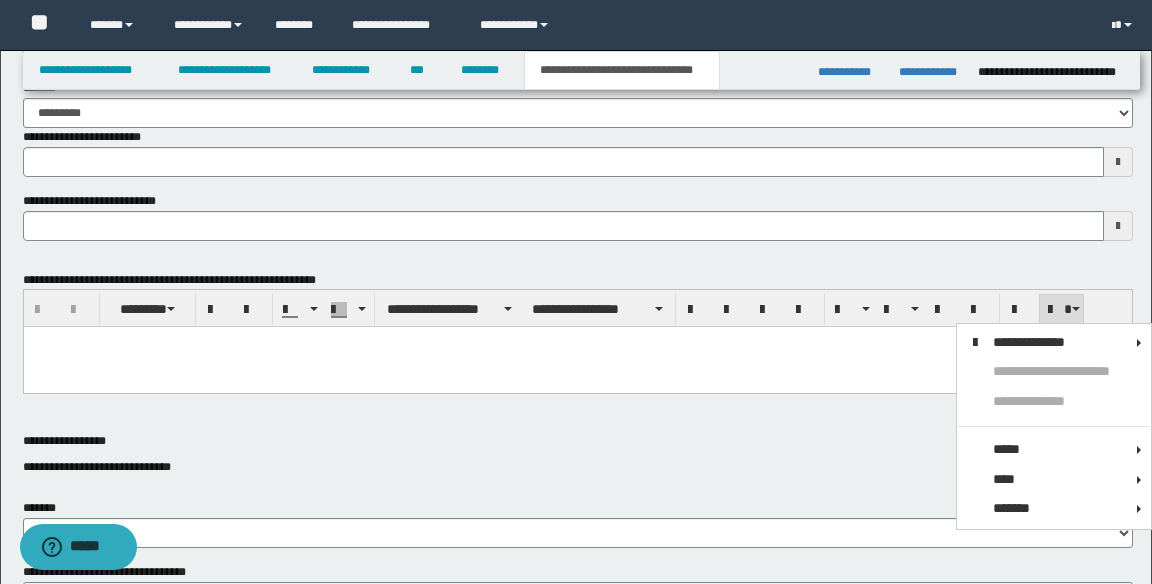 click on "**********" at bounding box center [578, 467] 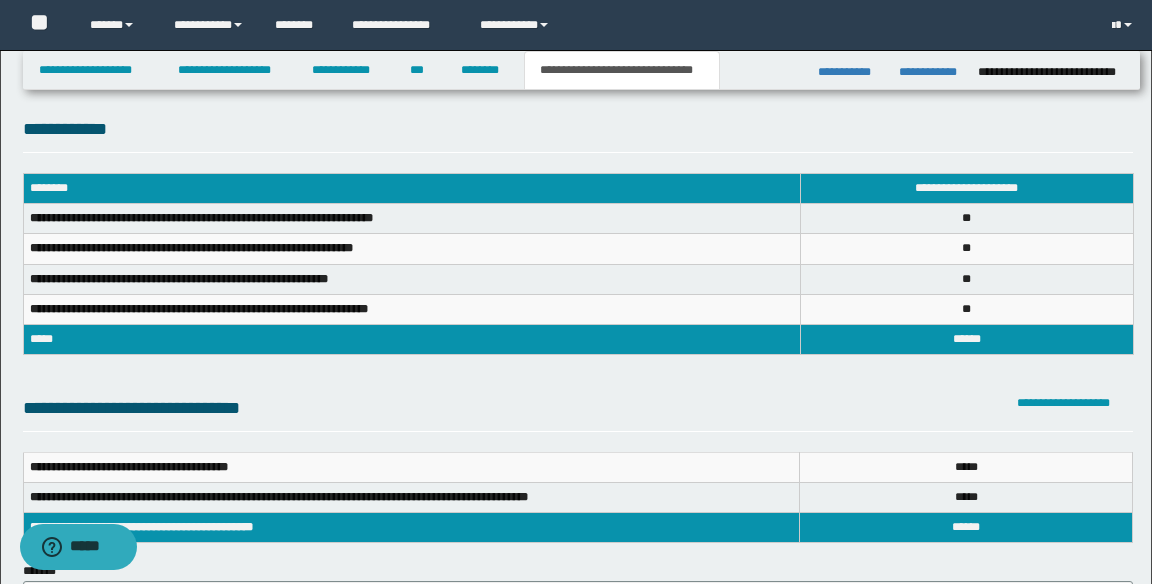 scroll, scrollTop: 0, scrollLeft: 0, axis: both 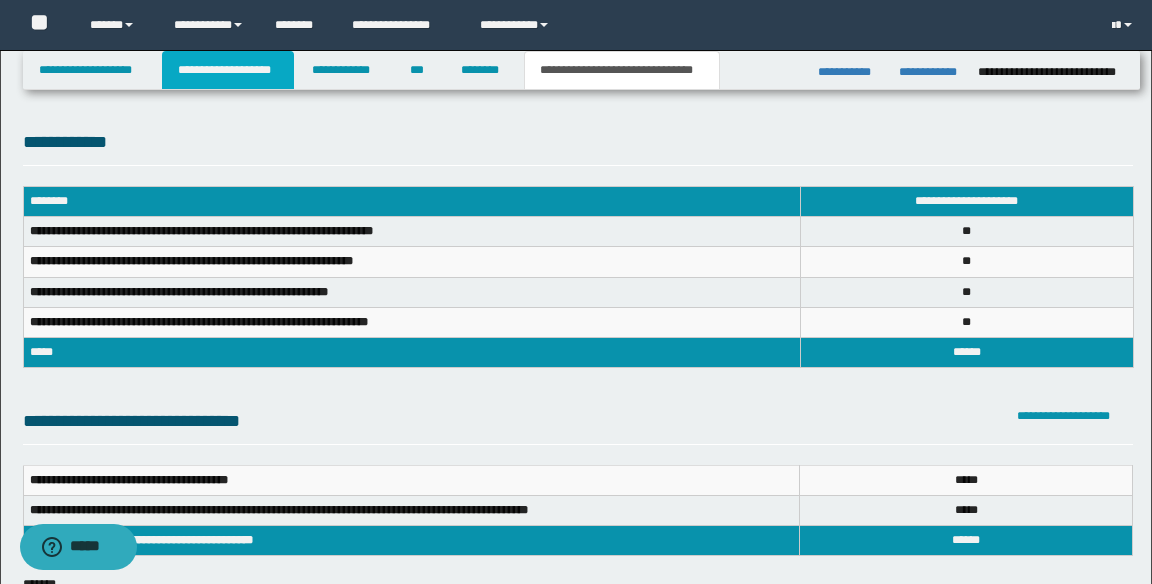 click on "**********" at bounding box center (228, 70) 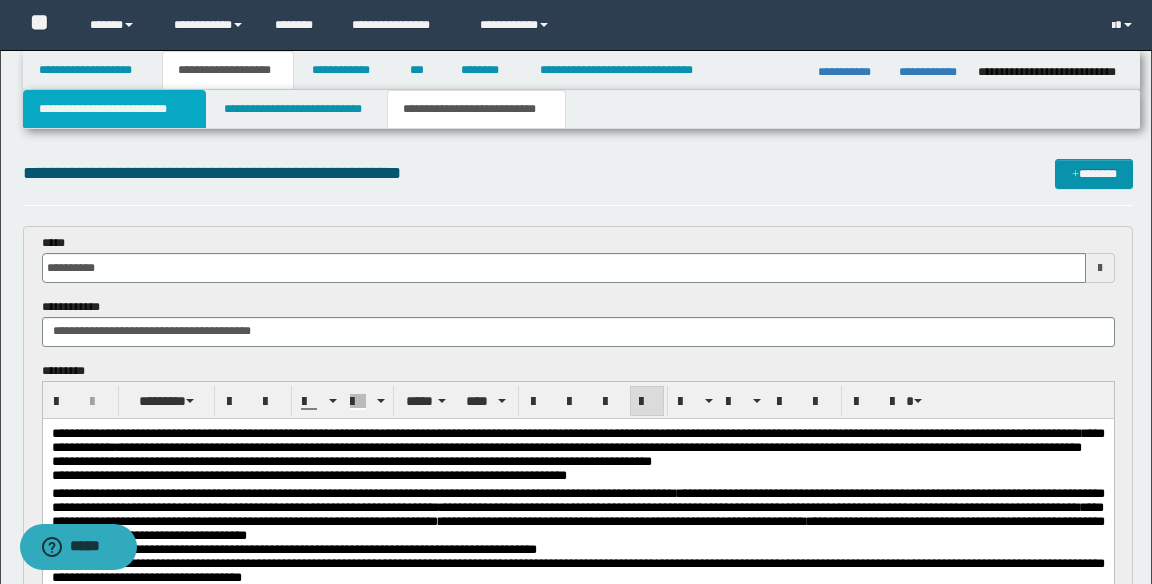 click on "**********" at bounding box center [115, 109] 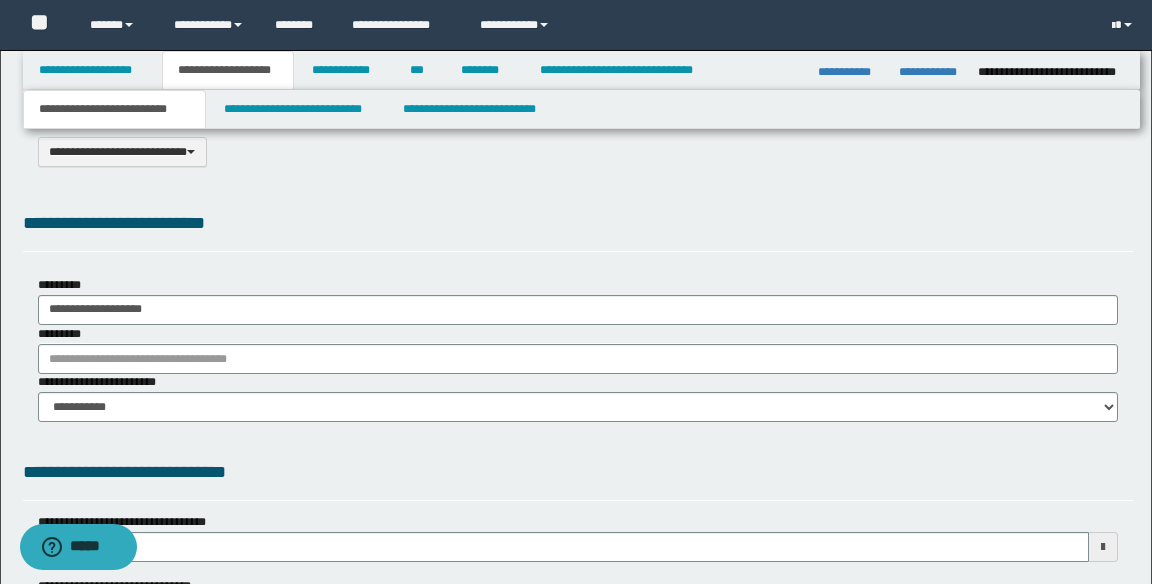 scroll, scrollTop: 17, scrollLeft: 0, axis: vertical 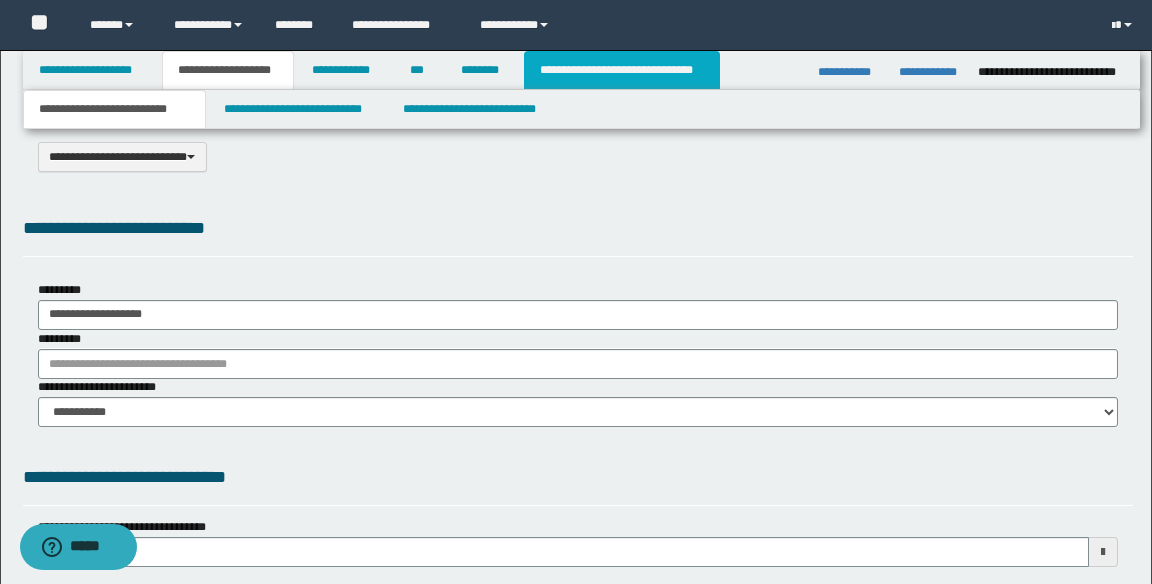 click on "**********" at bounding box center [622, 70] 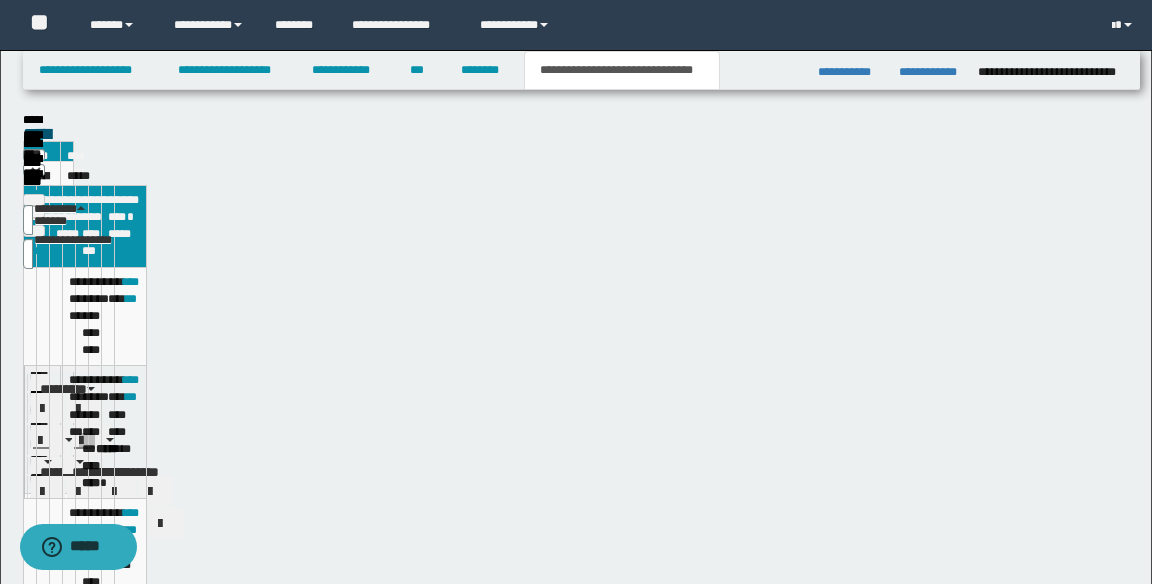 scroll, scrollTop: 0, scrollLeft: 0, axis: both 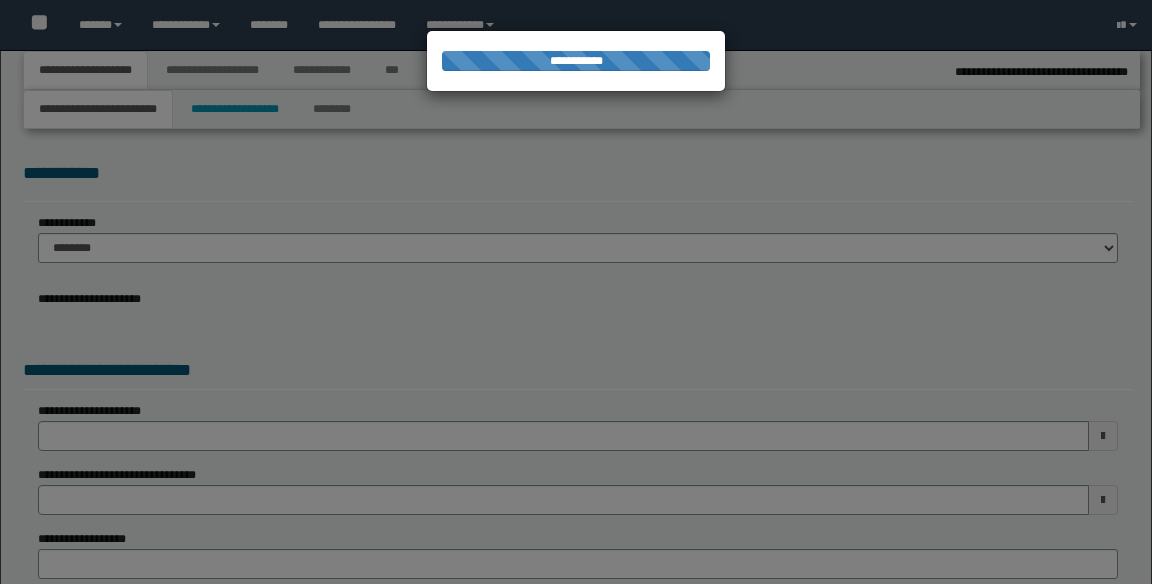 select on "**" 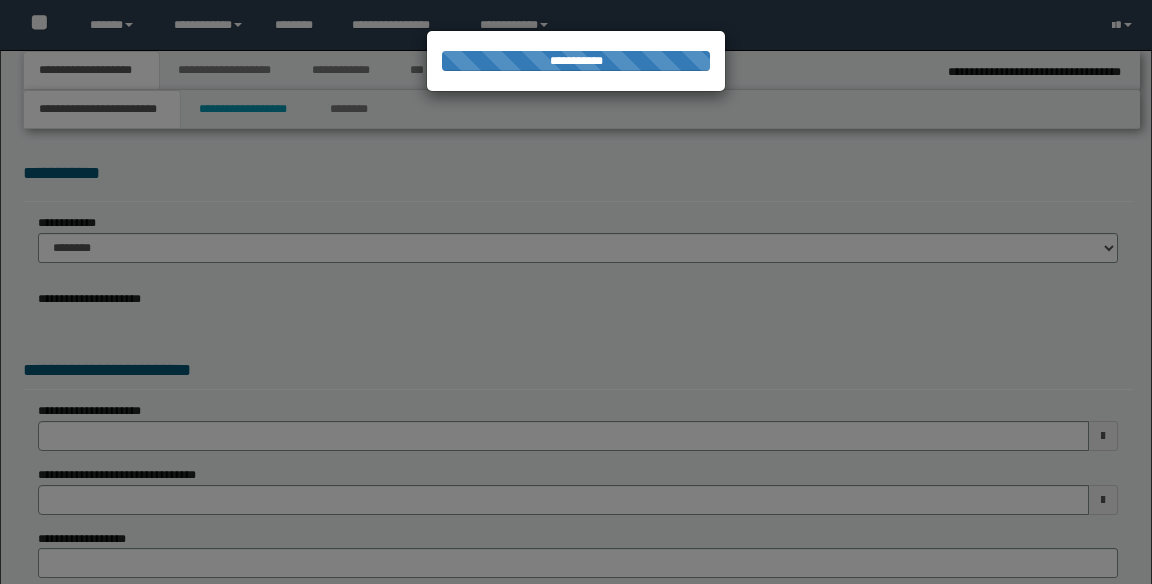 scroll, scrollTop: 0, scrollLeft: 0, axis: both 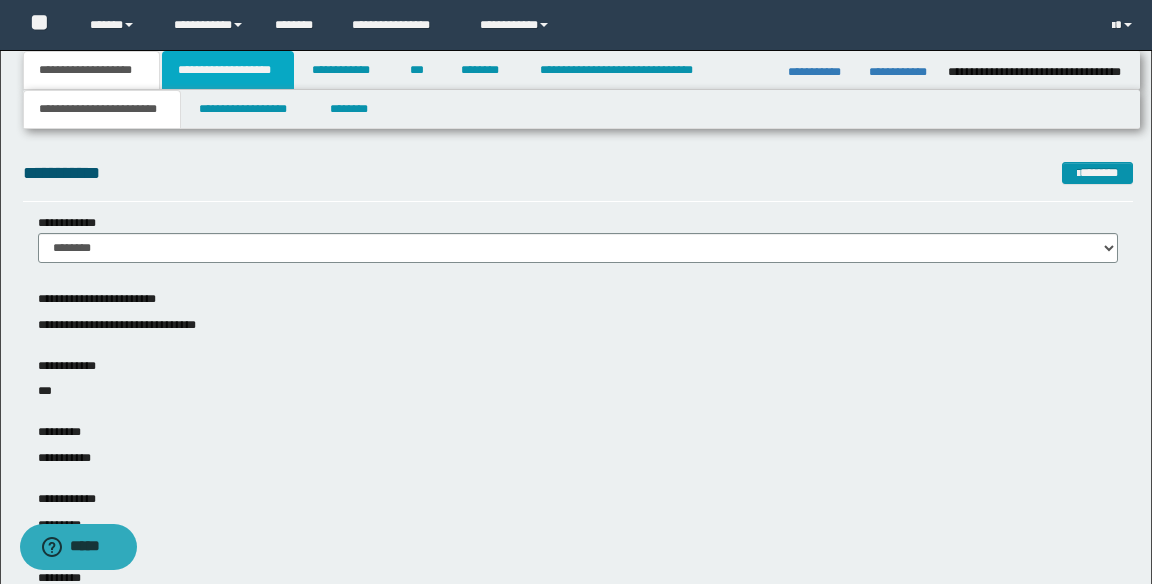 click on "**********" at bounding box center [228, 70] 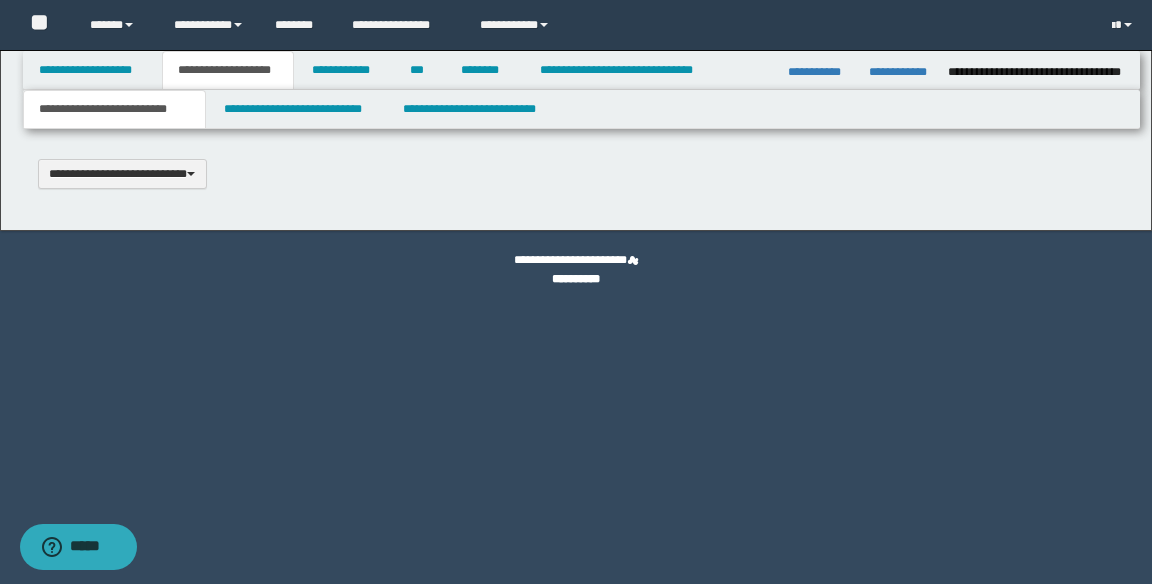 type 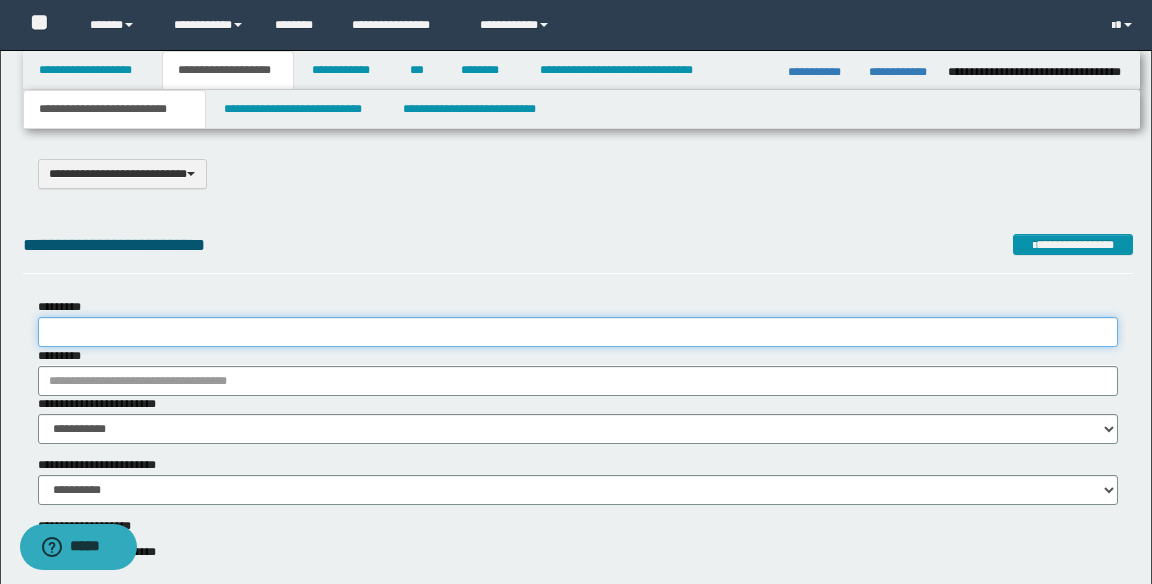 click on "*********" at bounding box center [578, 332] 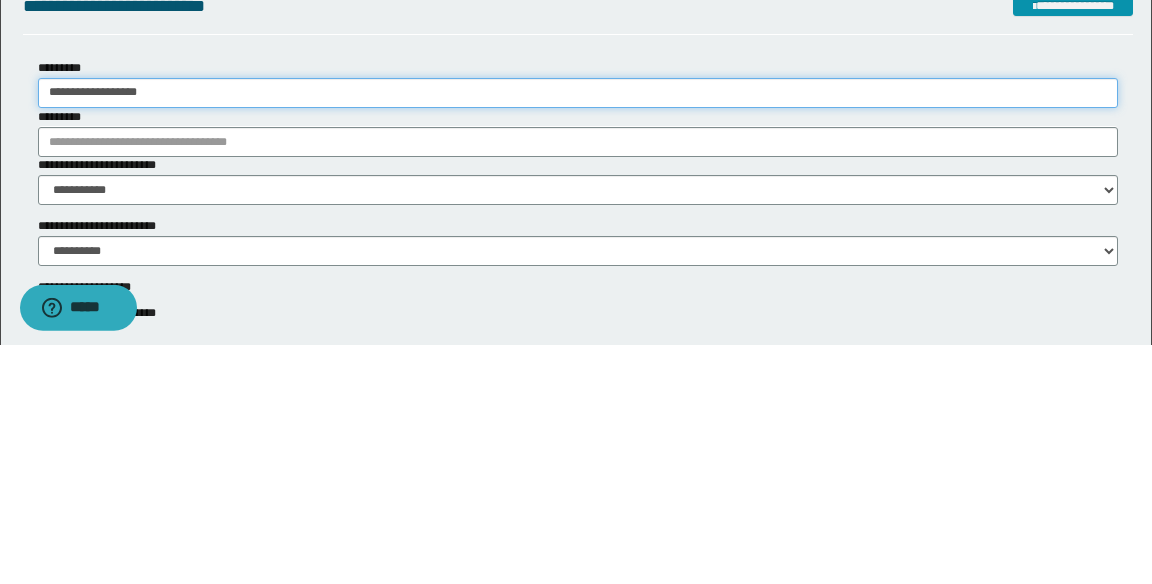 click on "**********" at bounding box center (578, 332) 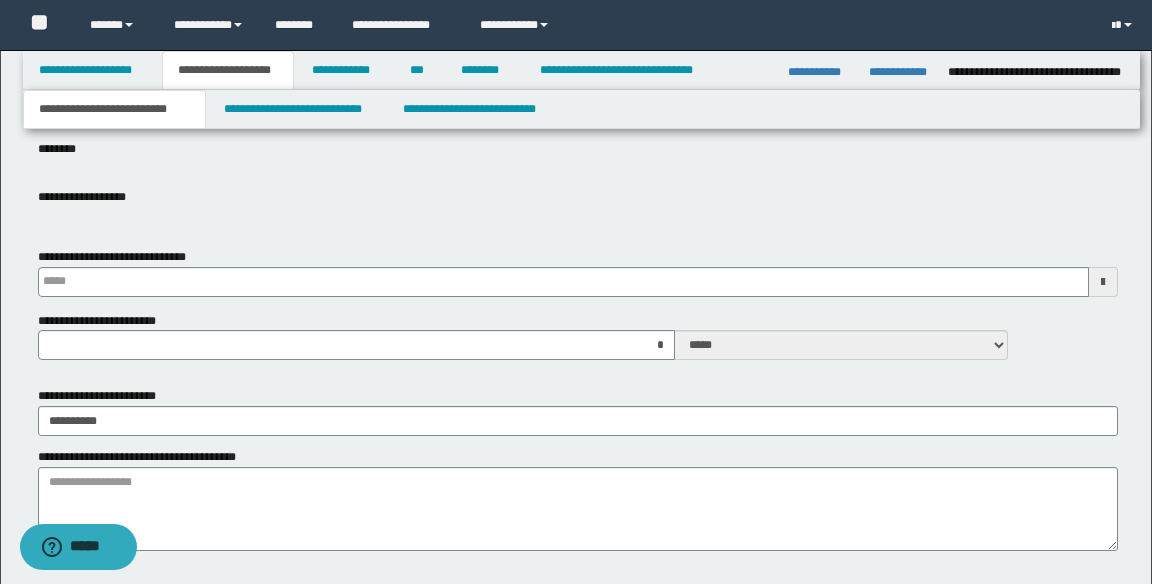 scroll, scrollTop: 697, scrollLeft: 0, axis: vertical 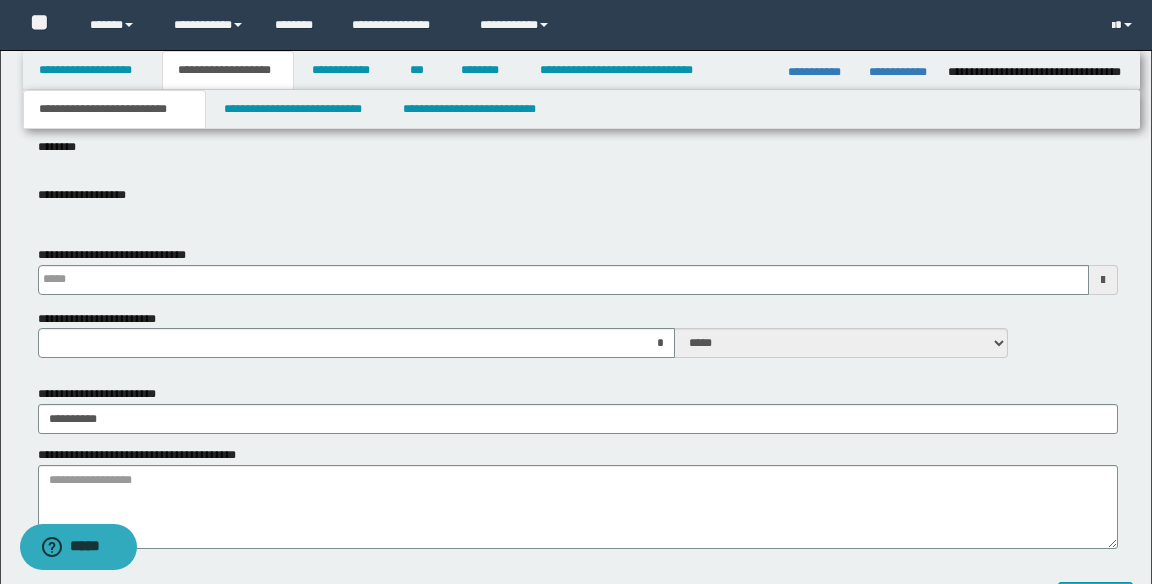 type on "**********" 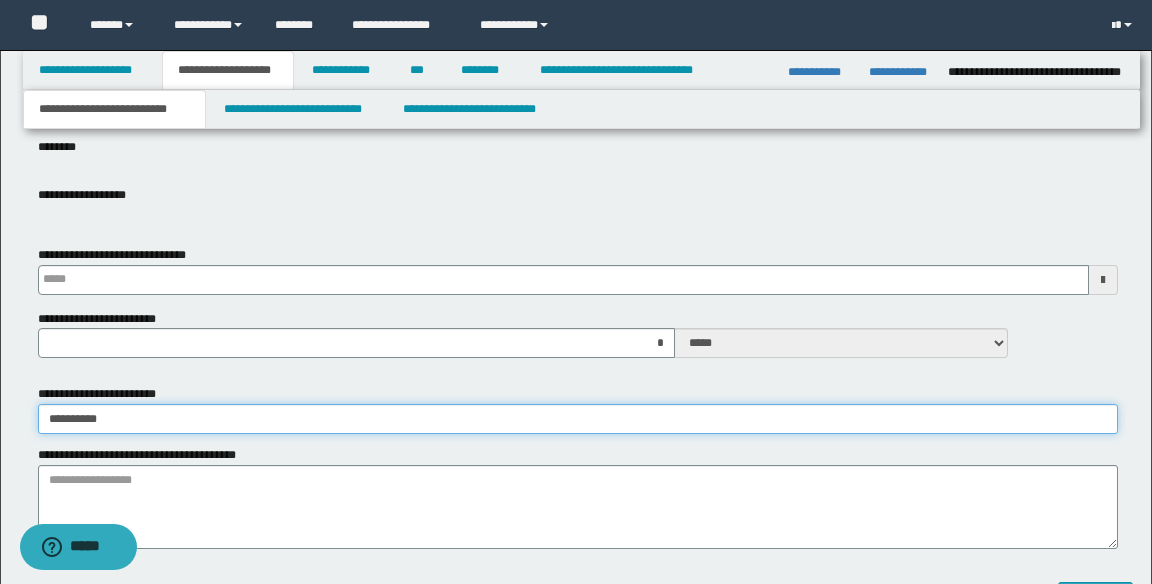 click on "*********" at bounding box center [578, 419] 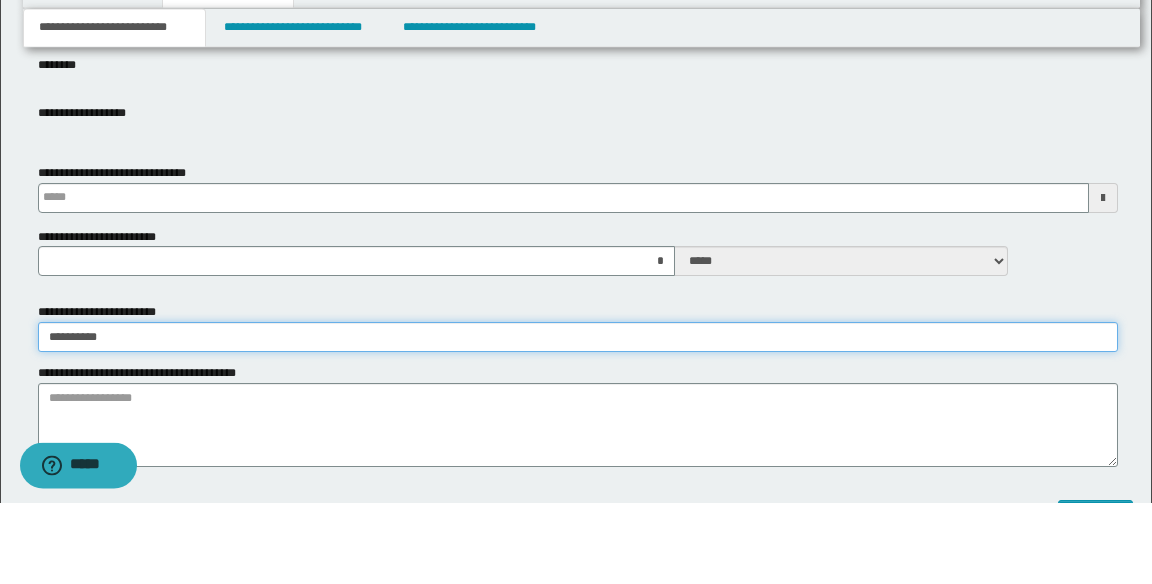 scroll, scrollTop: 697, scrollLeft: 0, axis: vertical 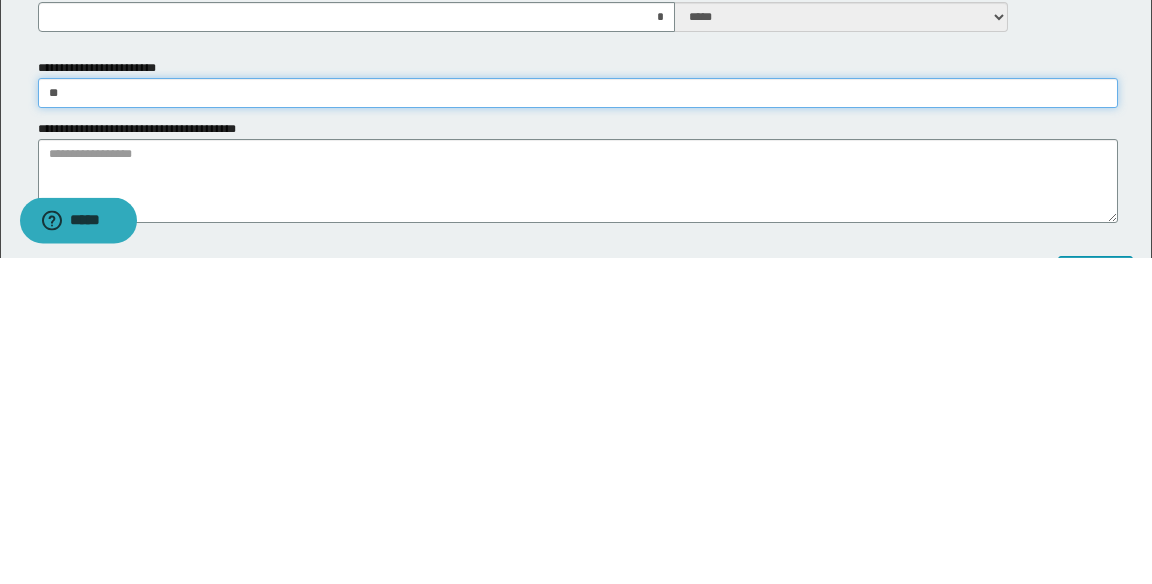 type on "*" 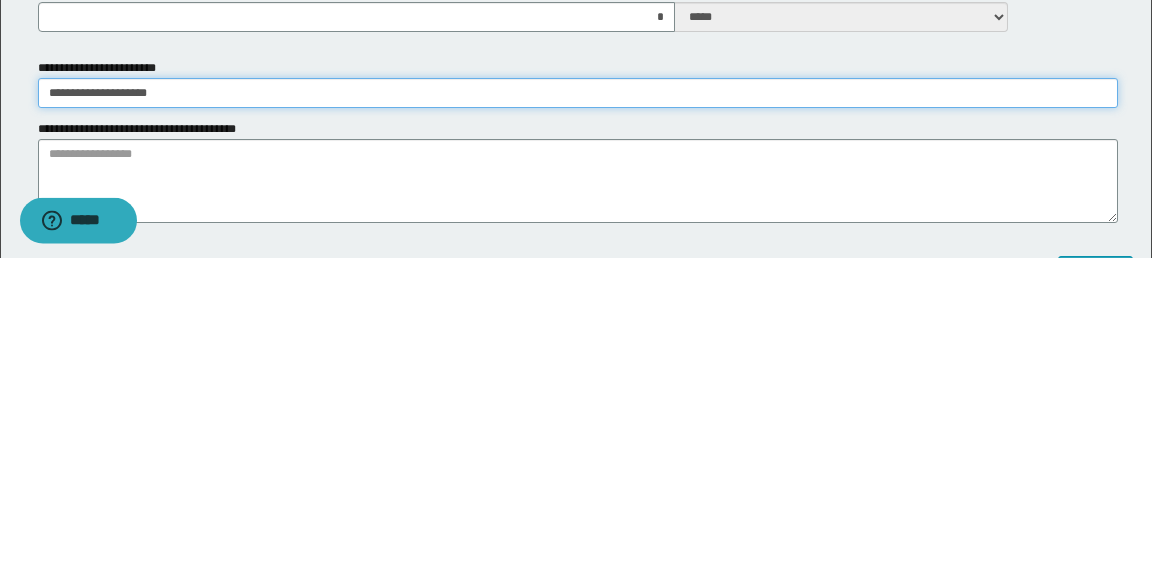 type on "**********" 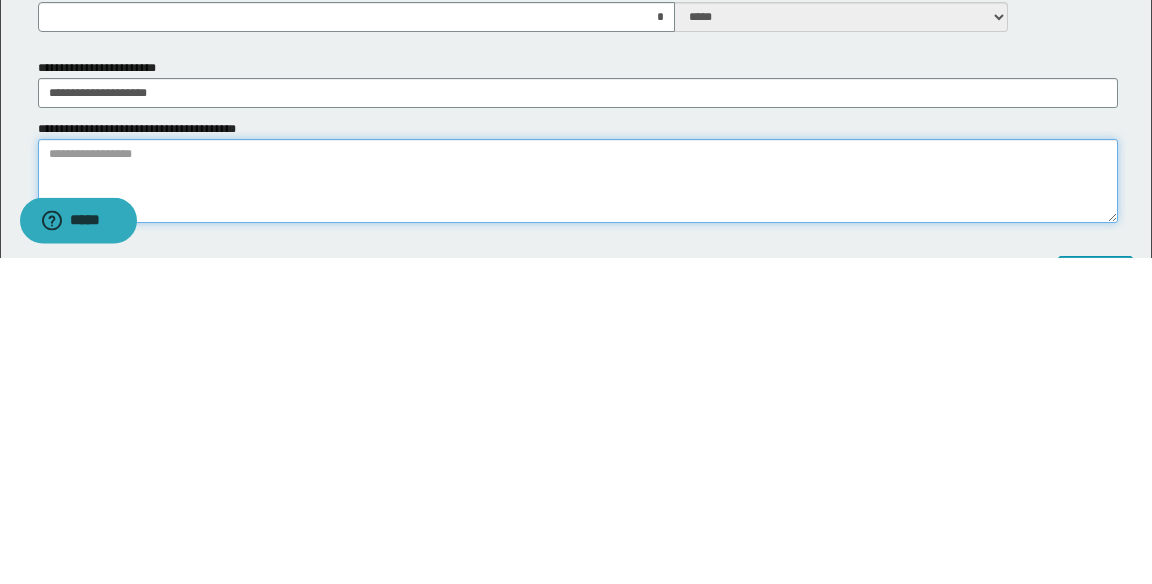 click on "**********" at bounding box center [578, 507] 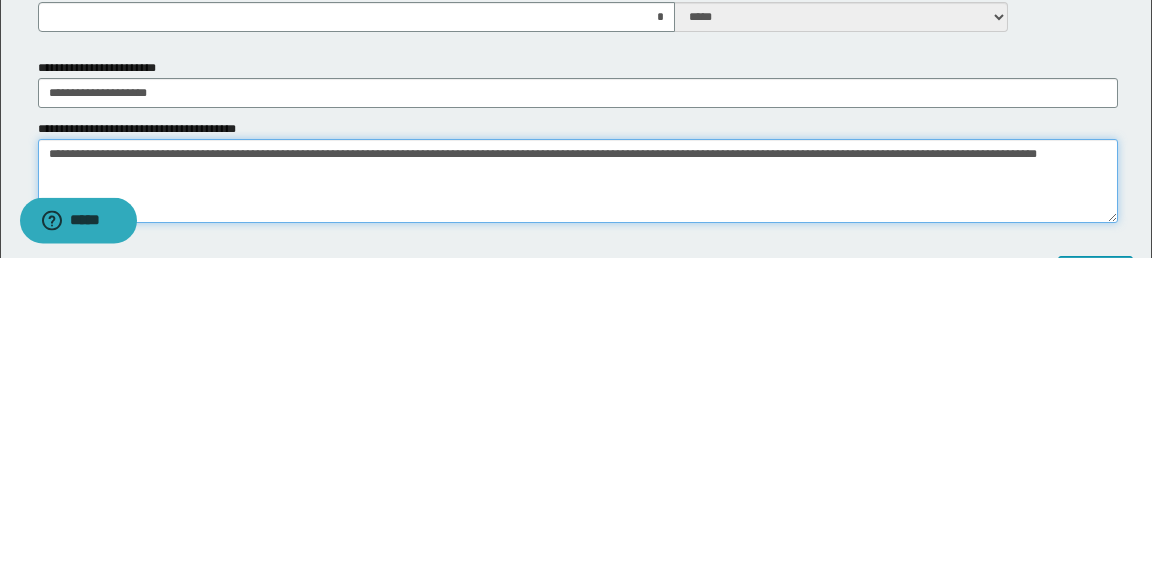 click on "**********" at bounding box center [578, 507] 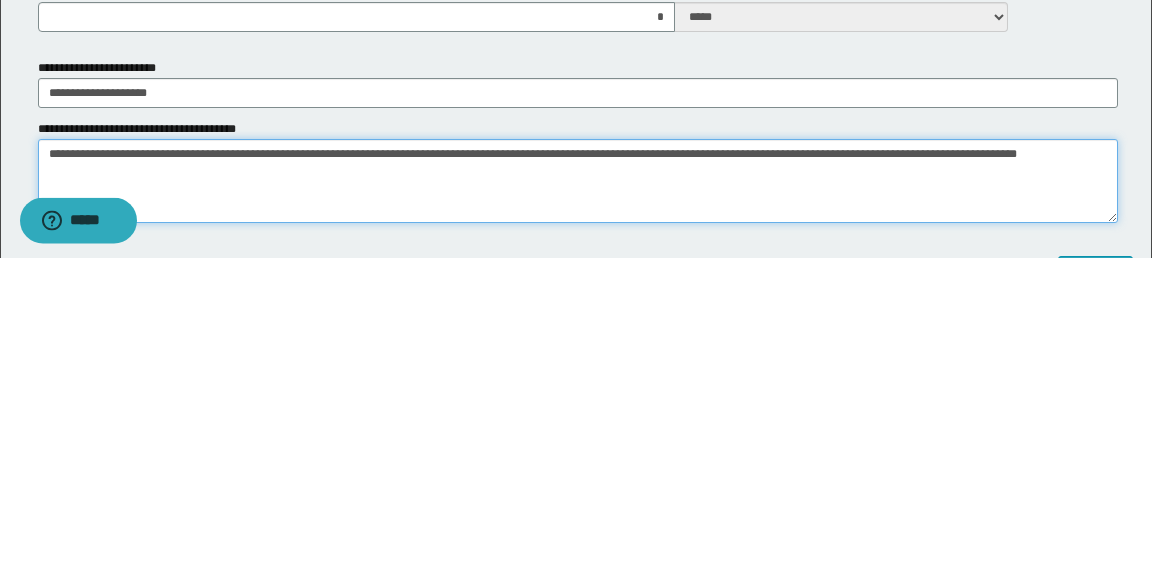 type on "**********" 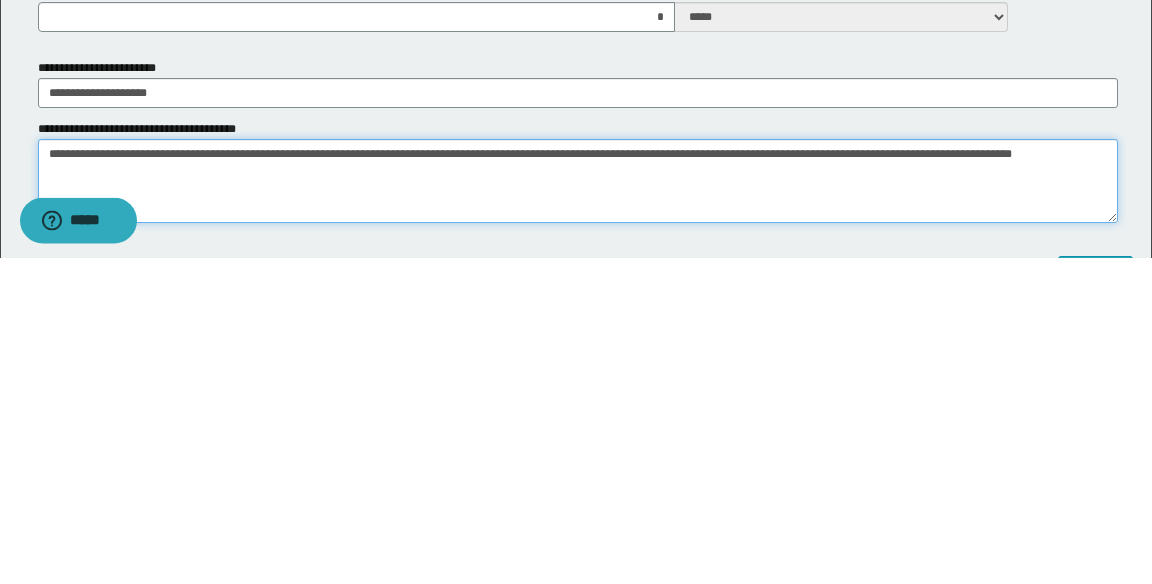 scroll, scrollTop: 697, scrollLeft: 0, axis: vertical 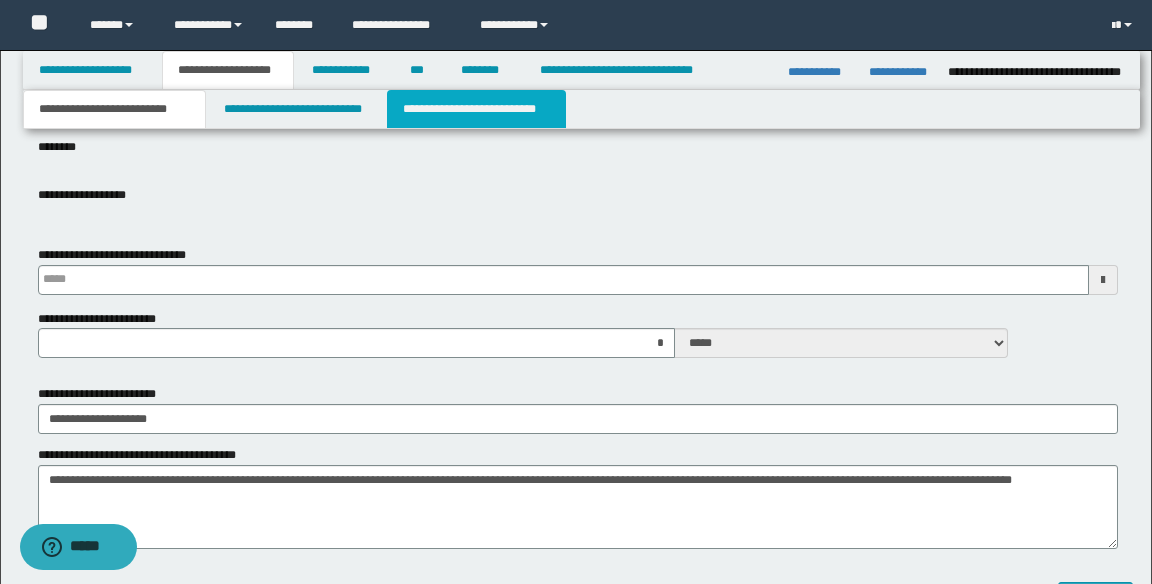 click on "**********" at bounding box center (476, 109) 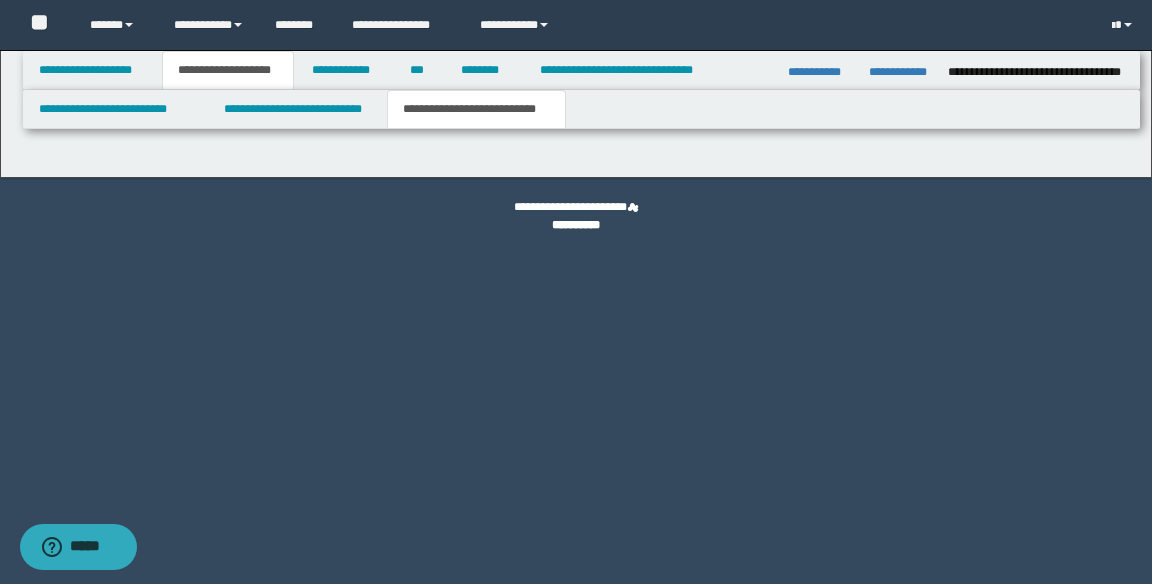 scroll, scrollTop: 0, scrollLeft: 0, axis: both 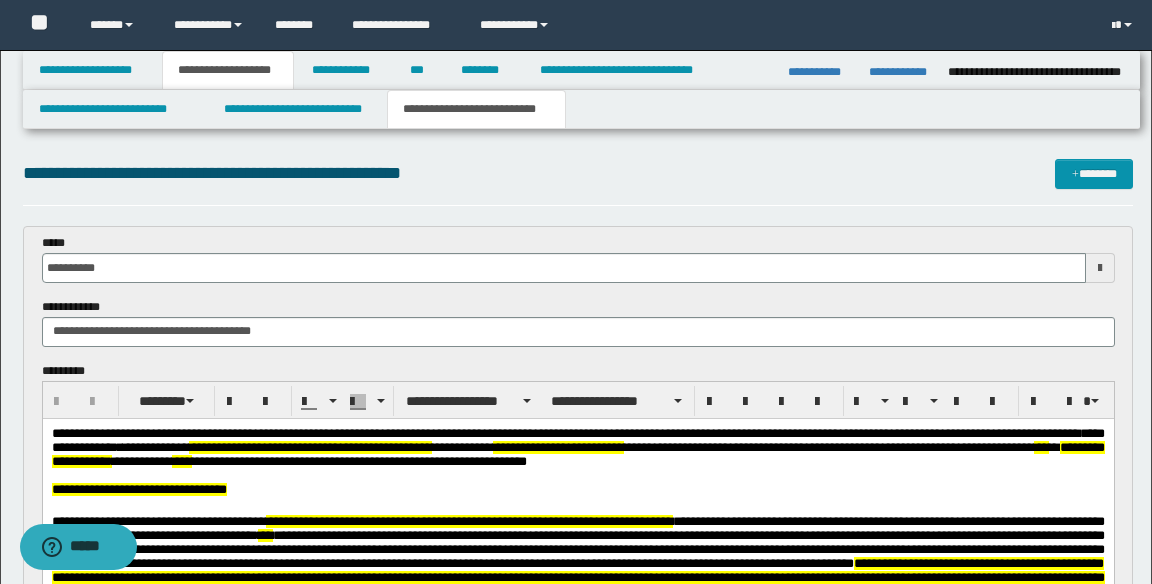 click on "**********" at bounding box center [577, 489] 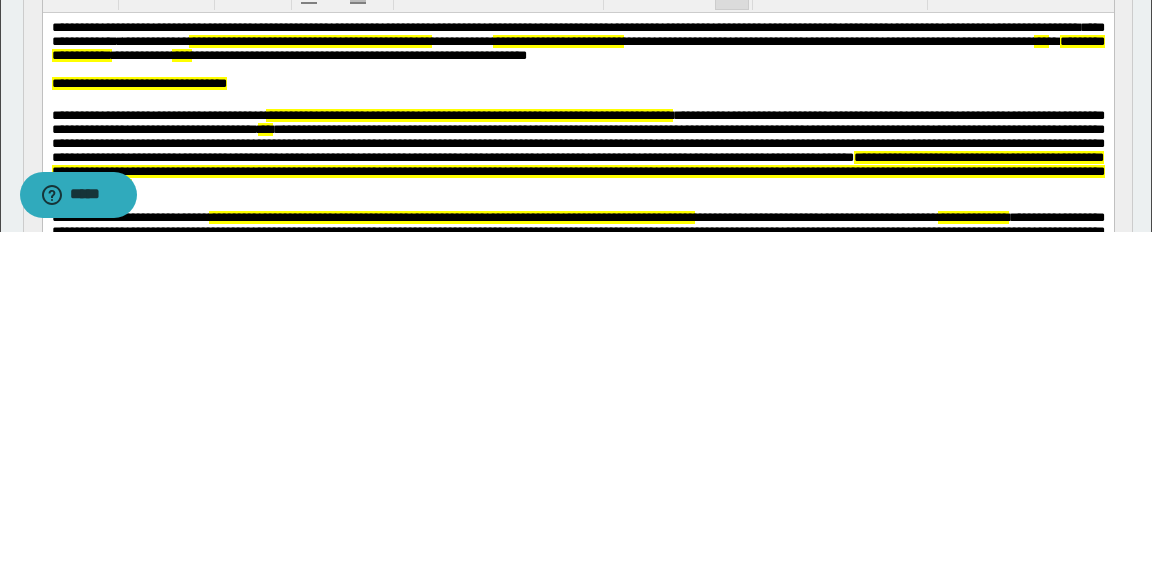 scroll, scrollTop: 74, scrollLeft: 0, axis: vertical 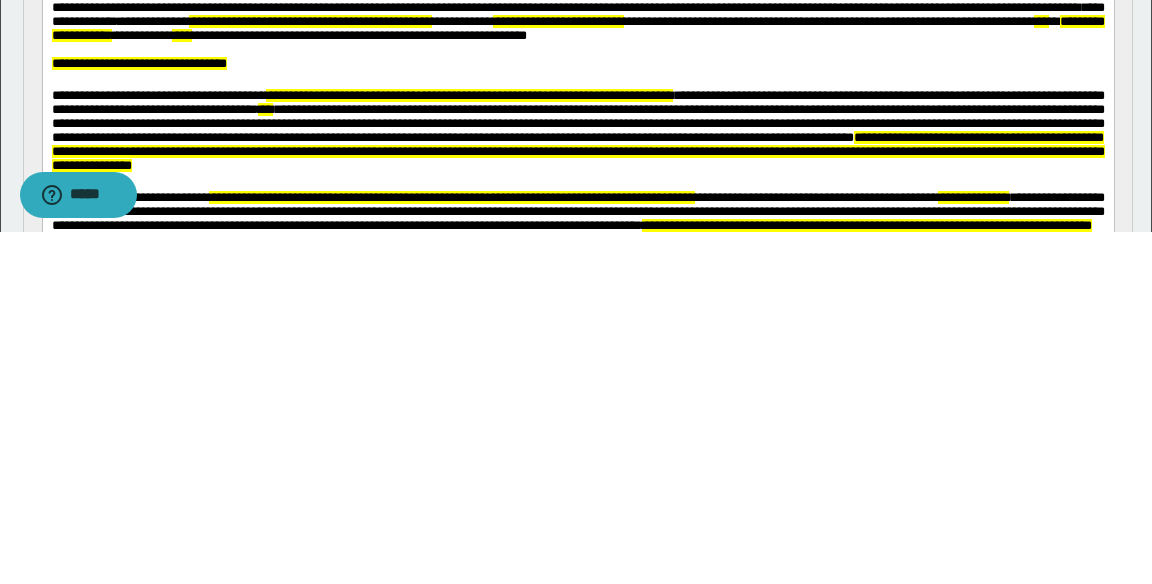 type 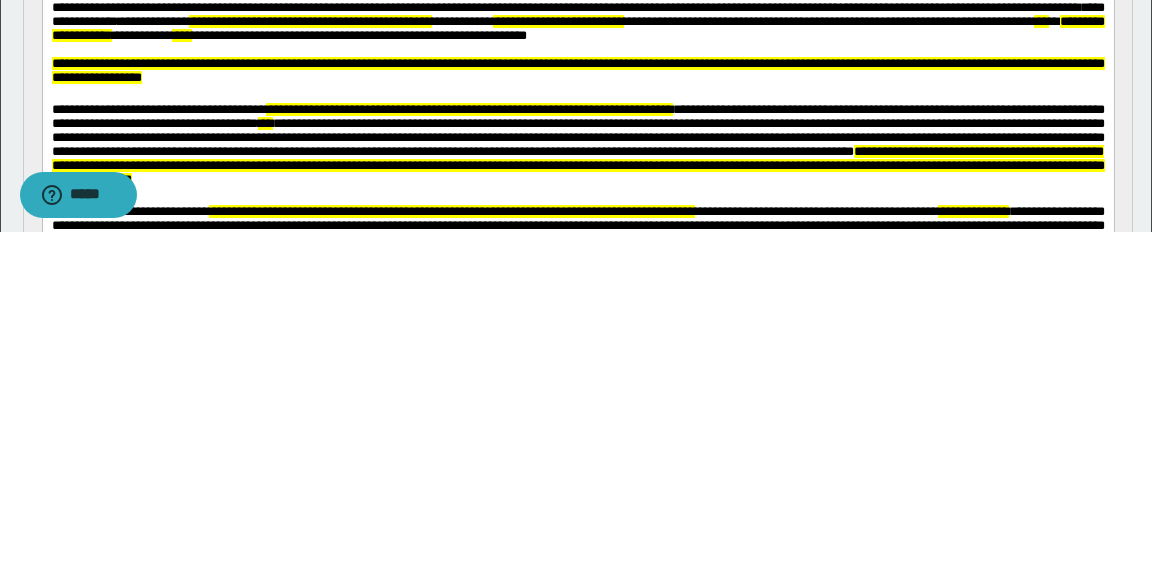 click on "**********" at bounding box center [577, 70] 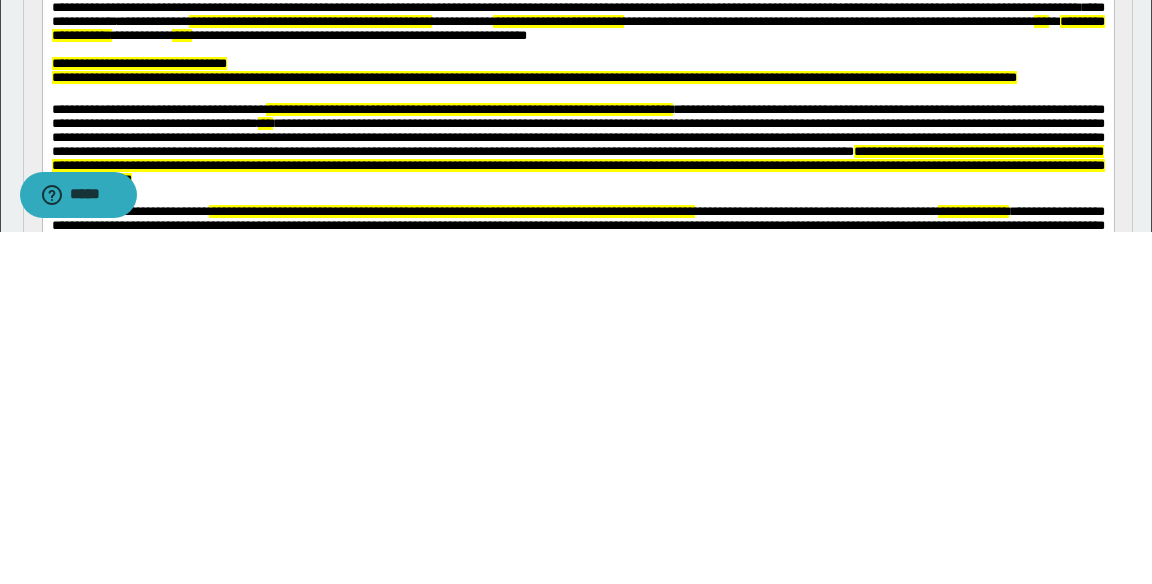 click on "**********" at bounding box center [138, 63] 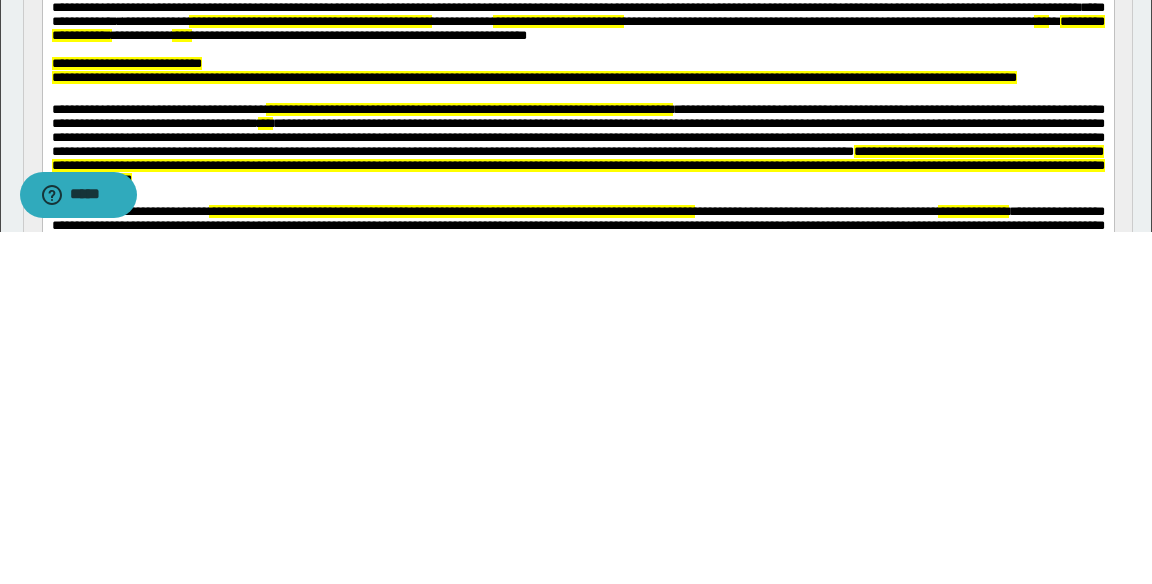 click on "**********" at bounding box center [577, 28] 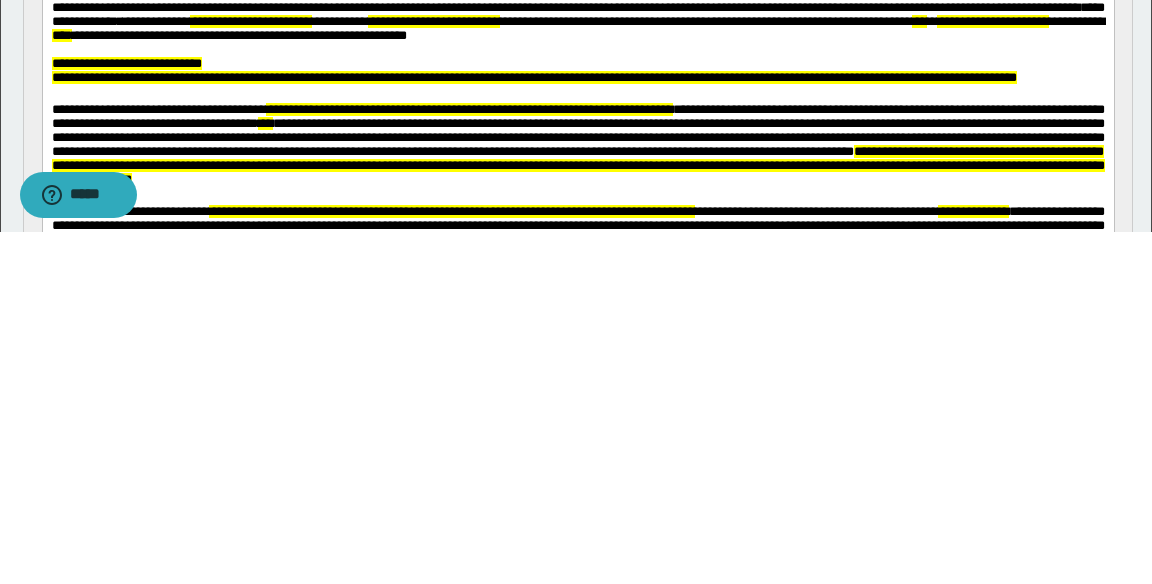 click on "**********" at bounding box center (577, 28) 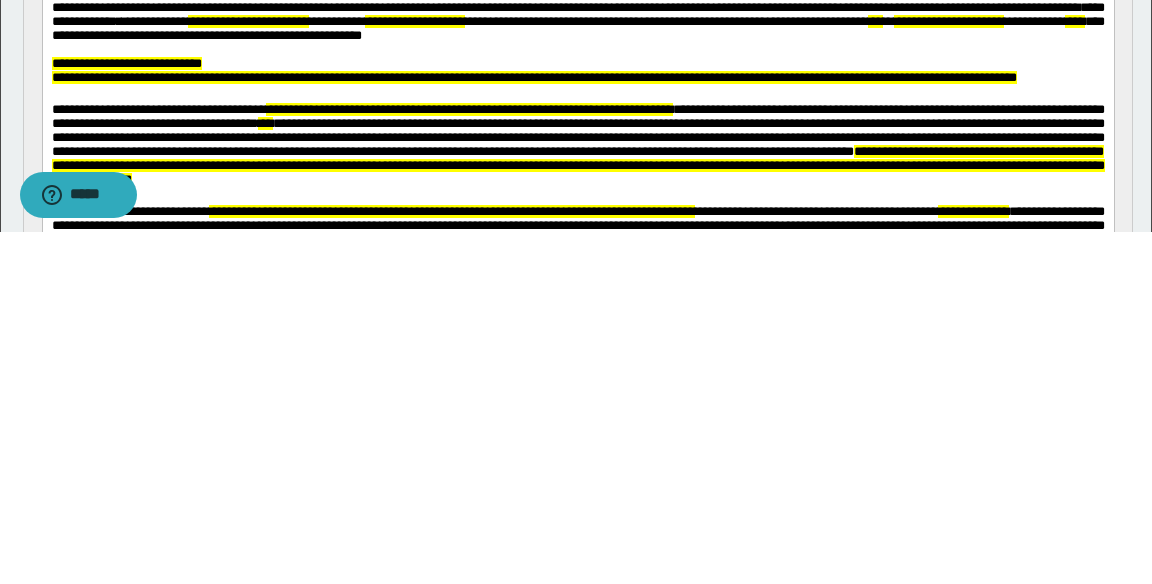click on "**********" at bounding box center (414, 21) 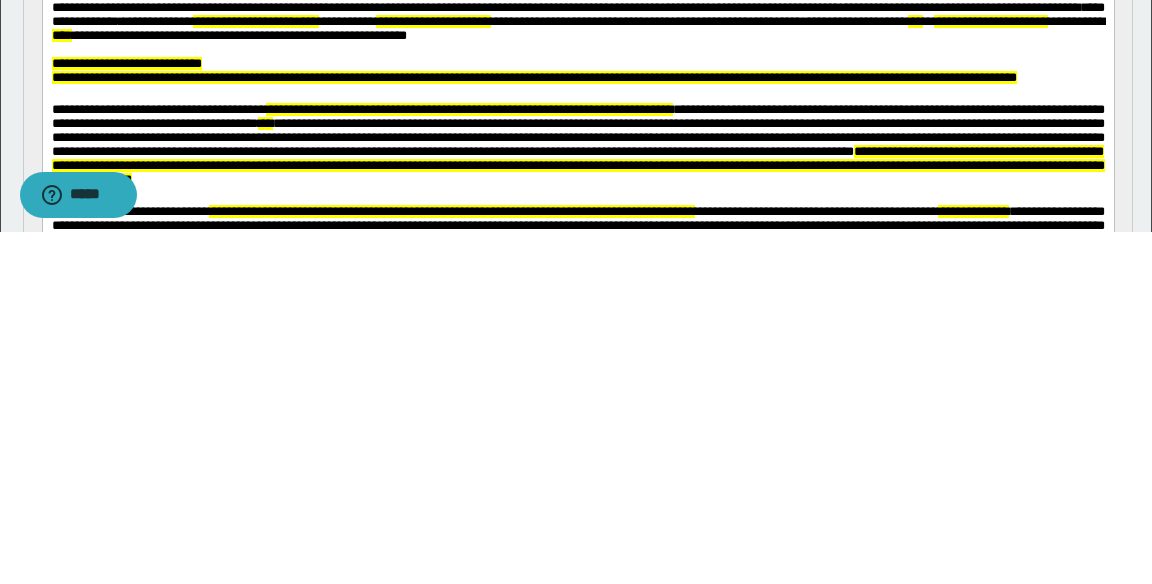 click on "**********" at bounding box center [432, 21] 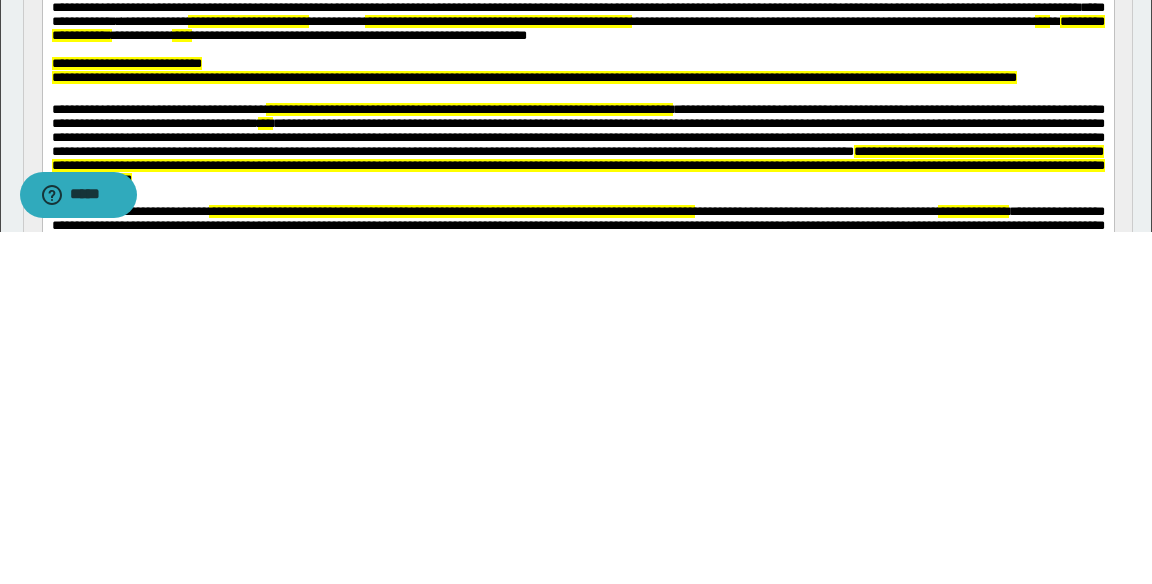 click on "**********" at bounding box center [497, 21] 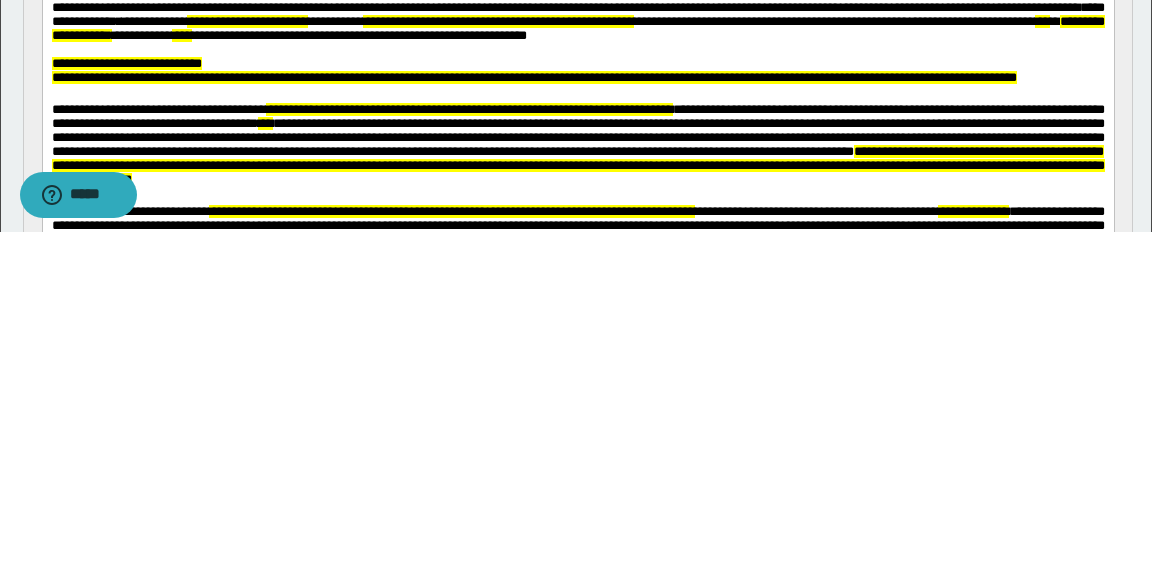 click on "**********" at bounding box center (577, 28) 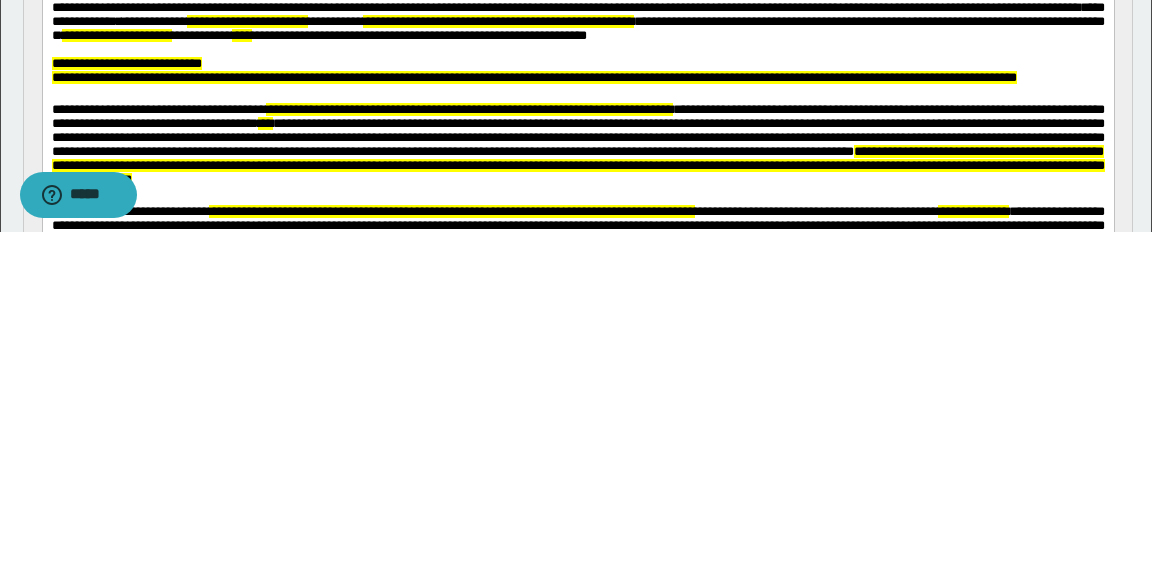 click on "**********" at bounding box center (116, 35) 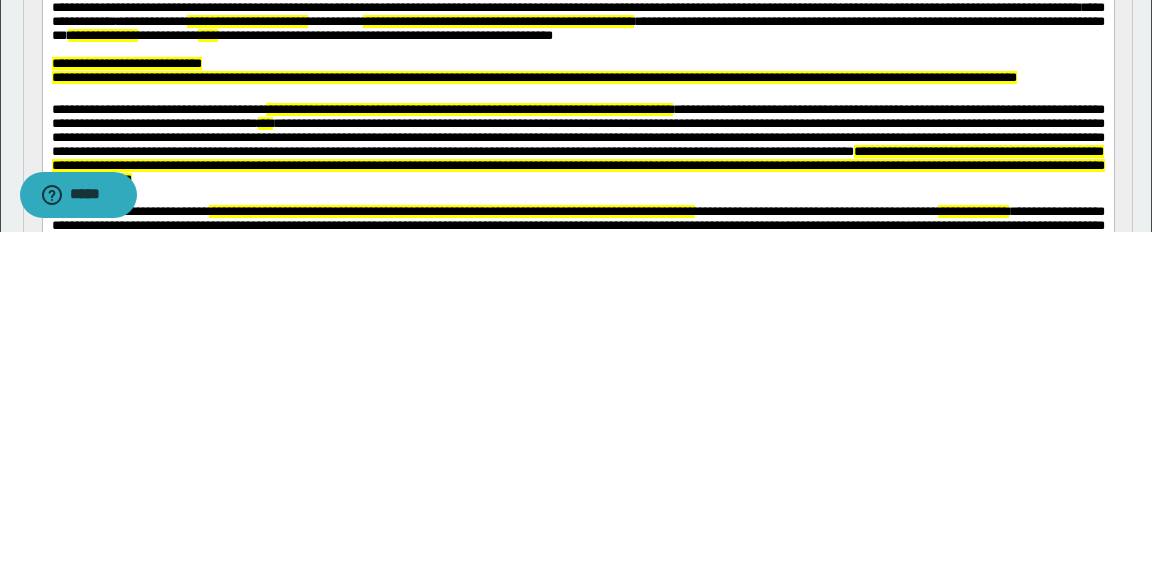 click on "**********" at bounding box center (577, 28) 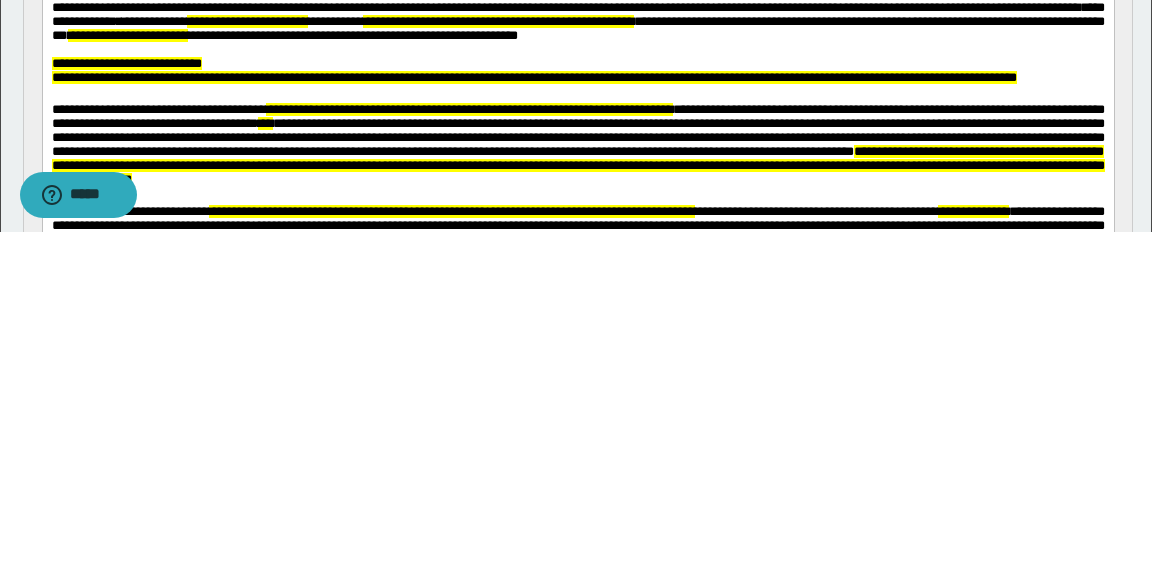 click at bounding box center (577, 50) 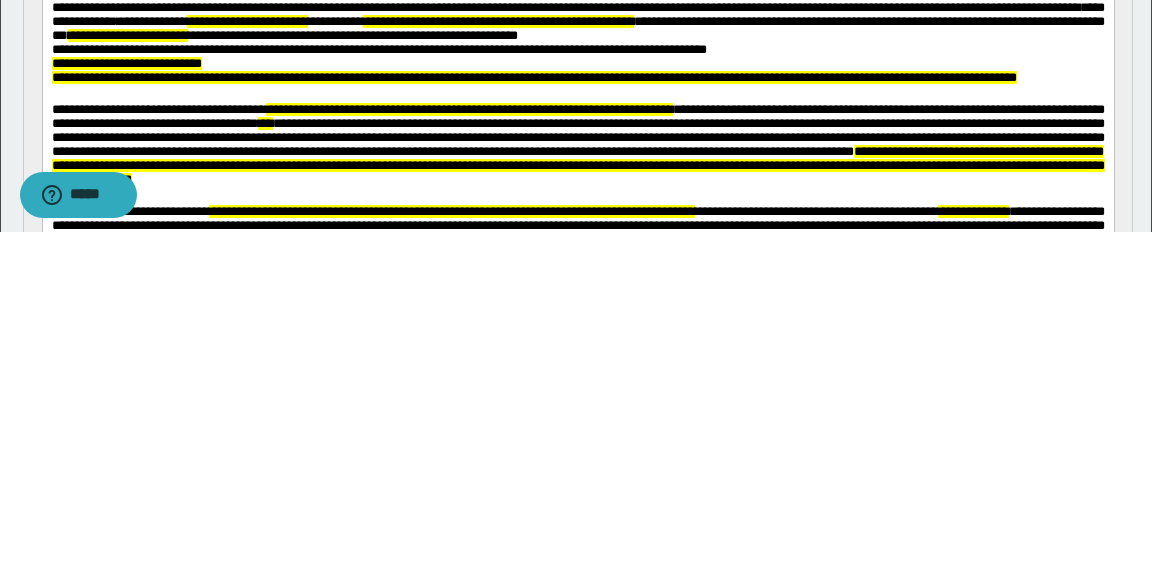 click on "**********" at bounding box center [378, 49] 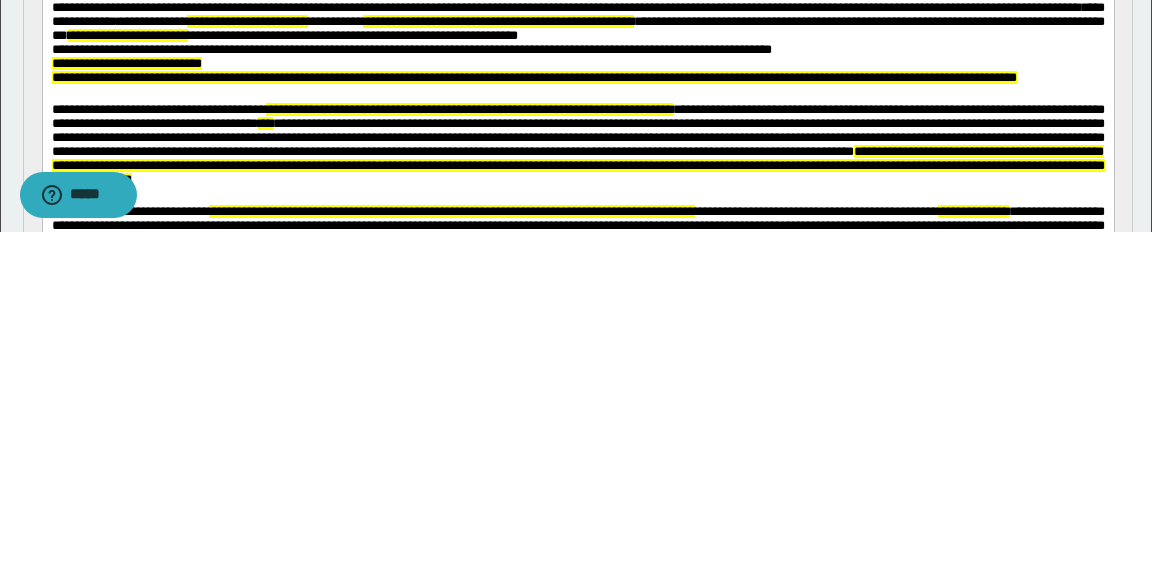 click on "**********" at bounding box center (411, 49) 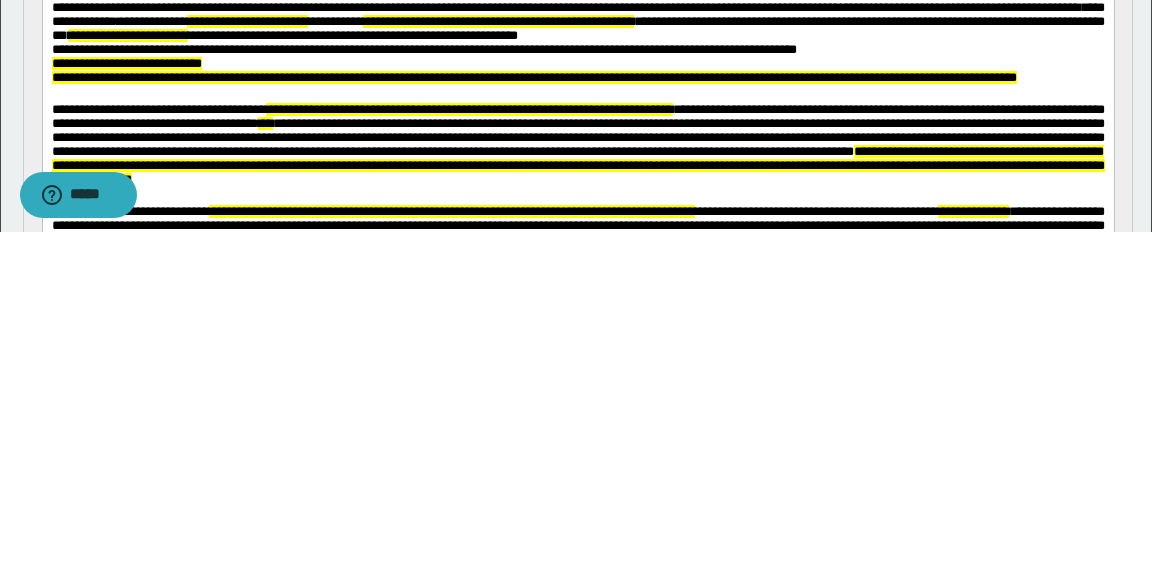 click on "**********" at bounding box center (423, 49) 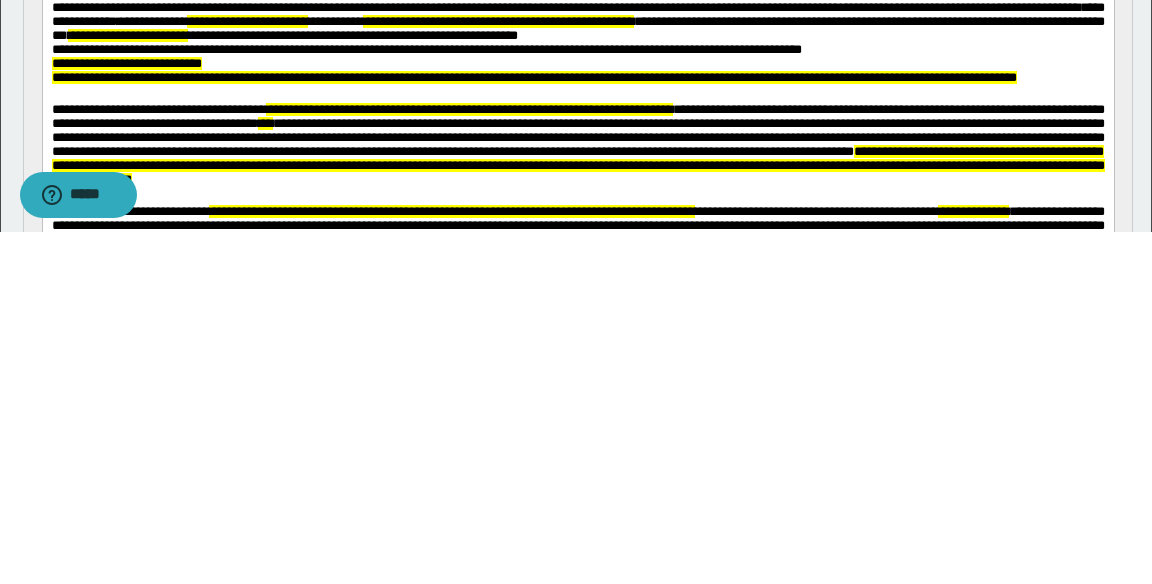click on "**********" at bounding box center [577, 50] 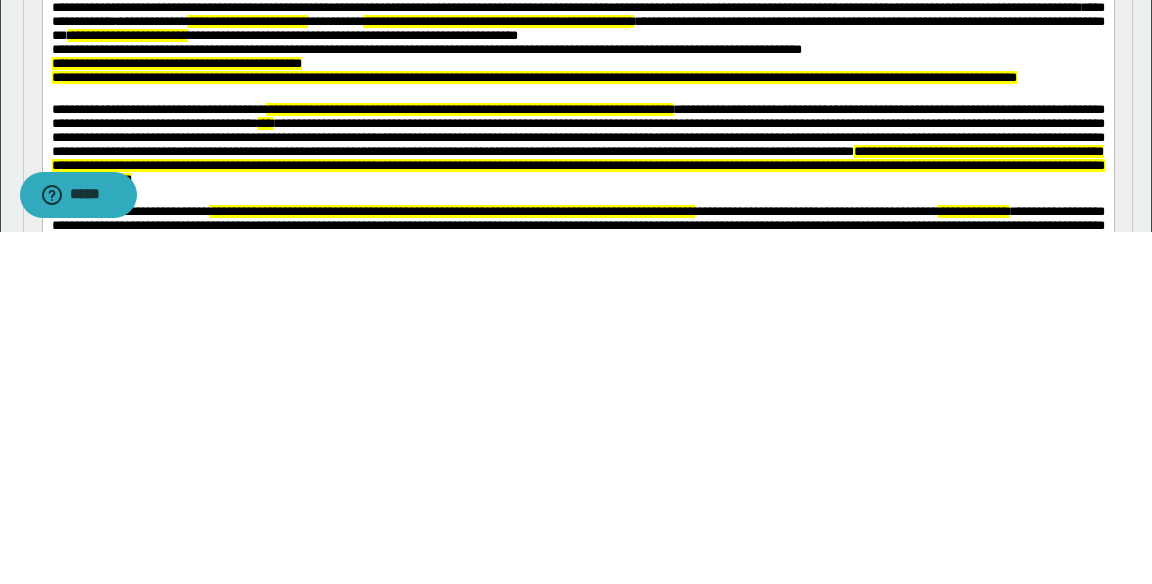 click on "**********" at bounding box center (577, 64) 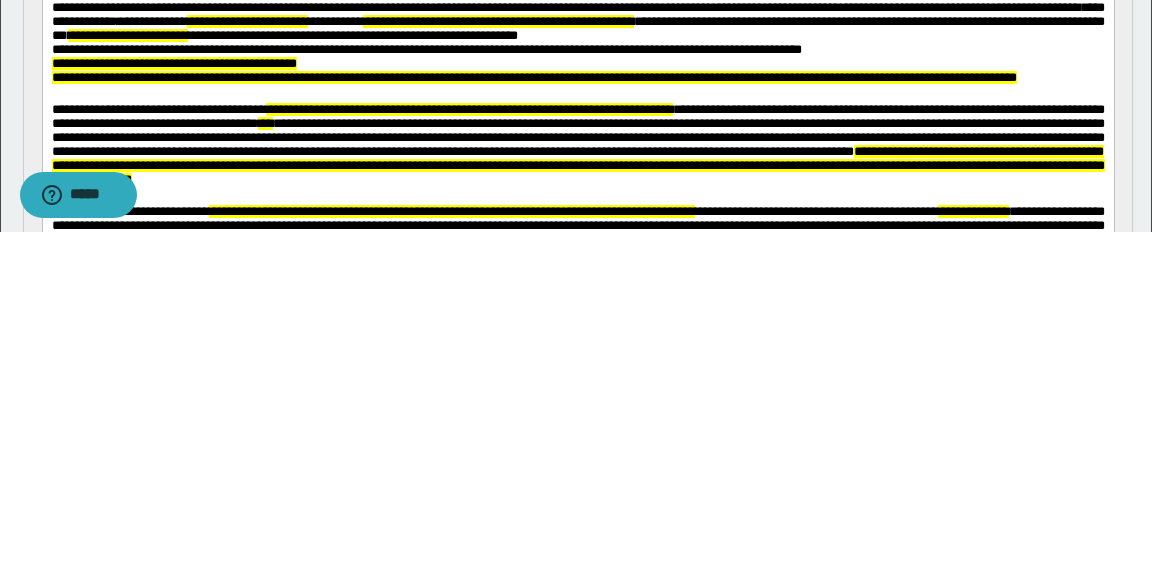click on "**********" at bounding box center (577, 64) 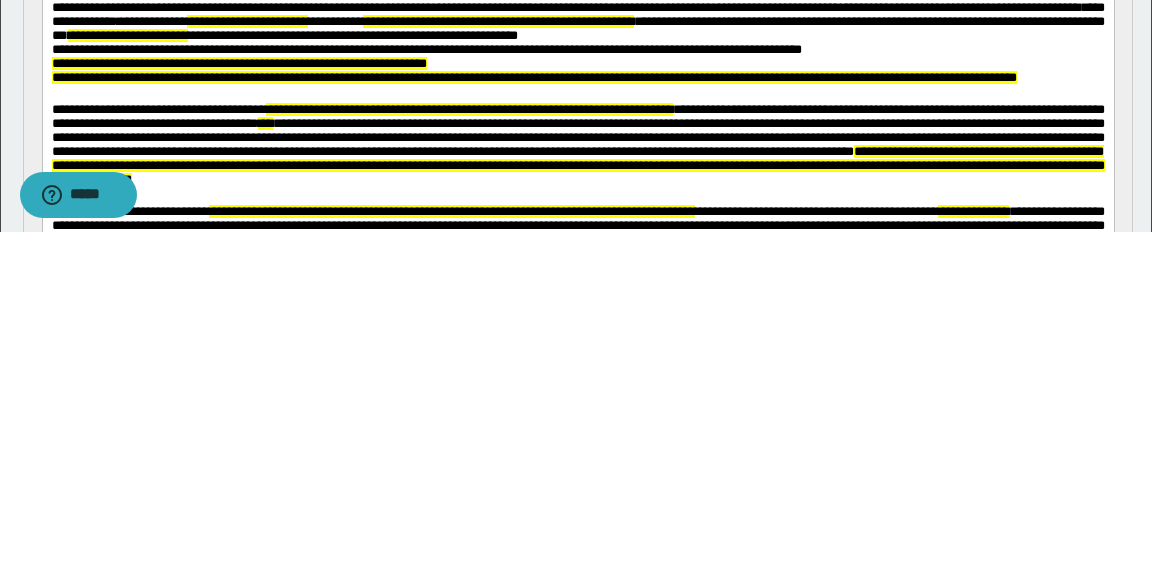 click on "**********" at bounding box center (238, 63) 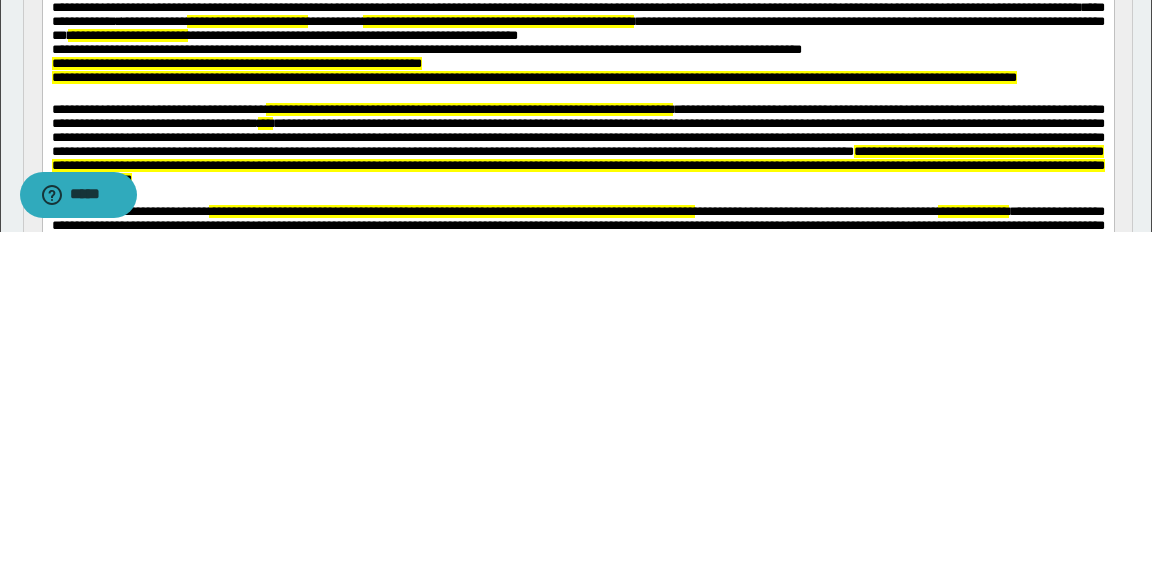 click on "**********" at bounding box center (577, 64) 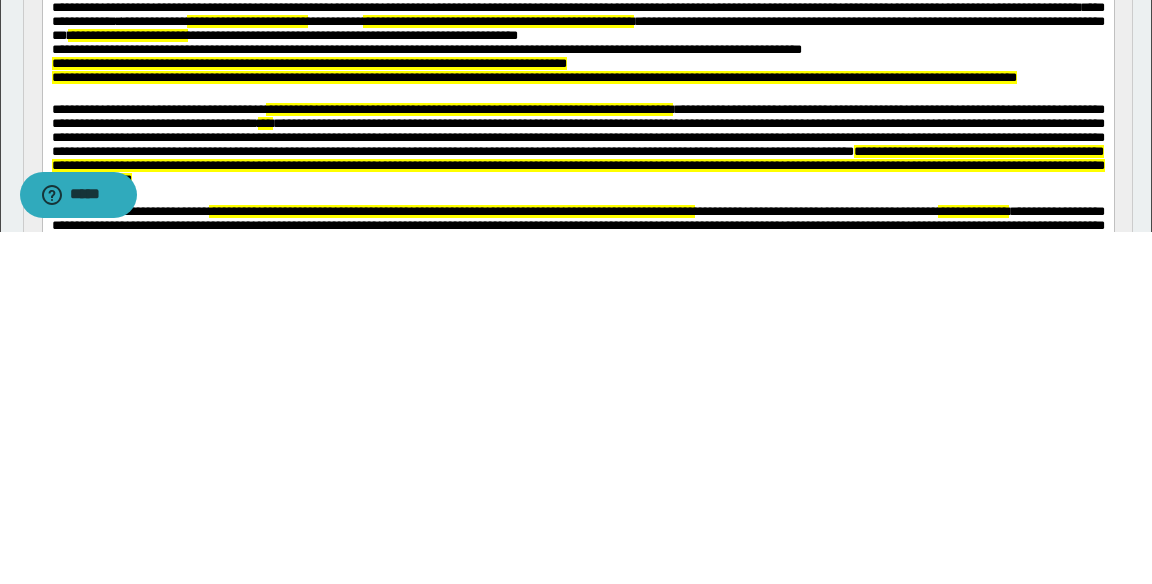 click on "**********" at bounding box center (246, 21) 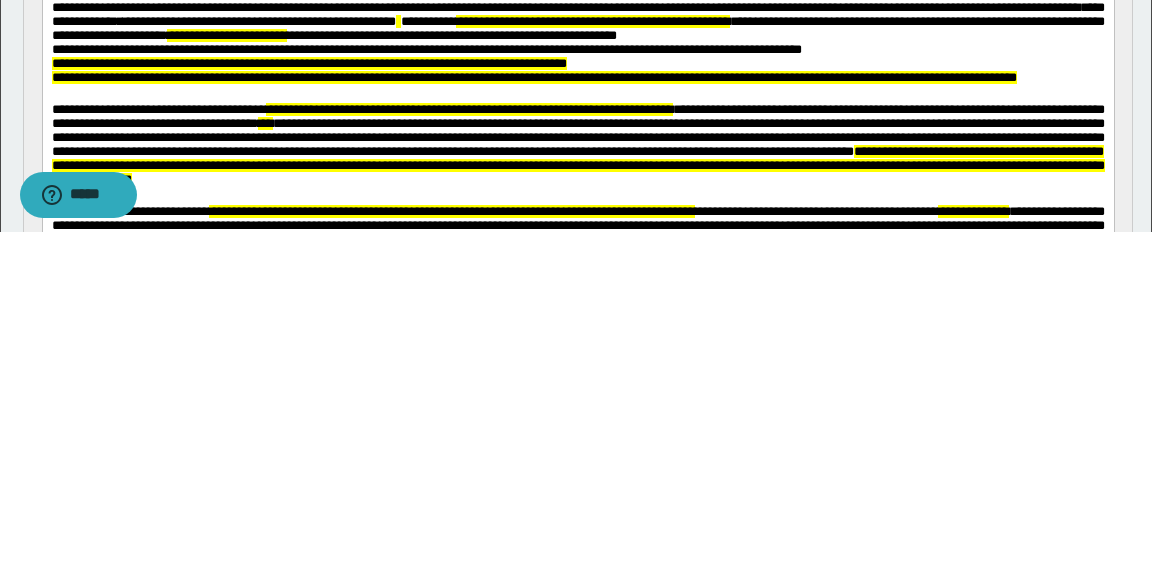 click on "**********" at bounding box center (577, 28) 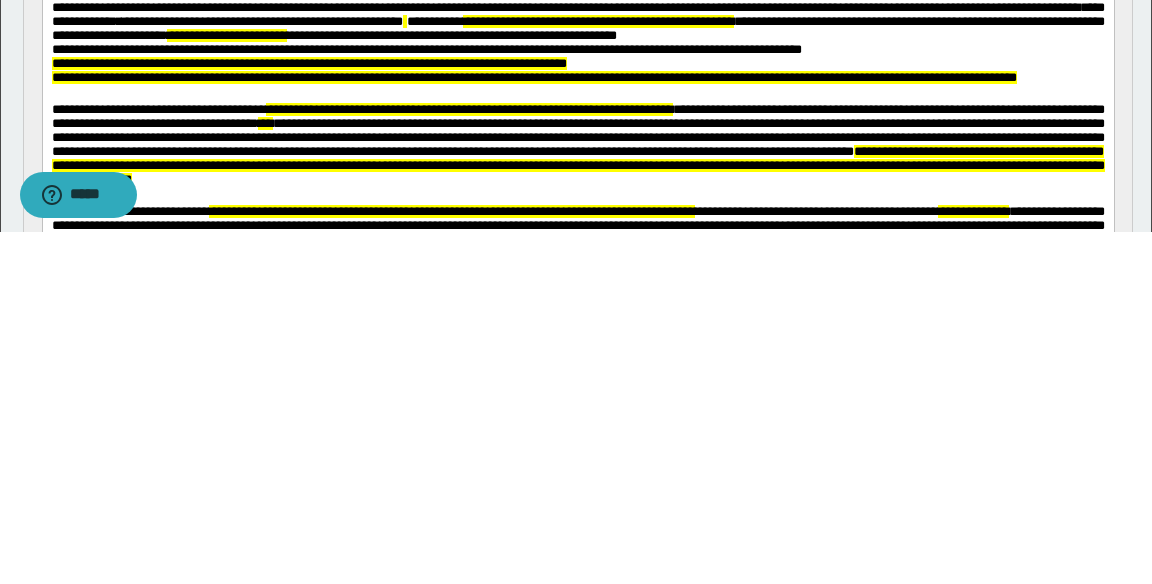 click on "**********" at bounding box center (577, 28) 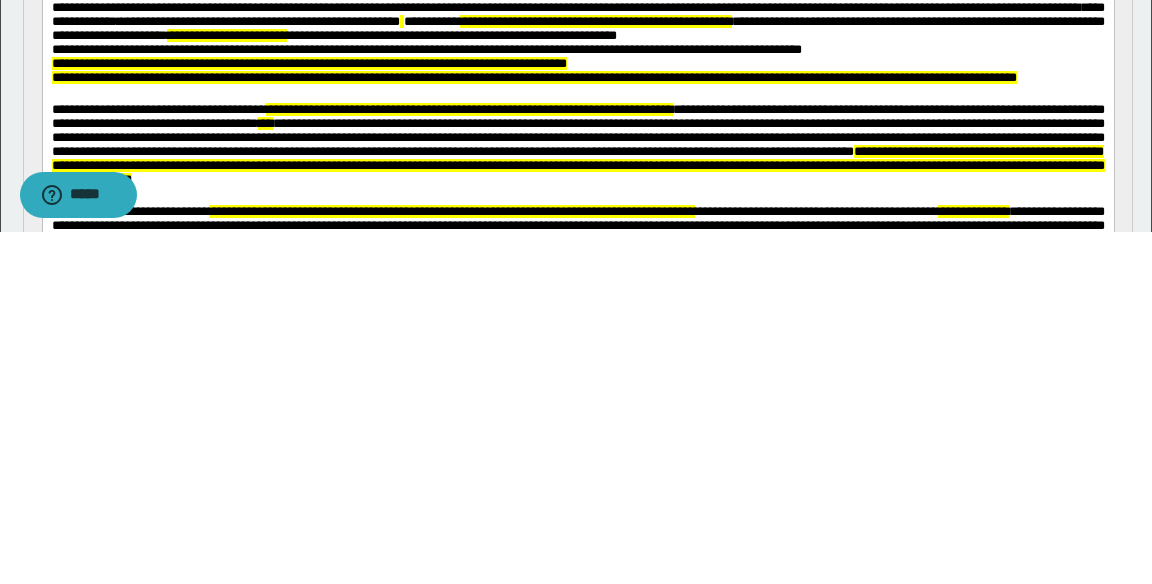 click on "**********" at bounding box center (577, 28) 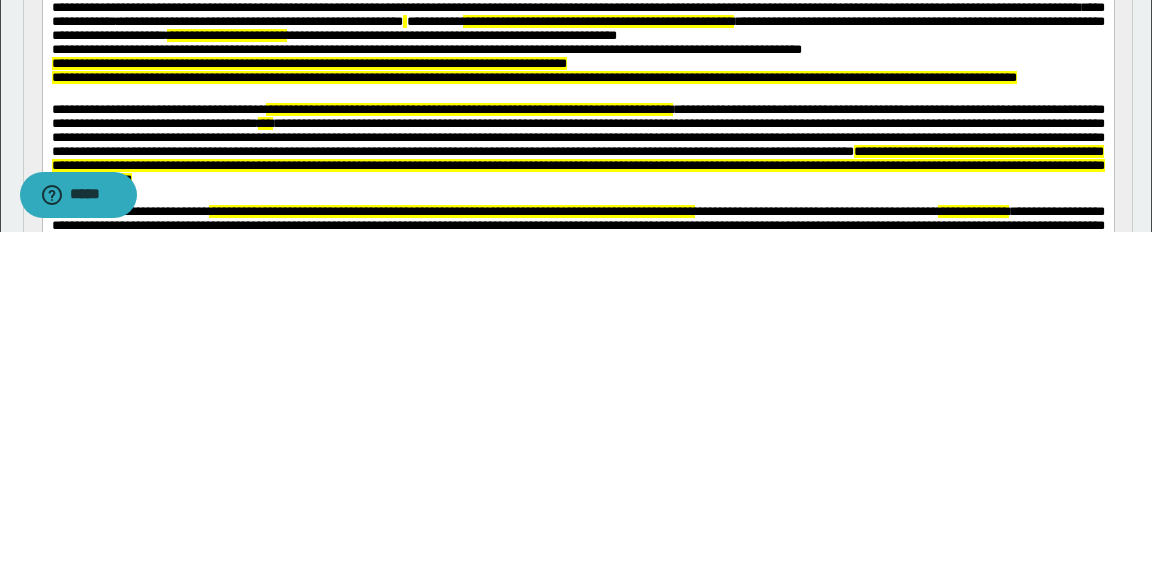click on "**********" at bounding box center [533, 77] 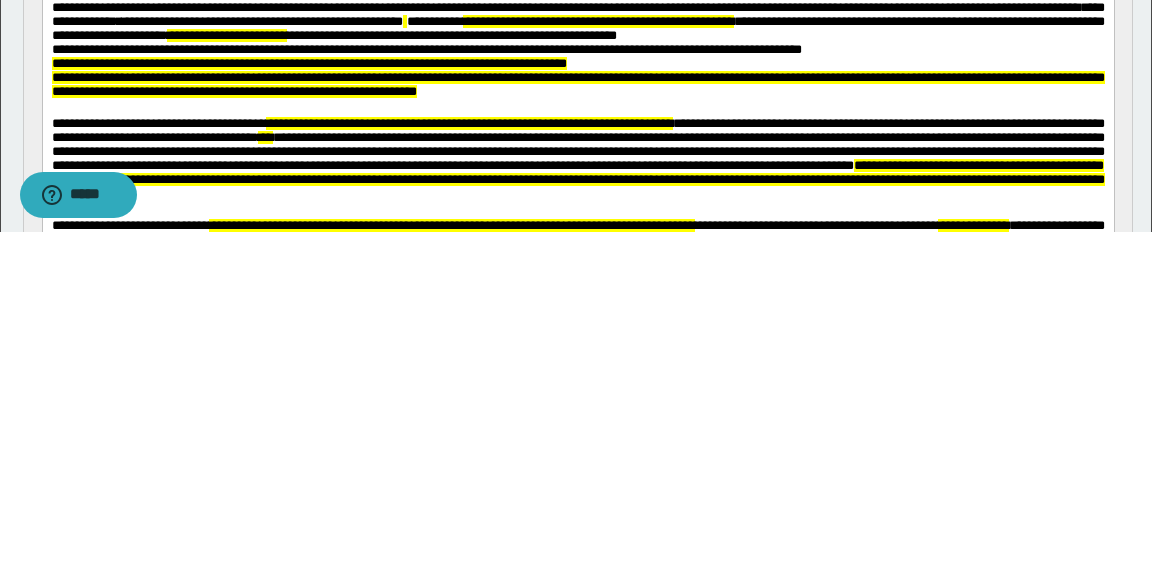 click on "**********" at bounding box center (577, 84) 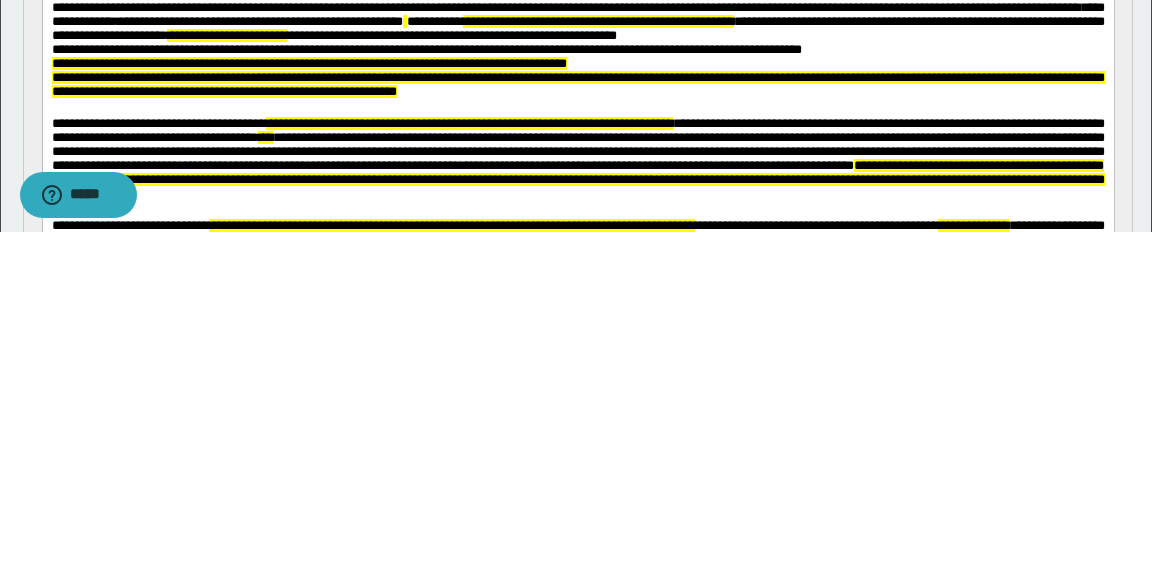 click on "**********" at bounding box center [577, 84] 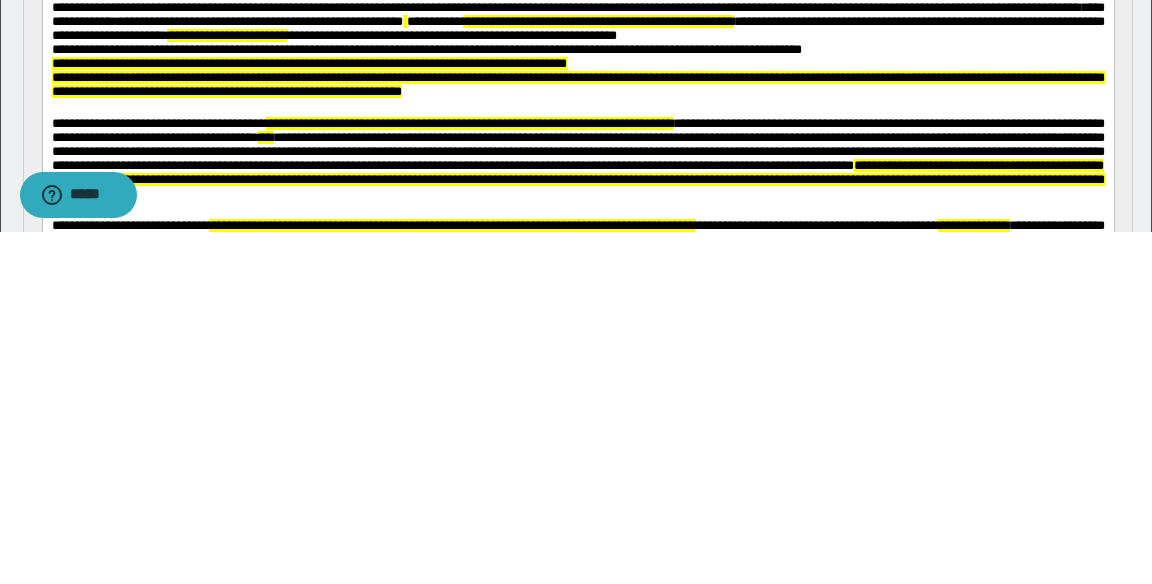 click at bounding box center (578, 108) 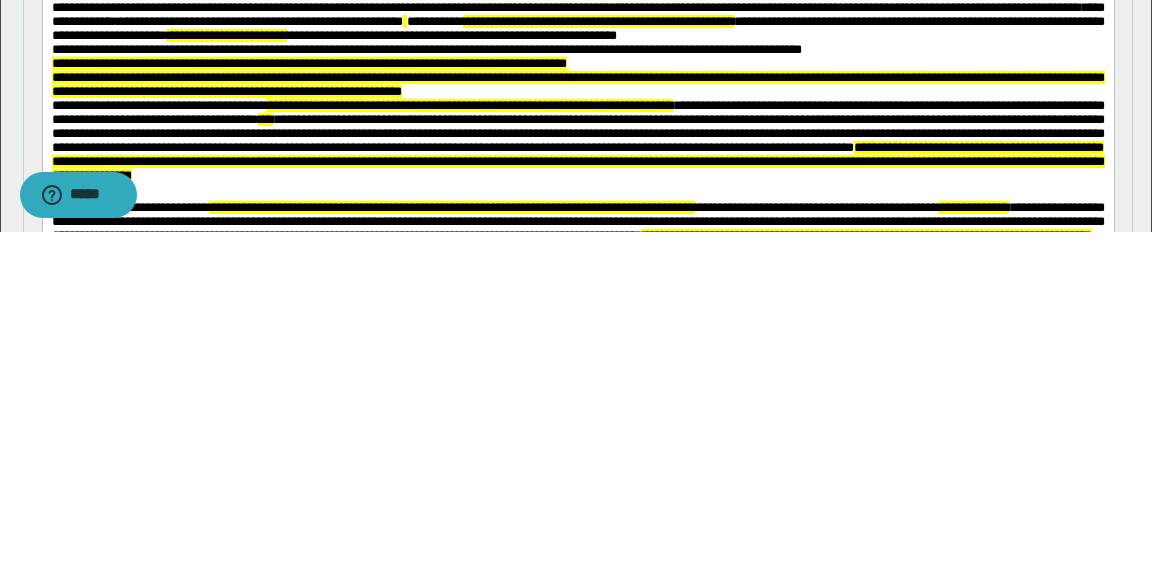 click on "**********" at bounding box center [468, 105] 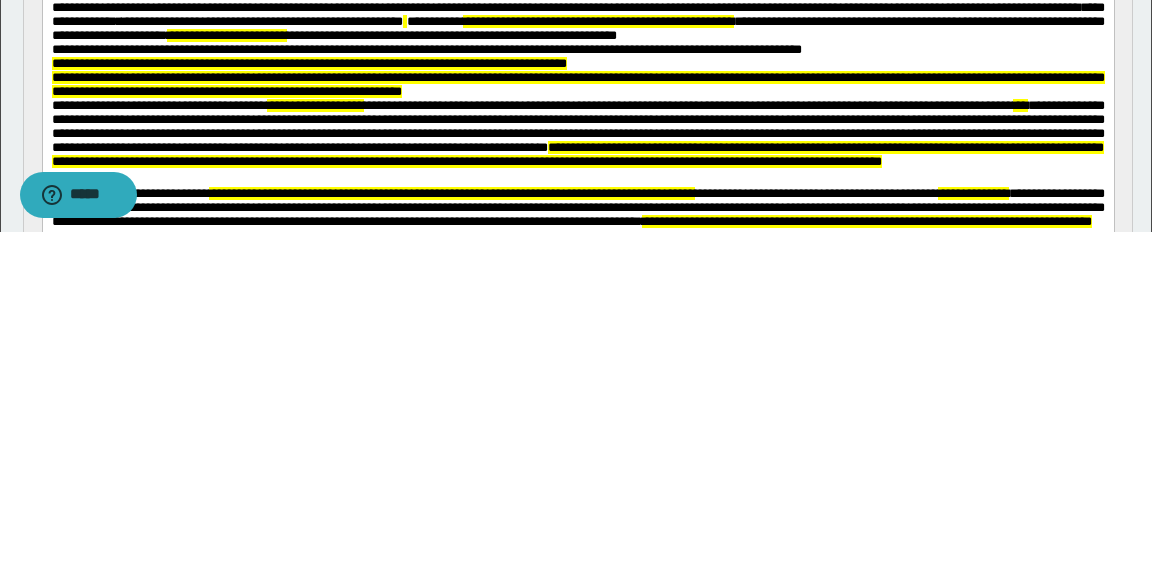 click on "**********" at bounding box center [577, 133] 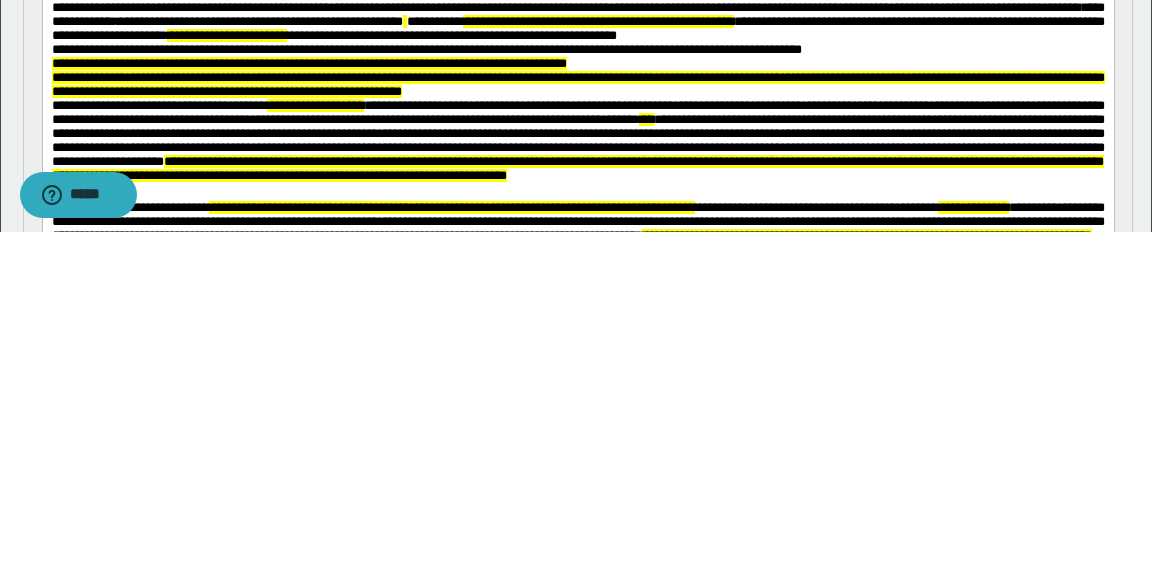 click on "**********" at bounding box center [577, 140] 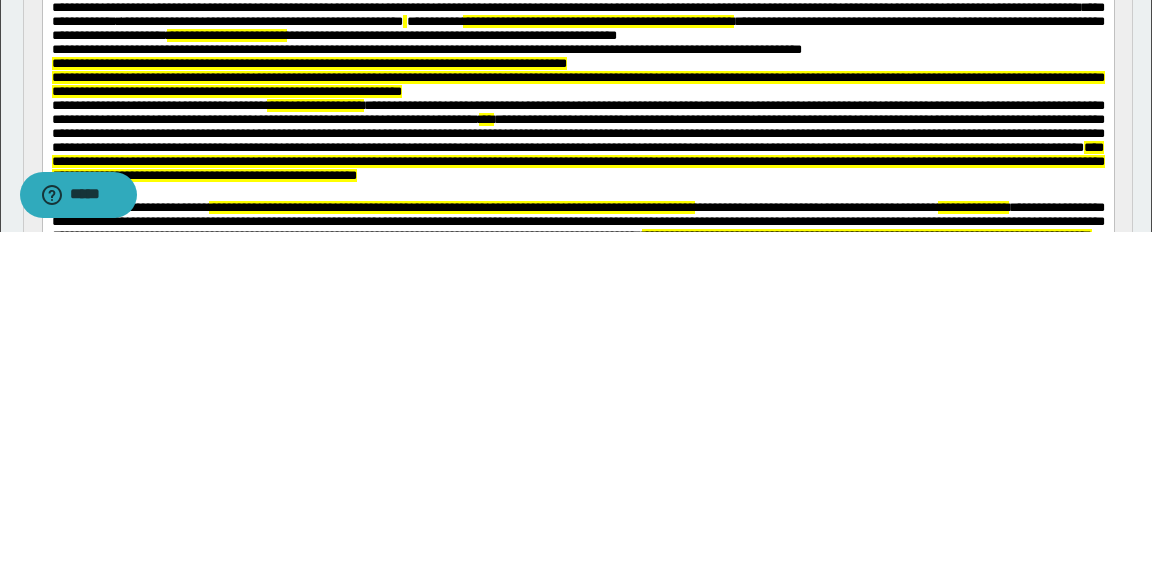 click on "***" at bounding box center (485, 119) 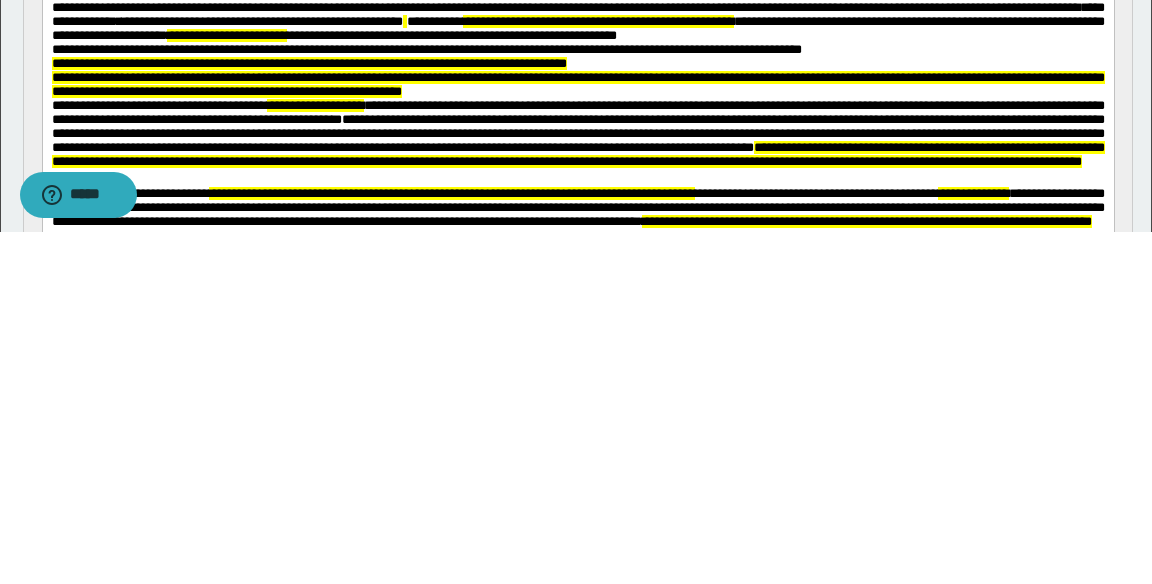 click on "**********" at bounding box center (577, 133) 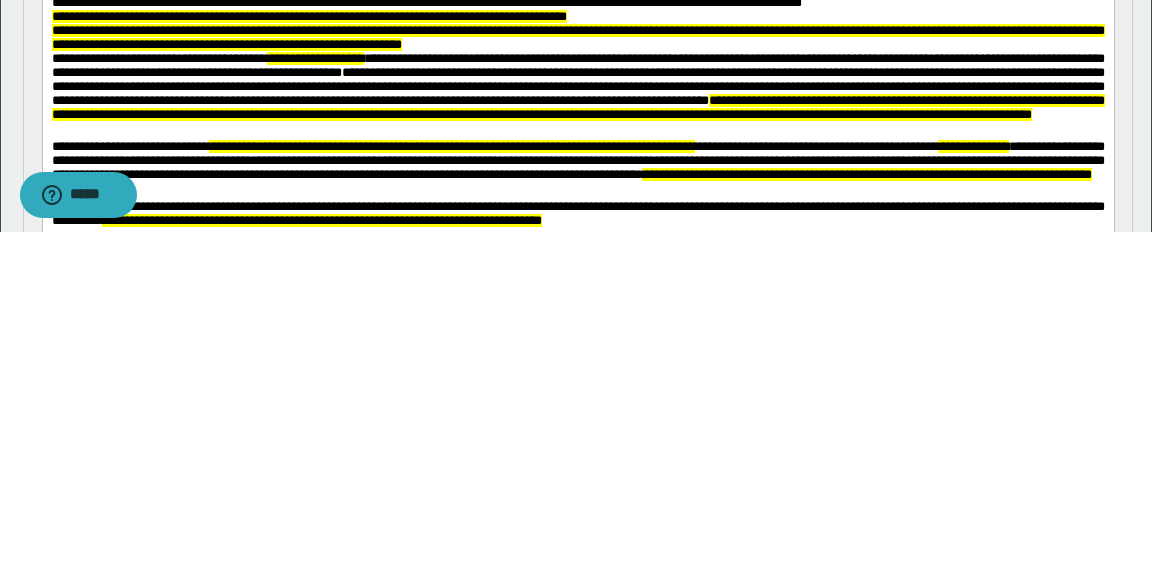 scroll, scrollTop: 124, scrollLeft: 0, axis: vertical 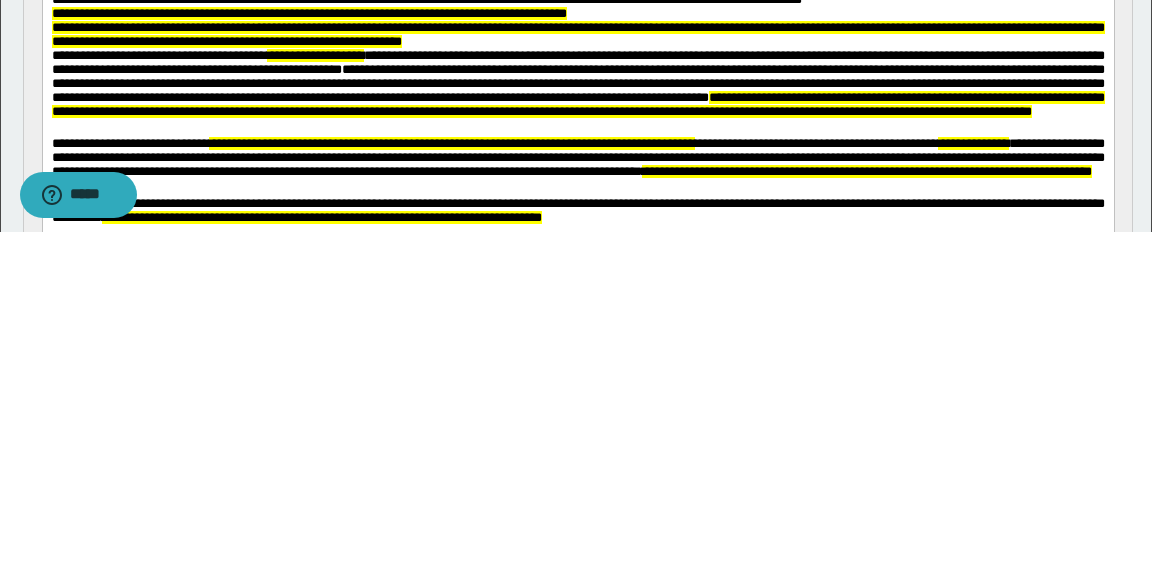 click on "**********" at bounding box center (577, 83) 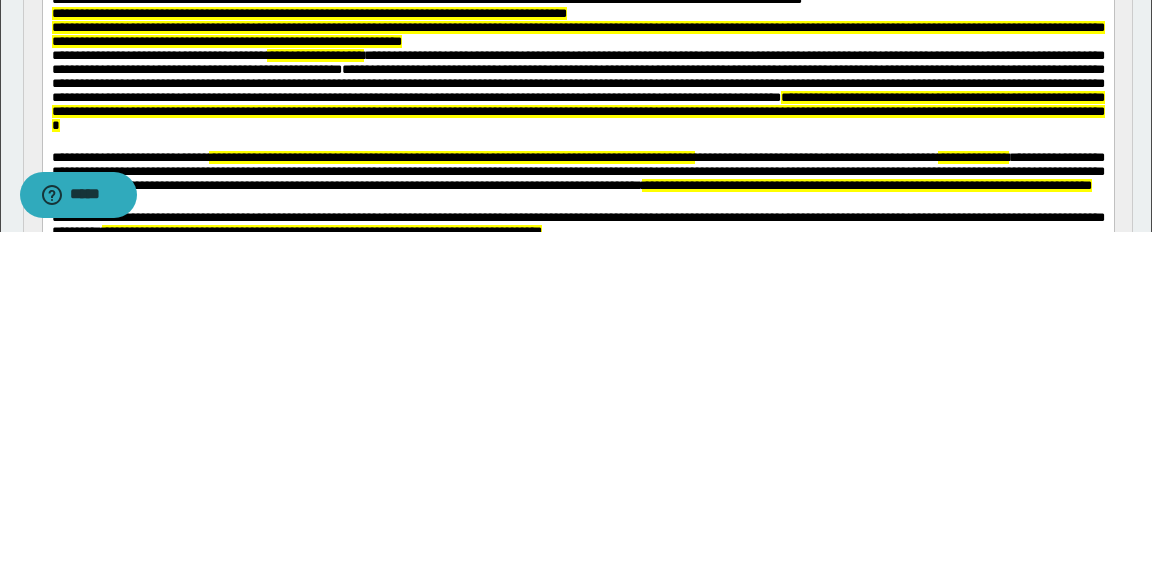 click on "**********" at bounding box center (577, 90) 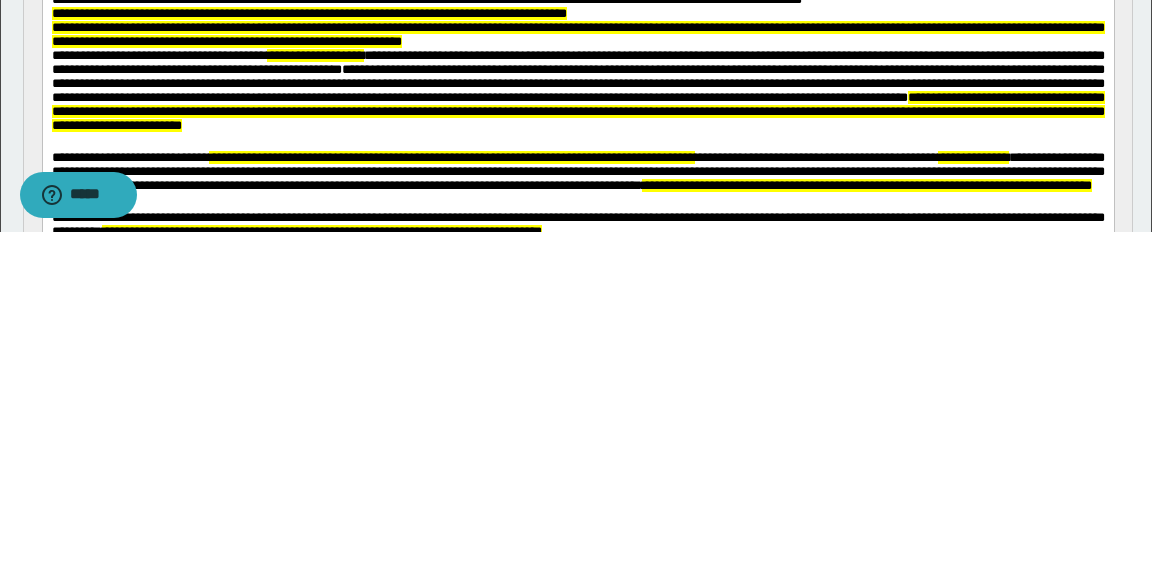 click on "**********" at bounding box center (577, 90) 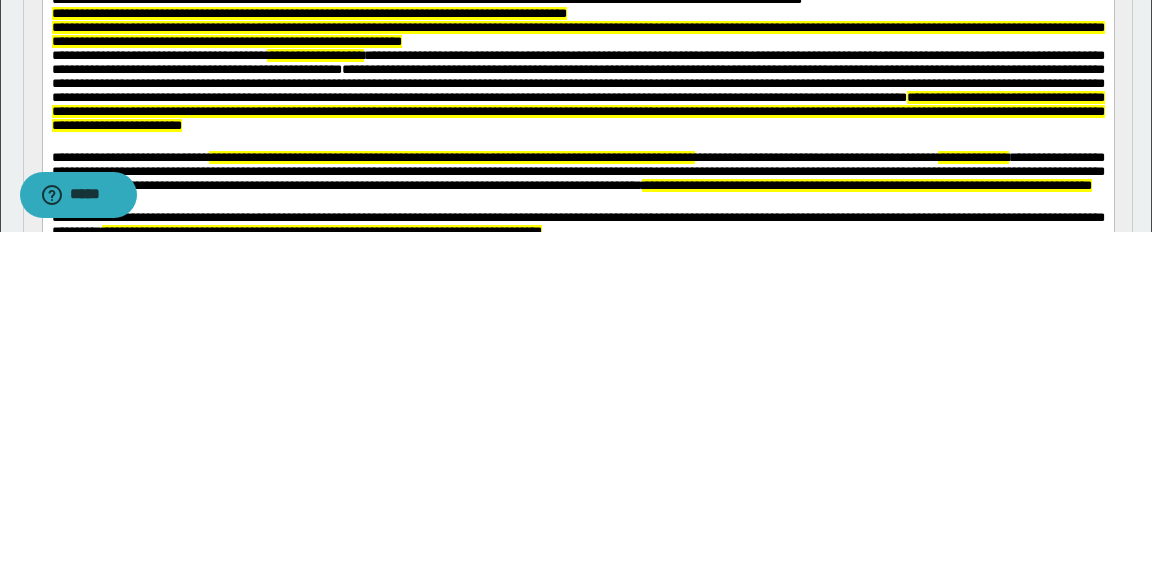 click on "**********" at bounding box center [577, 90] 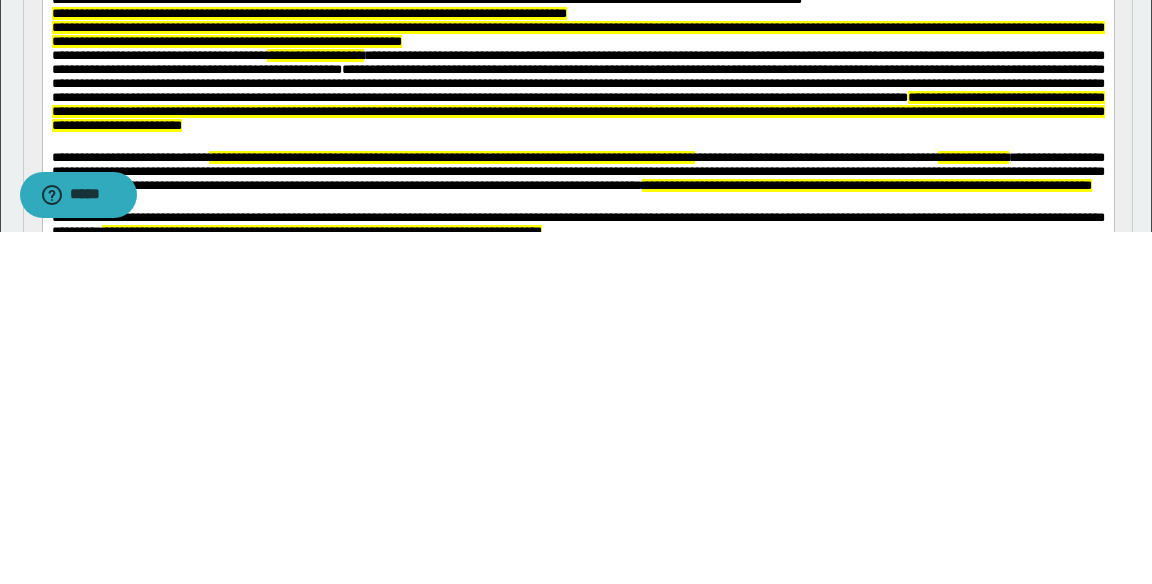 click on "**********" at bounding box center (577, 90) 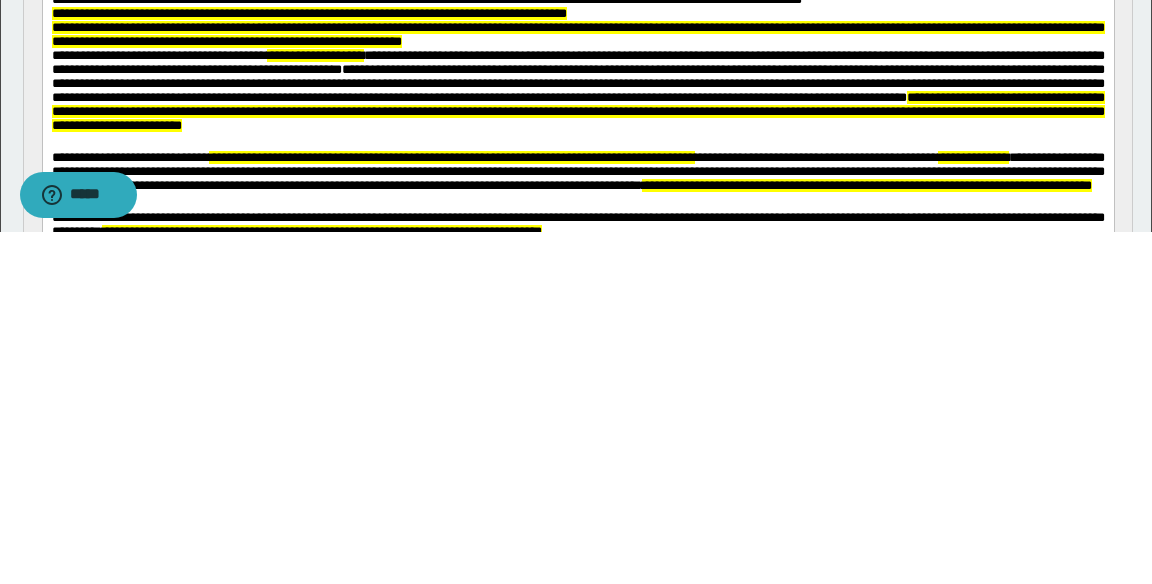 click on "**********" at bounding box center (577, 90) 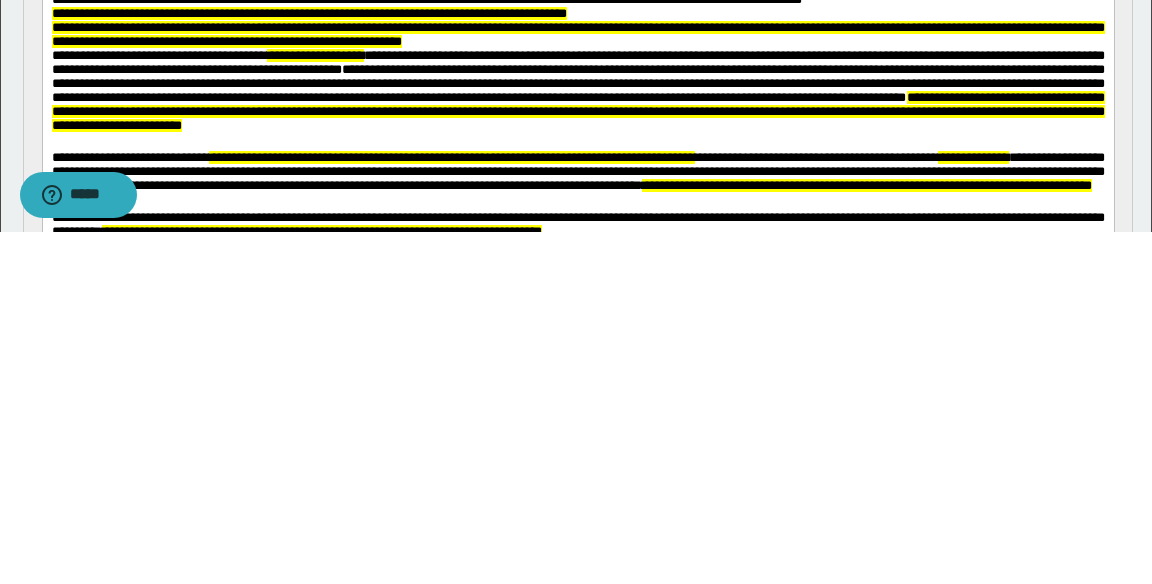 click on "**********" at bounding box center (577, 90) 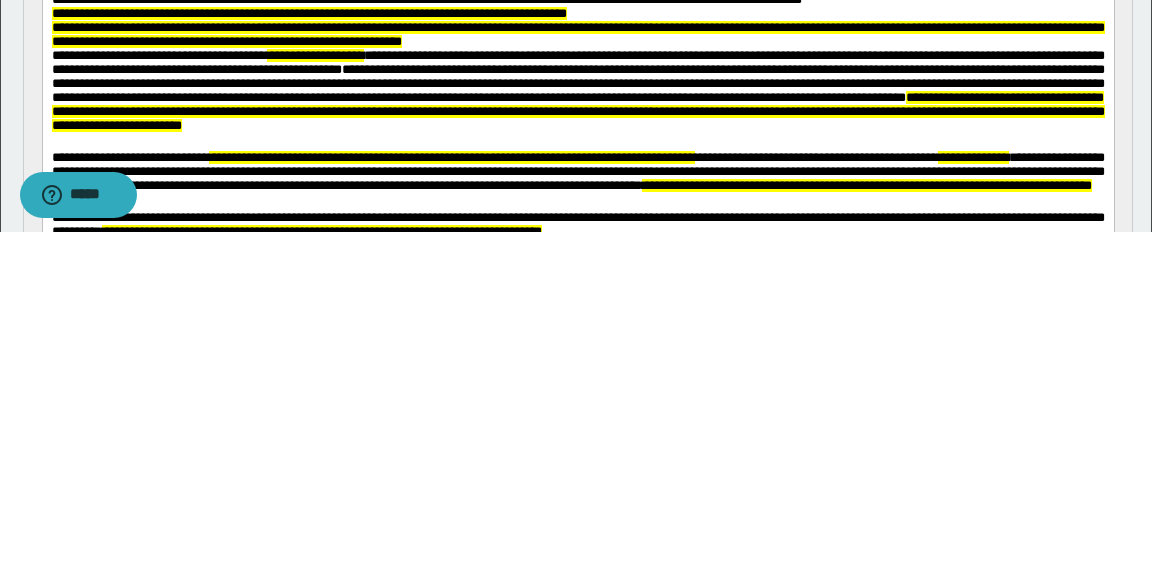 click on "**********" at bounding box center [577, 90] 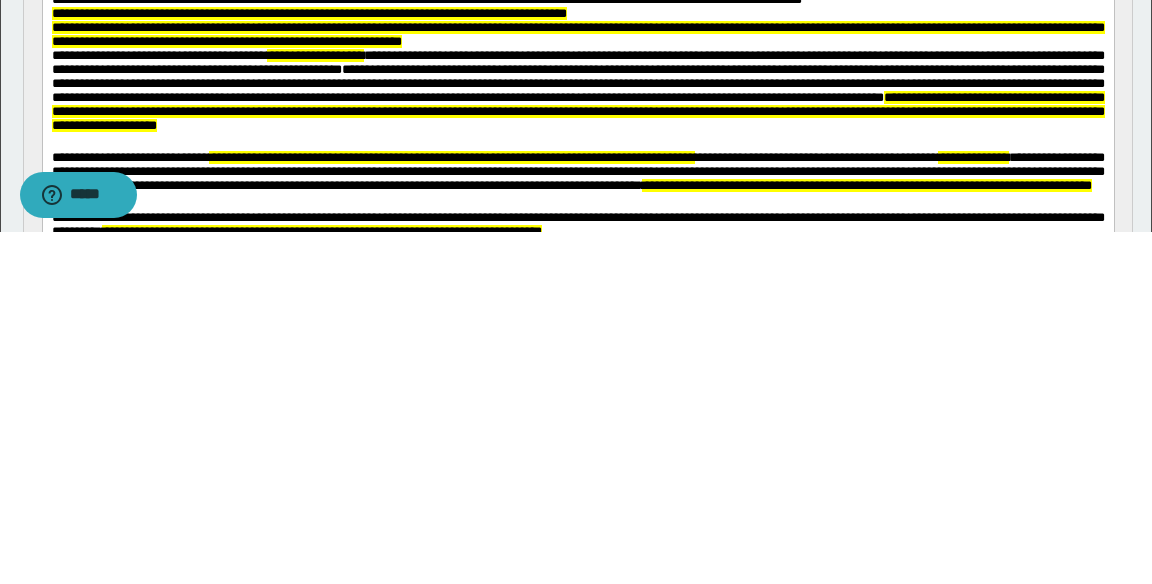 click on "**********" at bounding box center [577, 90] 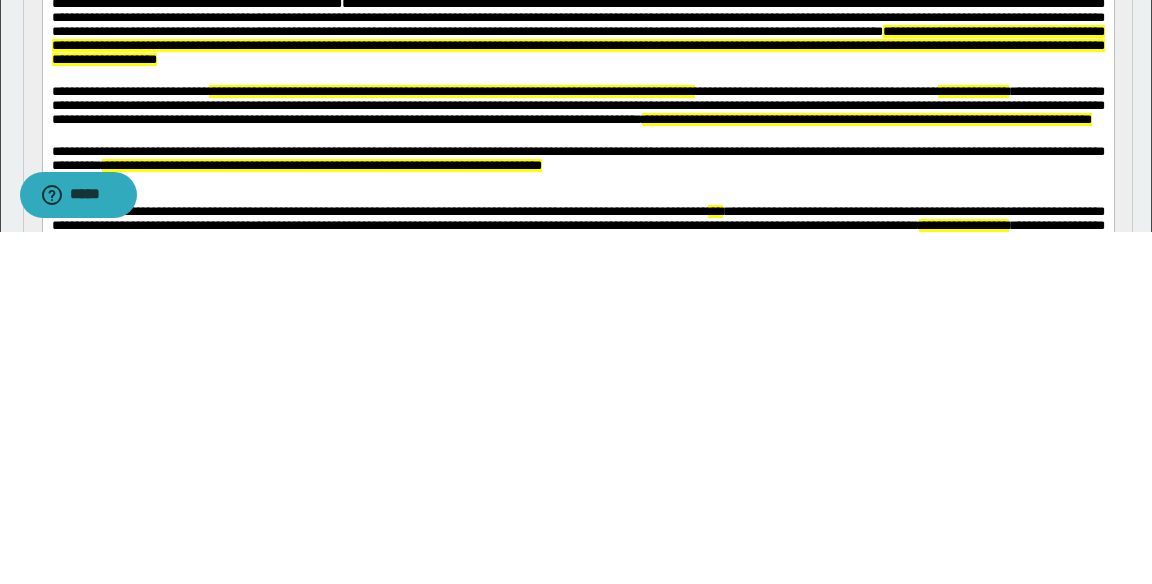scroll, scrollTop: 203, scrollLeft: 0, axis: vertical 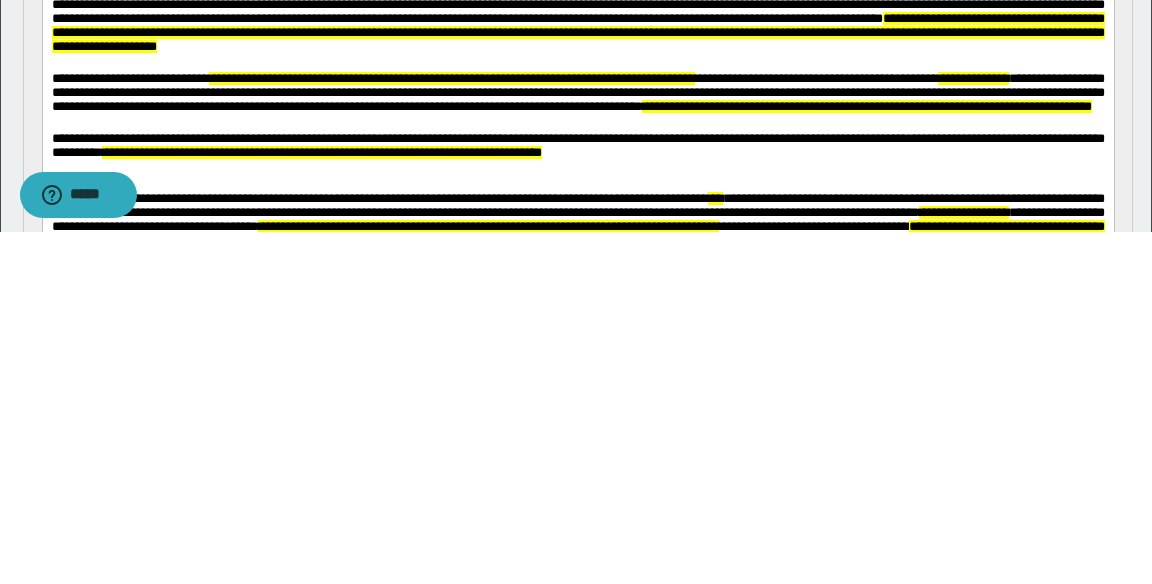 click on "**********" at bounding box center (577, 32) 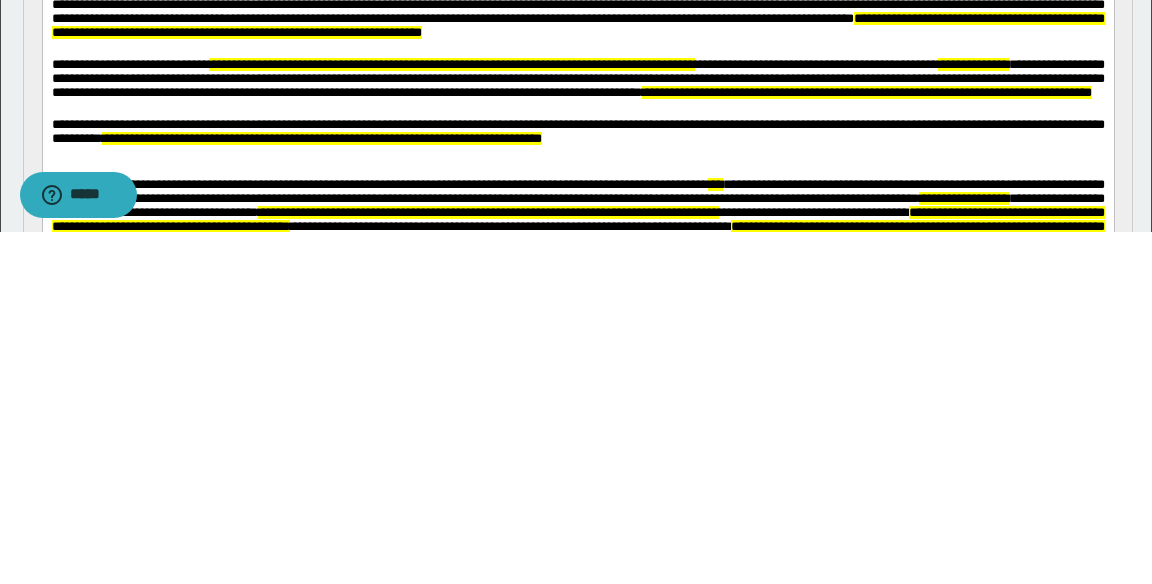 click at bounding box center (578, 49) 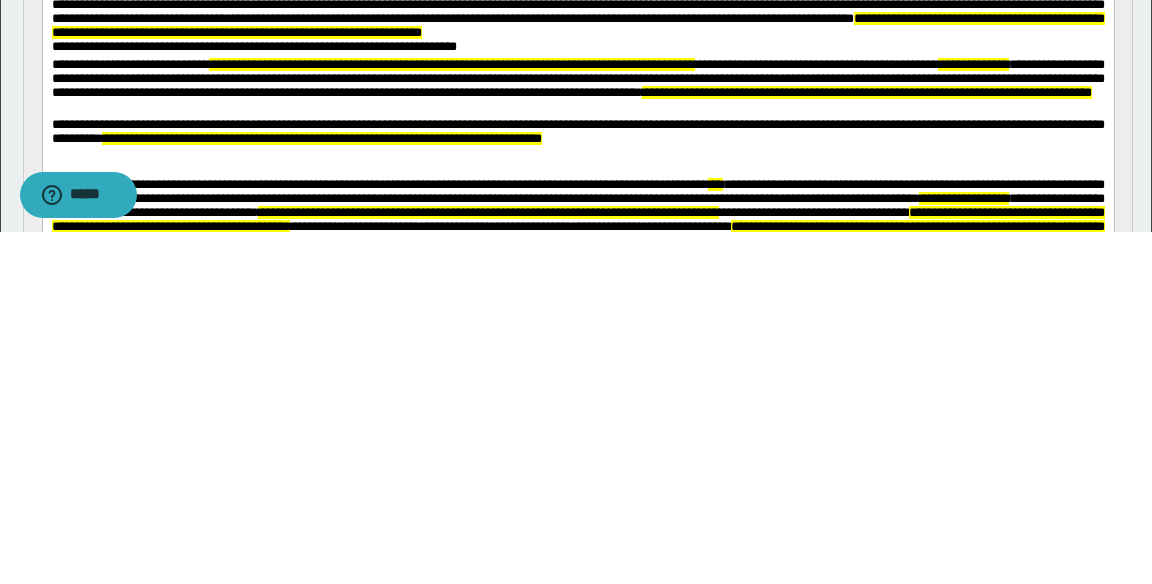 click on "**********" at bounding box center (578, 49) 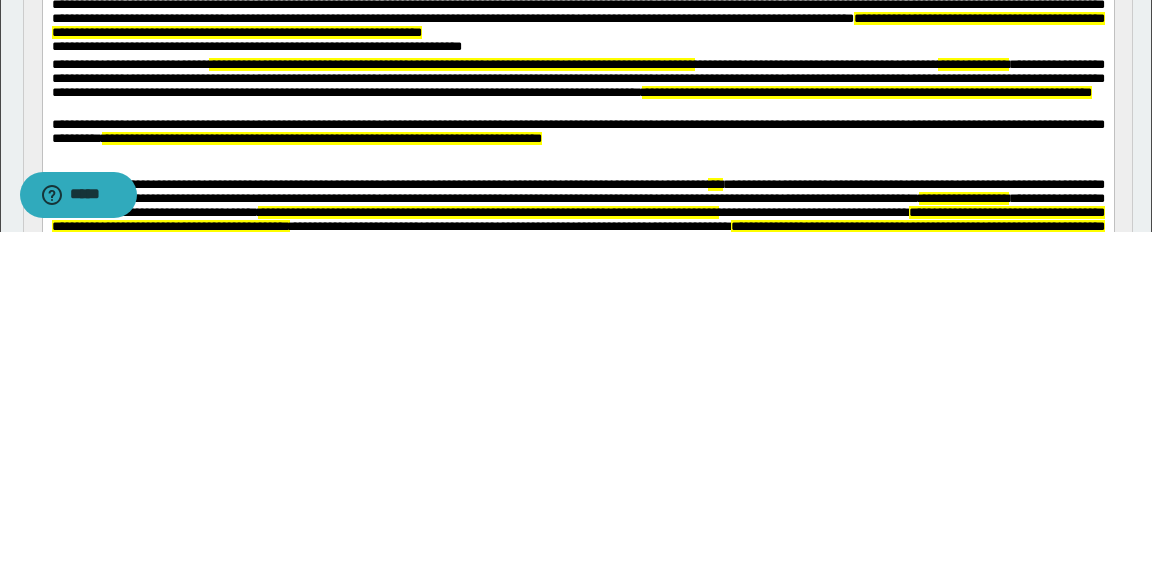 click on "**********" at bounding box center (578, 49) 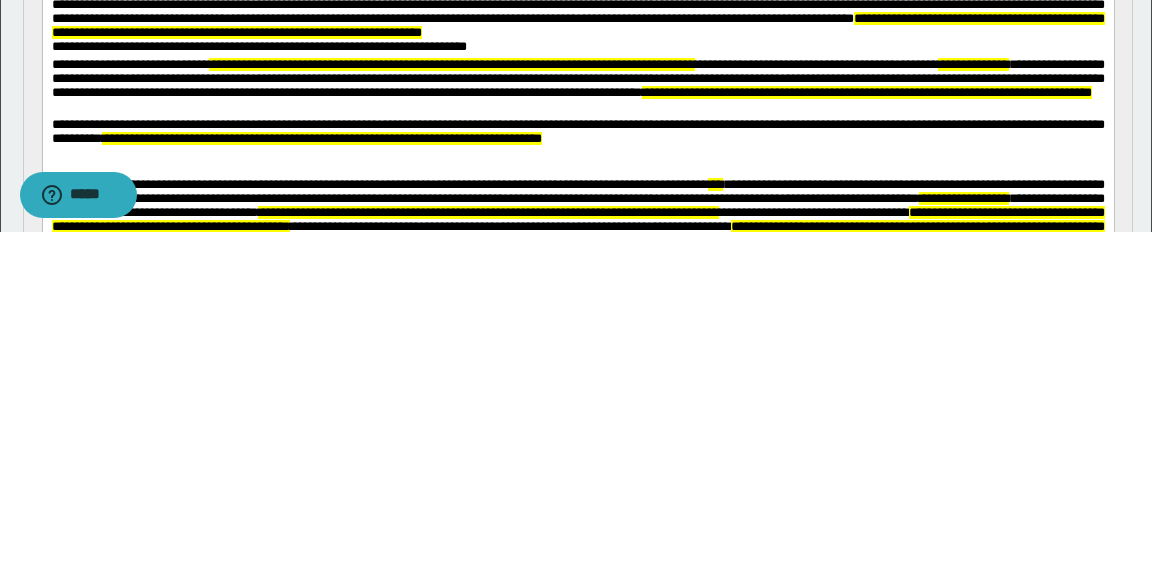 click on "**********" at bounding box center [578, 49] 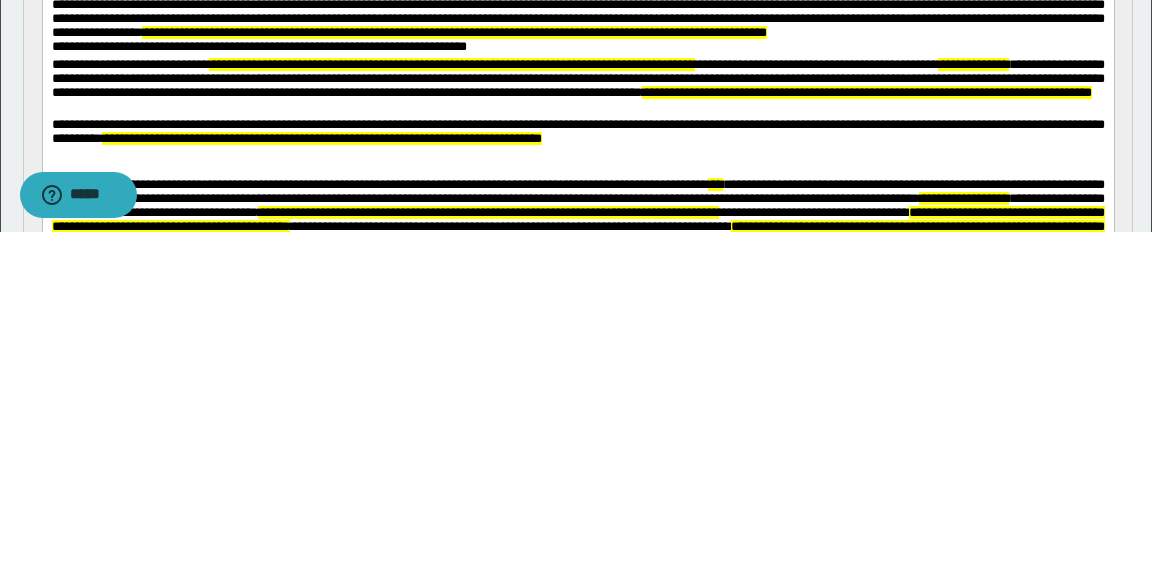 click on "**********" at bounding box center (577, 5) 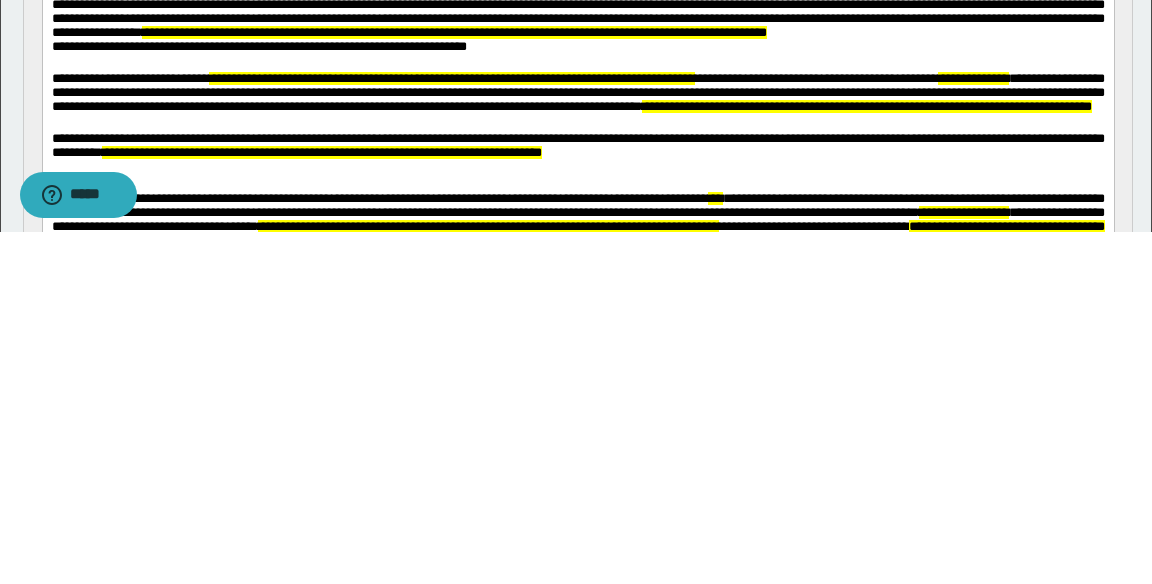 scroll, scrollTop: 203, scrollLeft: 0, axis: vertical 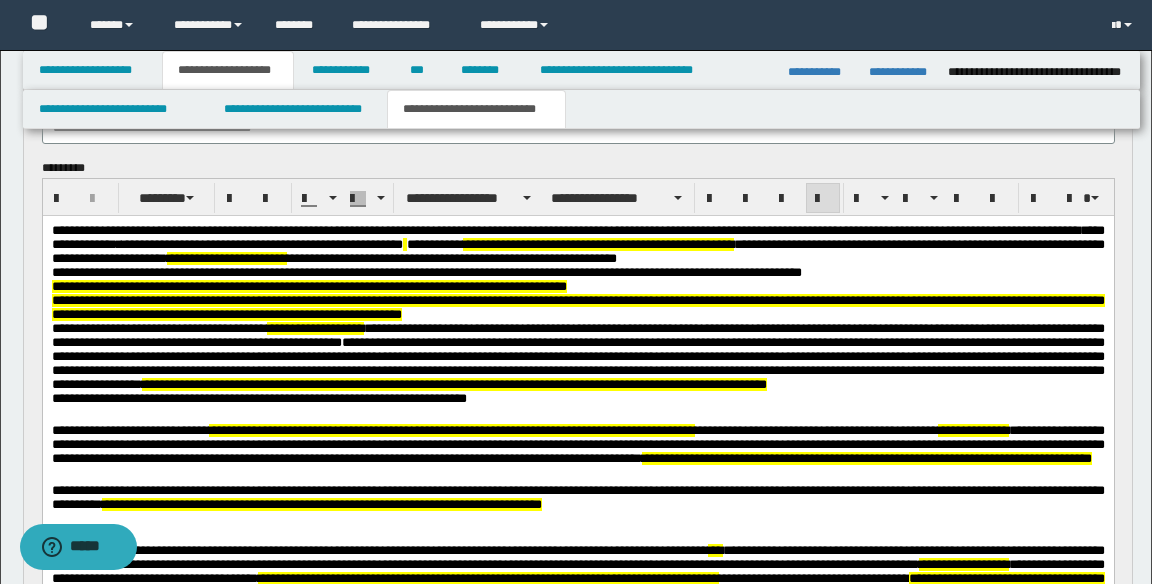 click on "**********" at bounding box center [578, 400] 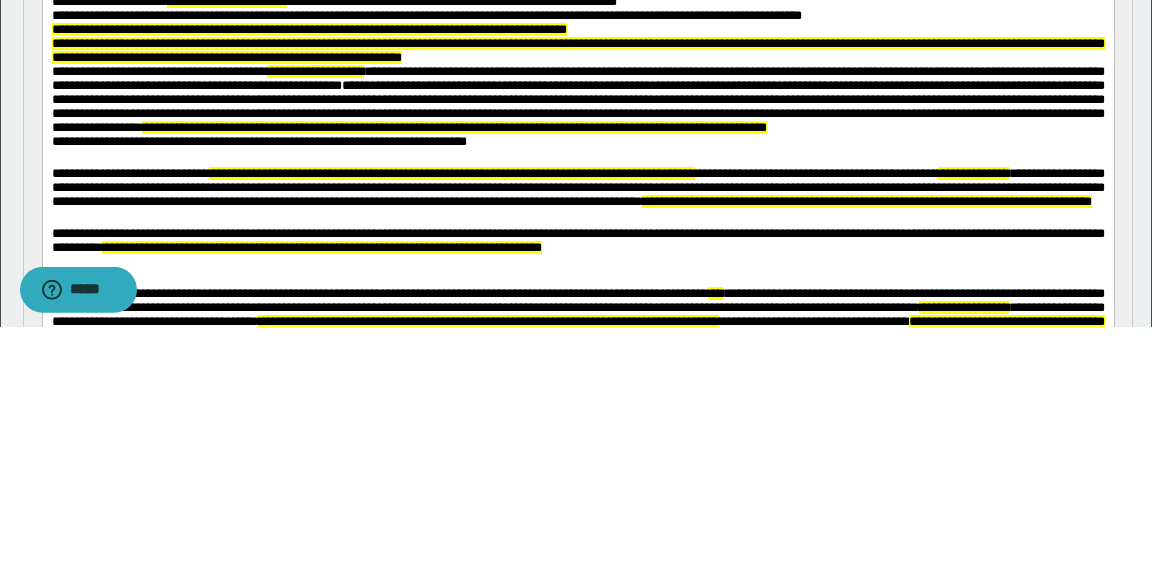 scroll, scrollTop: 203, scrollLeft: 0, axis: vertical 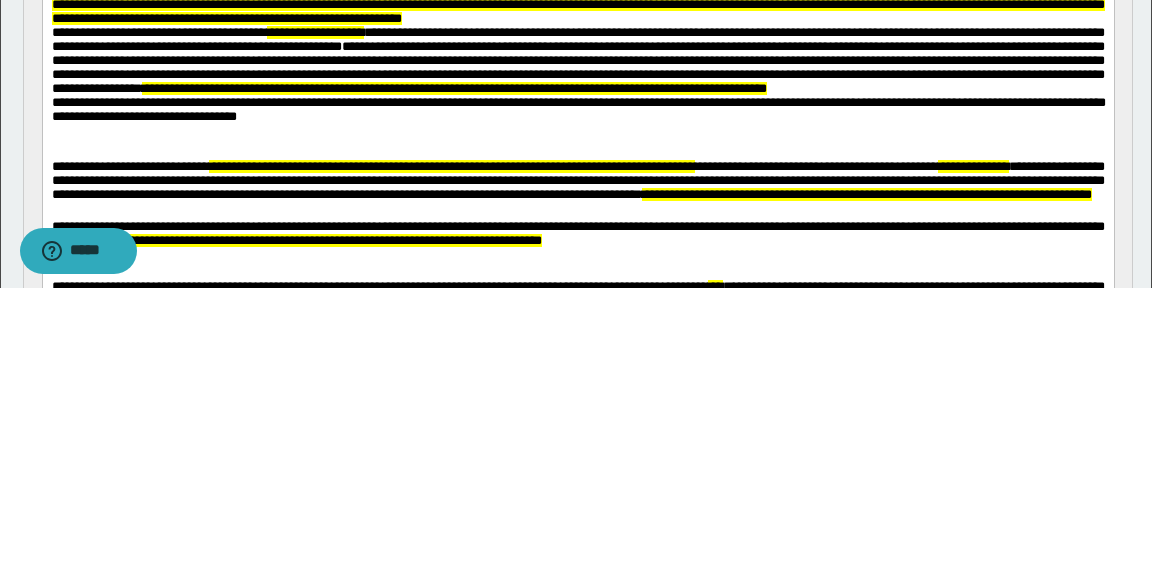 click on "**********" at bounding box center (578, 114) 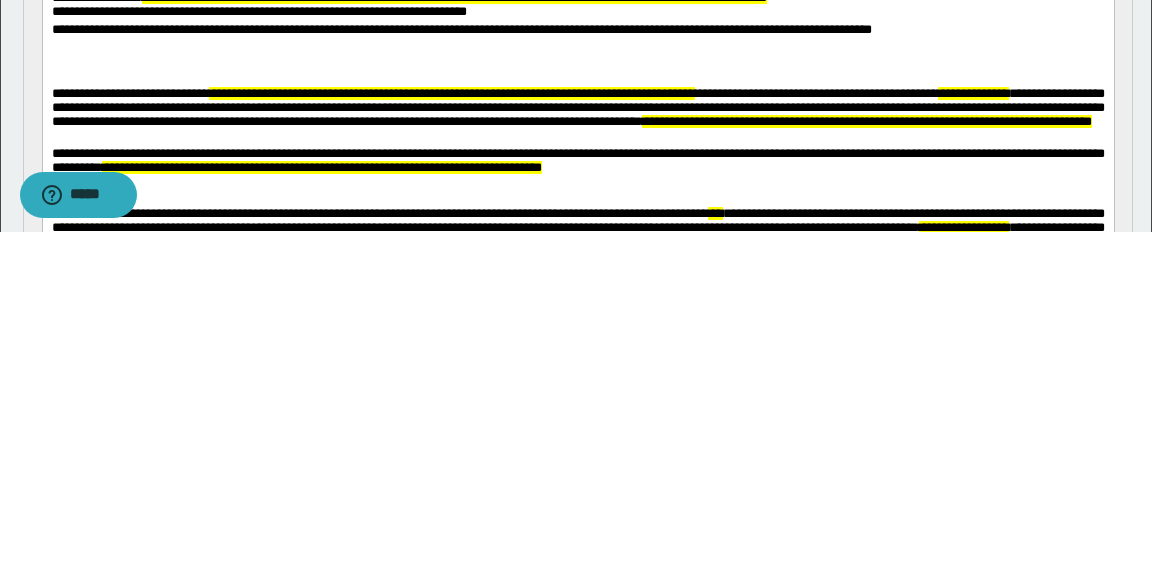 scroll, scrollTop: 238, scrollLeft: 0, axis: vertical 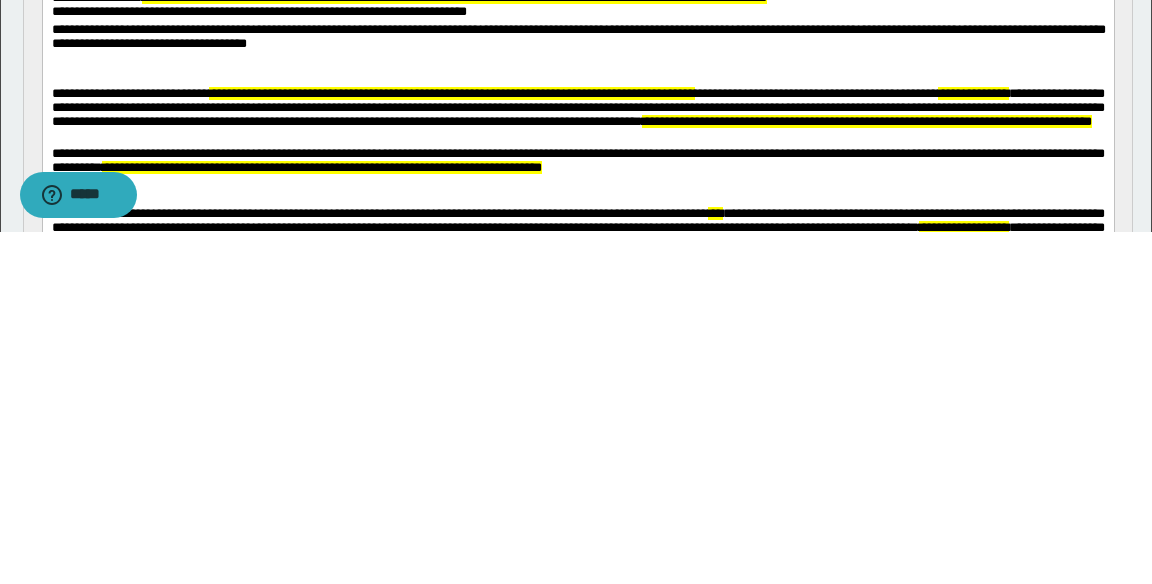 click at bounding box center [577, 66] 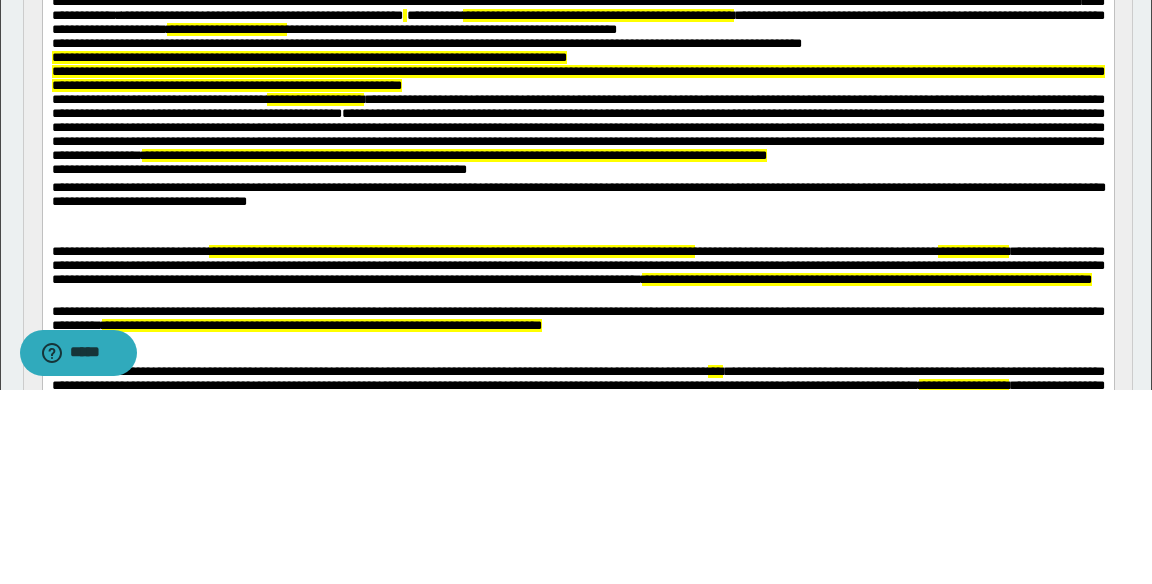 scroll, scrollTop: 238, scrollLeft: 0, axis: vertical 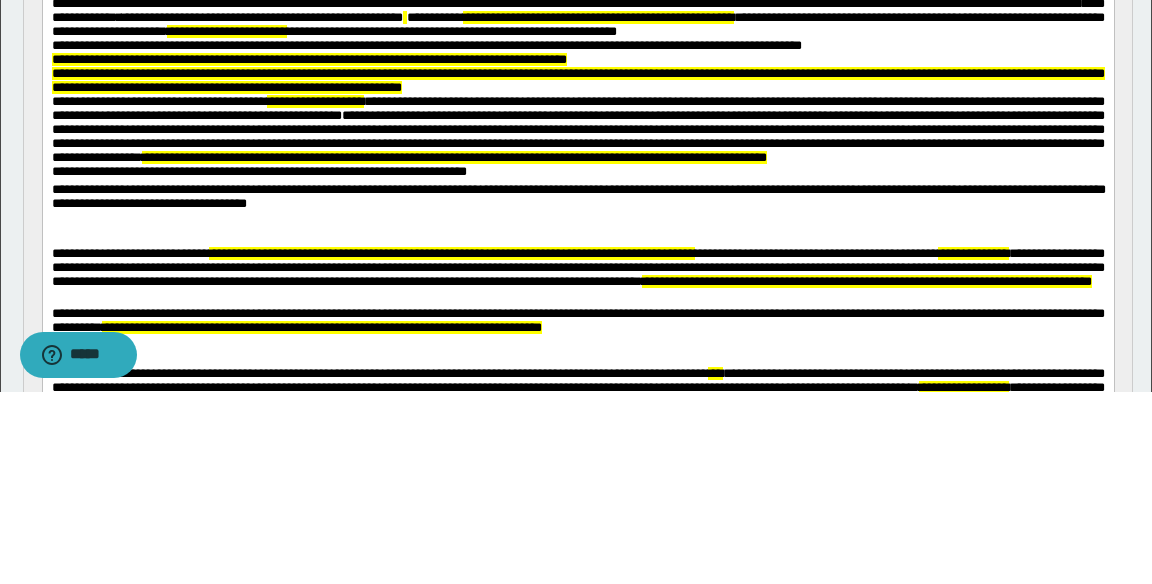 click on "**********" at bounding box center (426, 45) 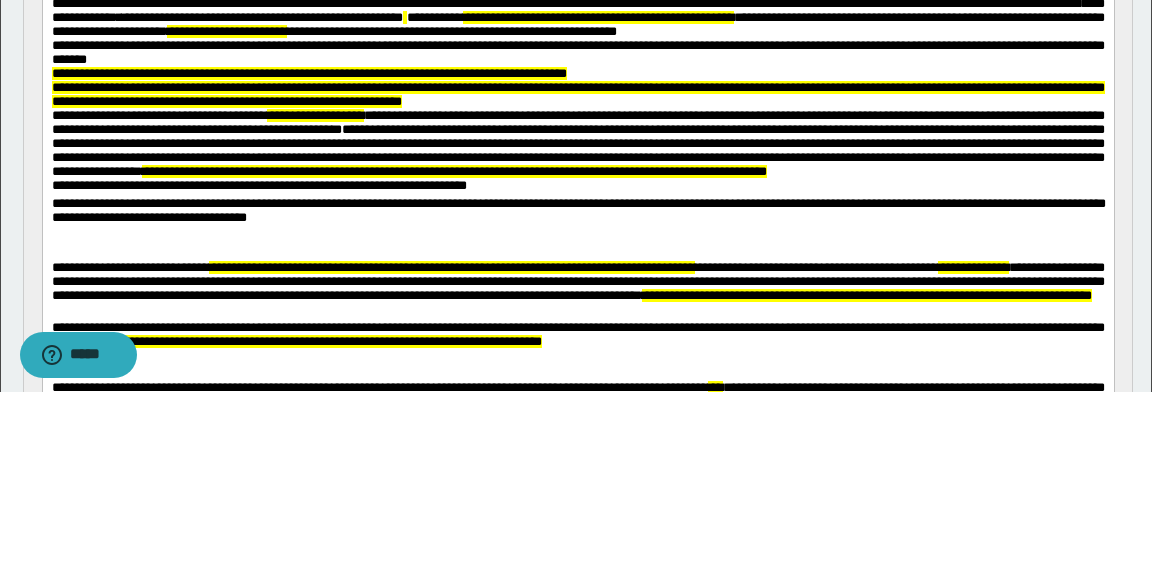 click on "**********" at bounding box center (577, 52) 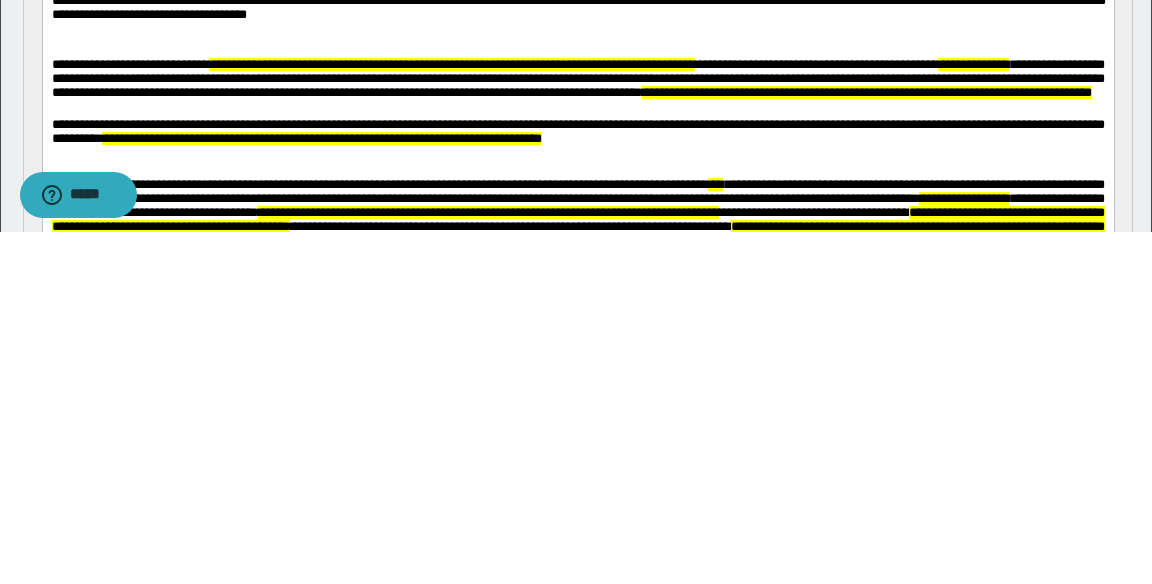 scroll, scrollTop: 282, scrollLeft: 0, axis: vertical 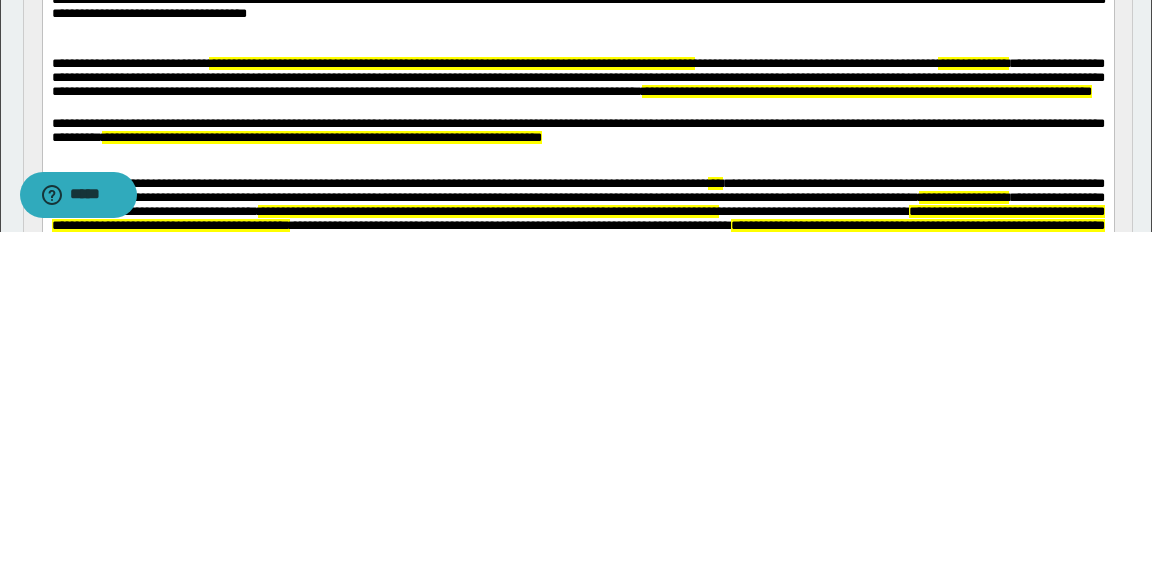 click at bounding box center [577, 50] 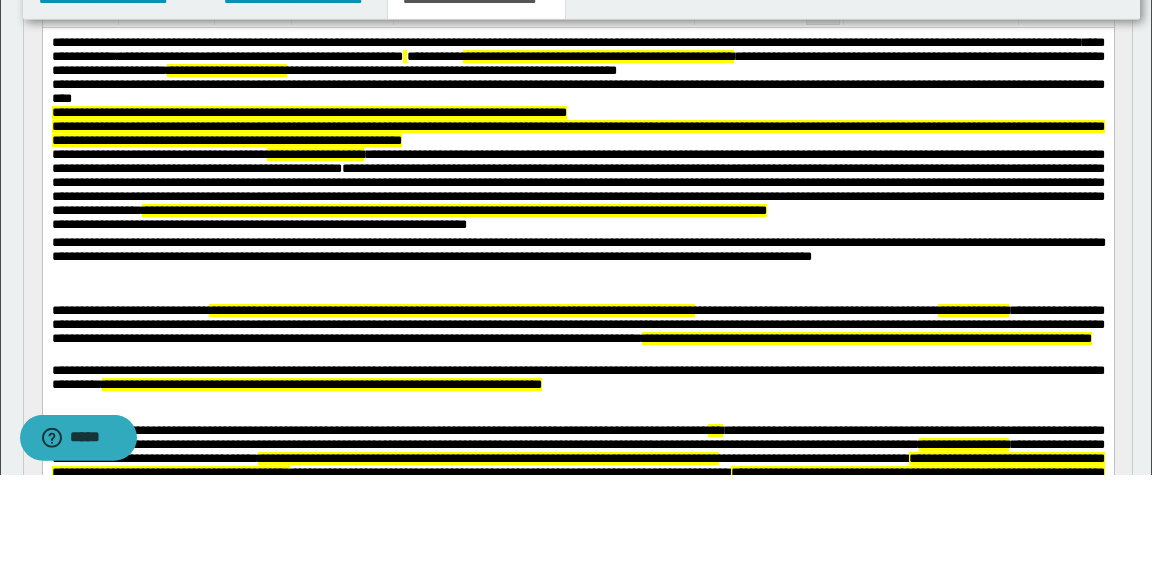 scroll, scrollTop: 281, scrollLeft: 0, axis: vertical 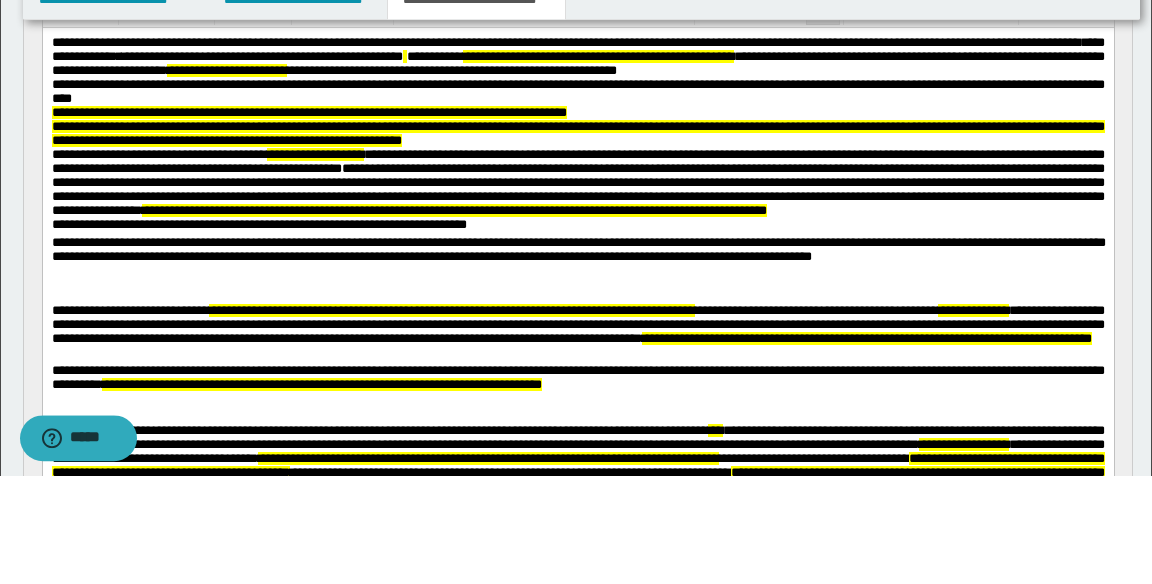 click on "**********" at bounding box center (577, 63) 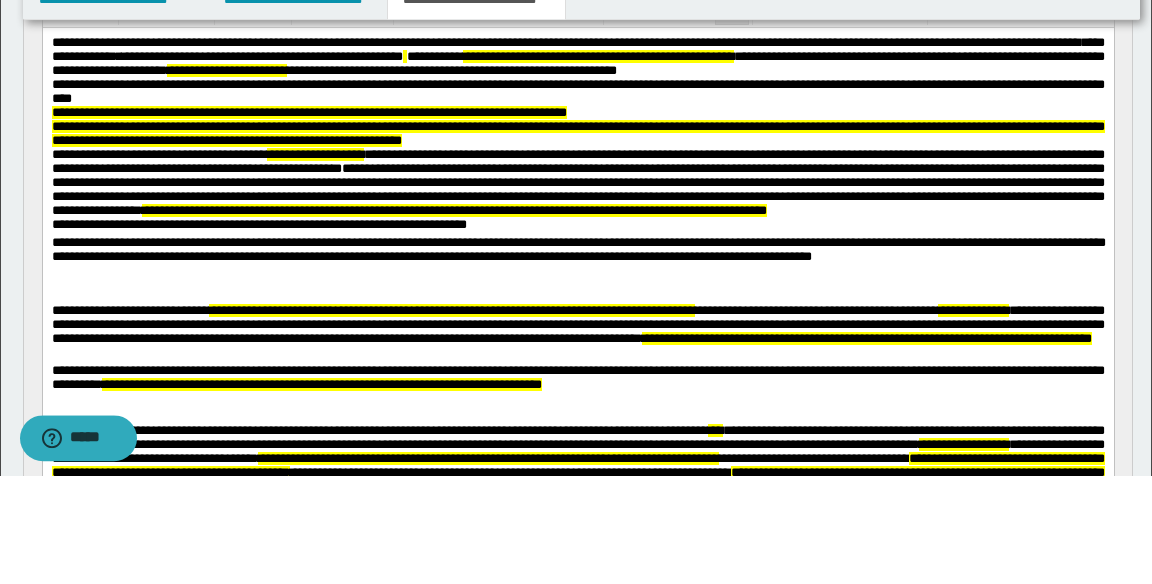 click on "**********" at bounding box center (577, 63) 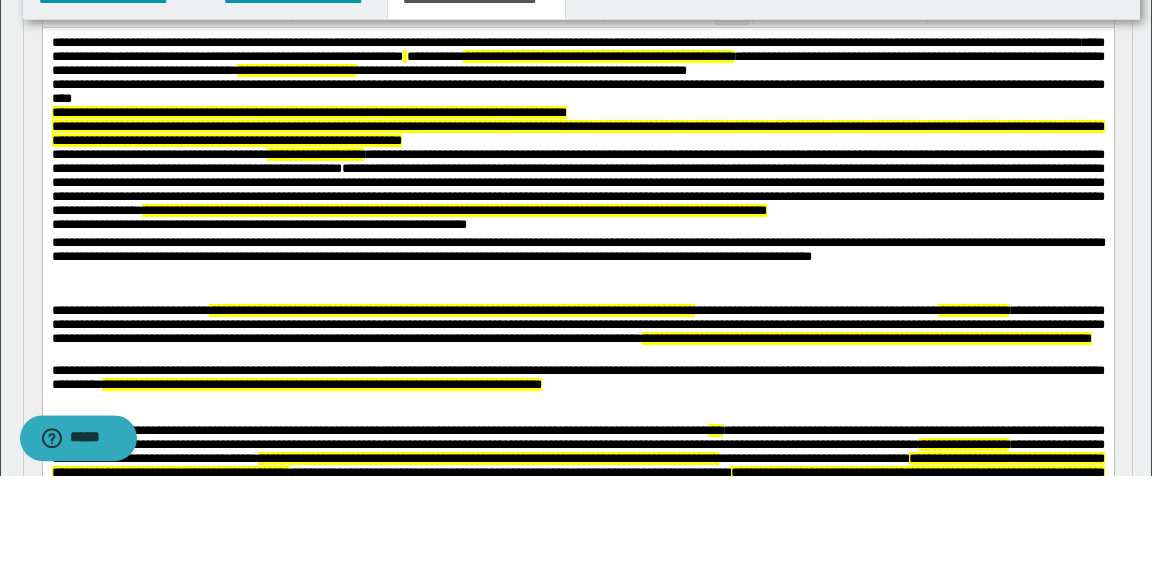 click on "**********" at bounding box center [577, 63] 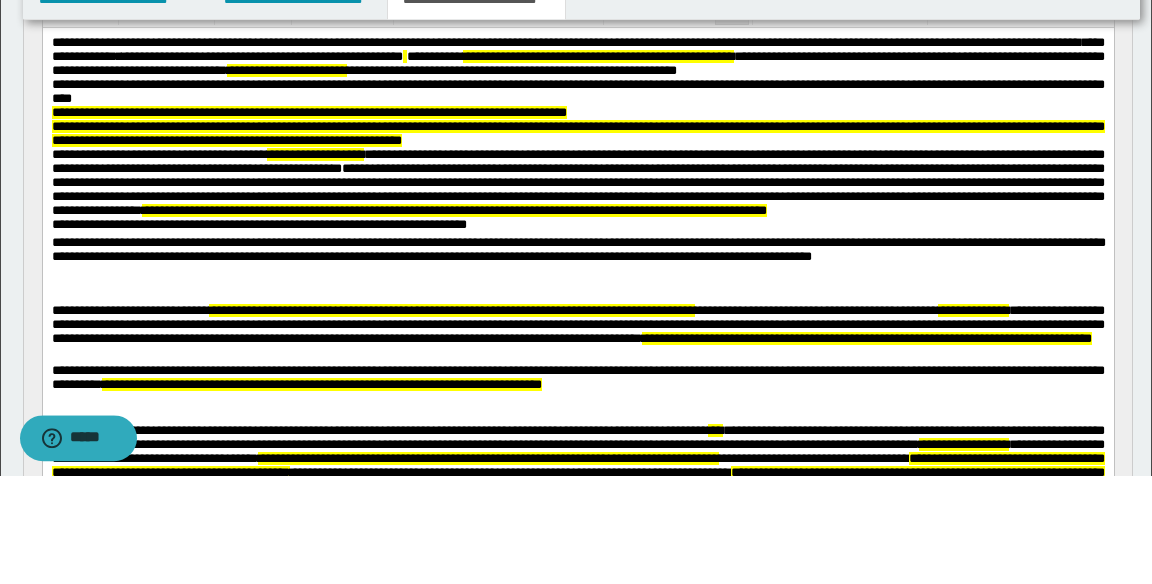 click on "**********" at bounding box center (577, 63) 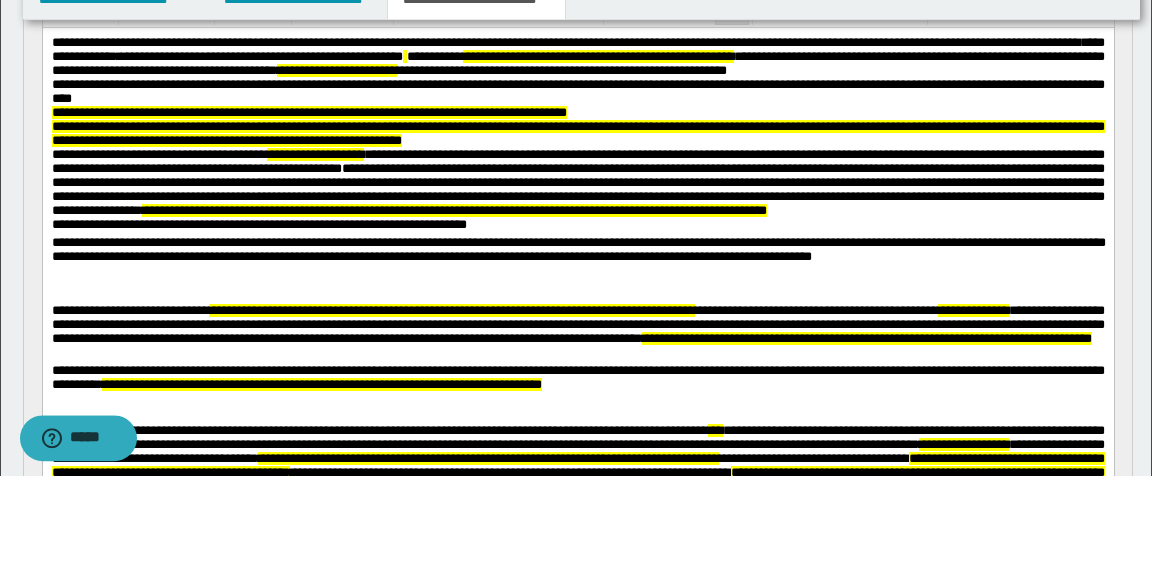 click on "**********" at bounding box center (577, 63) 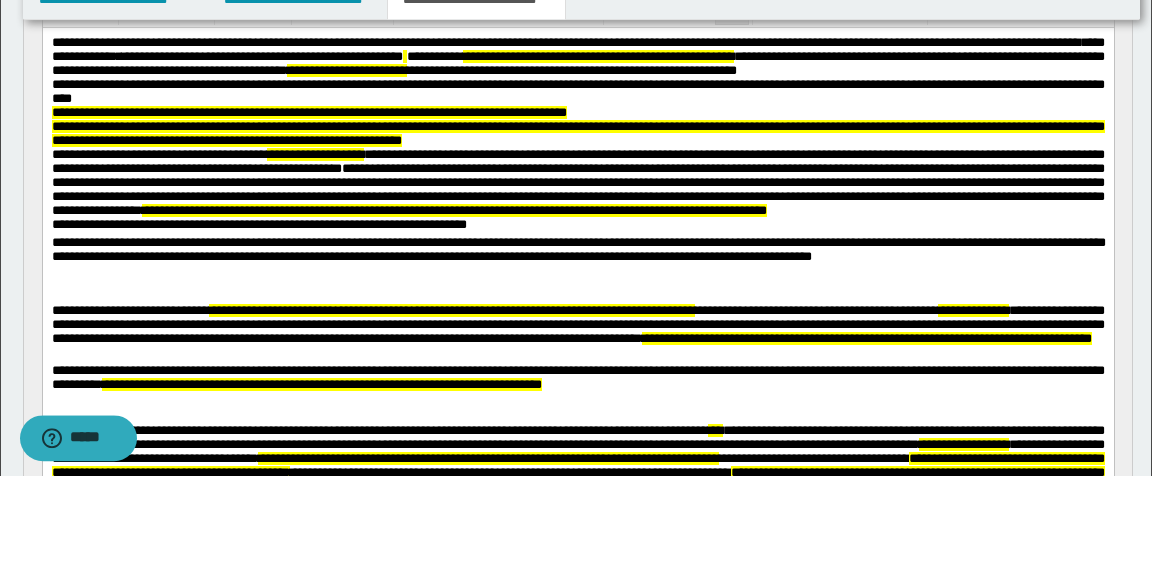 click on "**********" at bounding box center [577, 63] 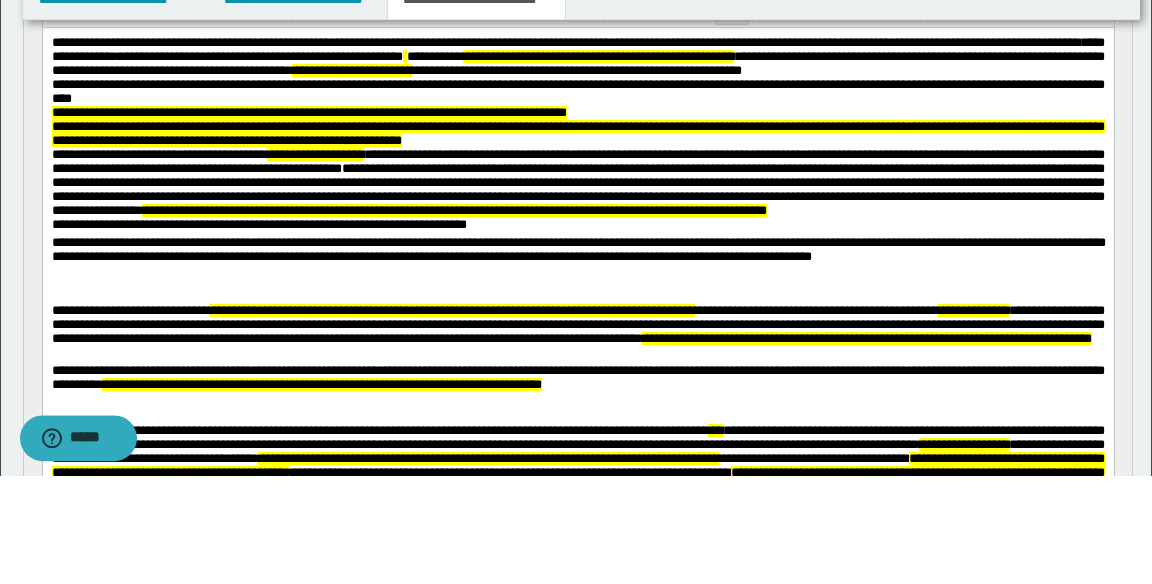 click on "**********" at bounding box center [351, 70] 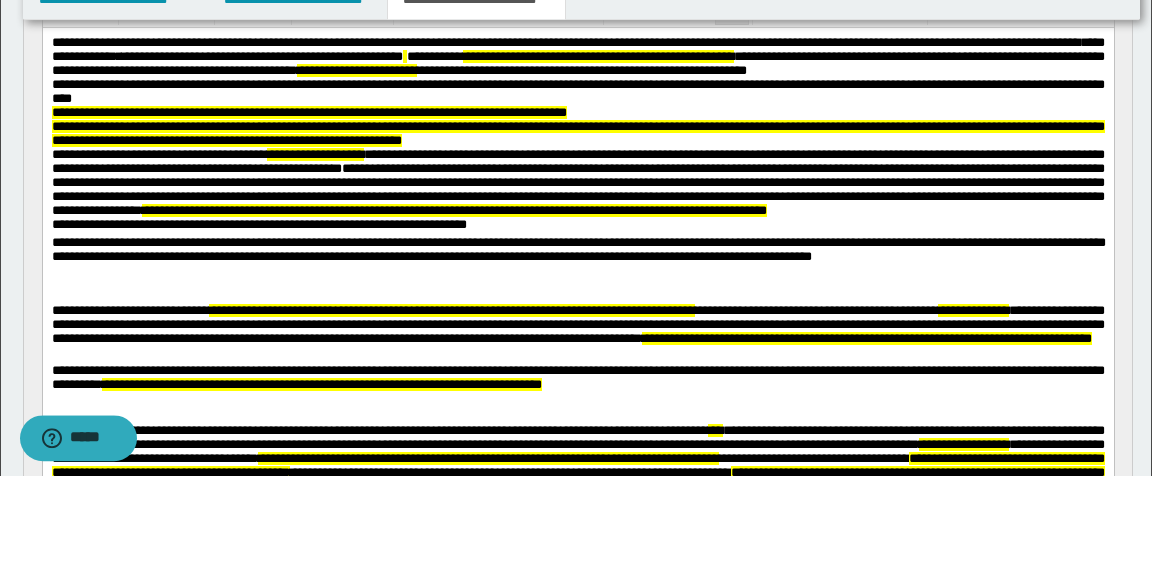 click on "**********" at bounding box center [577, 63] 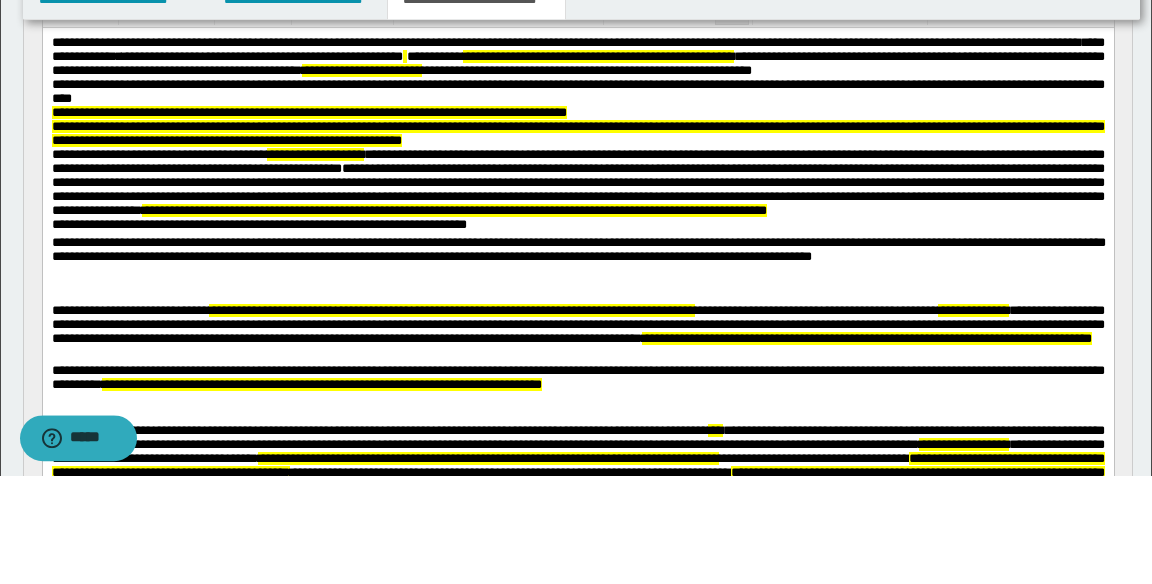 click on "**********" at bounding box center [577, 63] 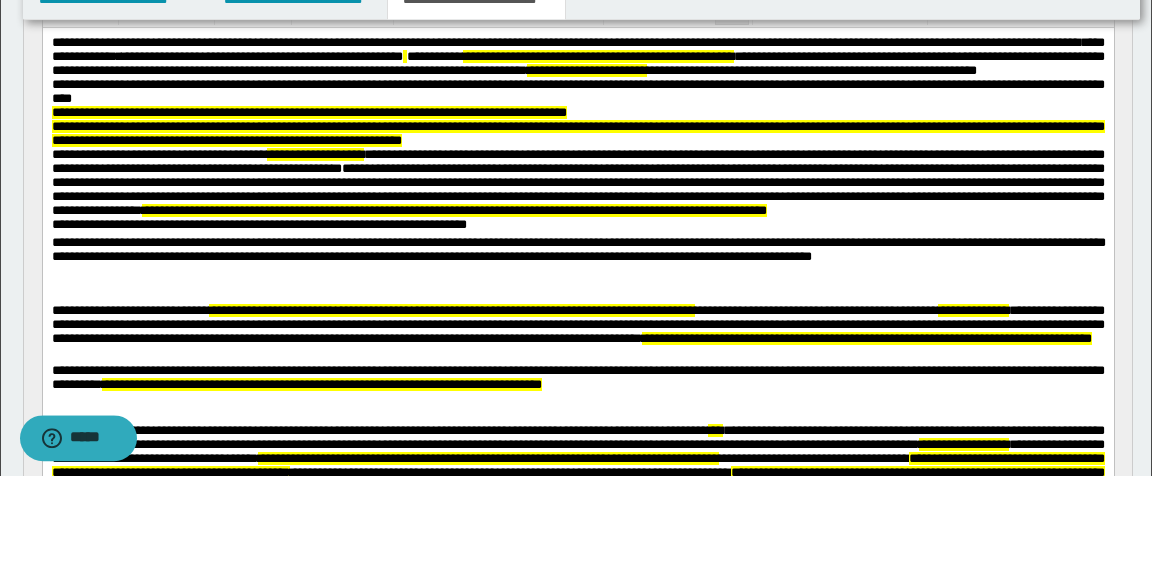 click on "**********" at bounding box center [577, 63] 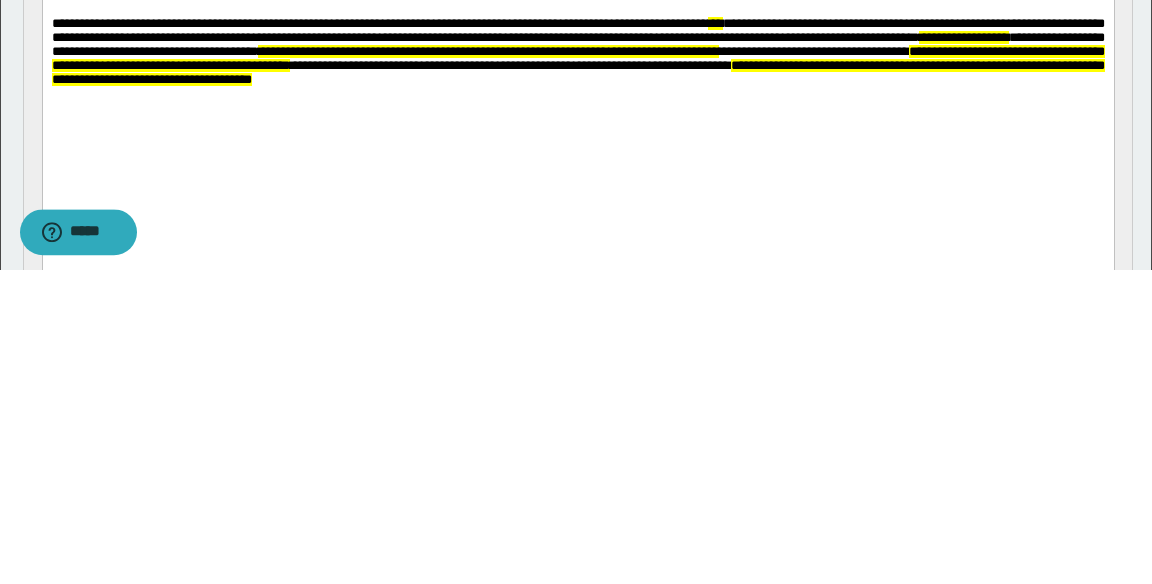 scroll, scrollTop: 483, scrollLeft: 0, axis: vertical 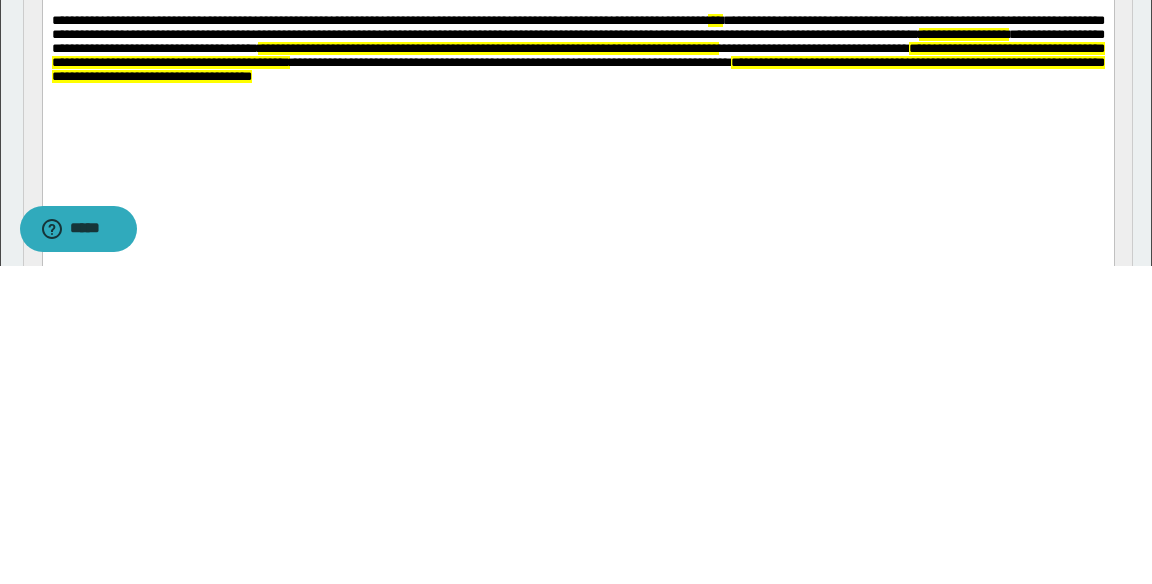 copy on "**********" 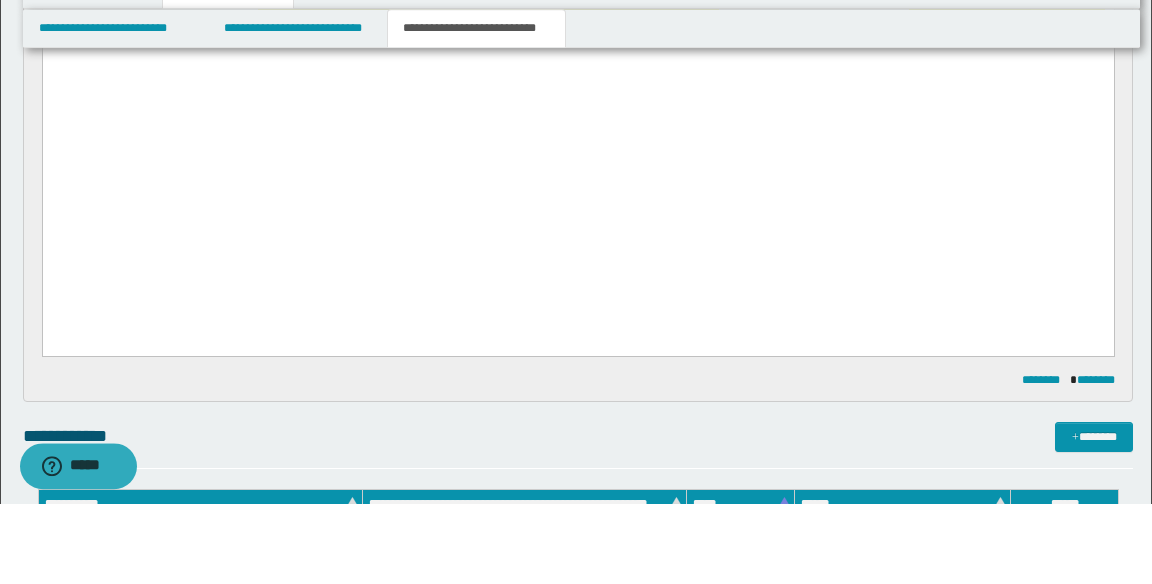 scroll, scrollTop: 764, scrollLeft: 0, axis: vertical 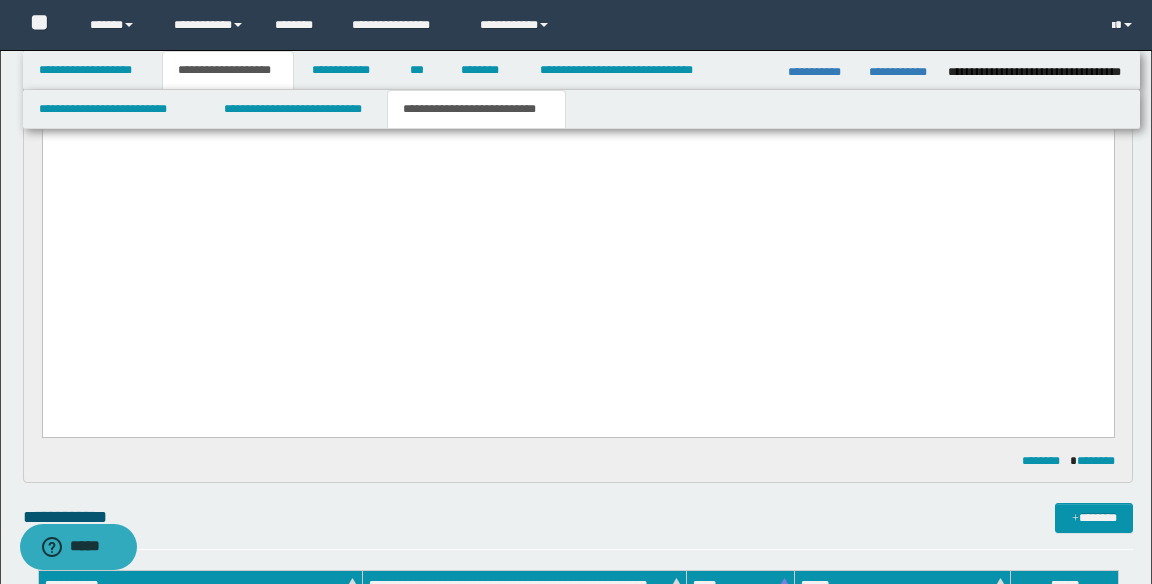 click on "**********" at bounding box center (577, -83) 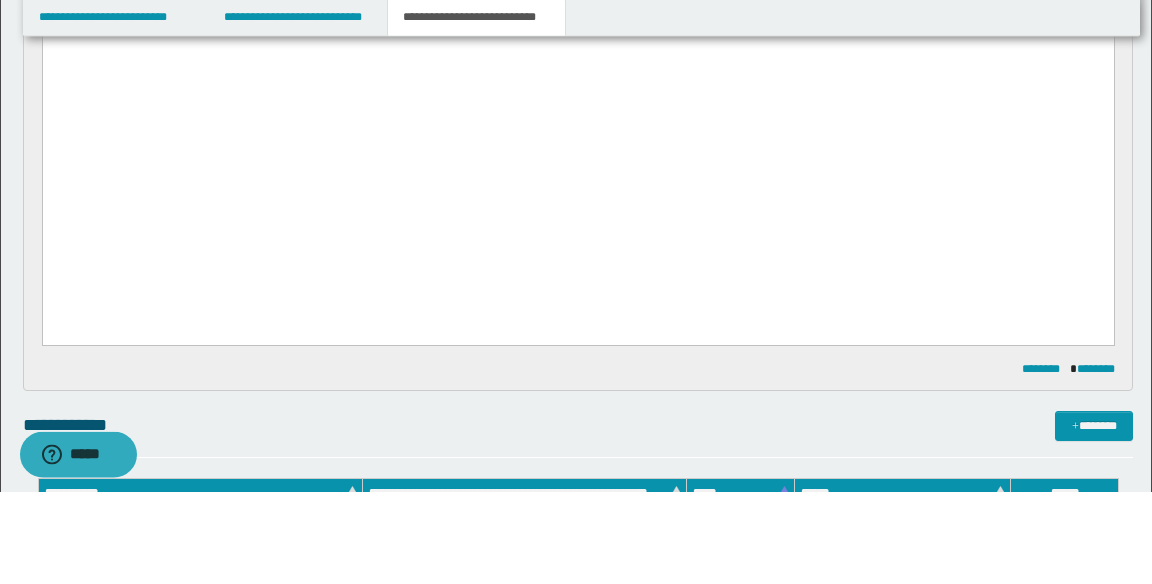 scroll, scrollTop: 764, scrollLeft: 0, axis: vertical 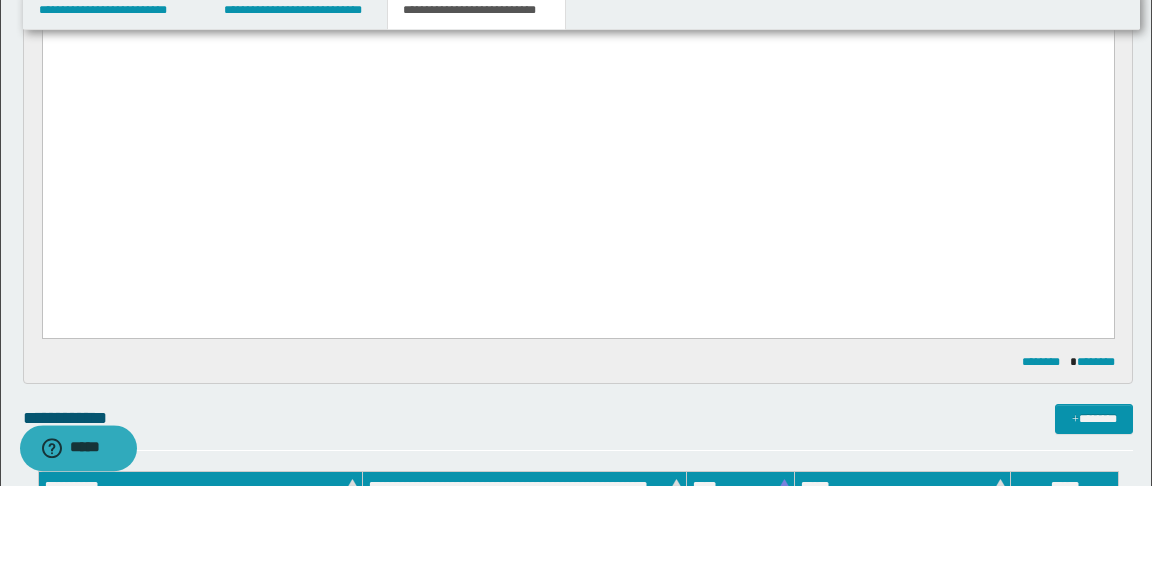 click on "**********" at bounding box center [577, -12] 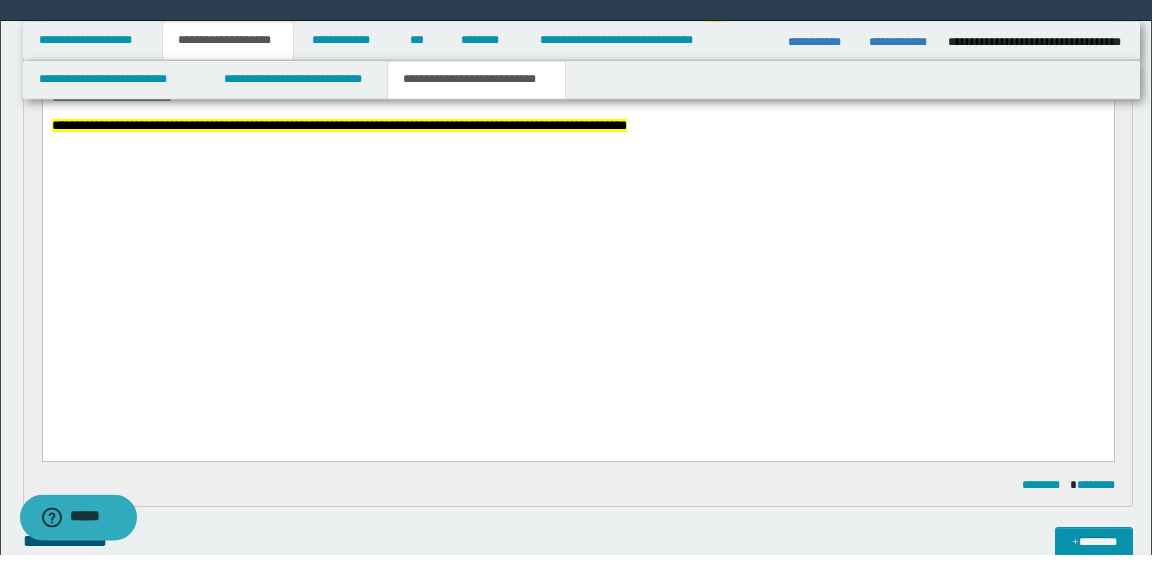 scroll, scrollTop: 764, scrollLeft: 0, axis: vertical 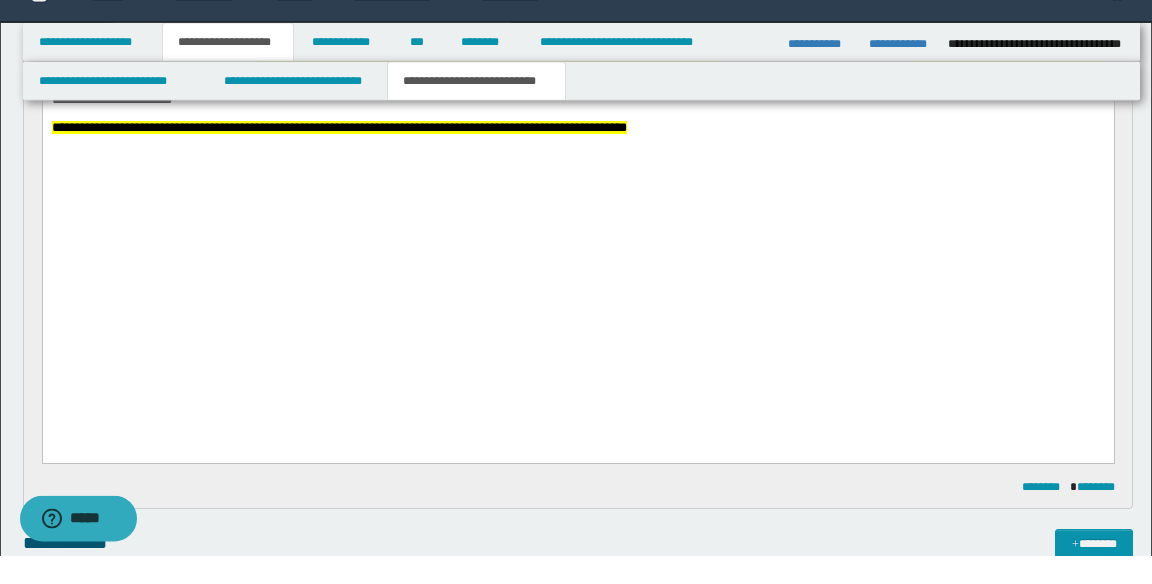 click at bounding box center (577, -2) 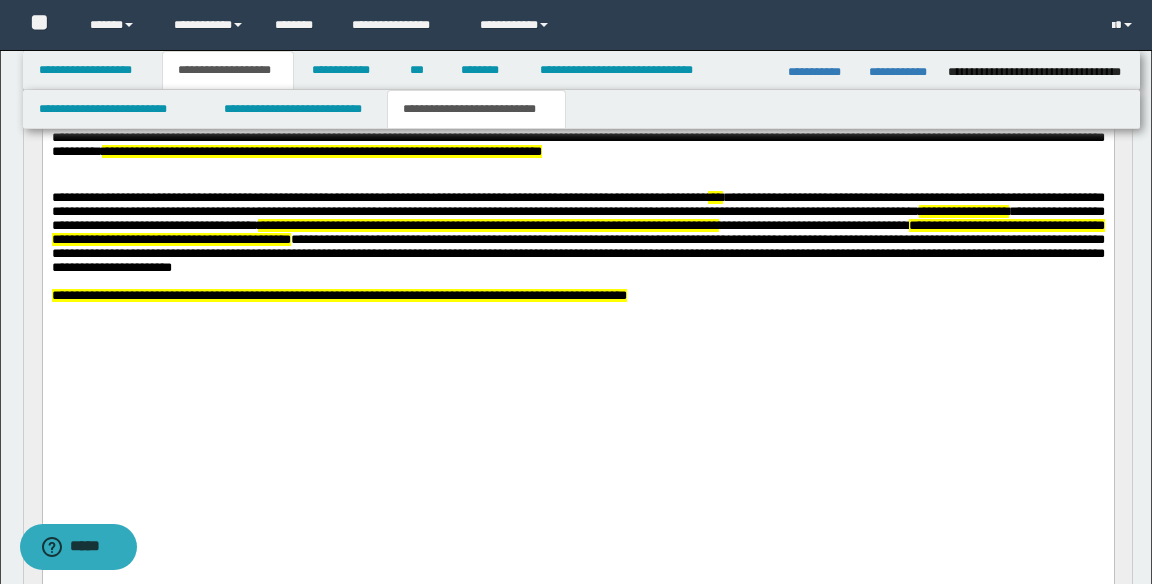 scroll, scrollTop: 624, scrollLeft: 0, axis: vertical 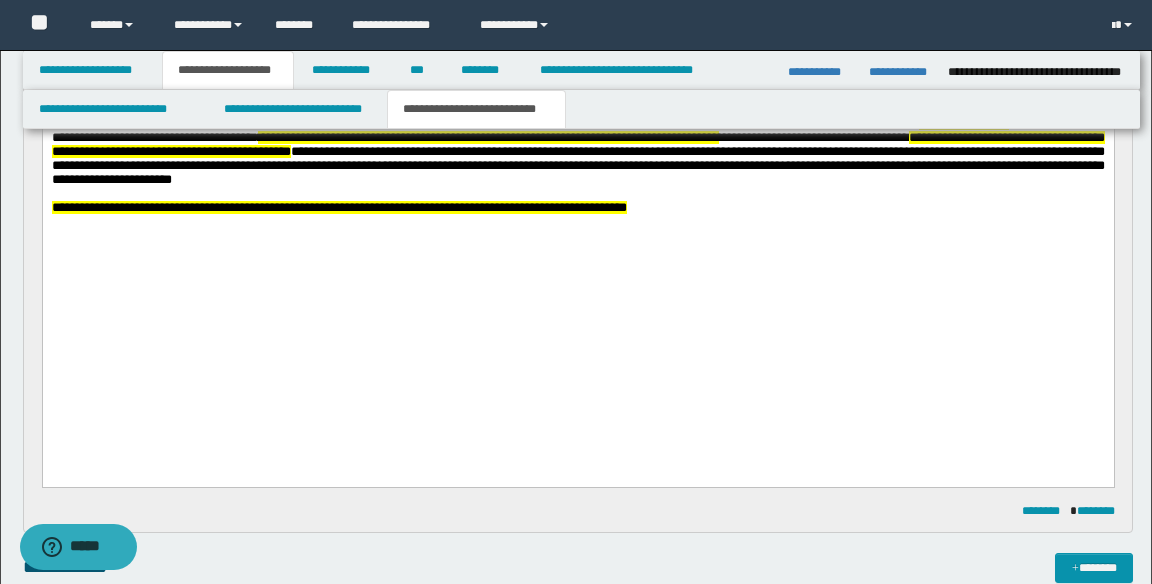 click at bounding box center (577, 64) 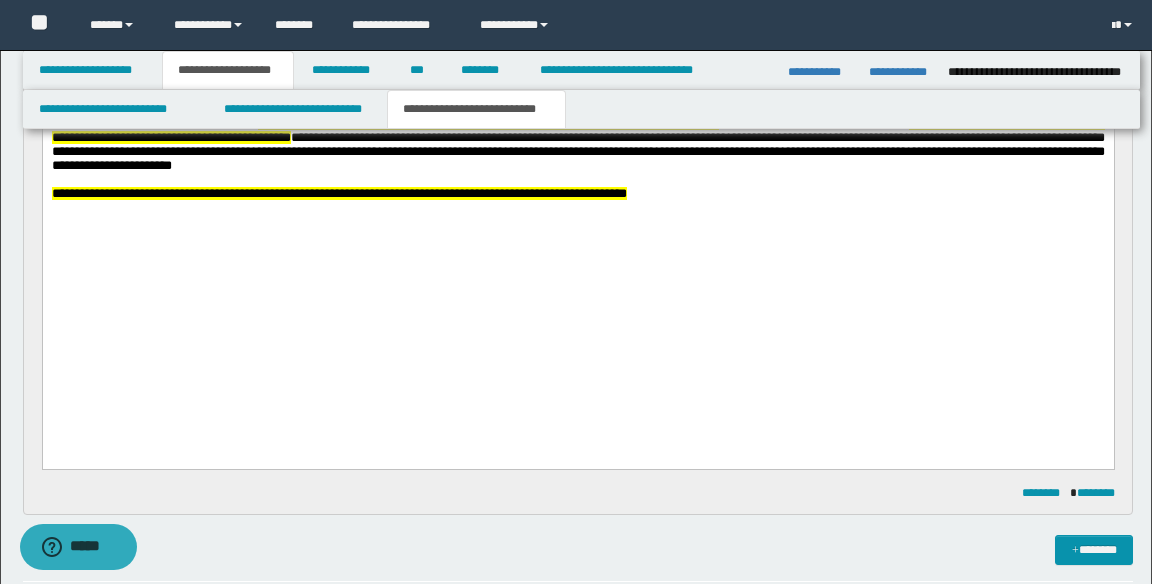 click at bounding box center (577, 64) 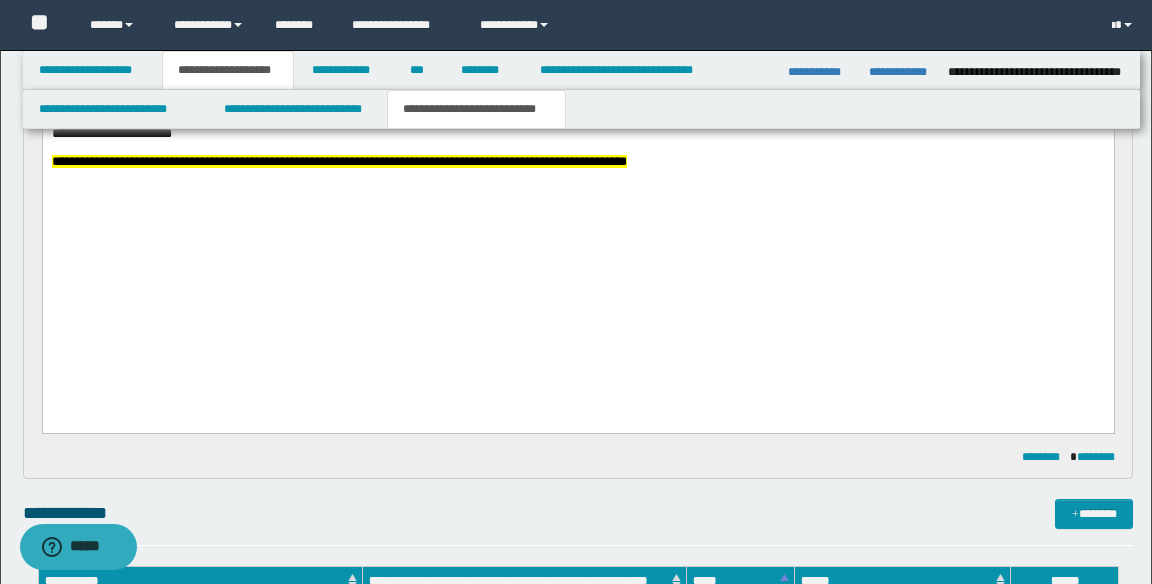click on "***" at bounding box center (714, 63) 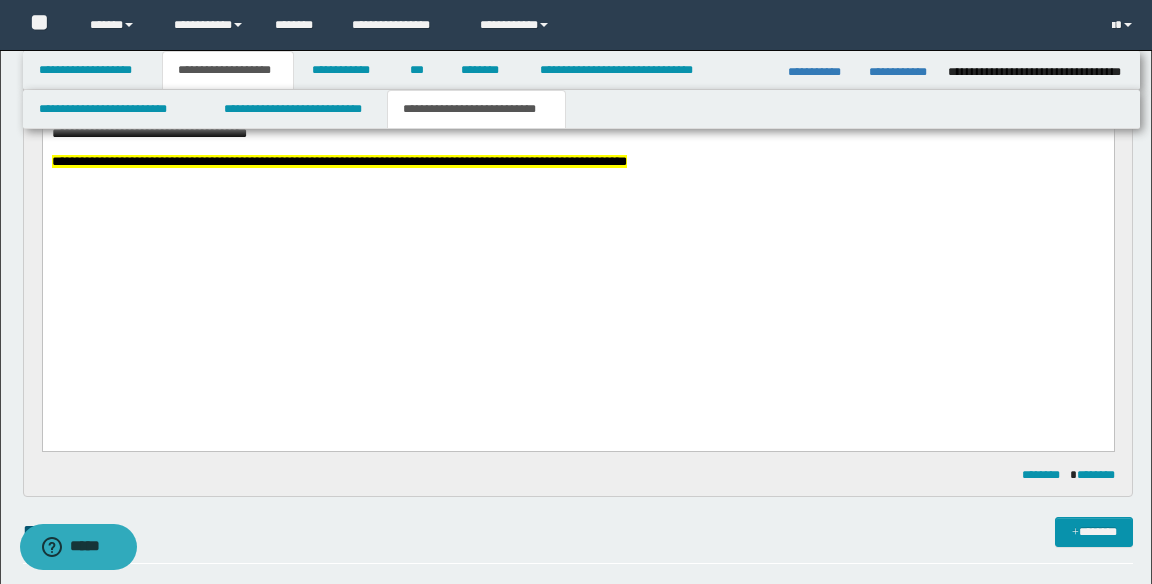 click on "**********" at bounding box center [754, 63] 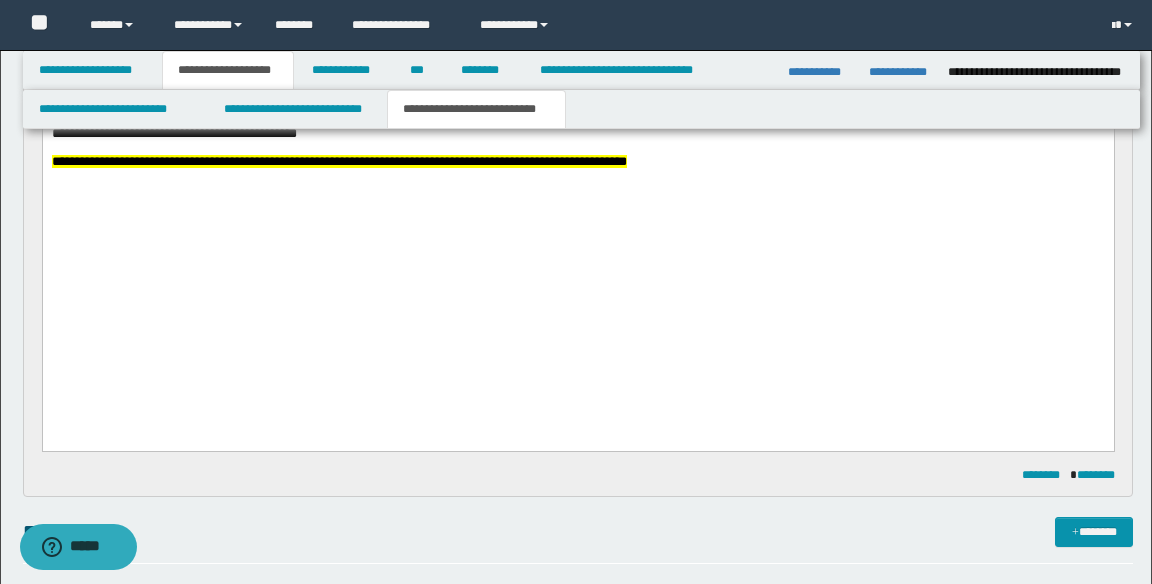 click on "**********" at bounding box center [577, 84] 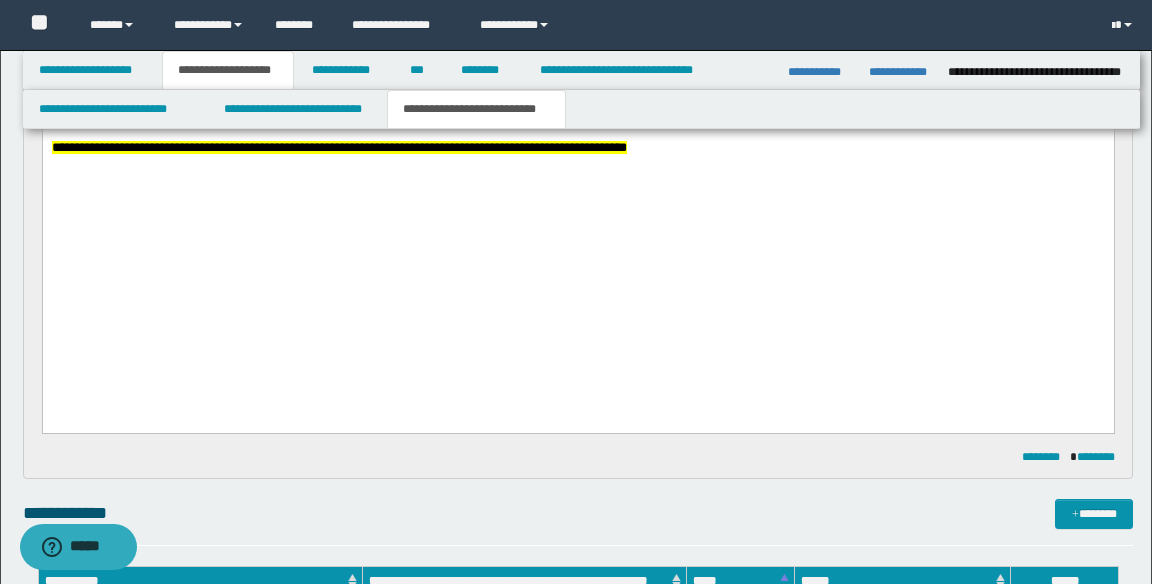 click on "**********" at bounding box center [577, 84] 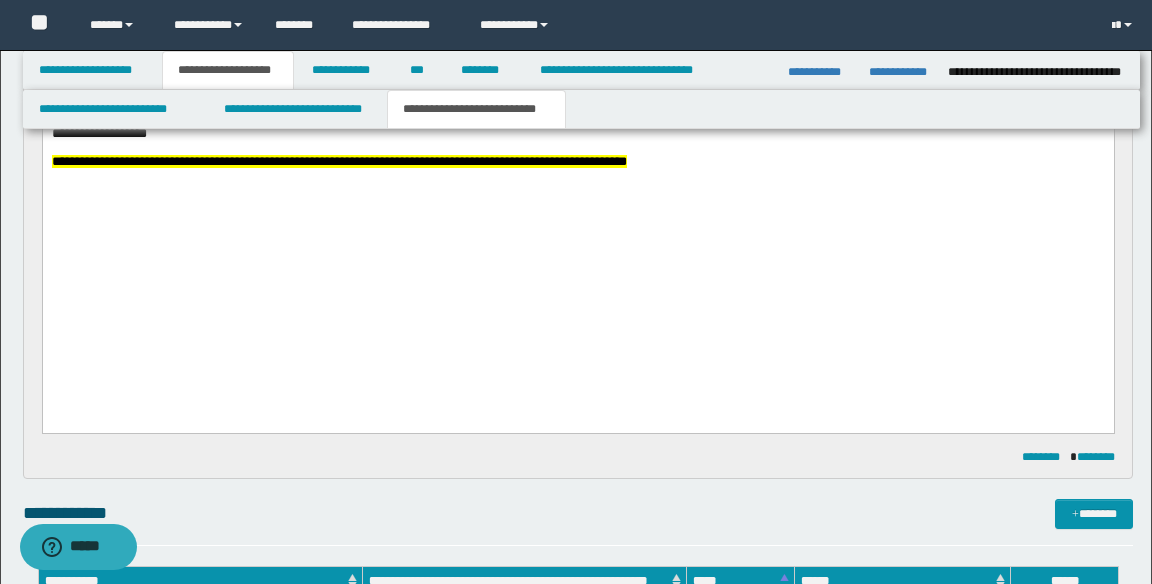 click on "**********" at bounding box center [781, 91] 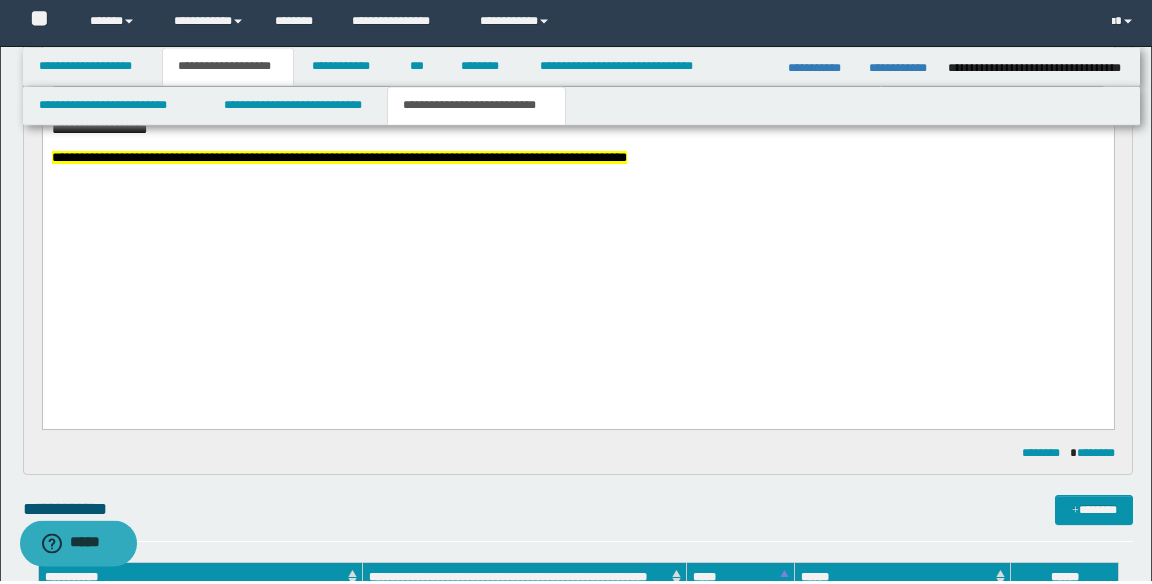 scroll, scrollTop: 623, scrollLeft: 0, axis: vertical 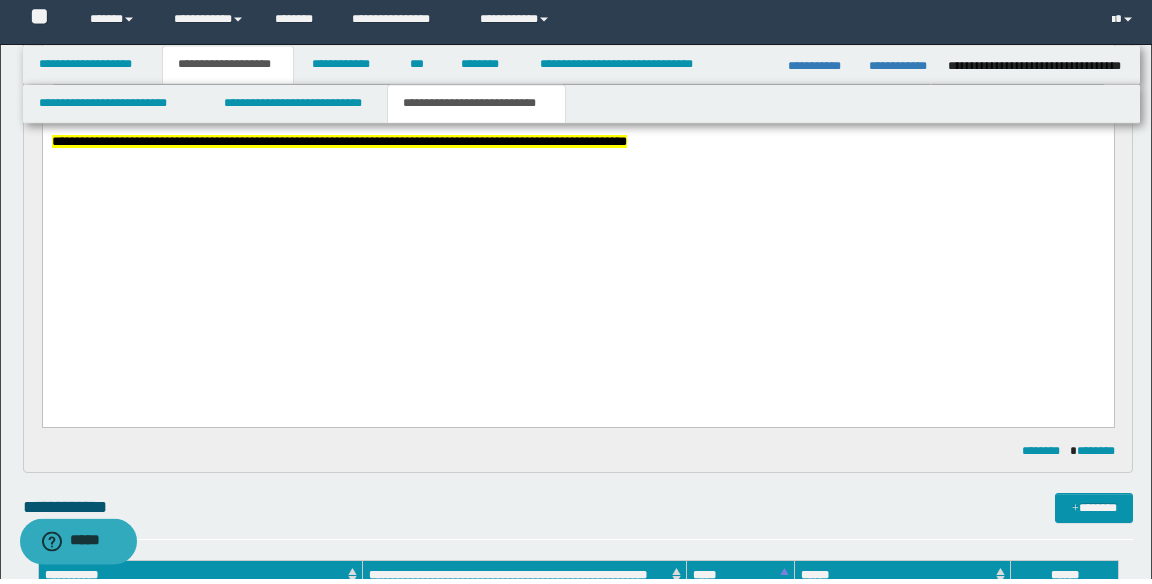 click on "**********" at bounding box center (577, 79) 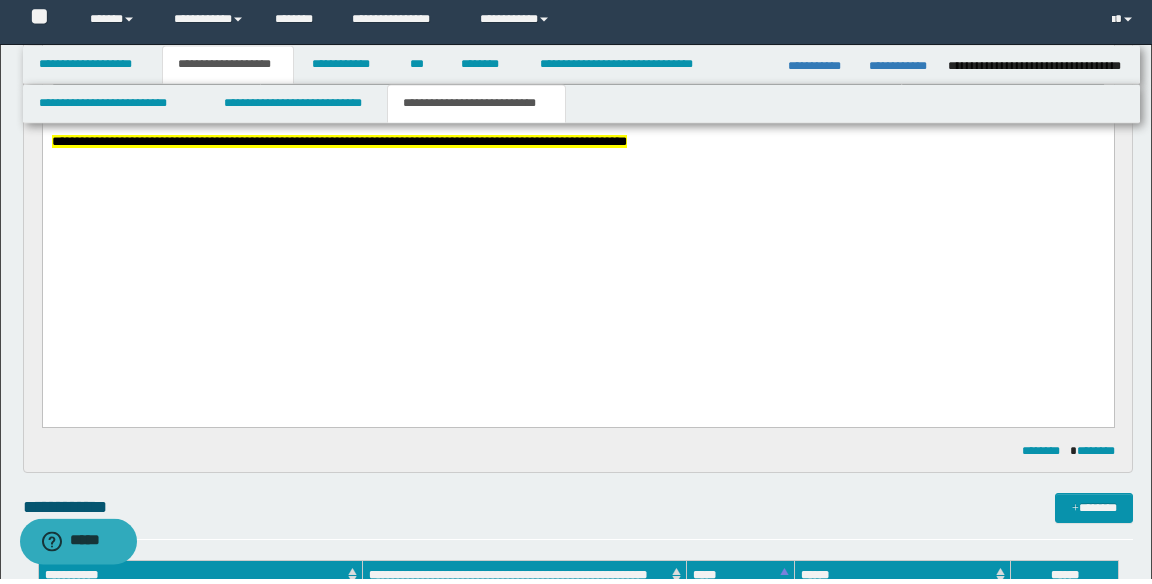click on "**********" at bounding box center [677, 86] 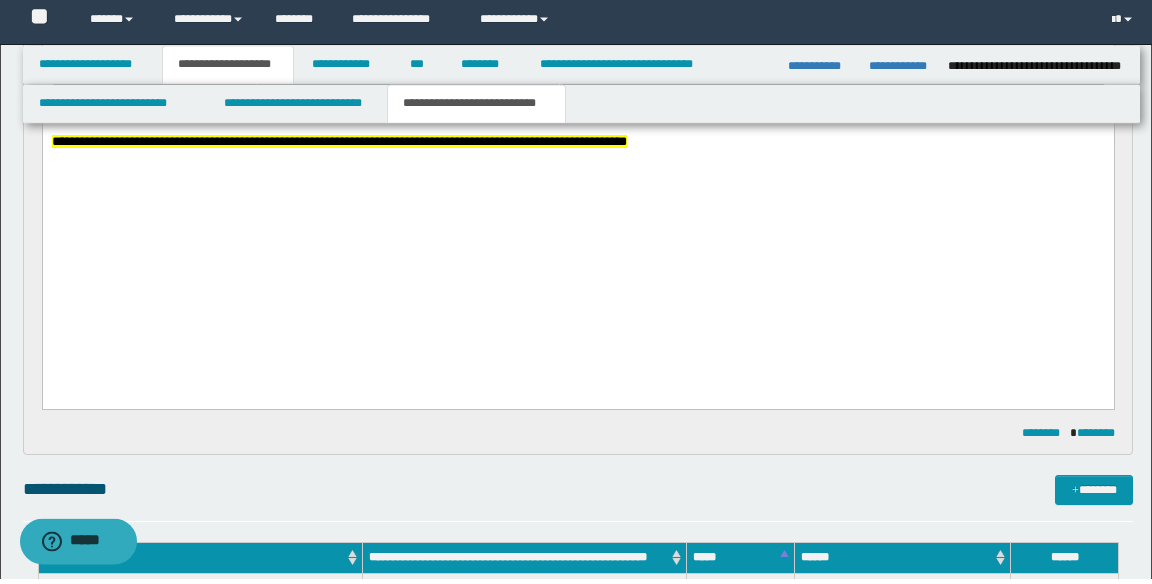 click on "**********" at bounding box center [577, 100] 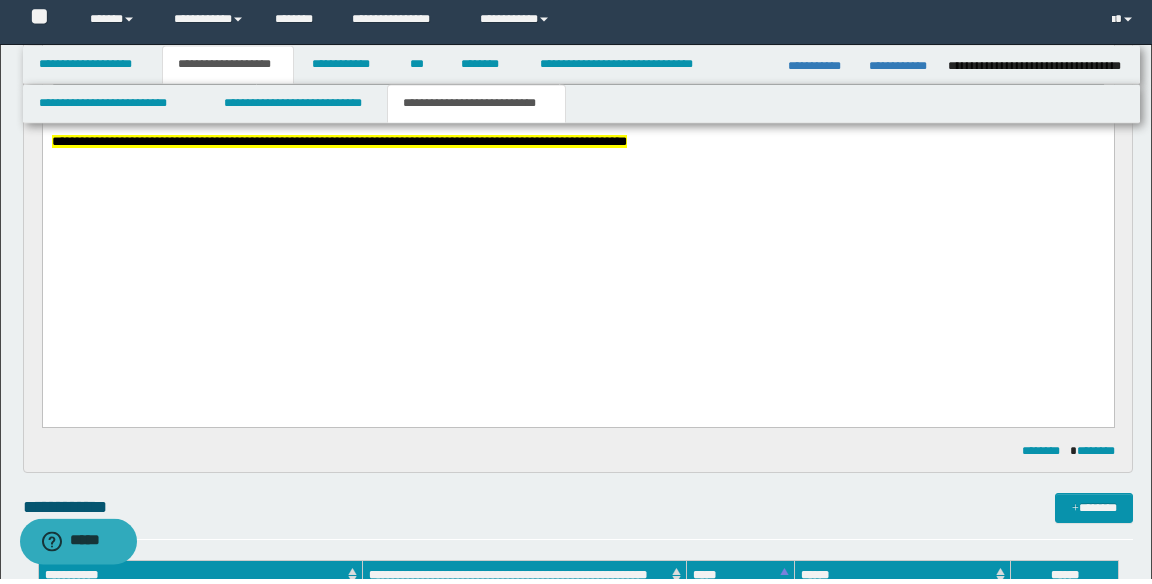 click on "**********" at bounding box center (577, 100) 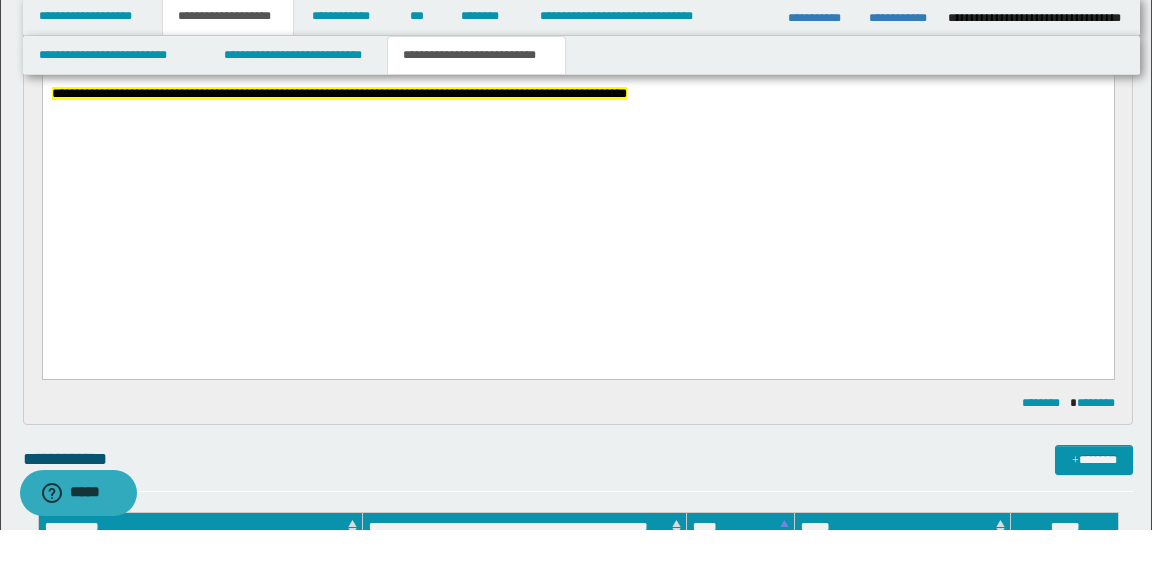 scroll, scrollTop: 624, scrollLeft: 0, axis: vertical 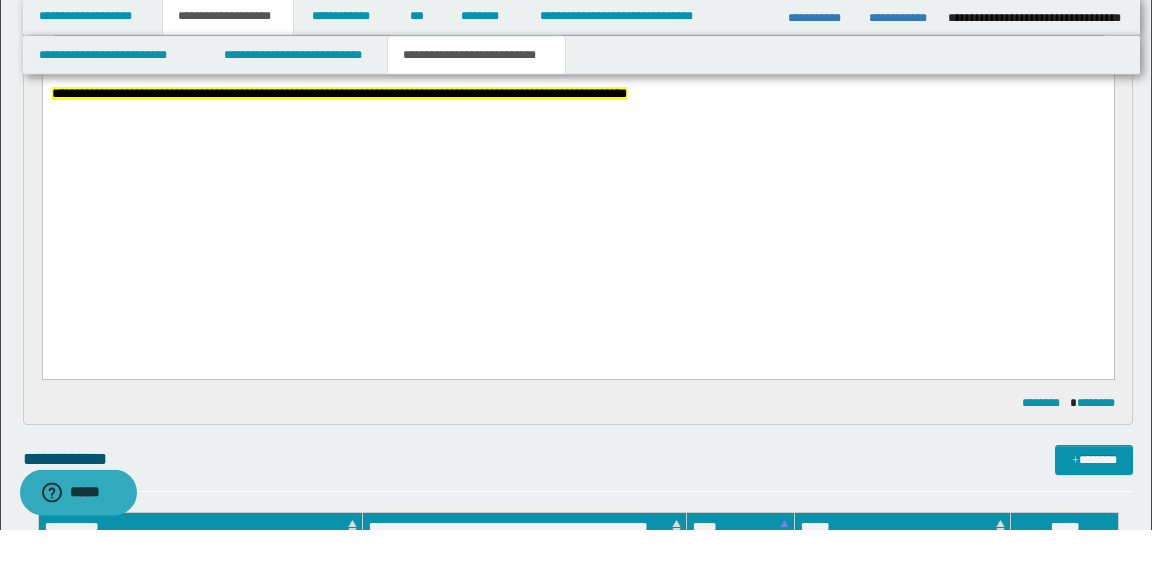 click on "**********" at bounding box center [577, 51] 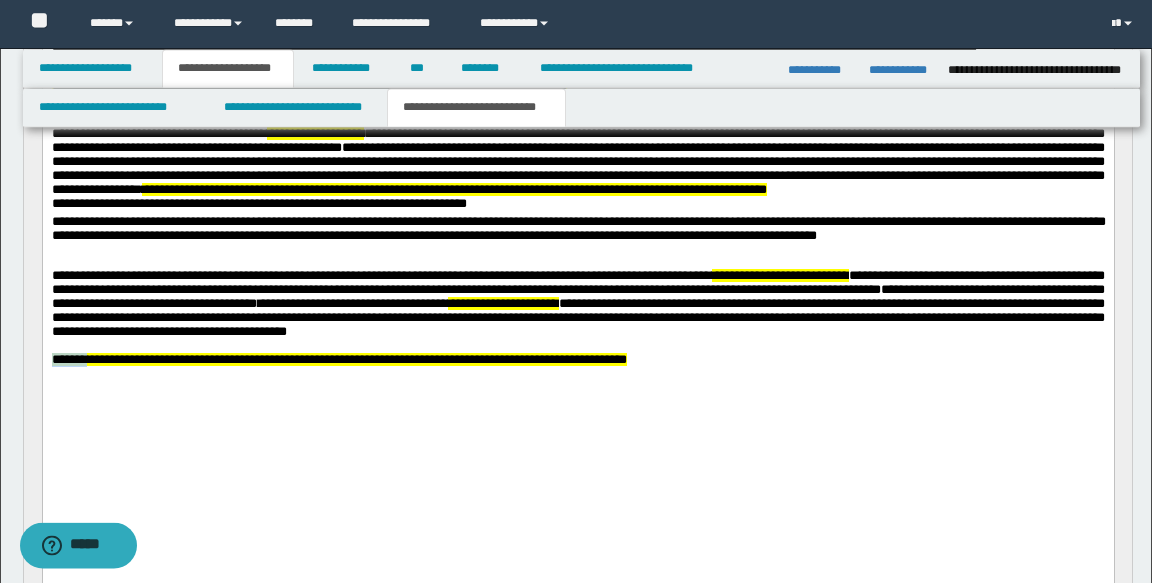 scroll, scrollTop: 410, scrollLeft: 0, axis: vertical 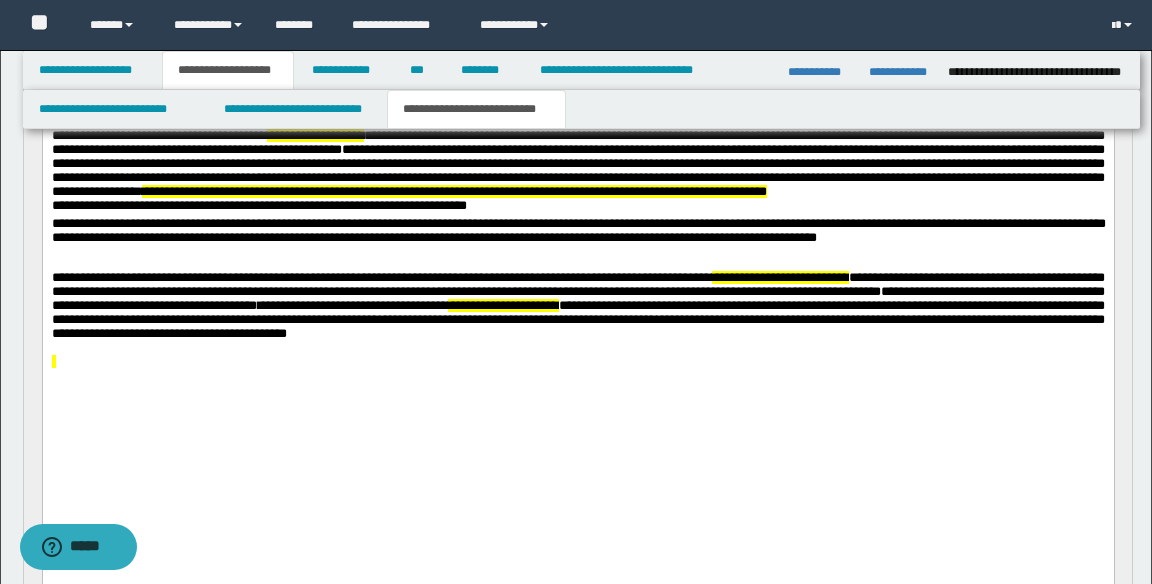click at bounding box center (577, 361) 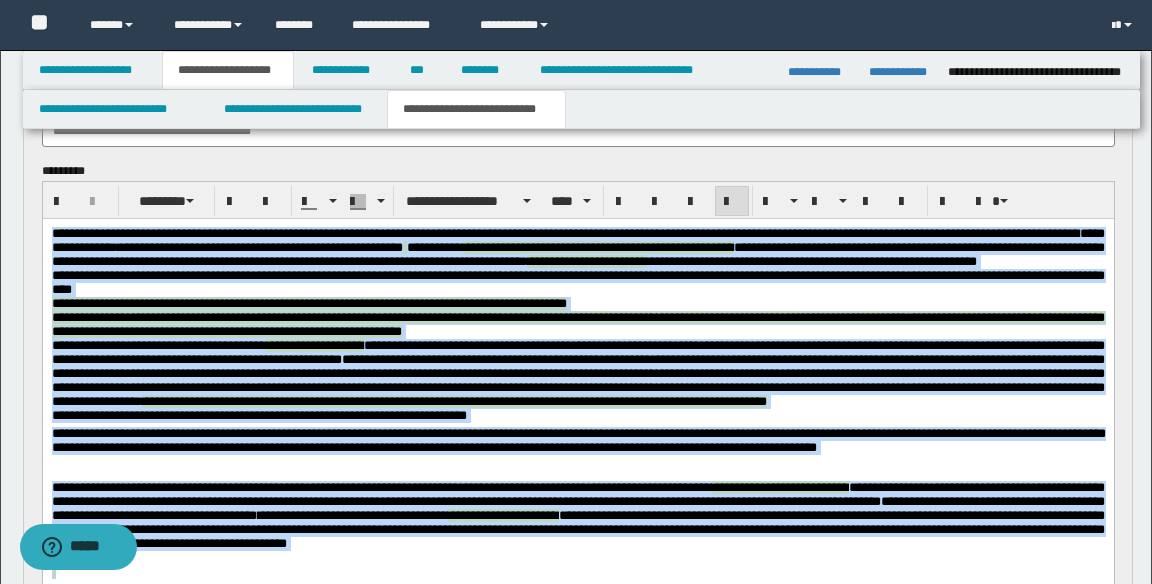 scroll, scrollTop: 190, scrollLeft: 0, axis: vertical 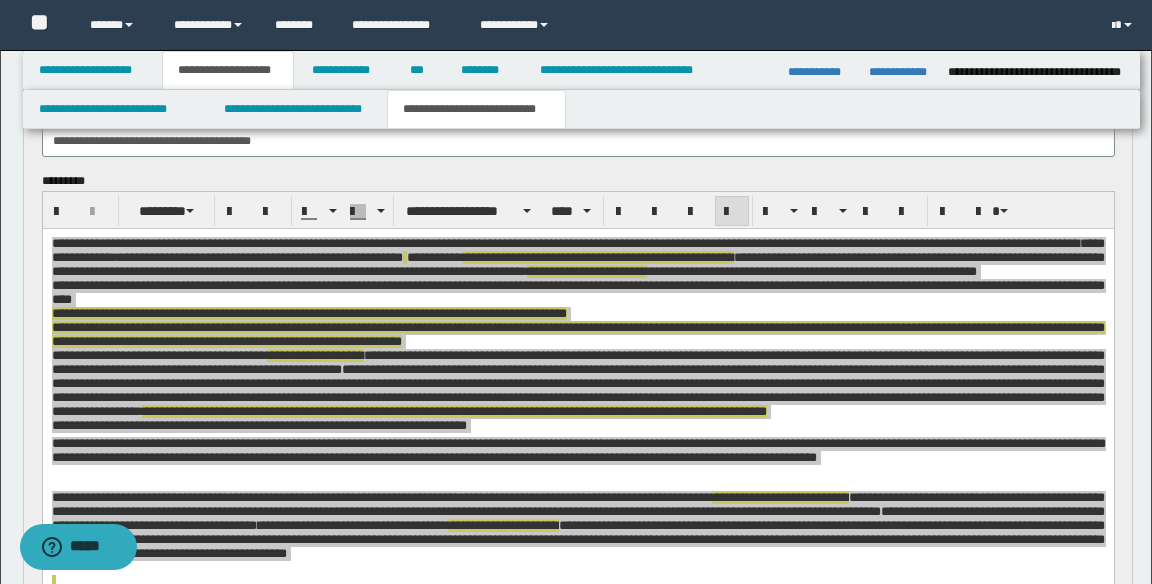 click on "**********" at bounding box center [578, 465] 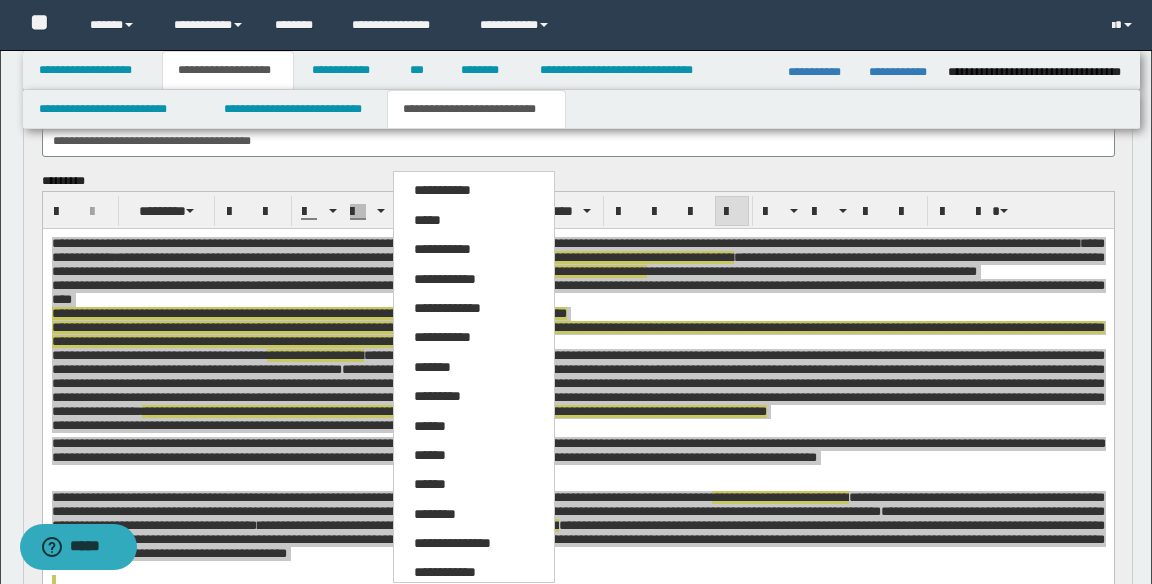 click on "*****" at bounding box center [474, 221] 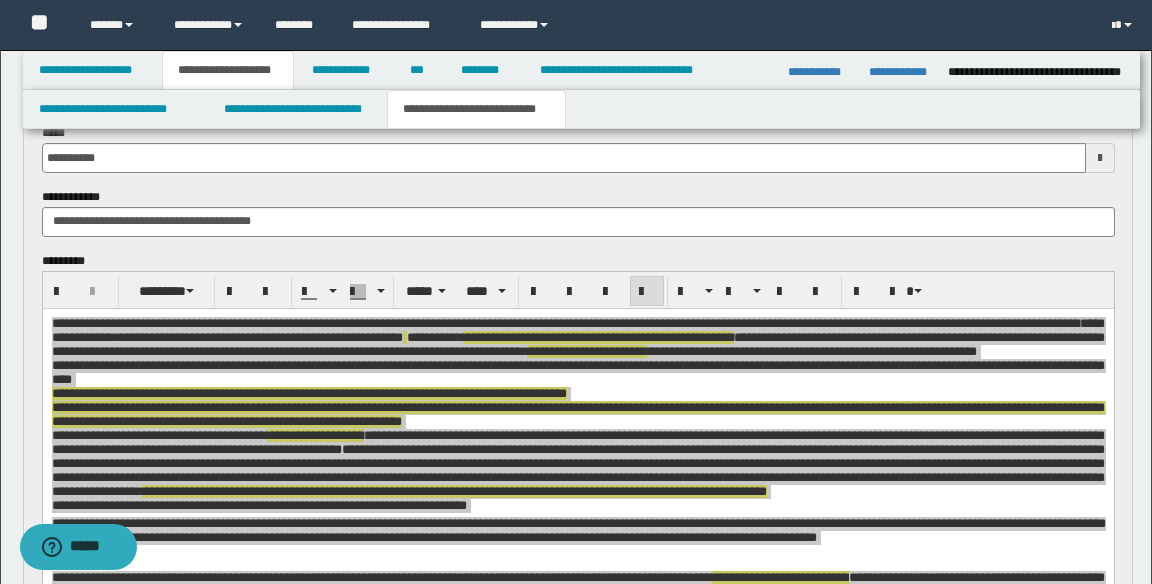 scroll, scrollTop: 109, scrollLeft: 0, axis: vertical 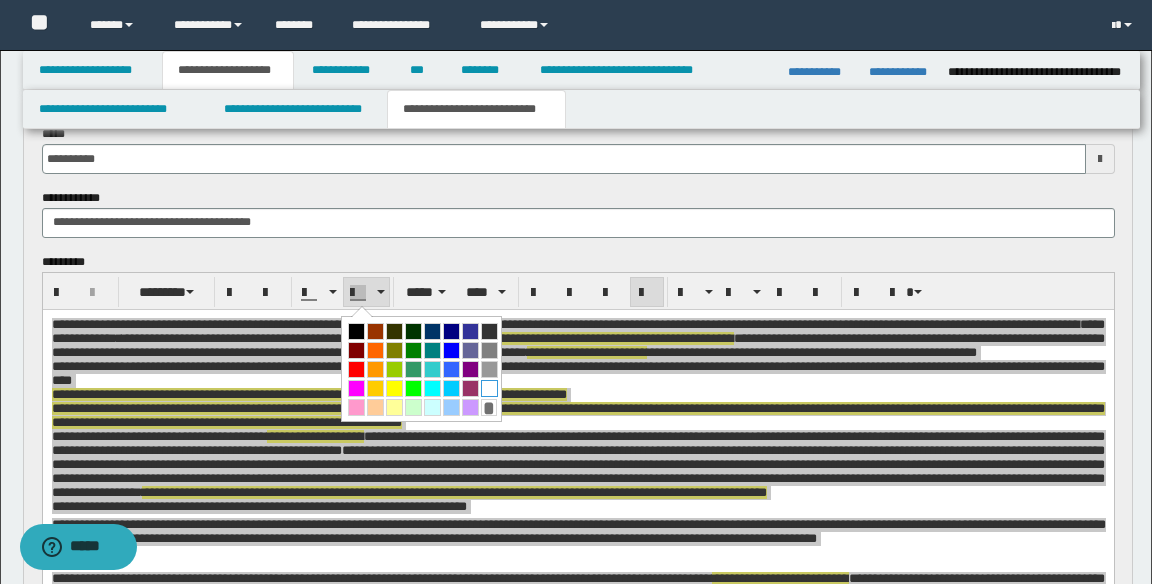 click at bounding box center [489, 388] 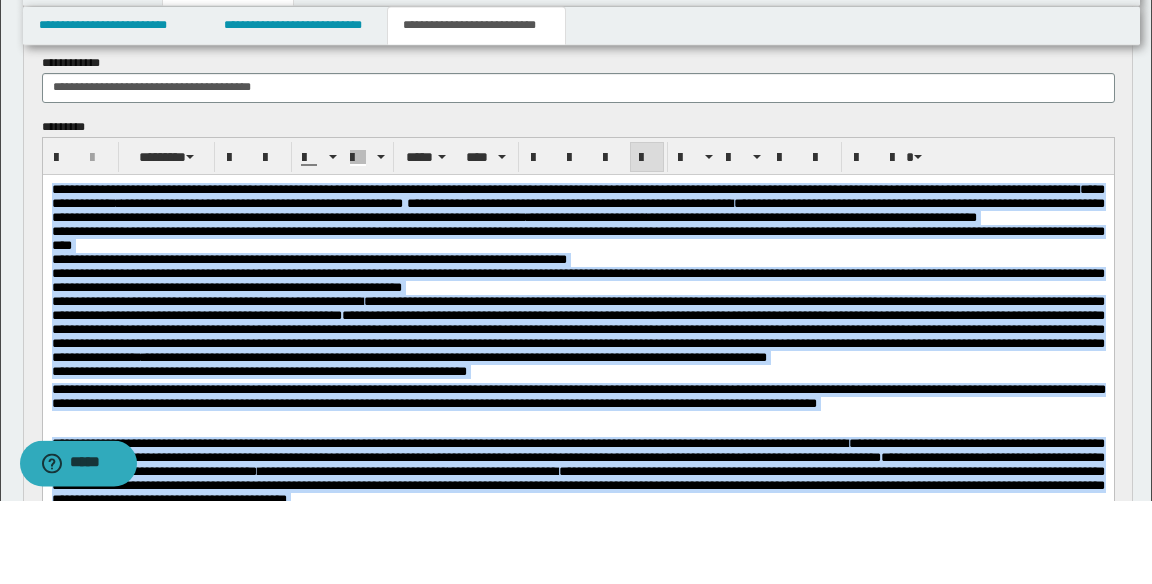 scroll, scrollTop: 349, scrollLeft: 0, axis: vertical 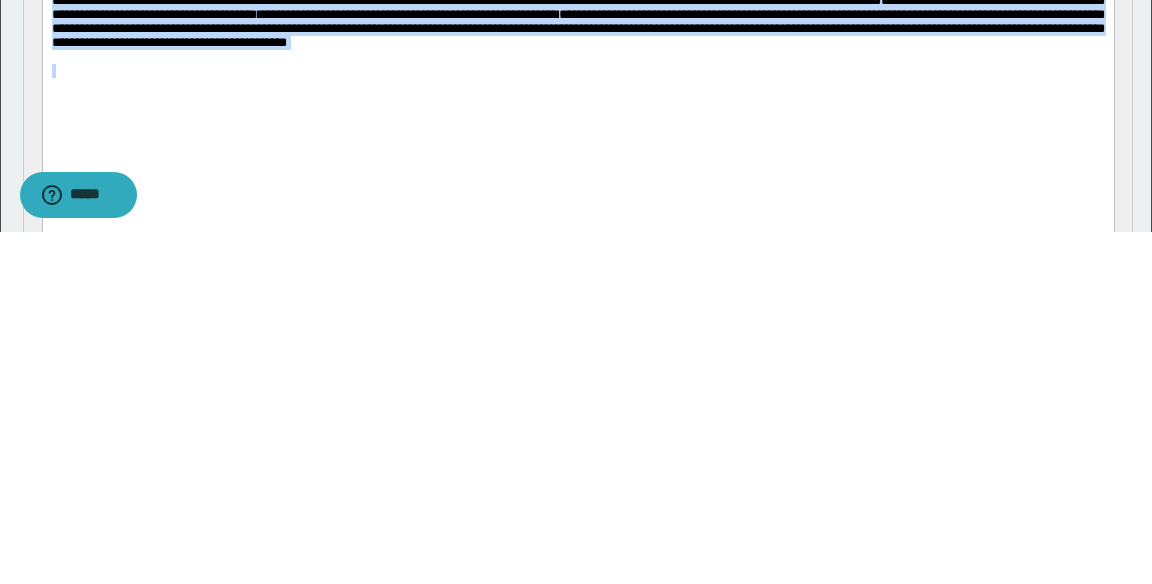 click at bounding box center (577, 57) 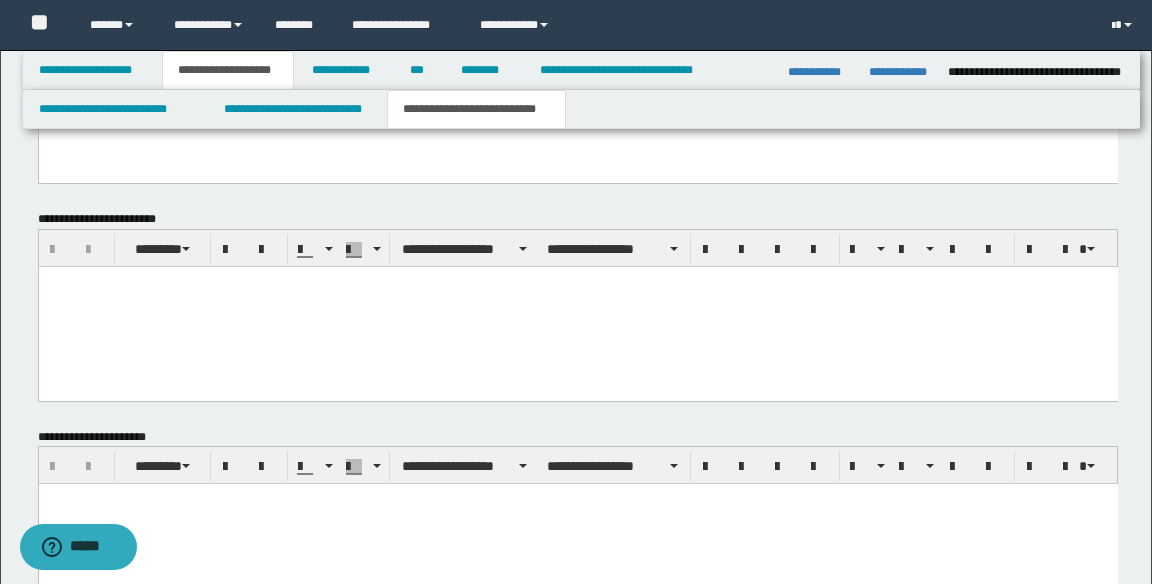 scroll, scrollTop: 1316, scrollLeft: 0, axis: vertical 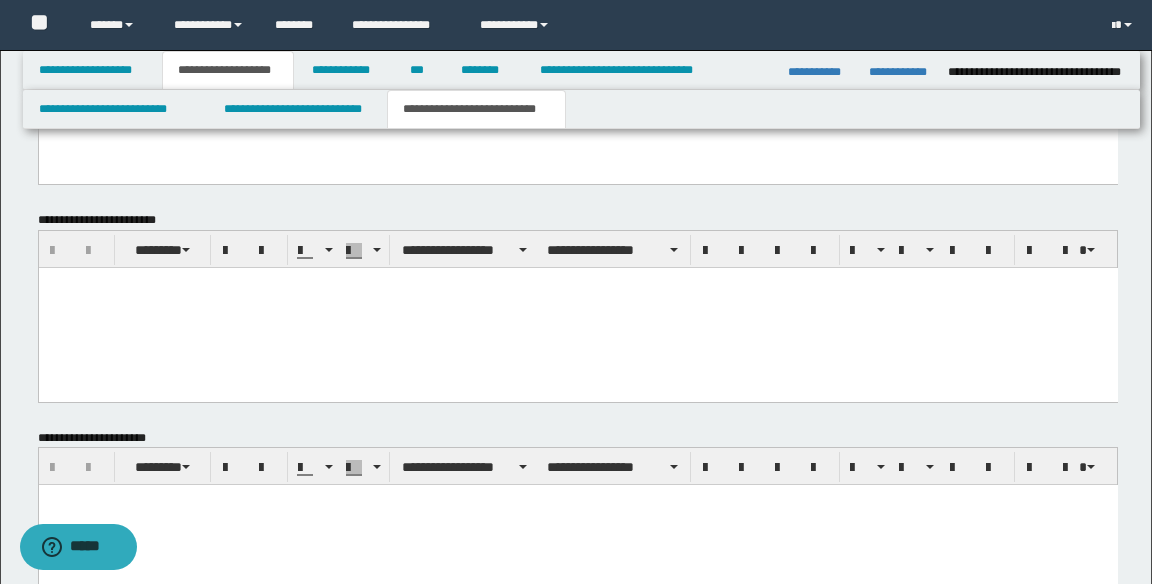 click at bounding box center [577, 307] 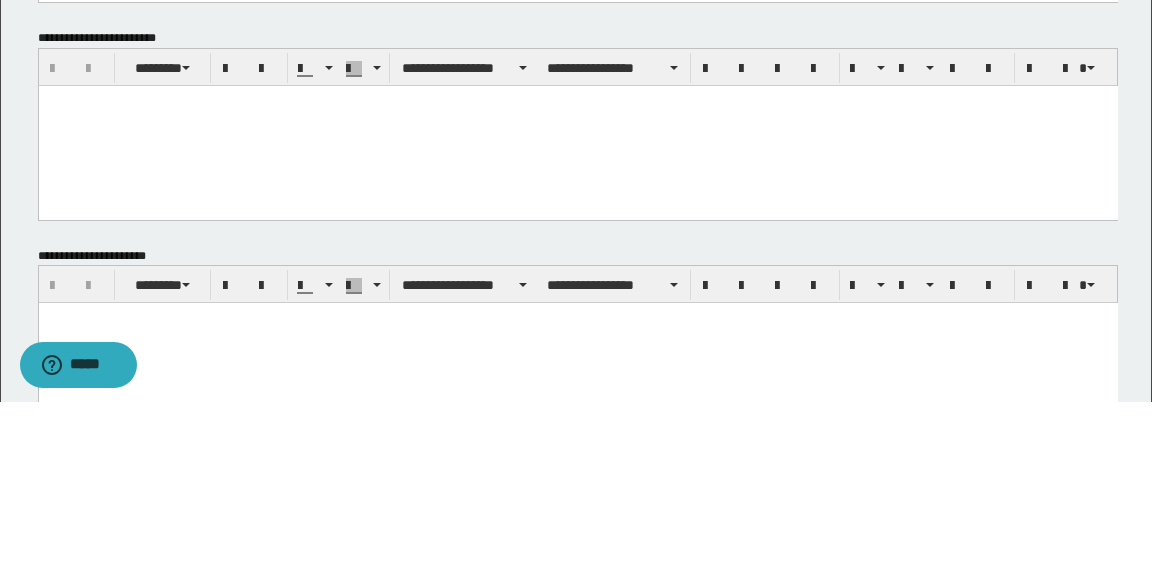 scroll, scrollTop: 1316, scrollLeft: 0, axis: vertical 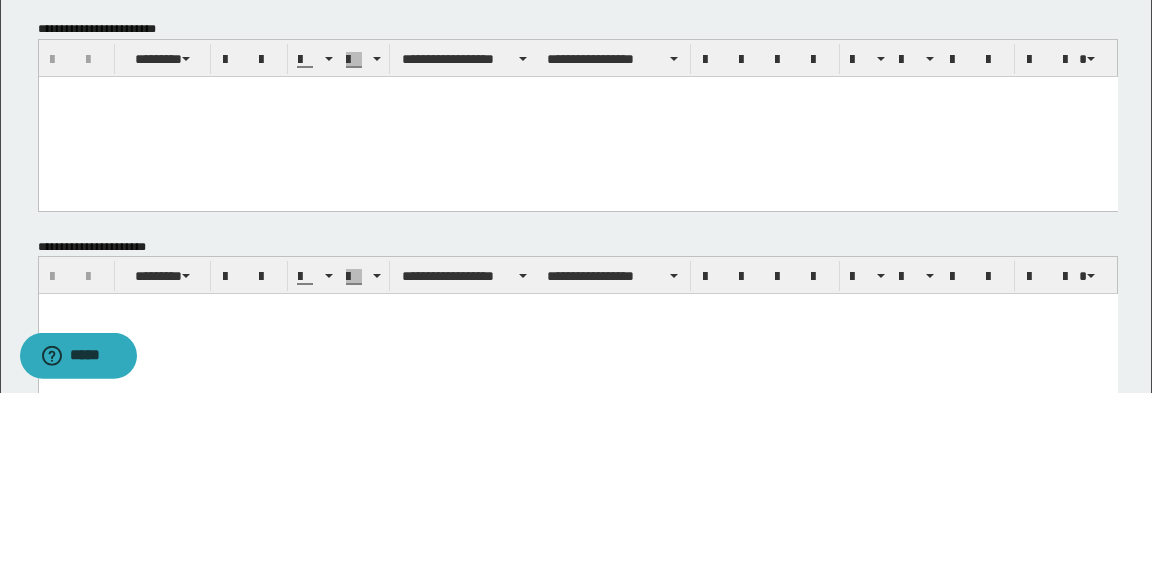 type 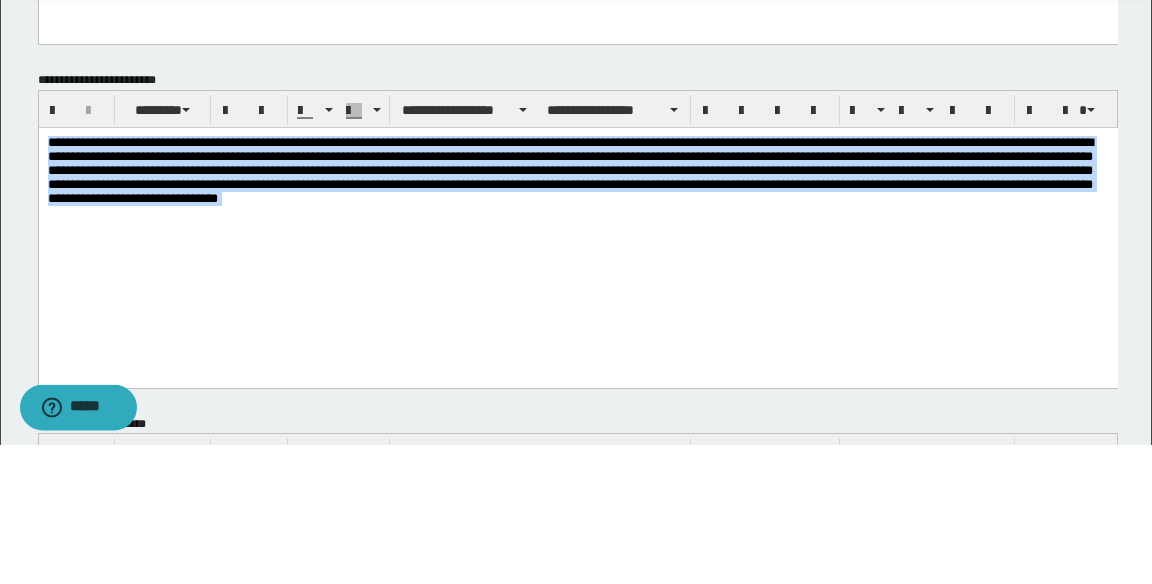 scroll, scrollTop: 1316, scrollLeft: 0, axis: vertical 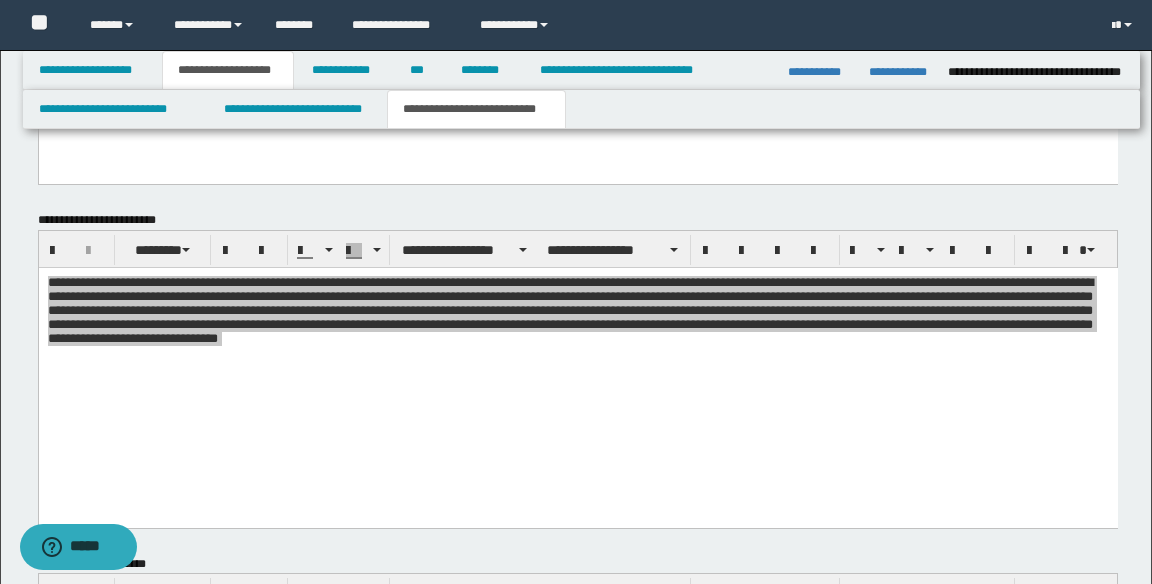 click on "**********" at bounding box center (576, -238) 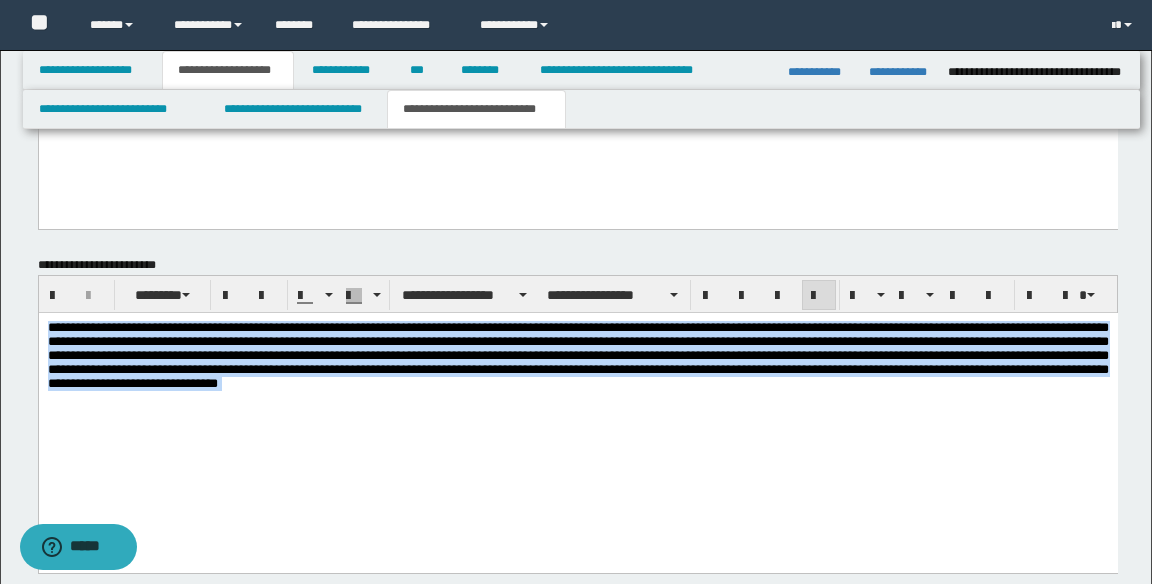 scroll, scrollTop: 1266, scrollLeft: 0, axis: vertical 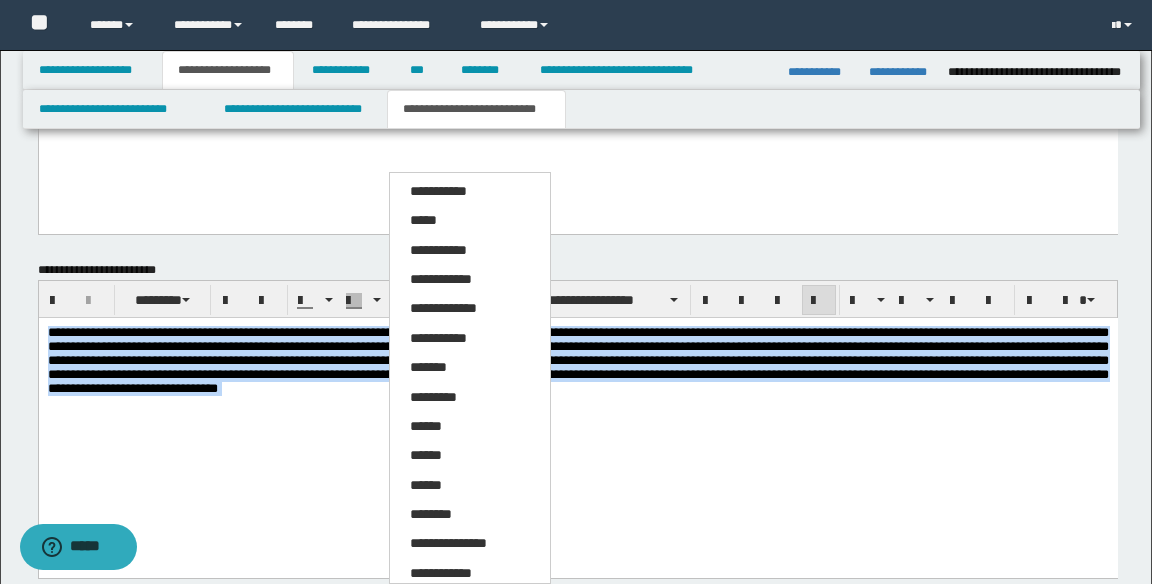 click on "*****" at bounding box center (470, 221) 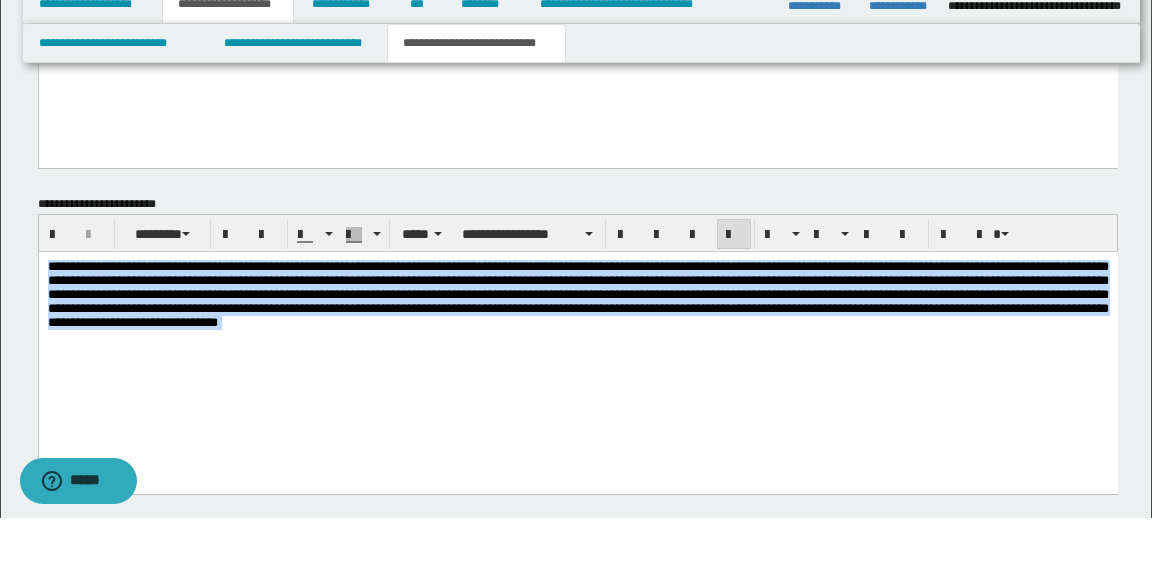 scroll, scrollTop: 1266, scrollLeft: 0, axis: vertical 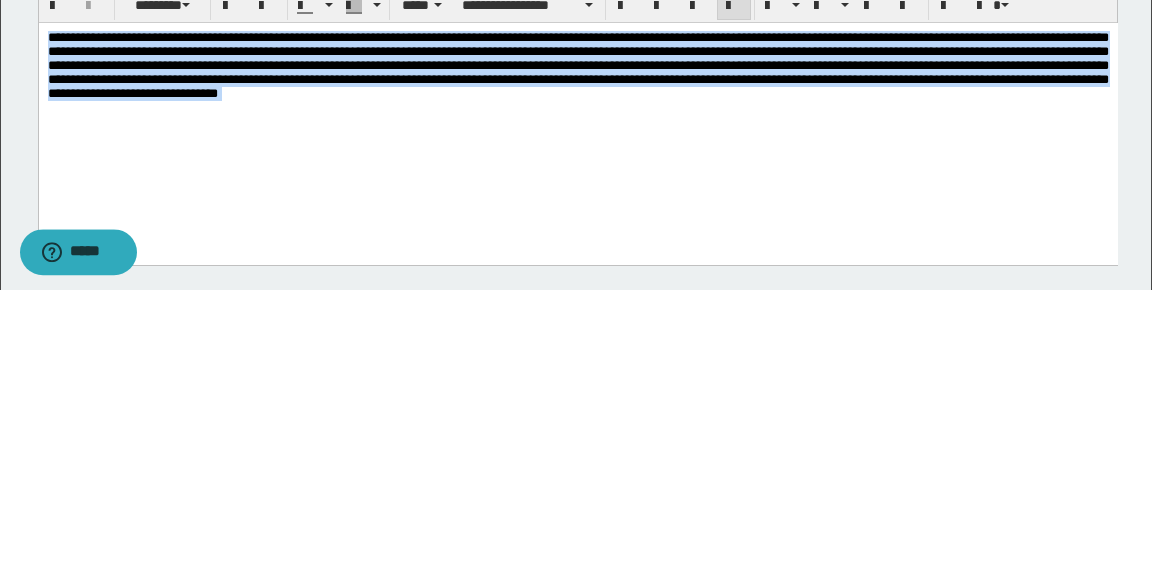 click on "**********" at bounding box center (577, 64) 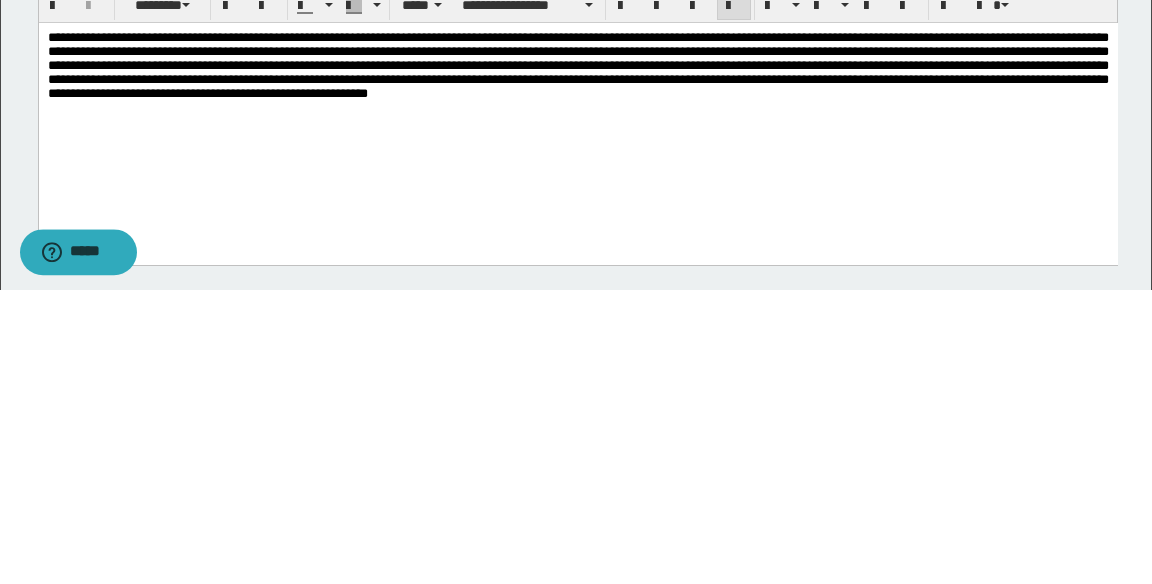 click on "**********" at bounding box center (577, 64) 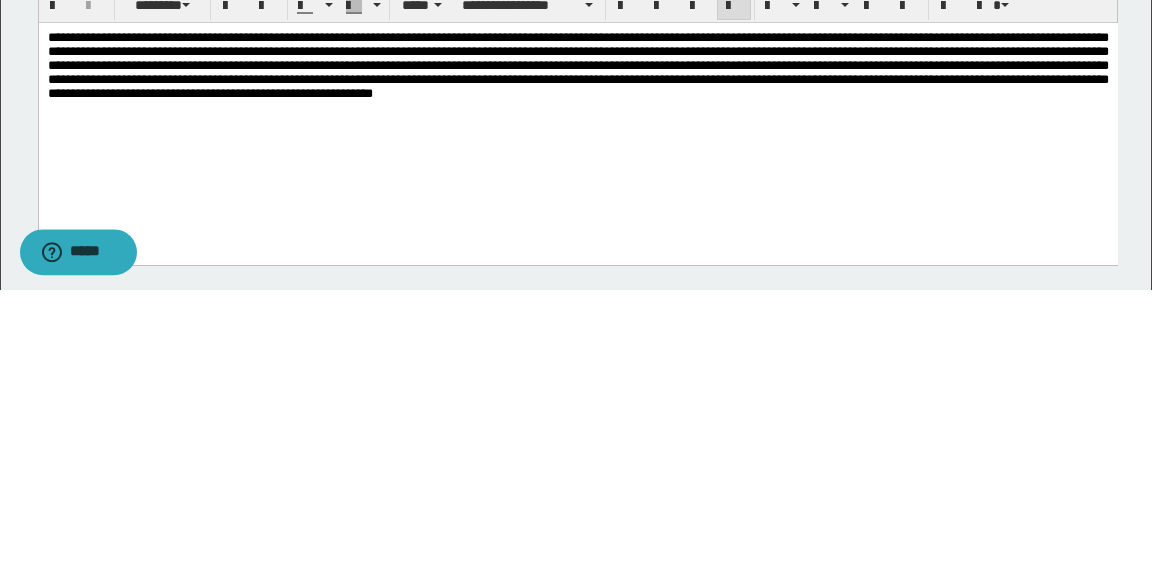 click on "**********" at bounding box center (577, 64) 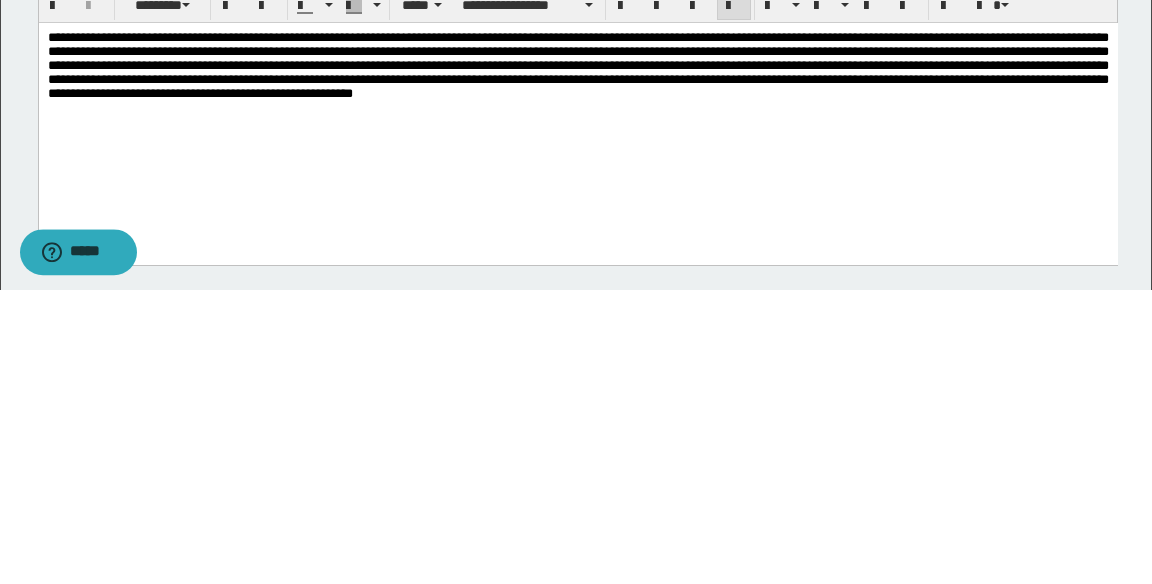 click on "**********" at bounding box center [577, 64] 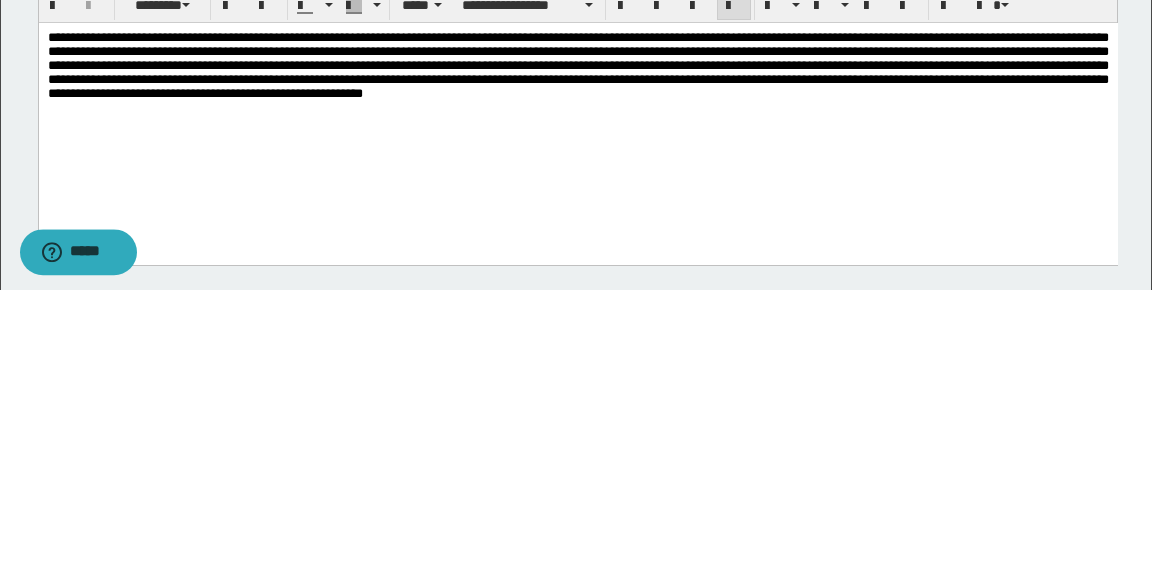 click on "**********" at bounding box center [577, 64] 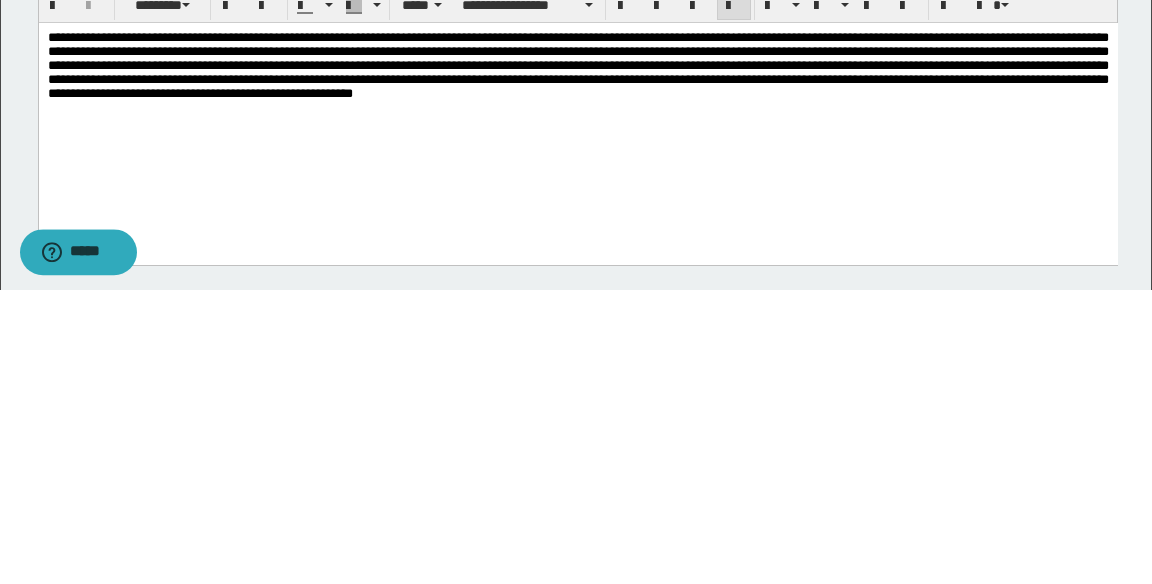 click on "**********" at bounding box center [577, 64] 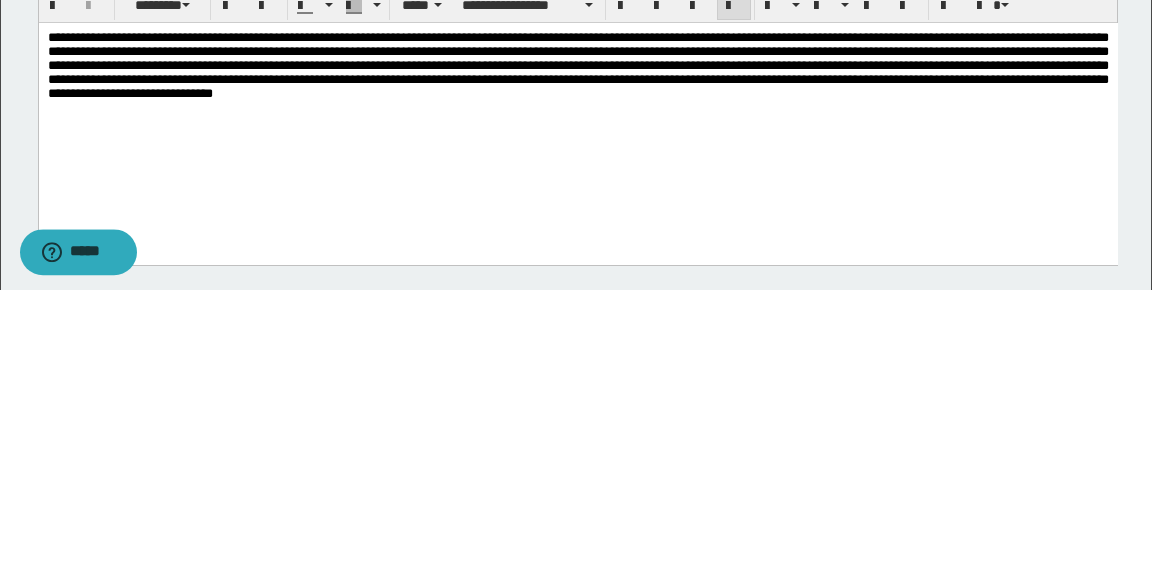 click on "**********" at bounding box center (577, 64) 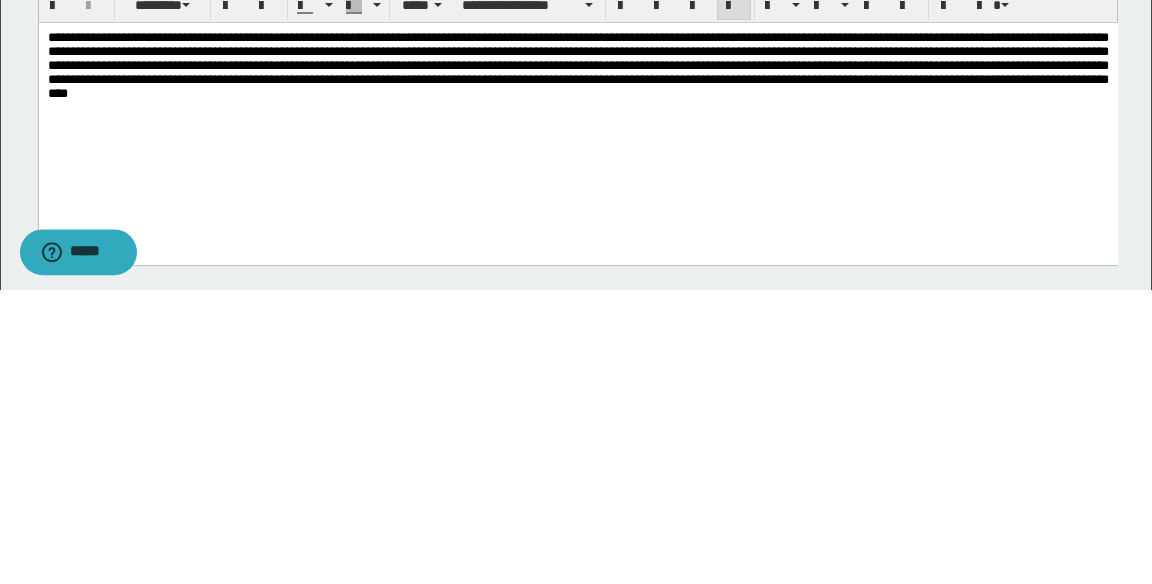 click on "**********" at bounding box center [577, 64] 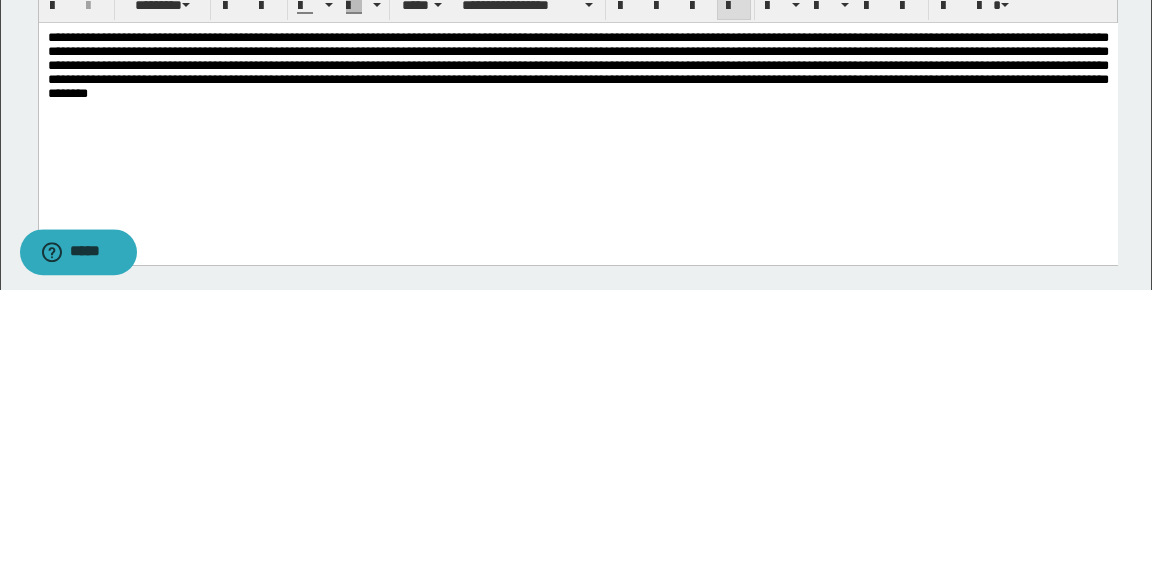 scroll, scrollTop: 1266, scrollLeft: 0, axis: vertical 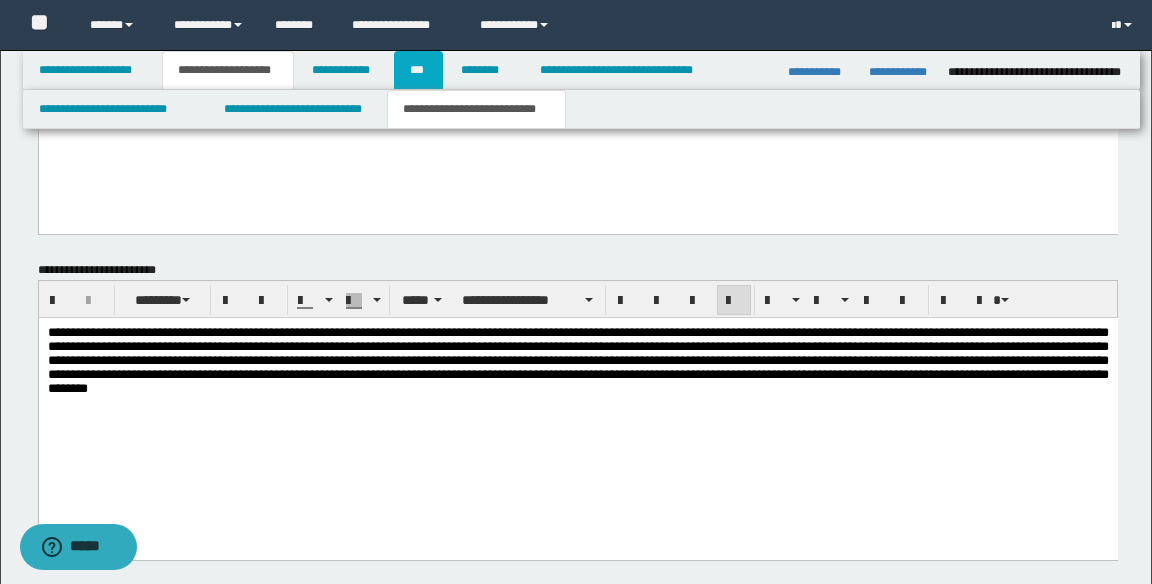 click on "***" at bounding box center (418, 70) 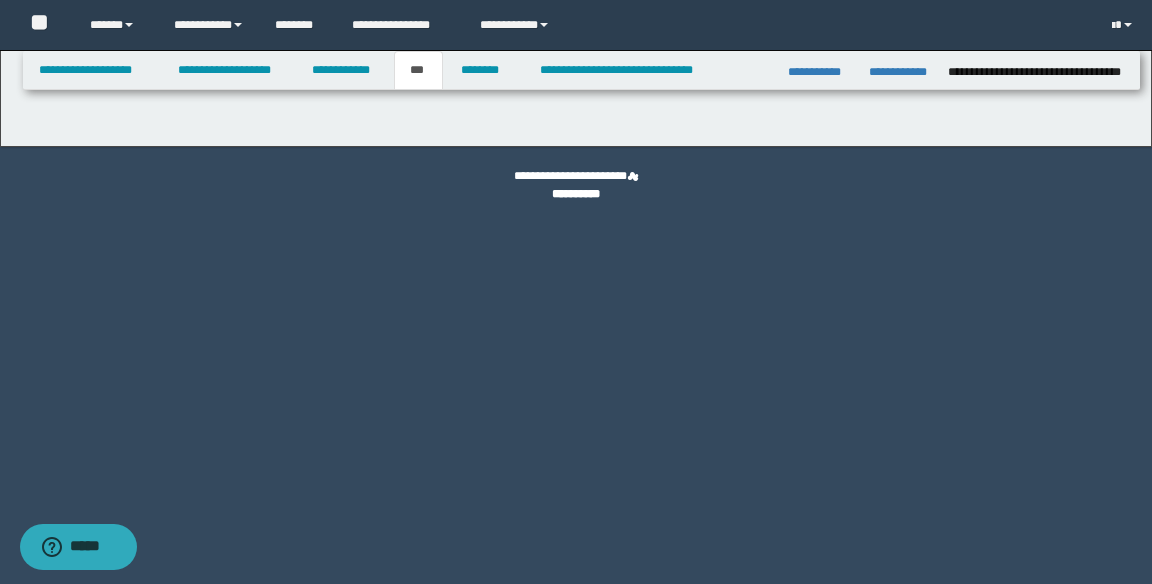 select on "*" 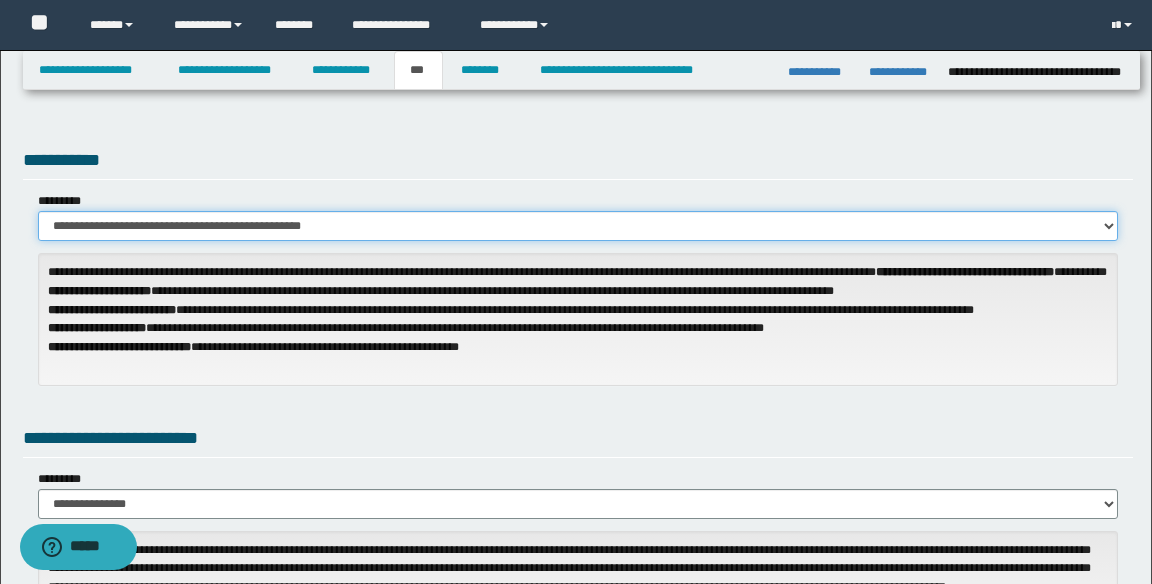 click on "**********" at bounding box center [578, 226] 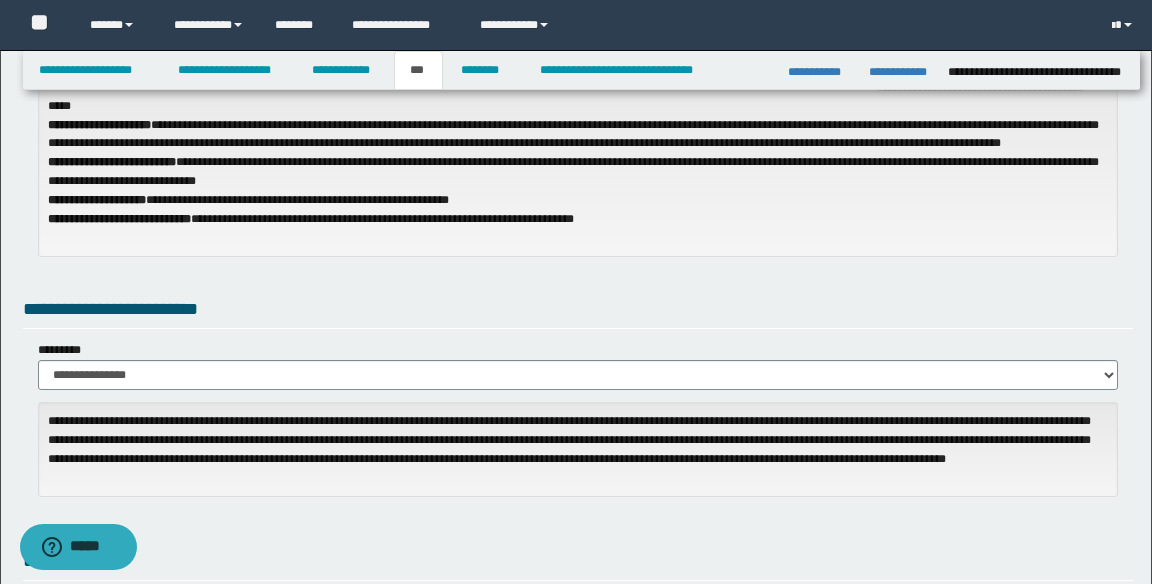 scroll, scrollTop: 186, scrollLeft: 0, axis: vertical 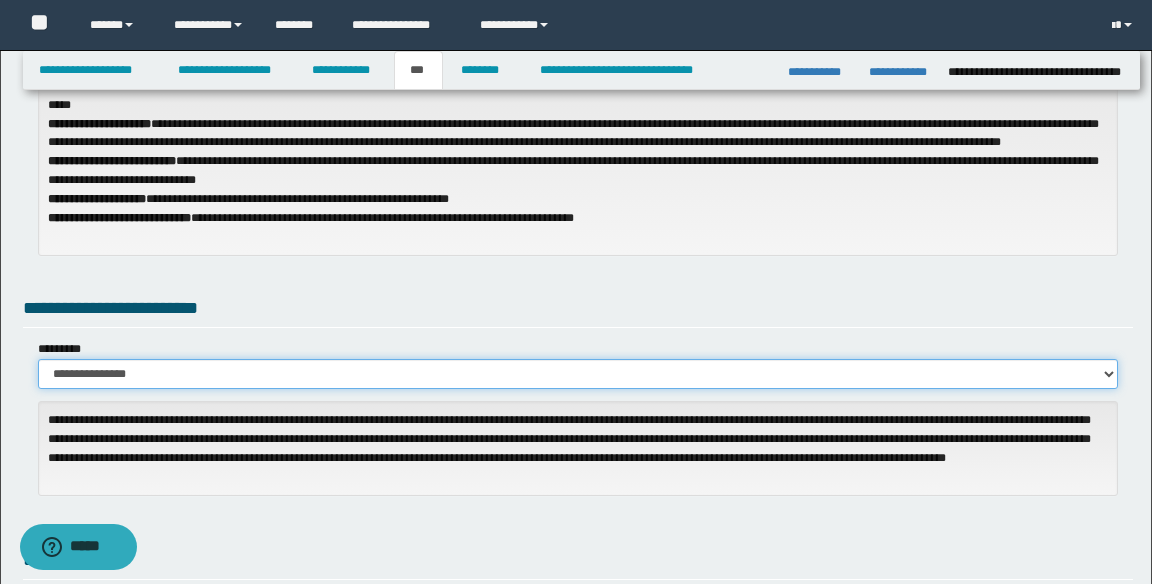 click on "**********" at bounding box center [578, 374] 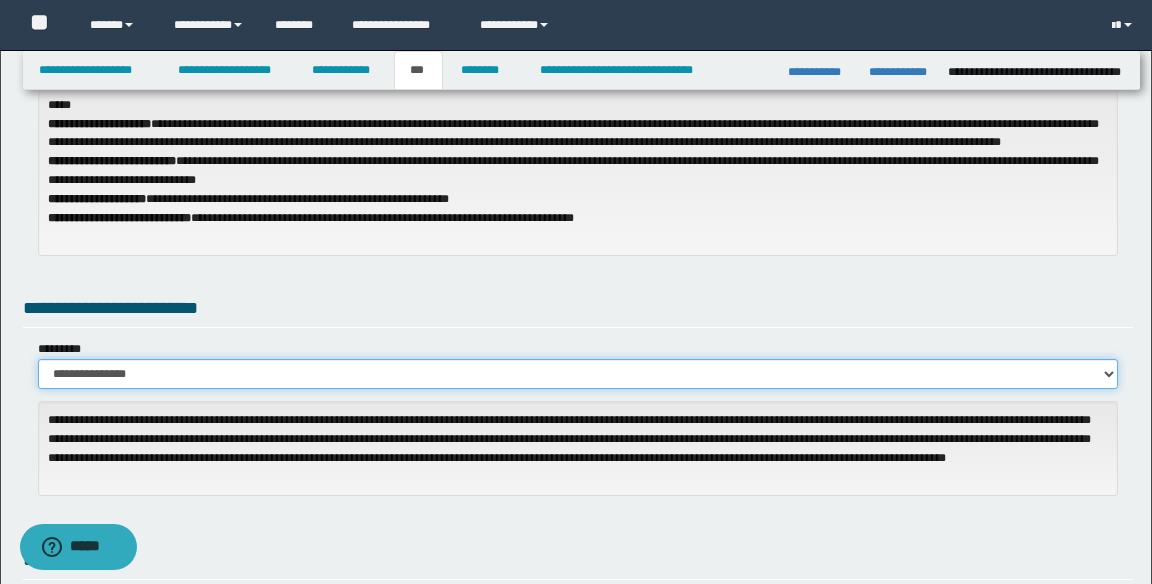 select on "*" 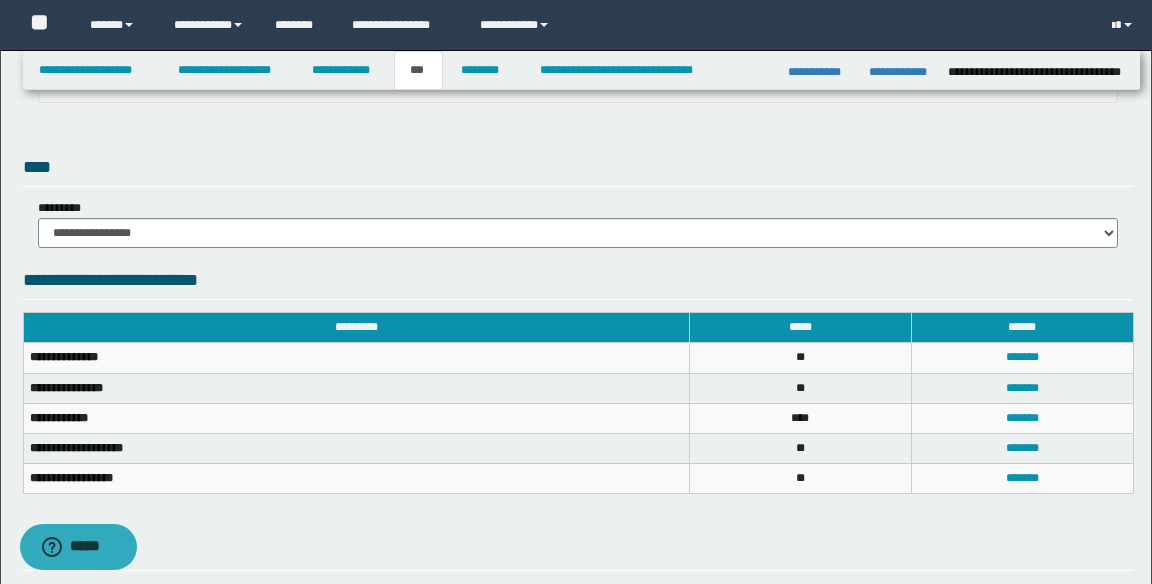 scroll, scrollTop: 580, scrollLeft: 0, axis: vertical 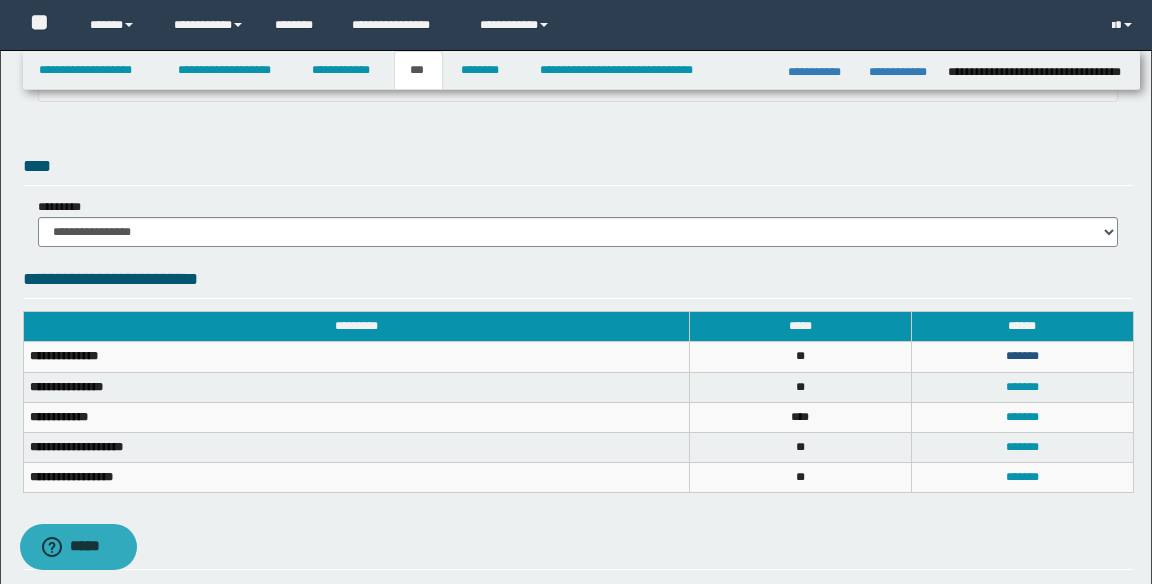 click on "*******" at bounding box center [1022, 356] 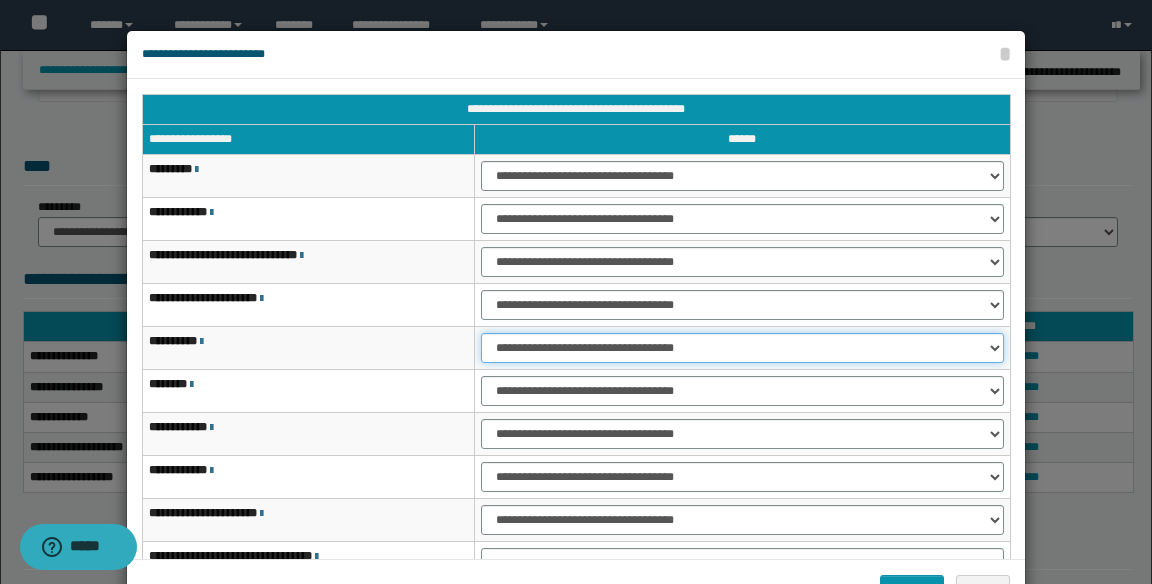 click on "**********" at bounding box center (742, 348) 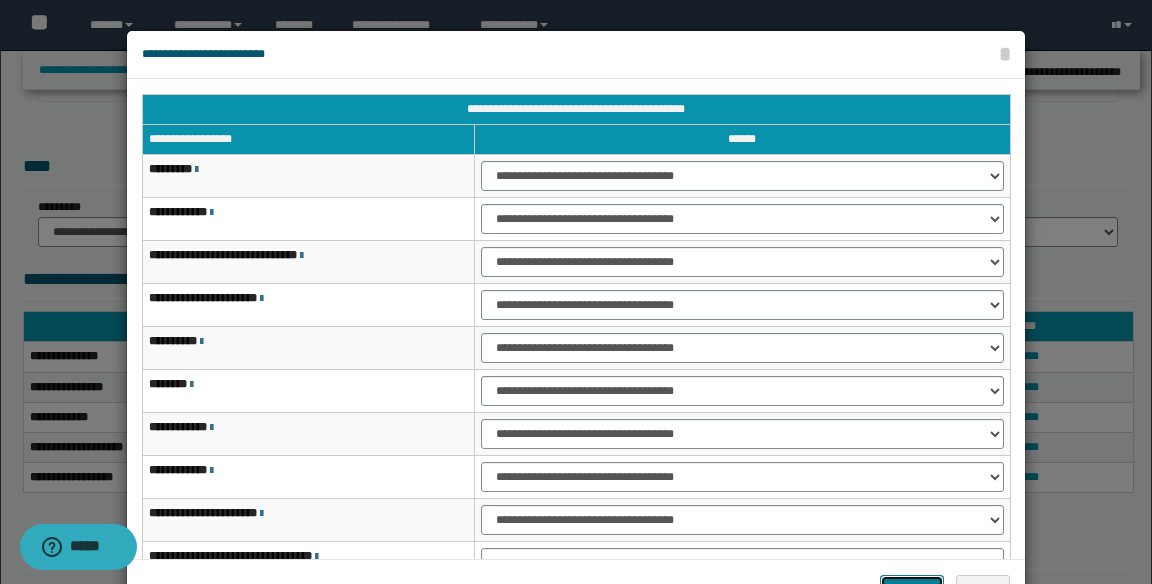 click on "*******" at bounding box center (912, 590) 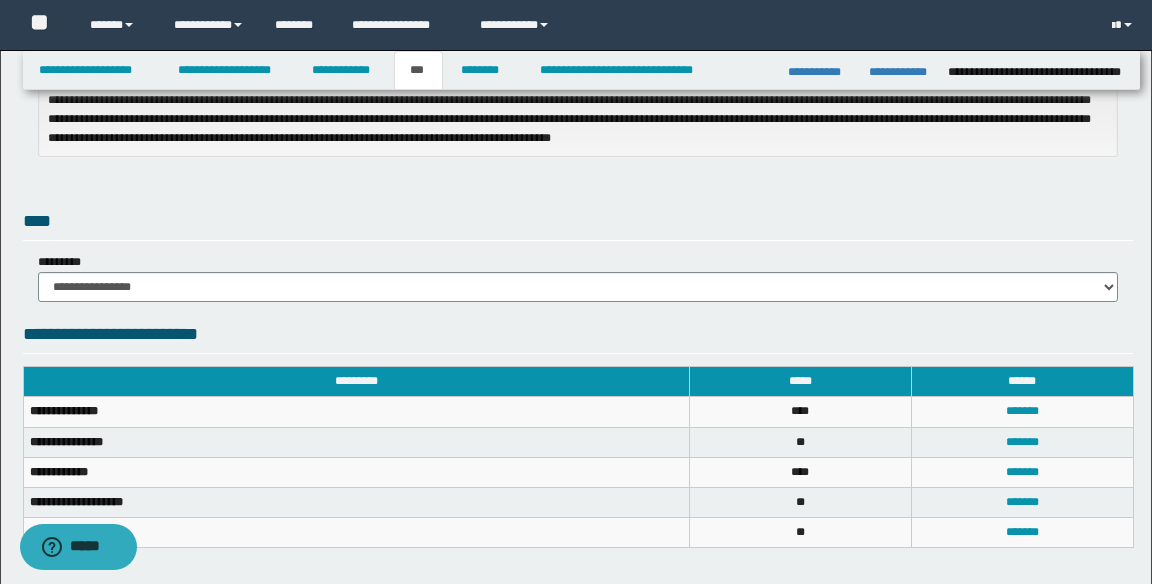 scroll, scrollTop: 527, scrollLeft: 0, axis: vertical 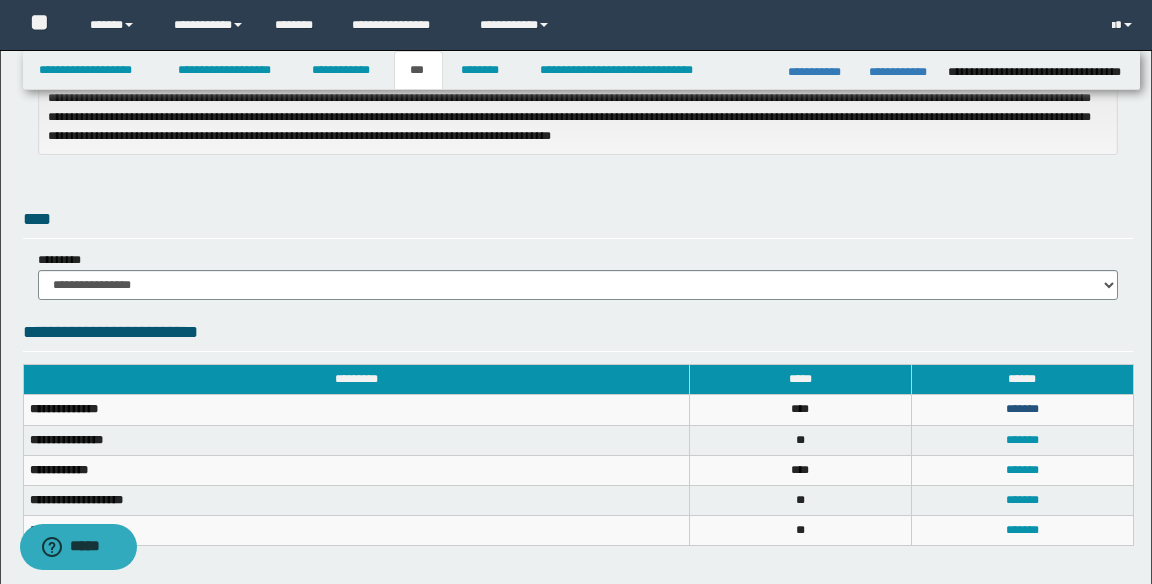 click on "*******" at bounding box center (1022, 409) 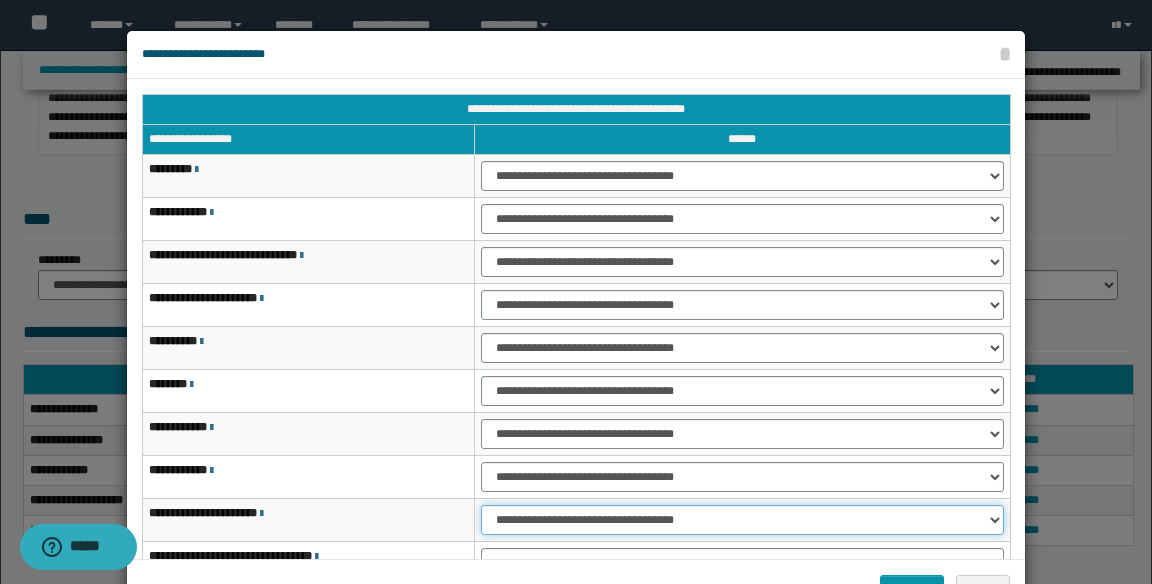 click on "**********" at bounding box center [742, 520] 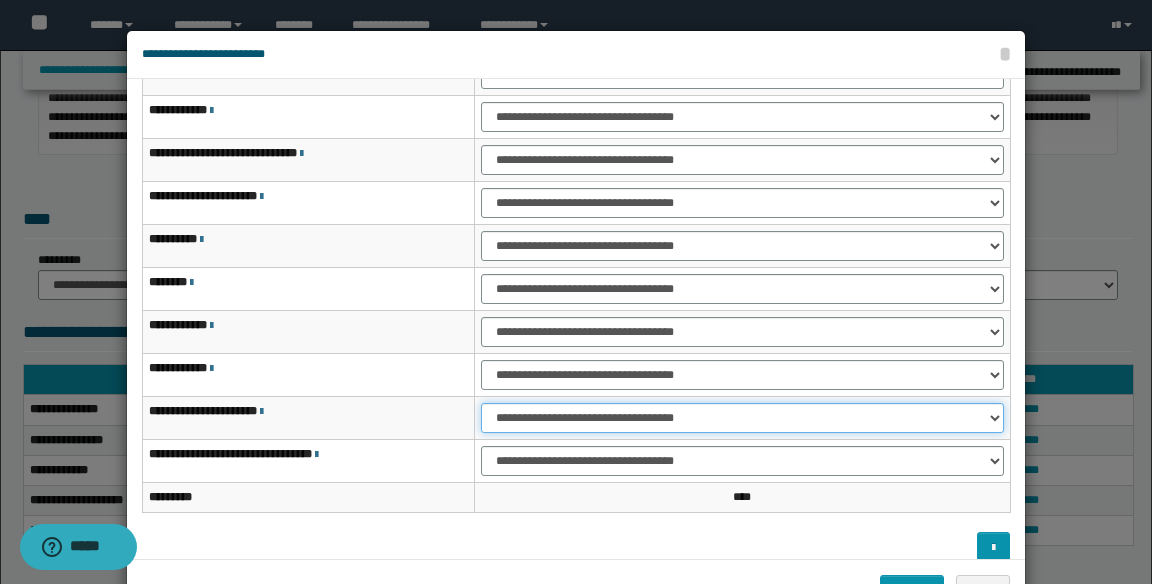 scroll, scrollTop: 112, scrollLeft: 0, axis: vertical 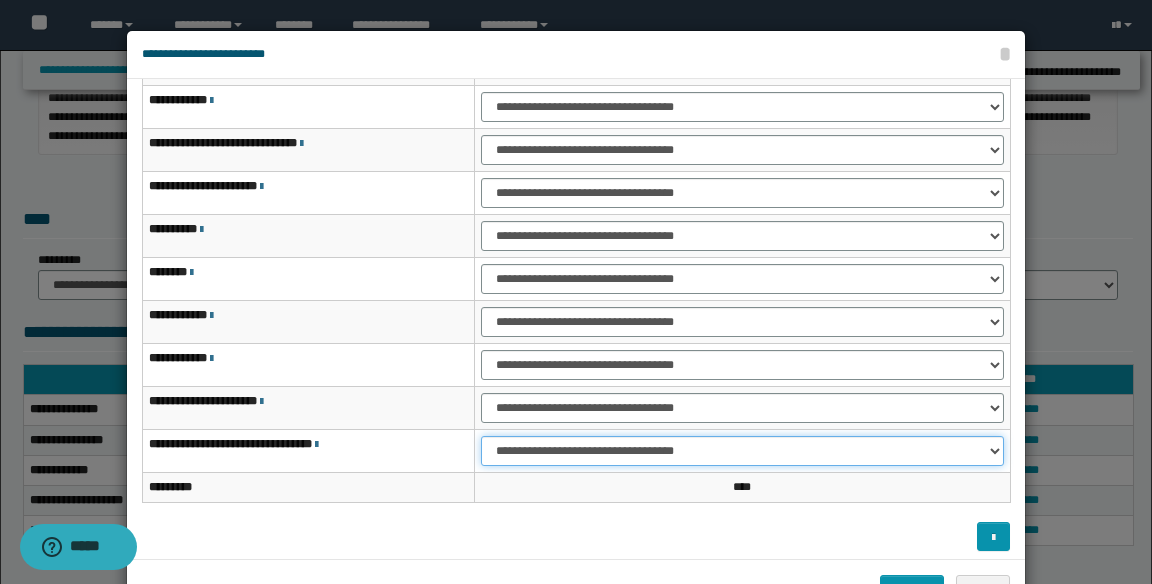 click on "**********" at bounding box center (742, 451) 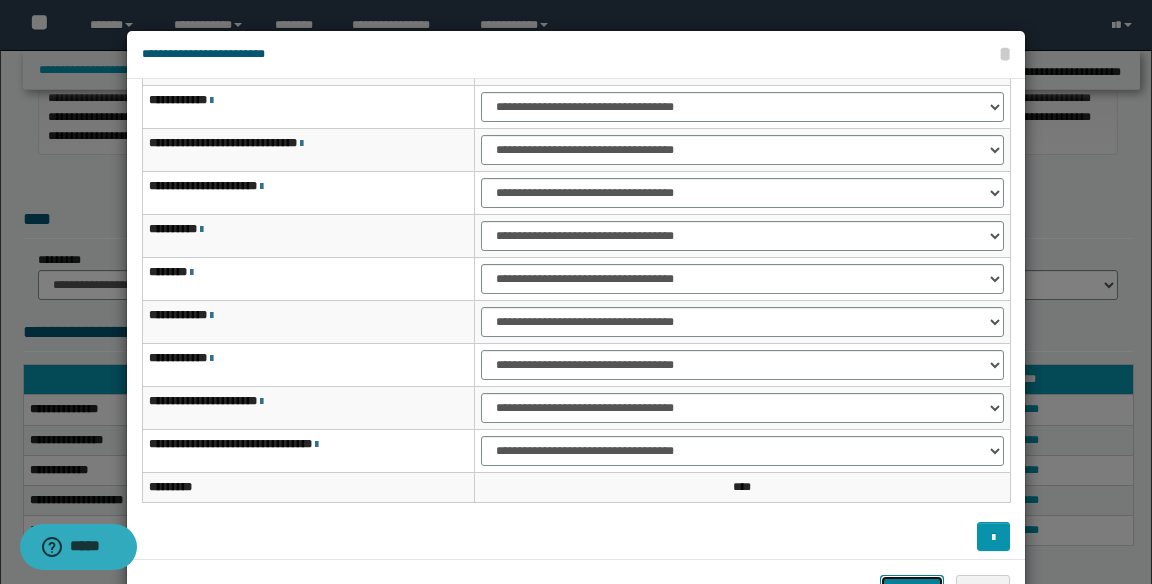 click on "*******" at bounding box center (912, 590) 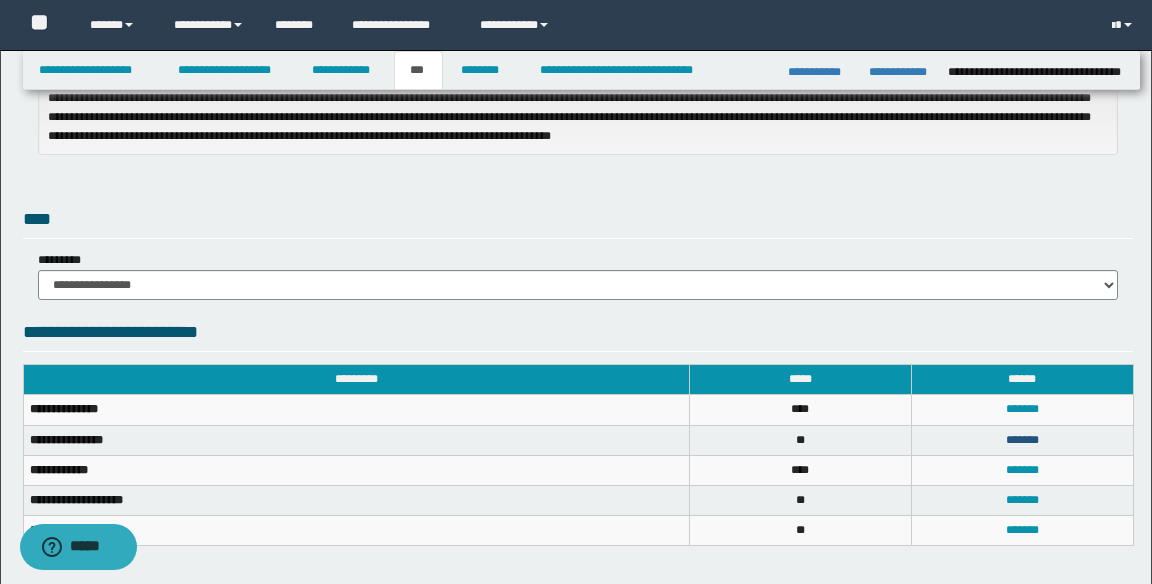 click on "*******" at bounding box center (1022, 440) 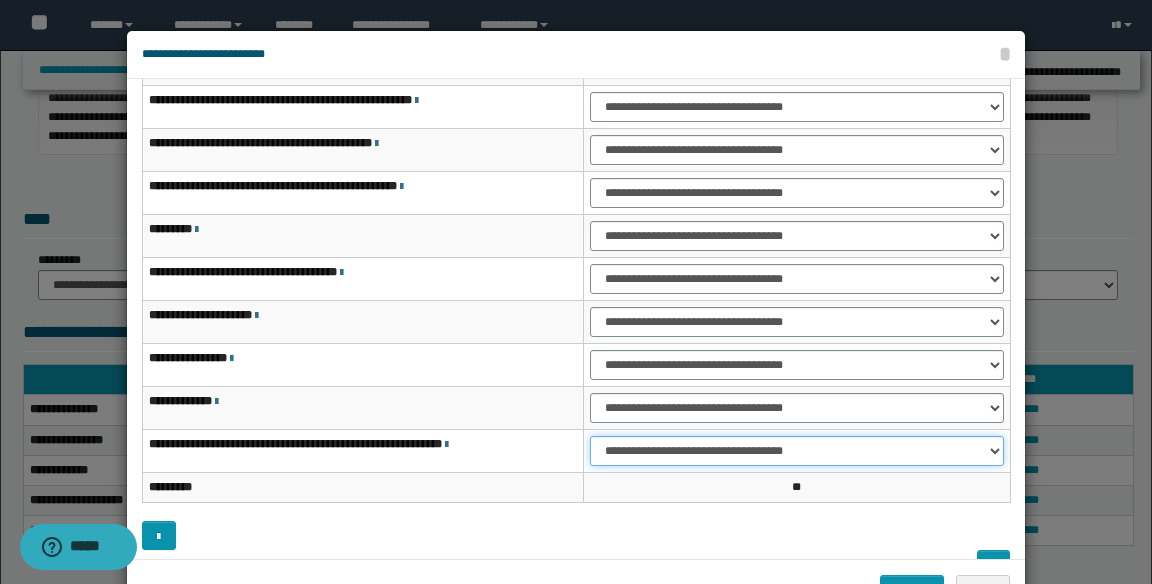 click on "**********" at bounding box center (797, 451) 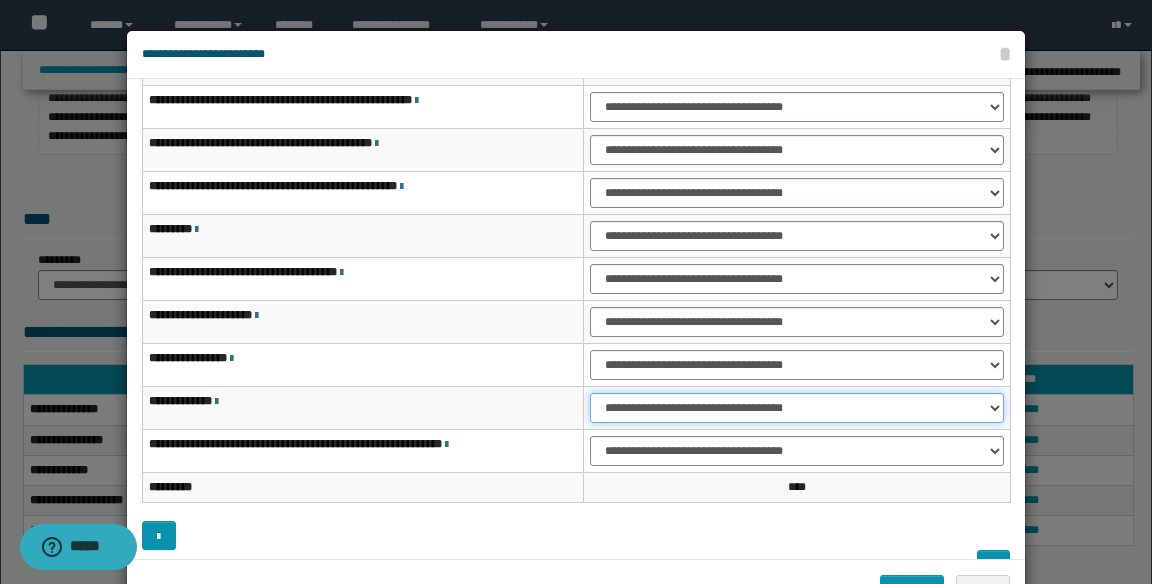 click on "**********" at bounding box center [797, 408] 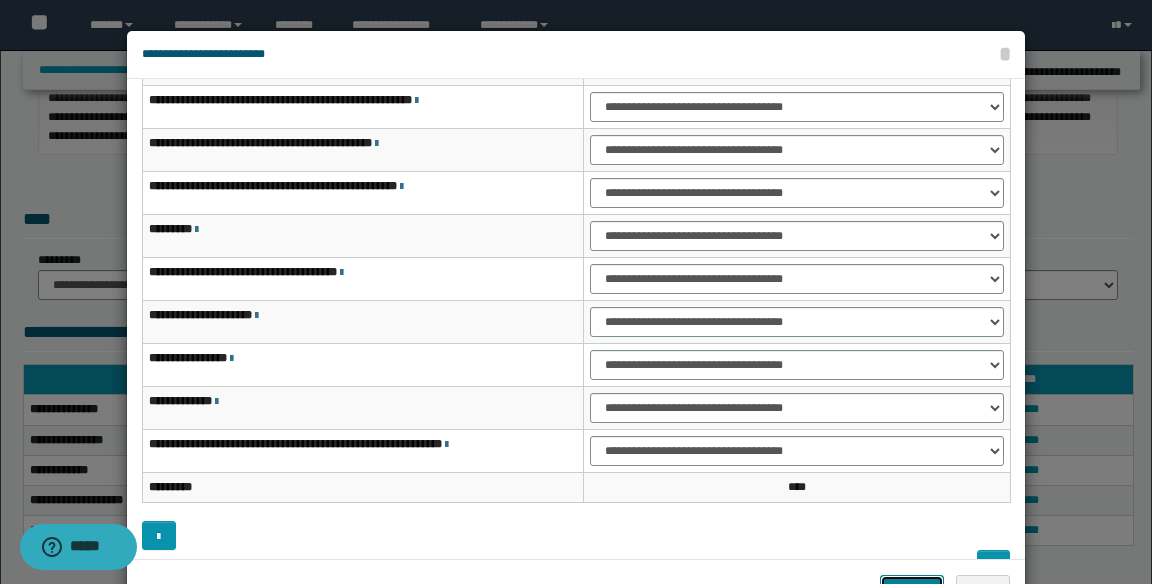 click on "*******" at bounding box center [912, 590] 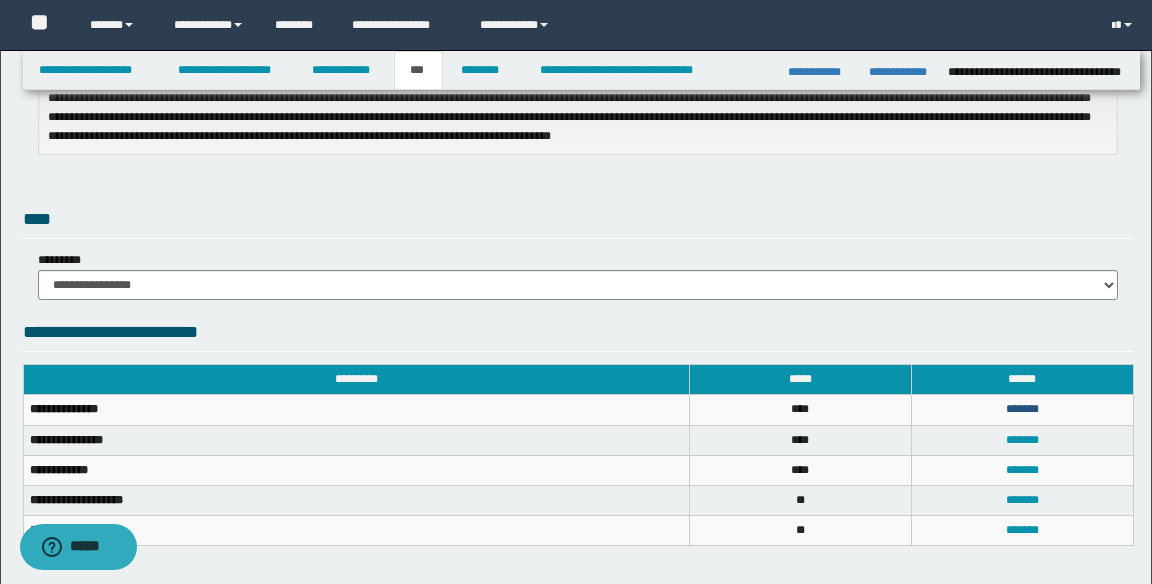 click on "*******" at bounding box center (1022, 409) 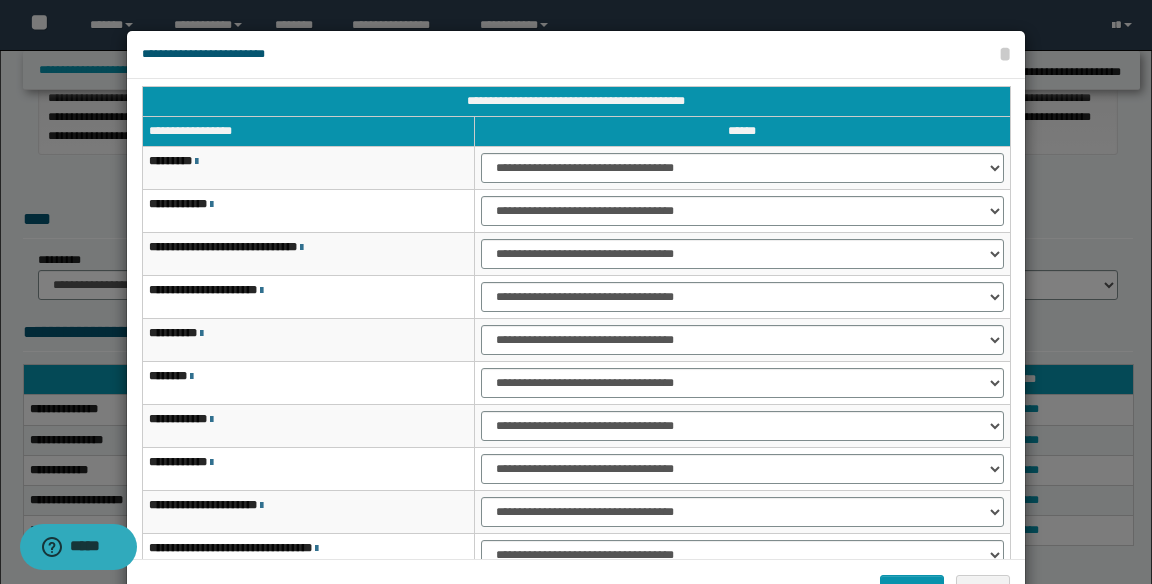 scroll, scrollTop: 0, scrollLeft: 0, axis: both 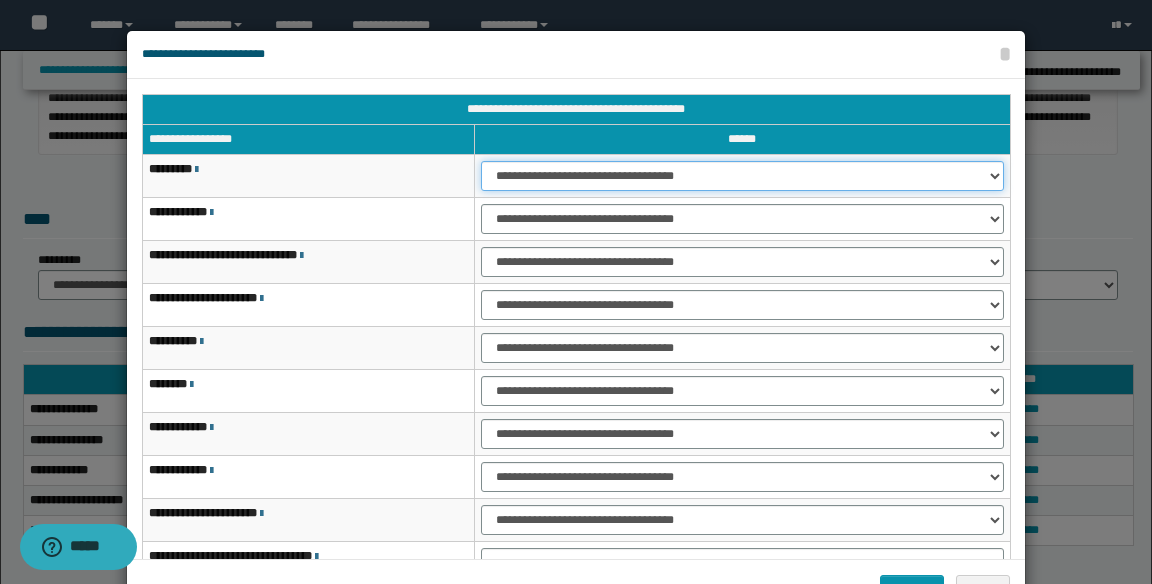 click on "**********" at bounding box center [742, 176] 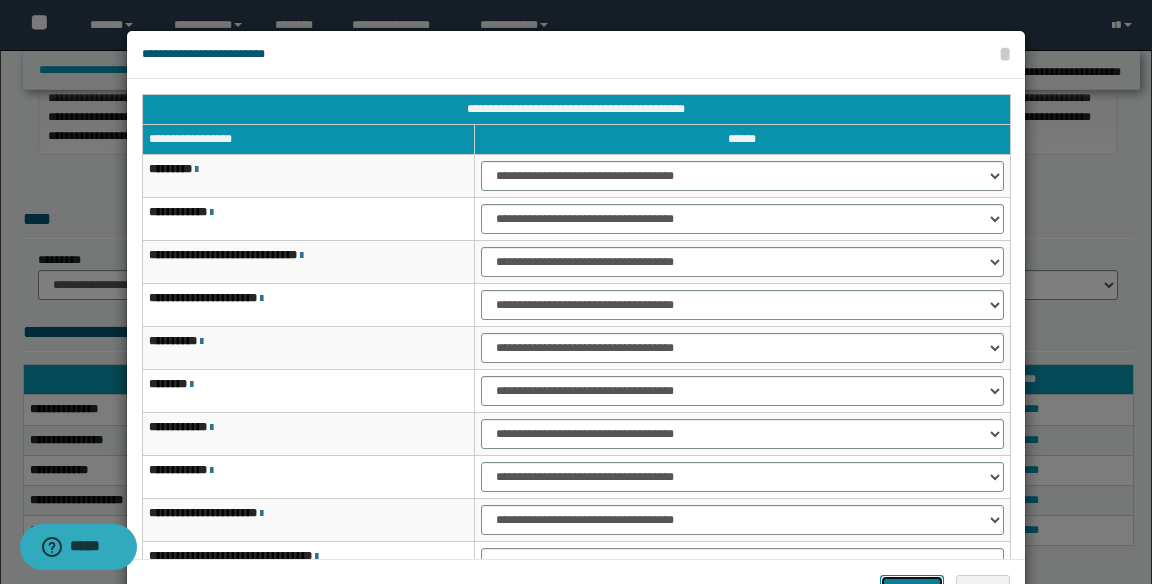 click on "*******" at bounding box center [912, 590] 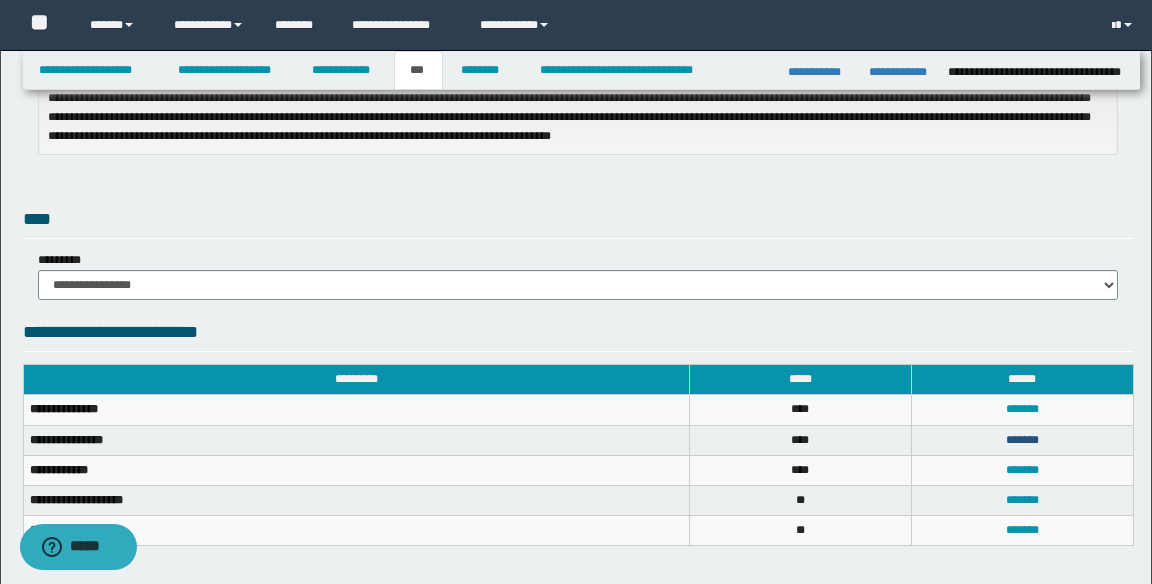click on "*******" at bounding box center (1022, 440) 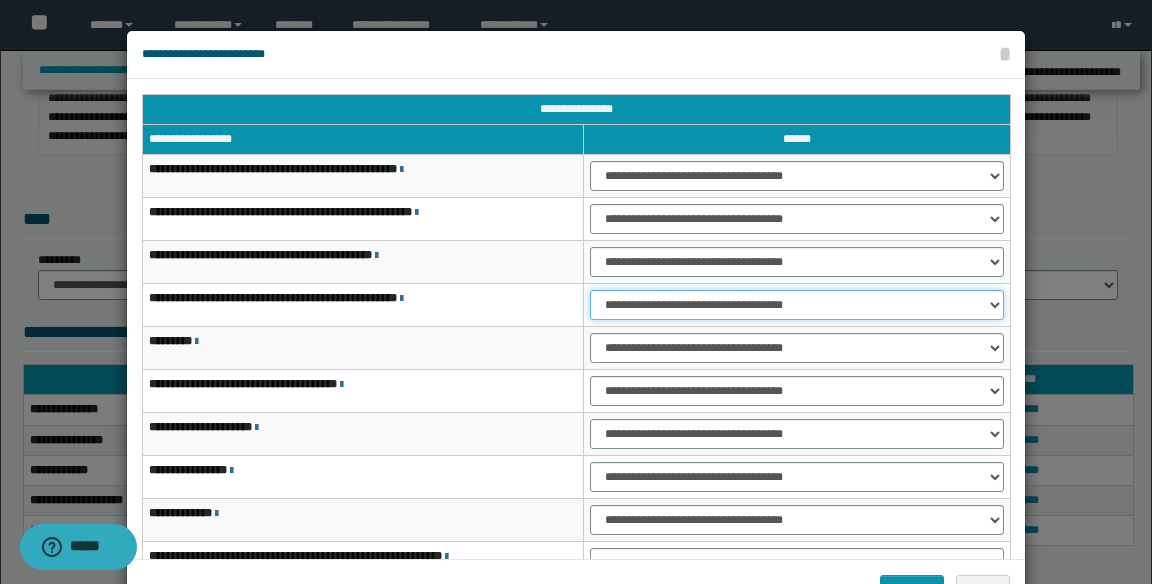 click on "**********" at bounding box center (797, 305) 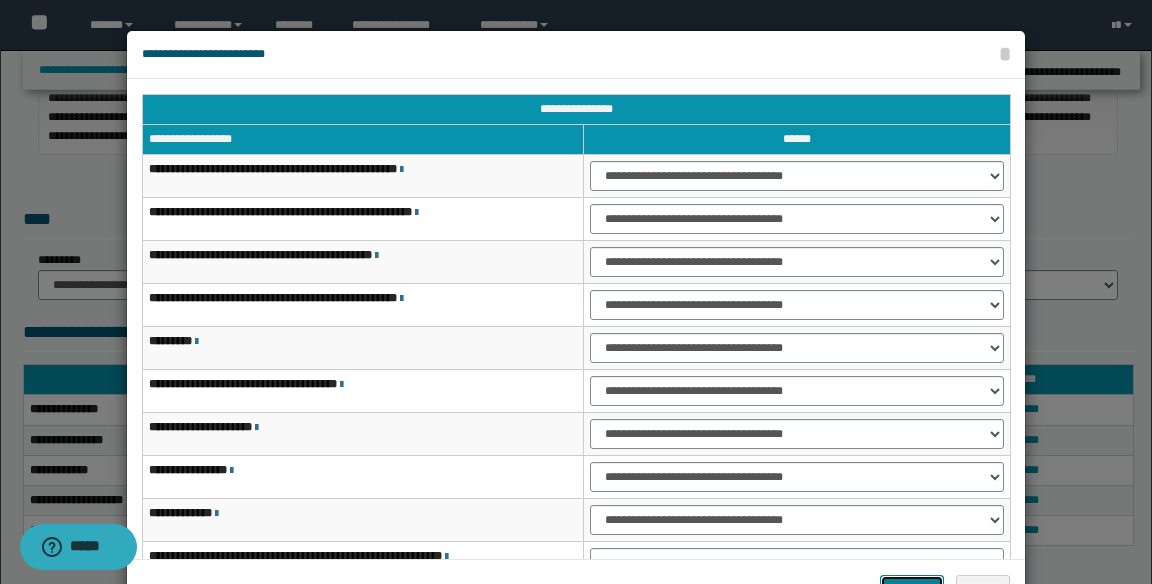 click on "*******" at bounding box center [912, 590] 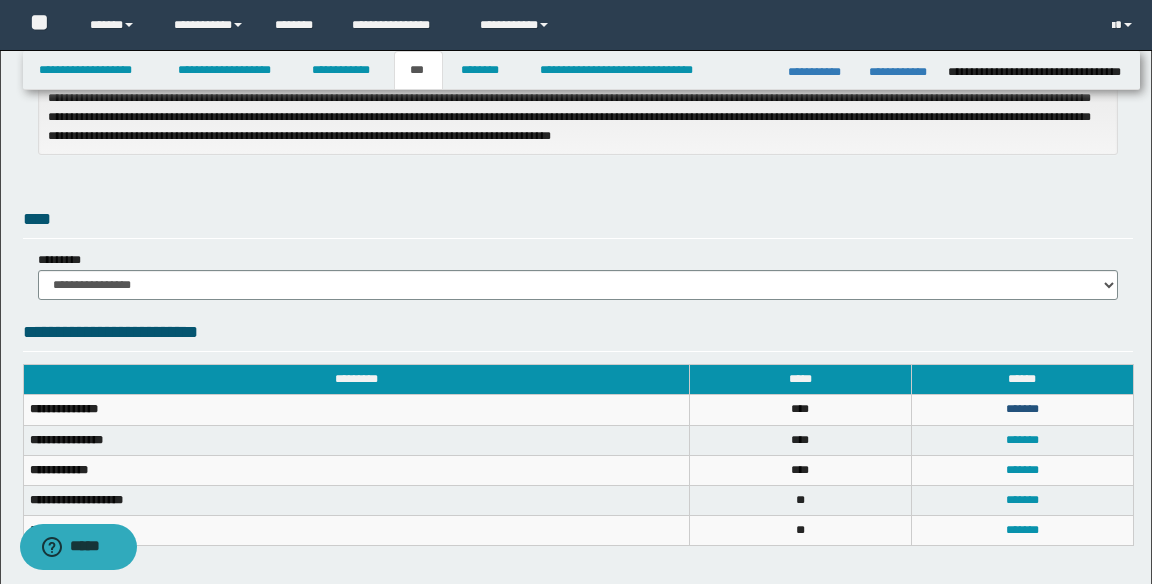 click on "*******" at bounding box center (1022, 409) 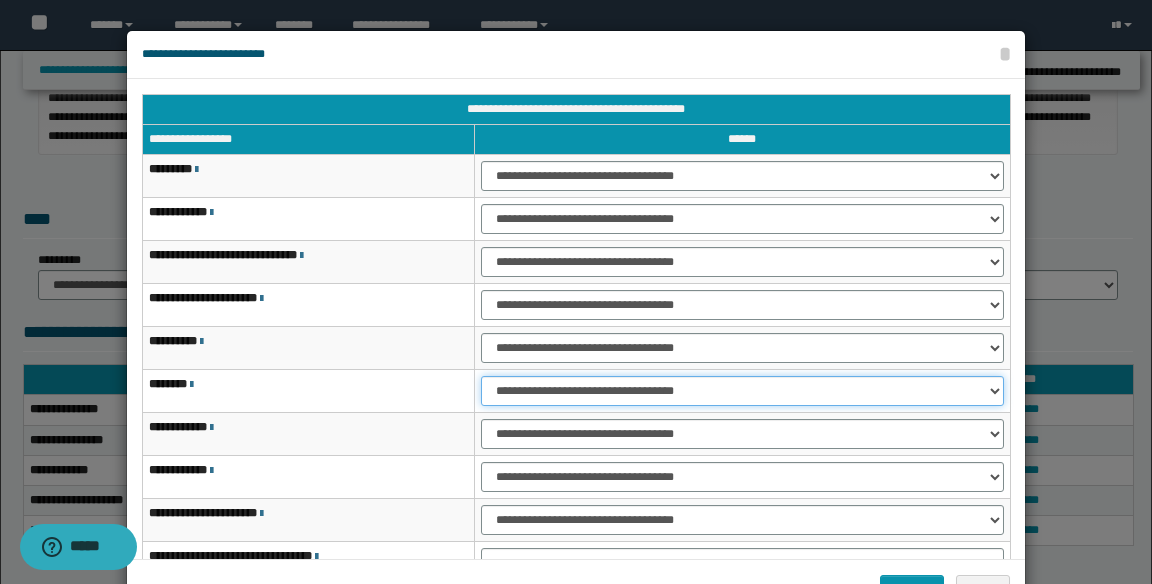 click on "**********" at bounding box center (742, 391) 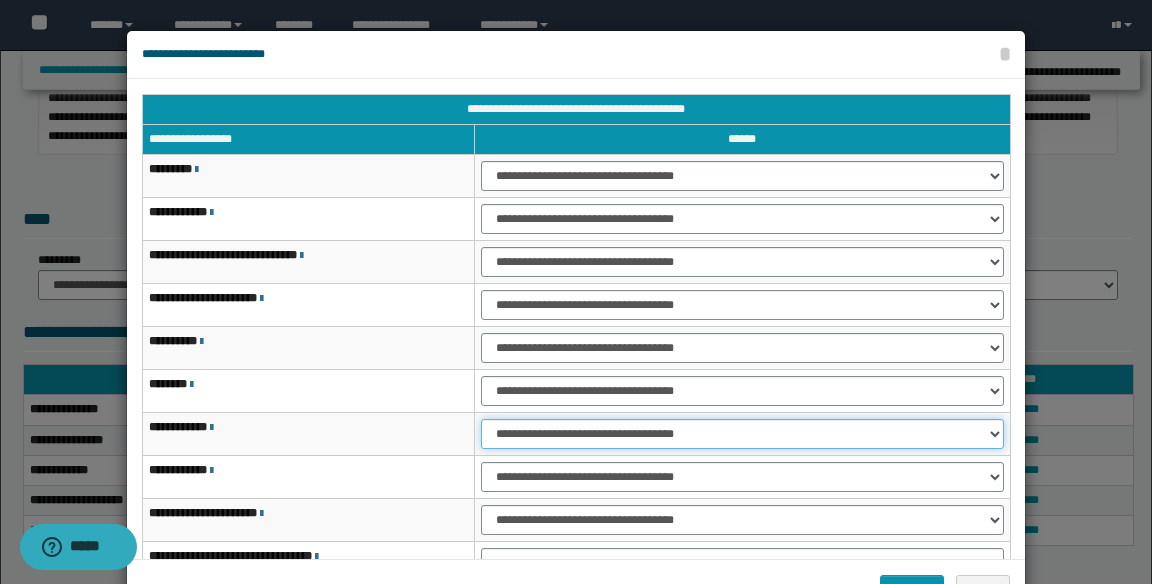 click on "**********" at bounding box center [742, 434] 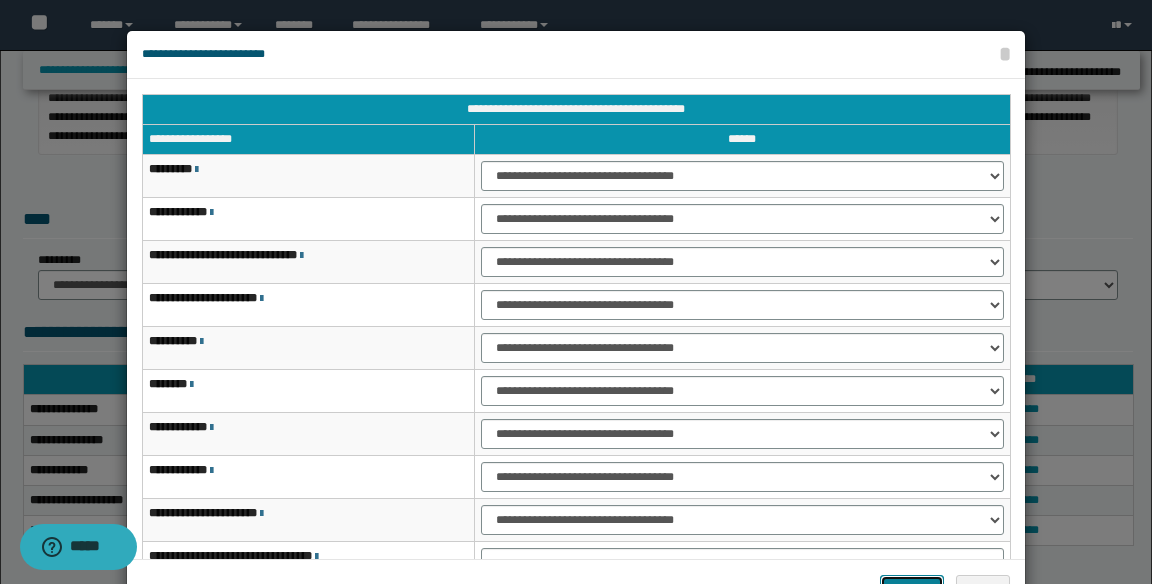 click on "*******" at bounding box center (912, 590) 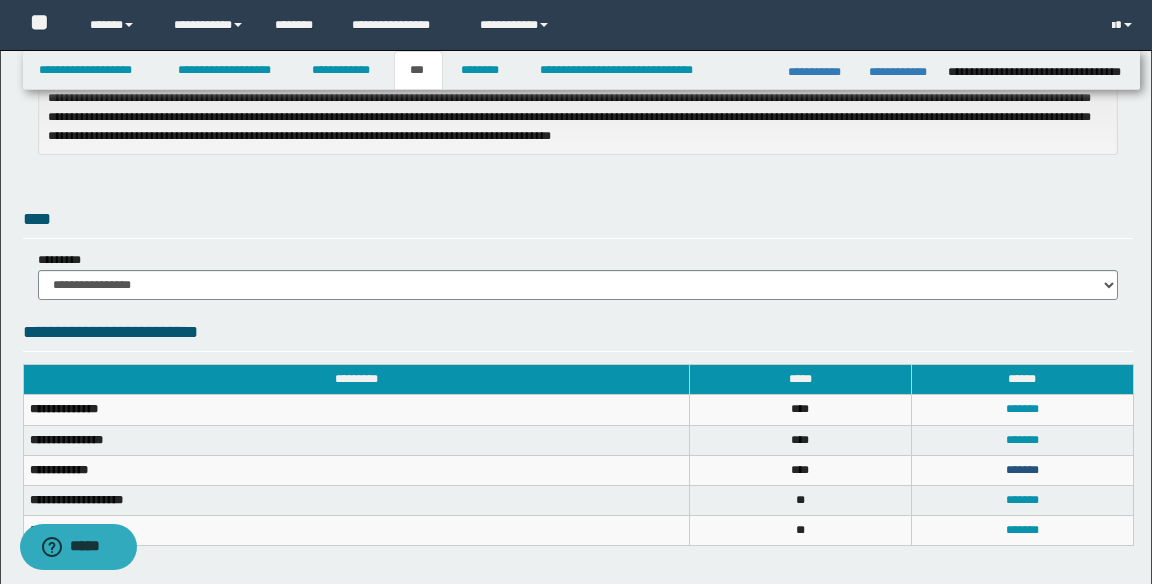 click on "*******" at bounding box center [1022, 470] 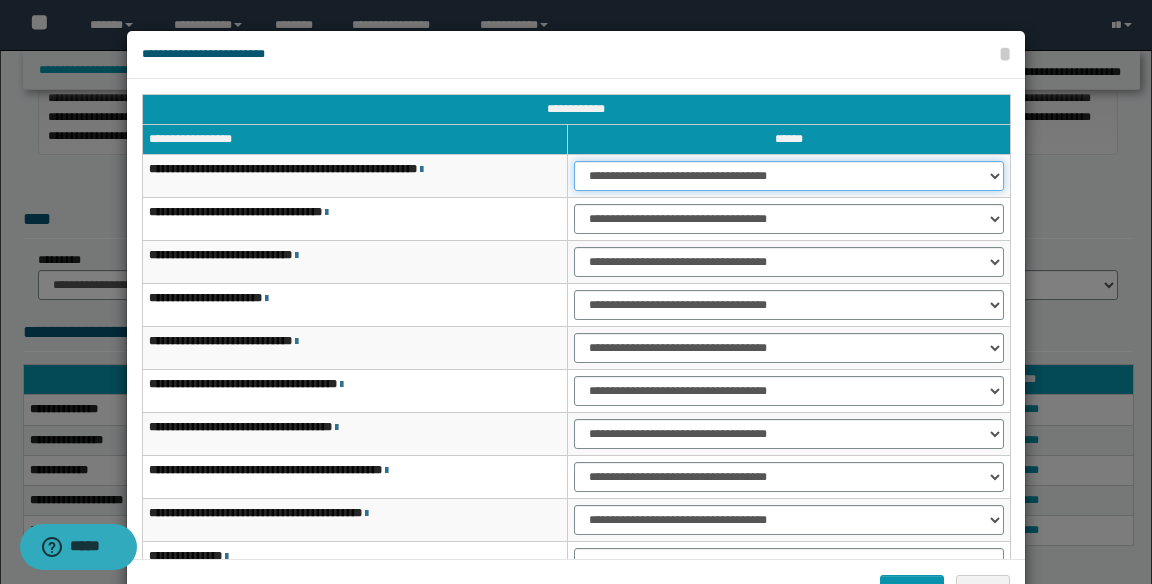 click on "**********" at bounding box center [789, 176] 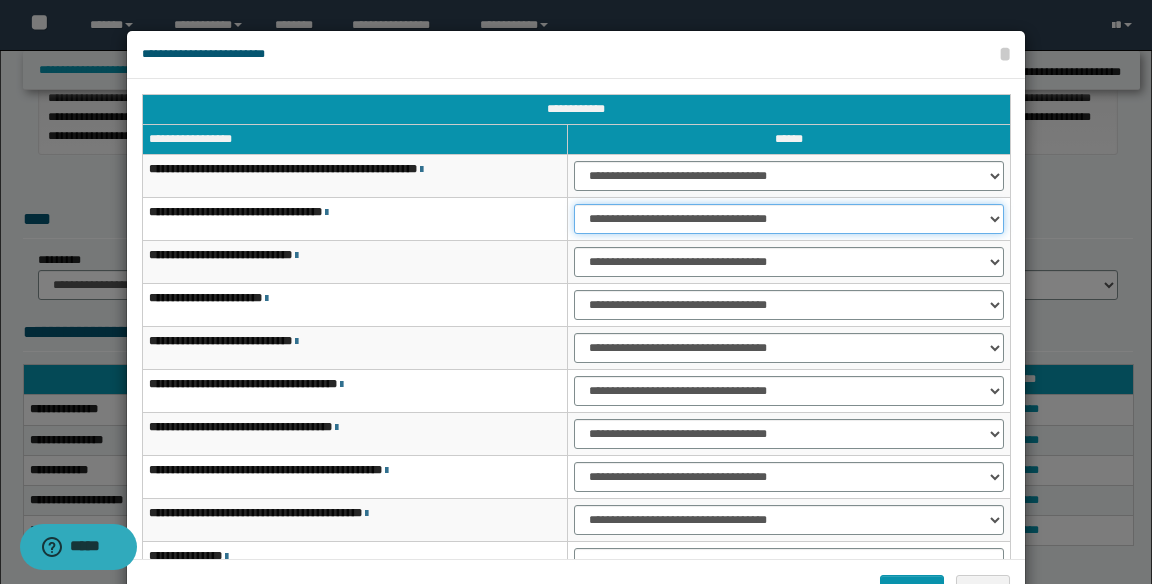 click on "**********" at bounding box center [789, 219] 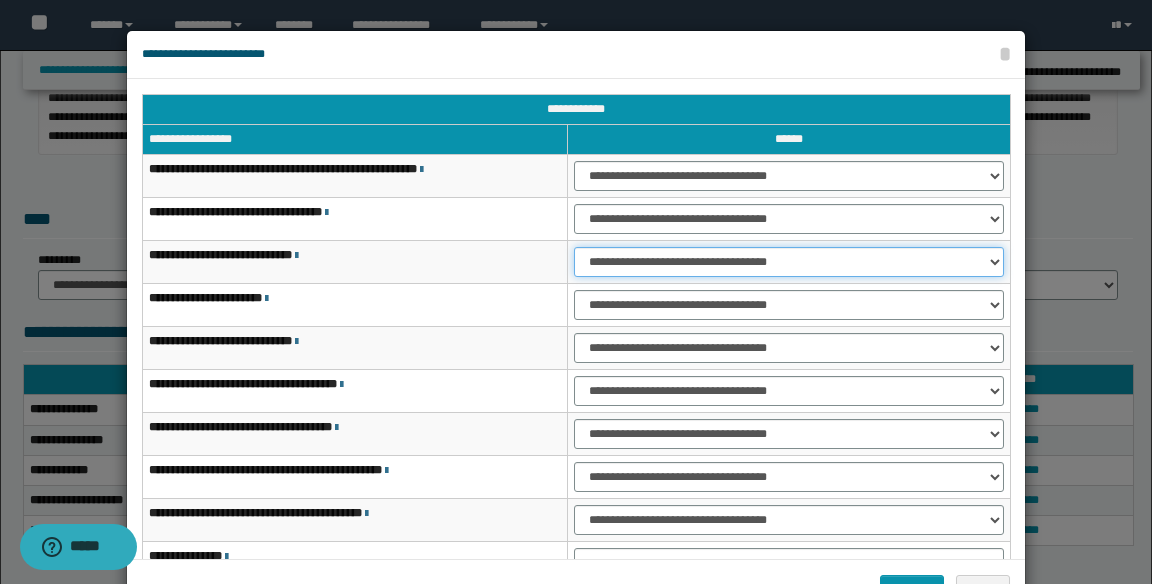 click on "**********" at bounding box center [789, 262] 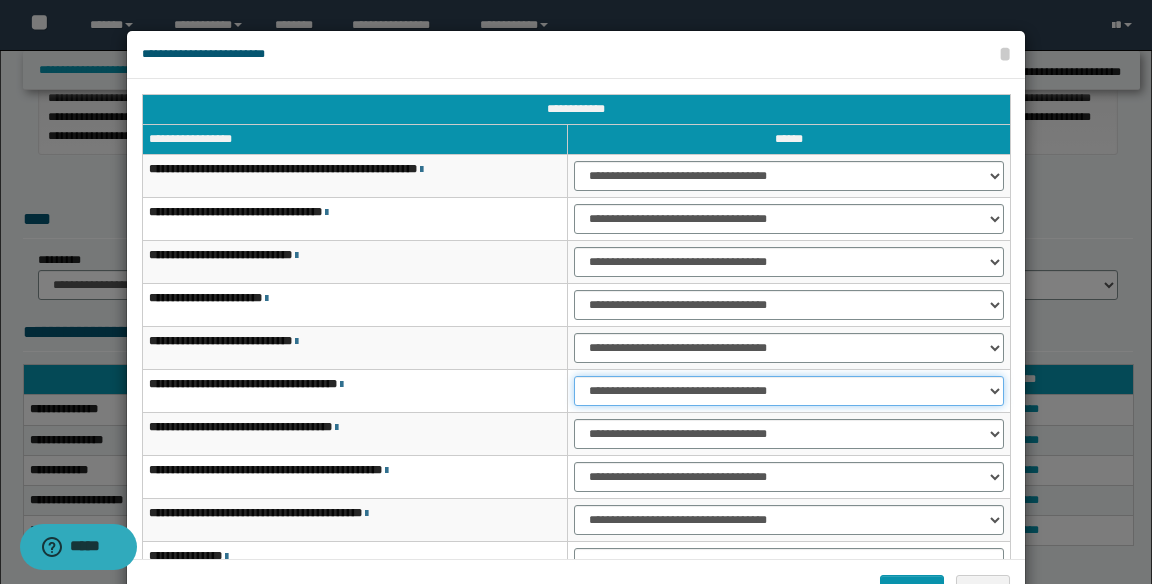 click on "**********" at bounding box center [789, 391] 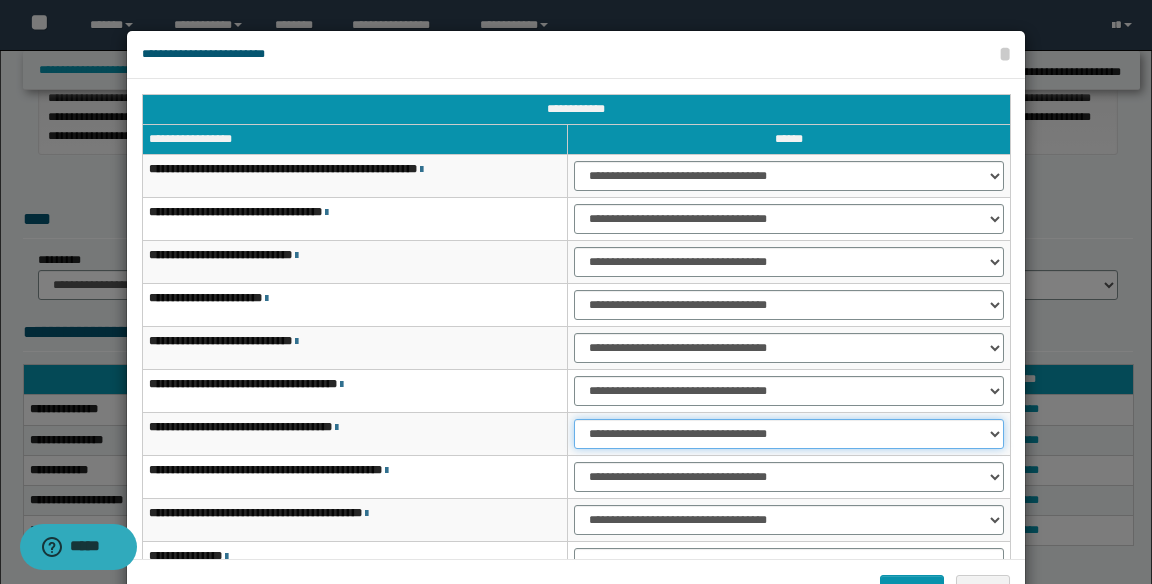 click on "**********" at bounding box center [789, 434] 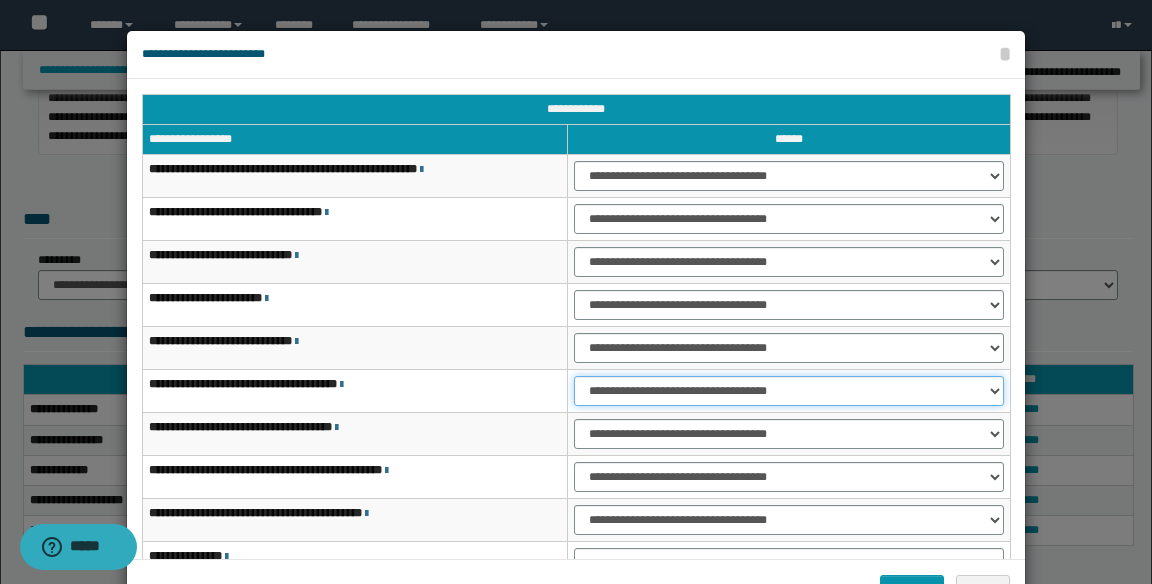 click on "**********" at bounding box center (789, 391) 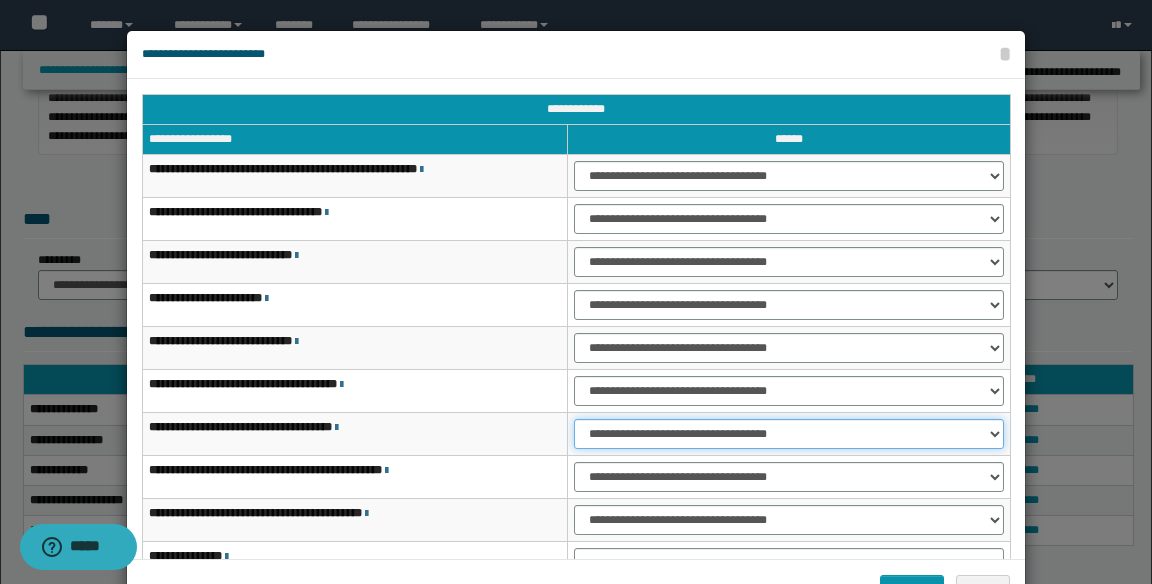 click on "**********" at bounding box center (789, 434) 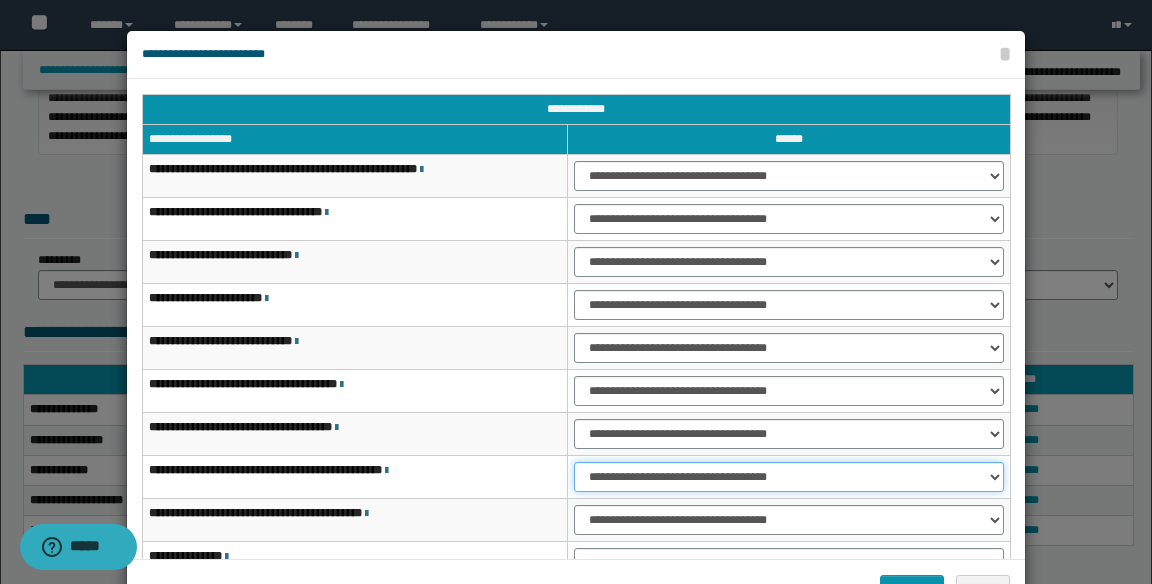 click on "**********" at bounding box center (789, 477) 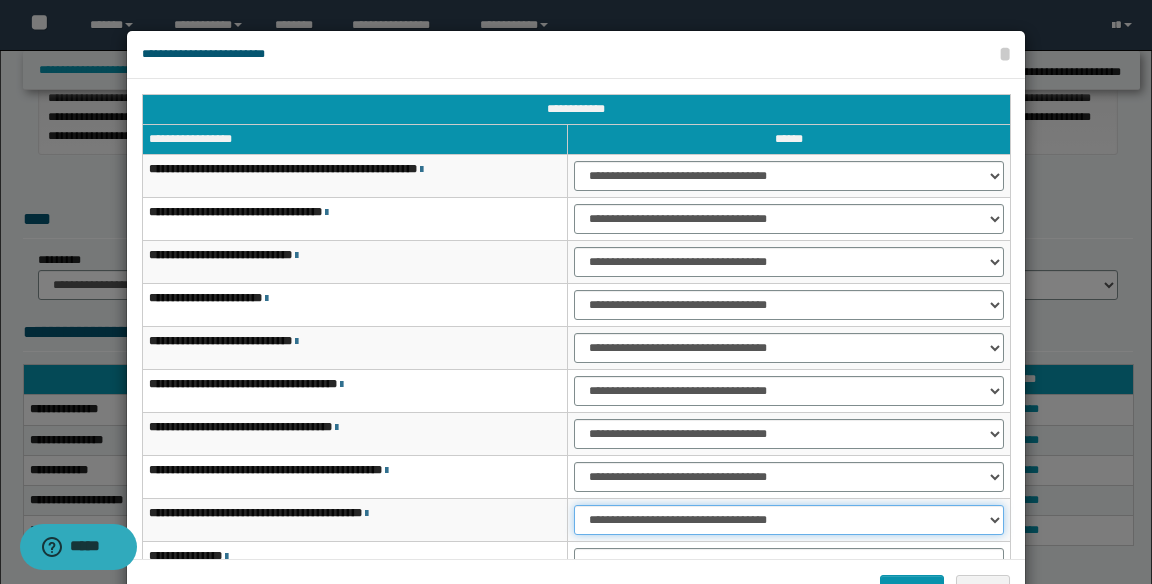 click on "**********" at bounding box center (789, 520) 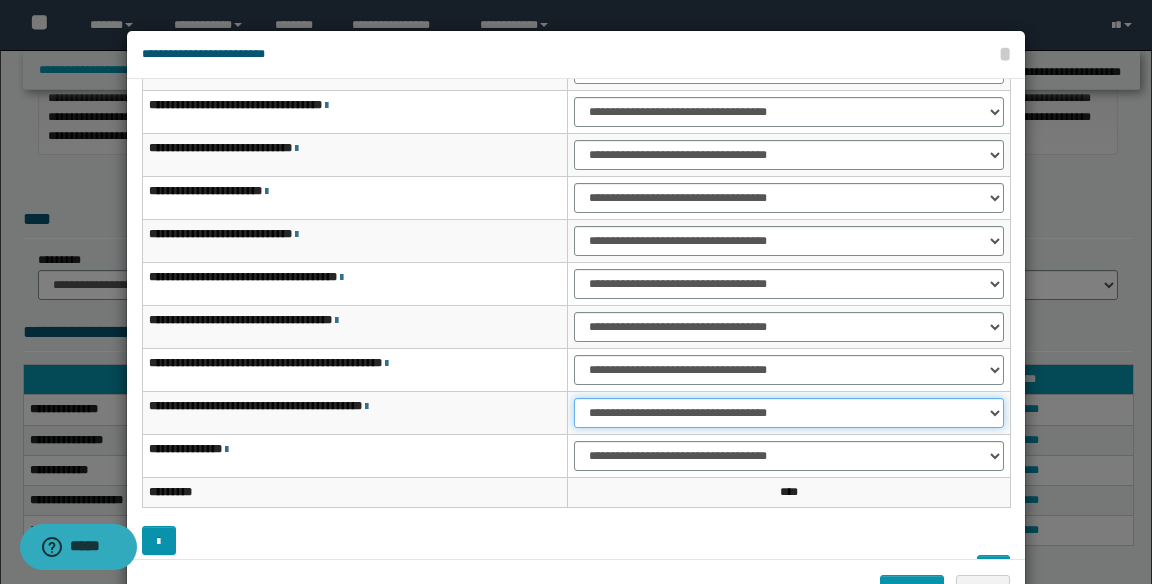 scroll, scrollTop: 108, scrollLeft: 0, axis: vertical 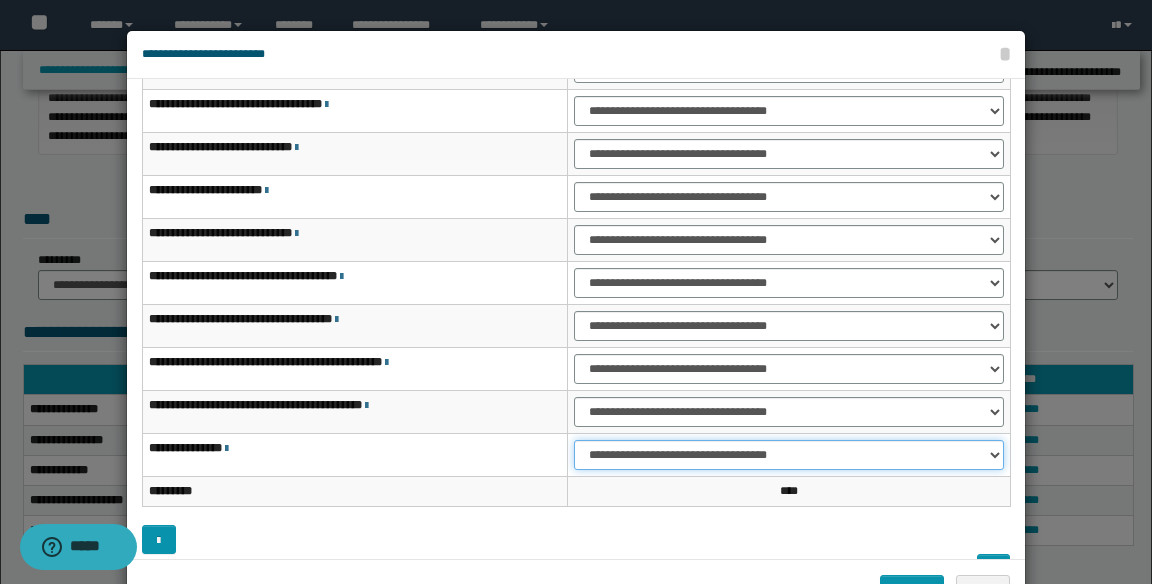 click on "**********" at bounding box center (789, 455) 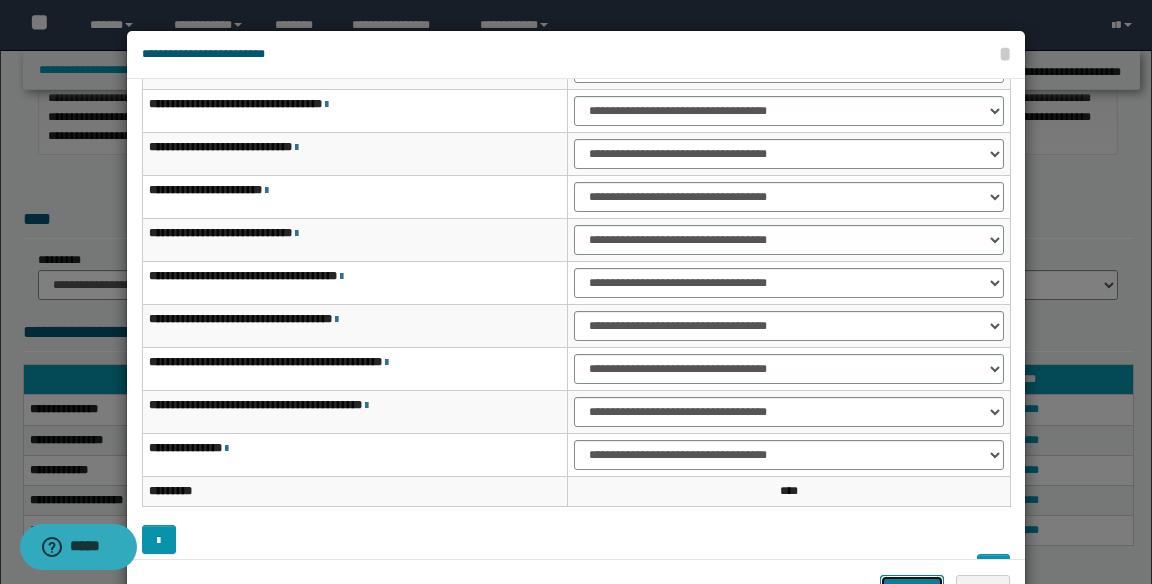 click on "*******" at bounding box center [912, 590] 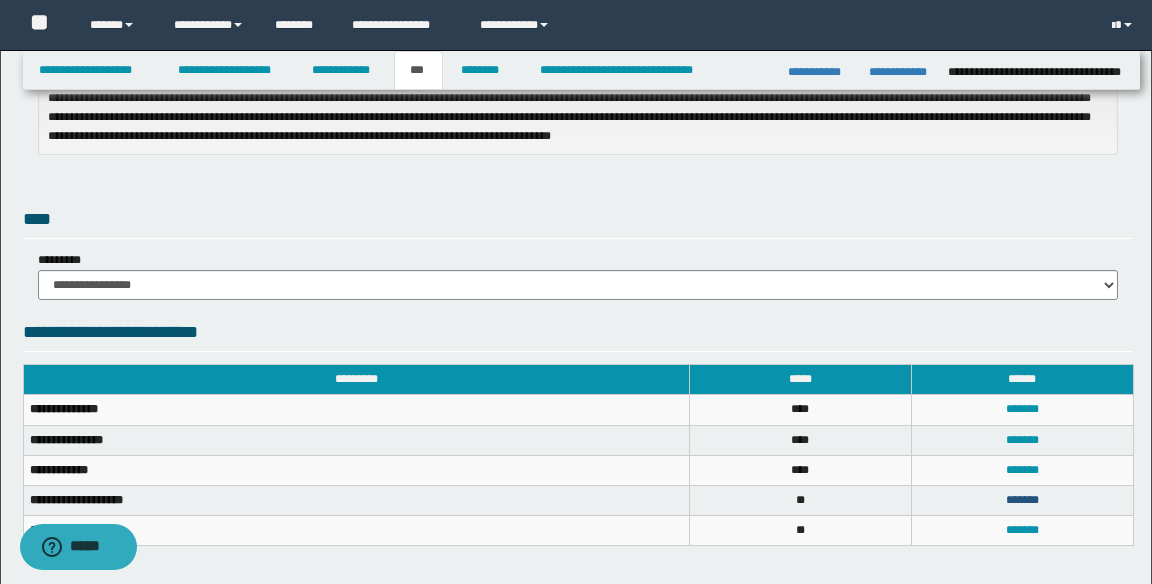 click on "*******" at bounding box center (1022, 500) 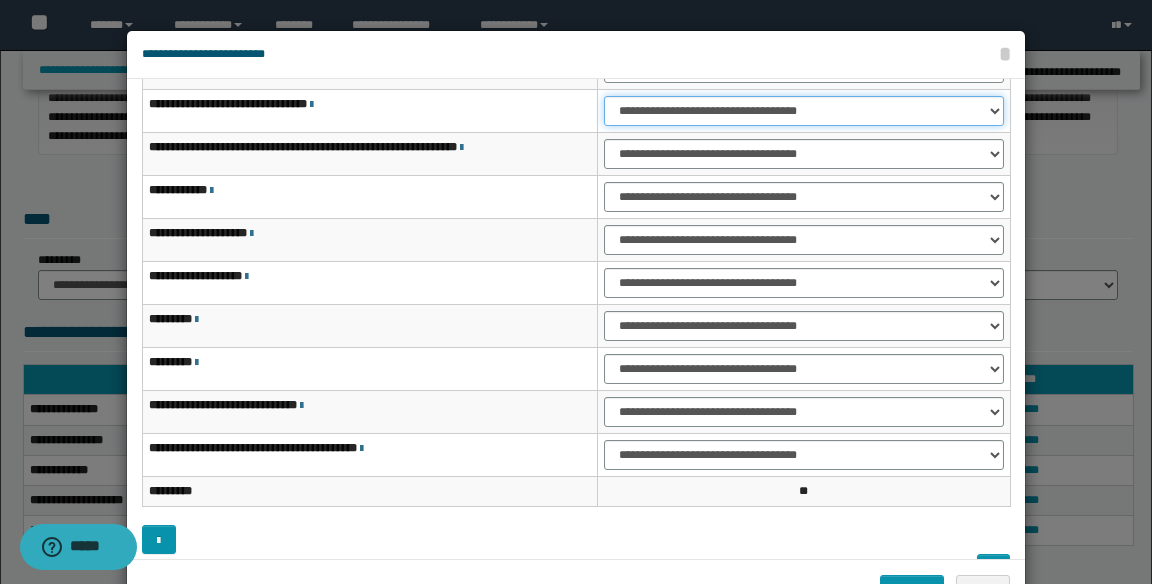 click on "**********" at bounding box center [804, 111] 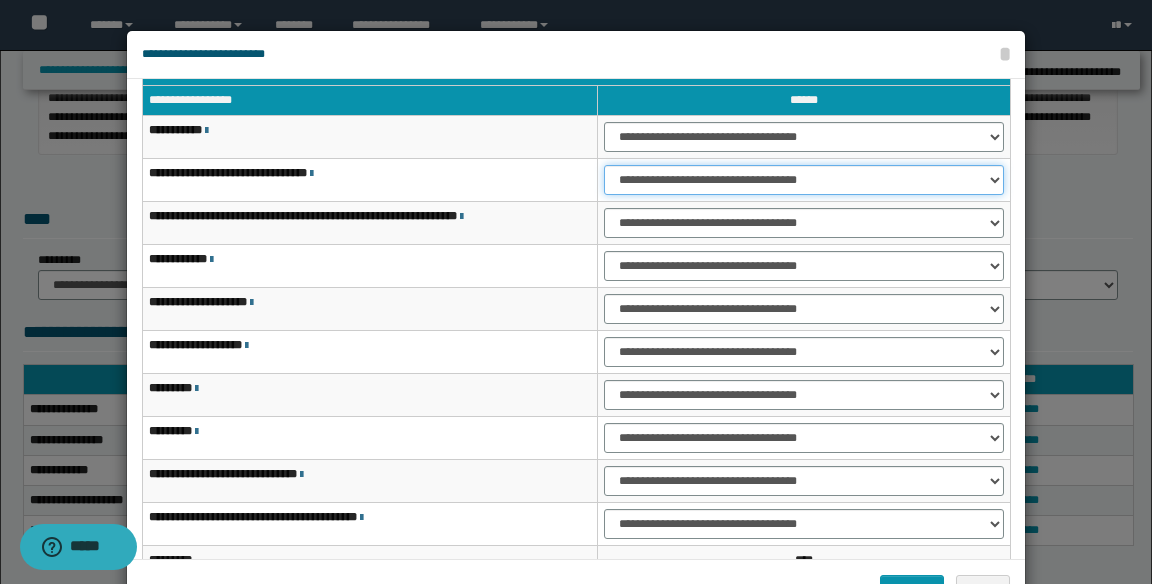 scroll, scrollTop: 0, scrollLeft: 0, axis: both 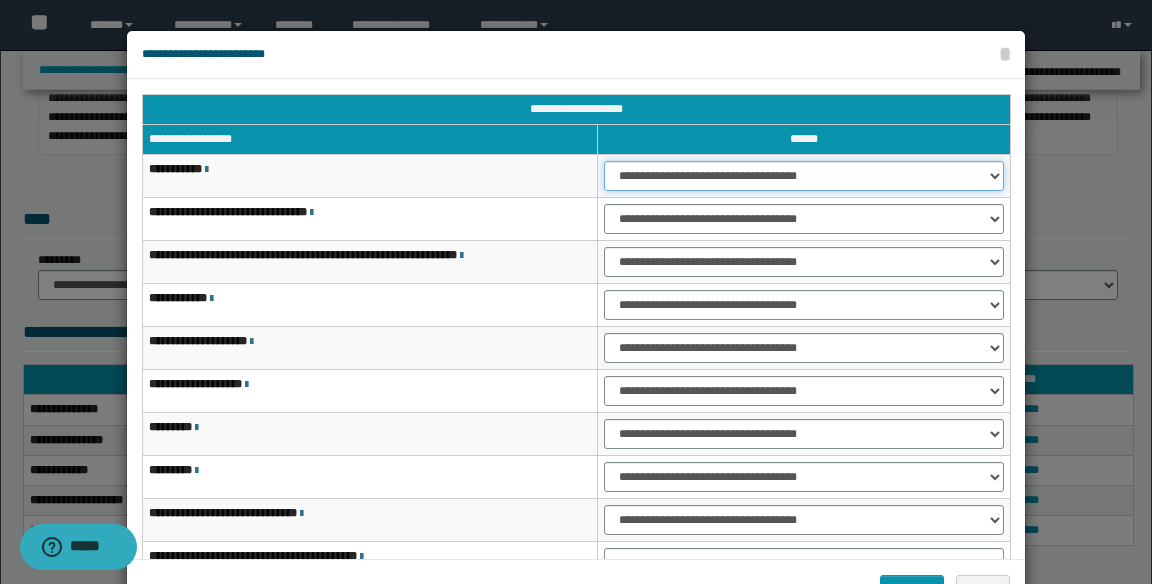 click on "**********" at bounding box center [804, 176] 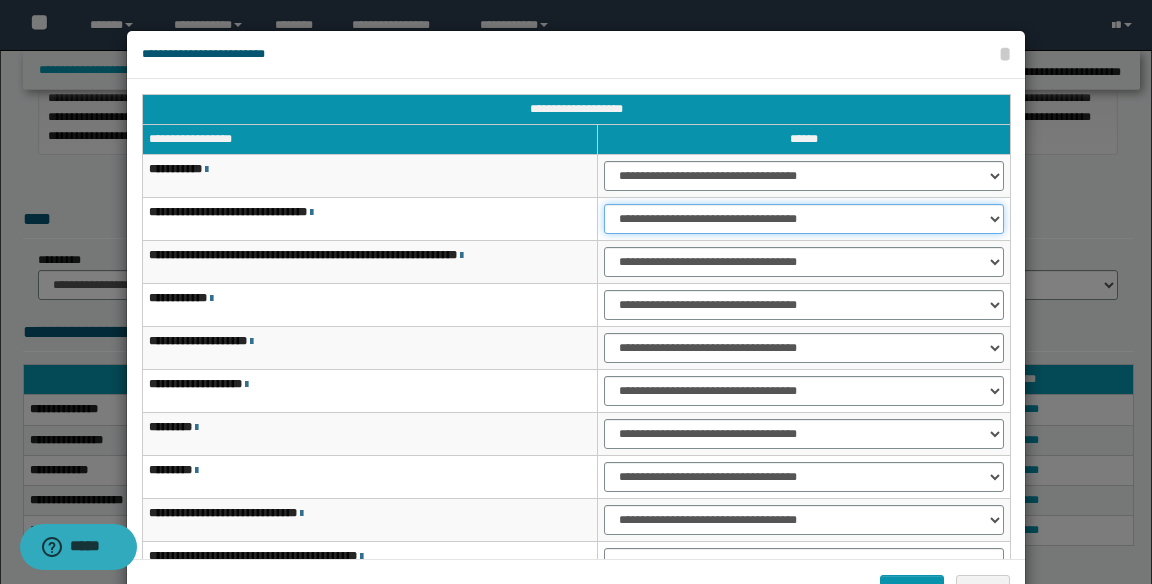 click on "**********" at bounding box center [804, 219] 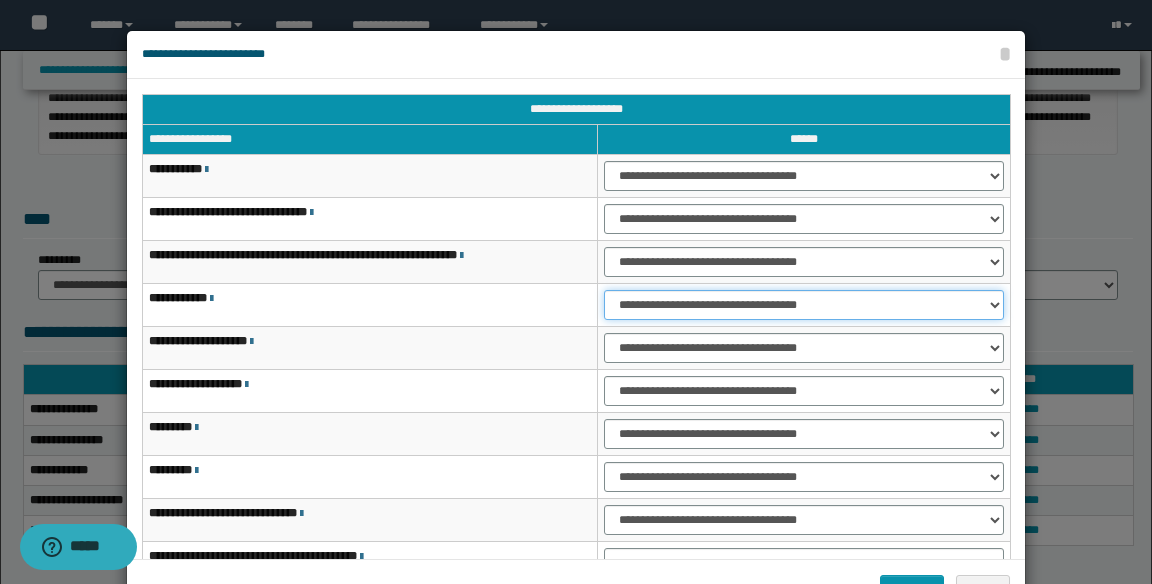 click on "**********" at bounding box center [804, 305] 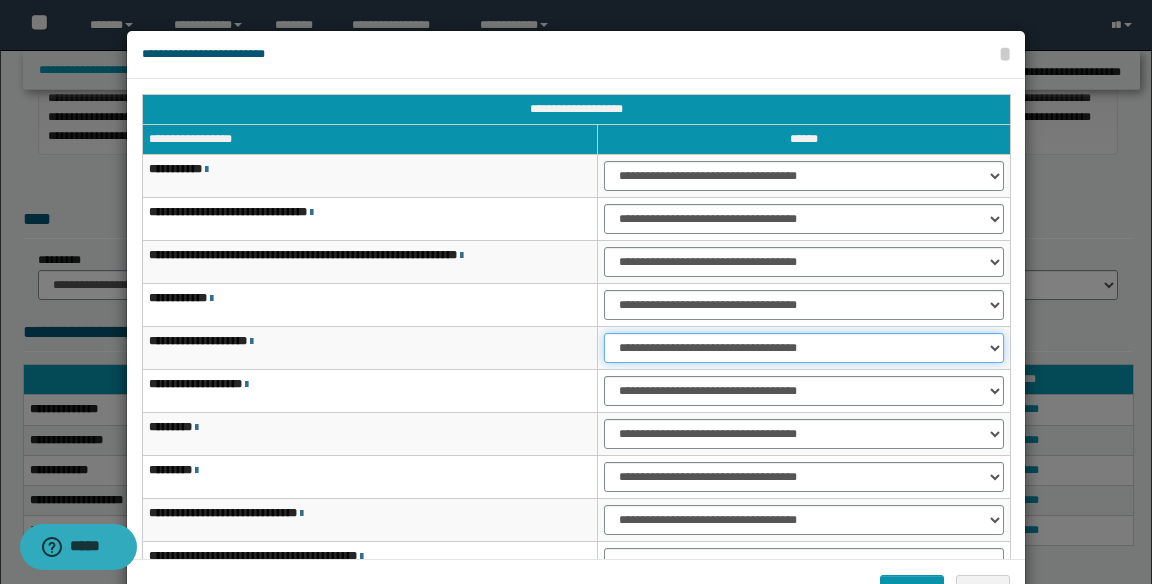 click on "**********" at bounding box center [804, 348] 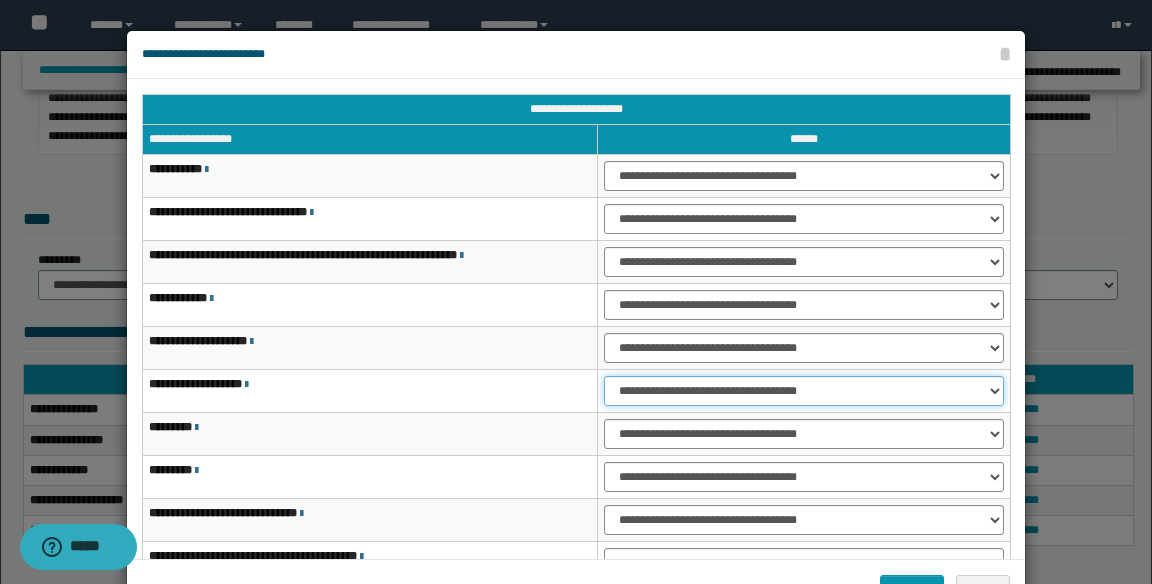 click on "**********" at bounding box center [804, 391] 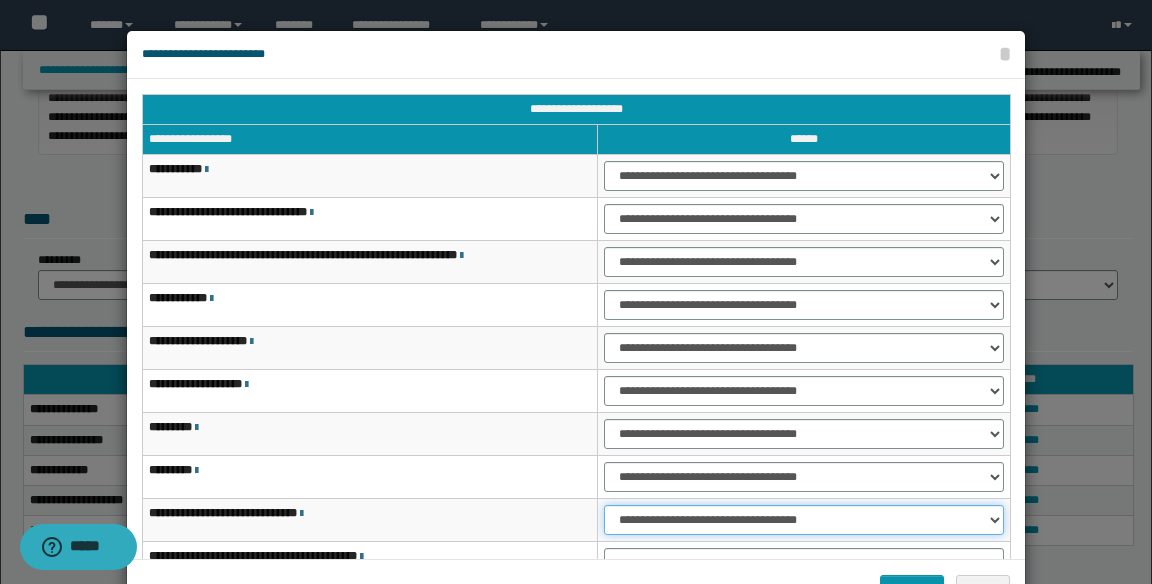click on "**********" at bounding box center [804, 520] 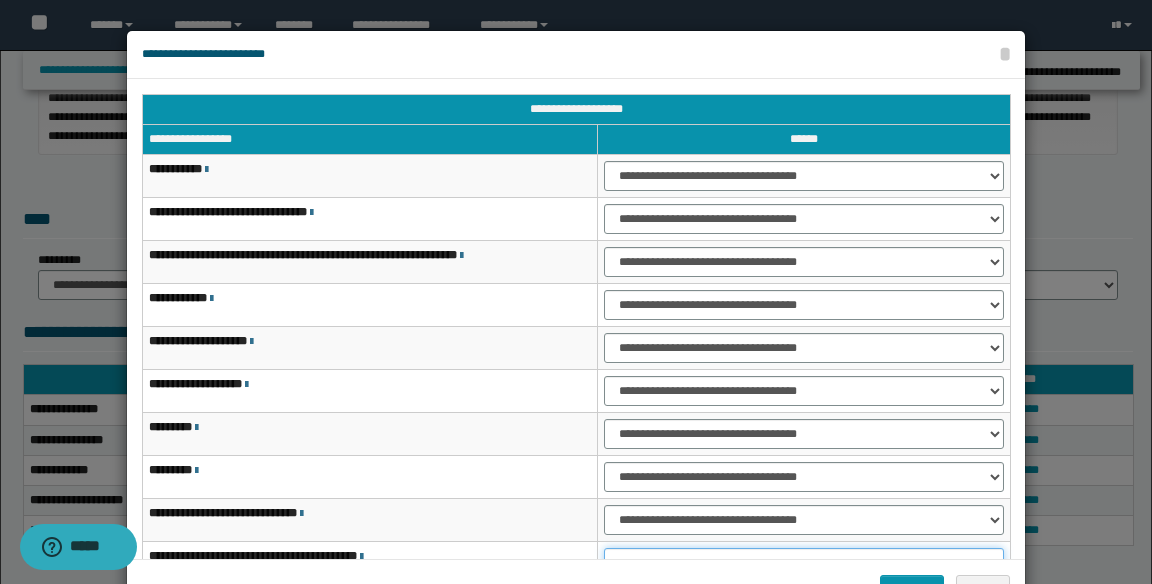 click on "**********" at bounding box center (804, 563) 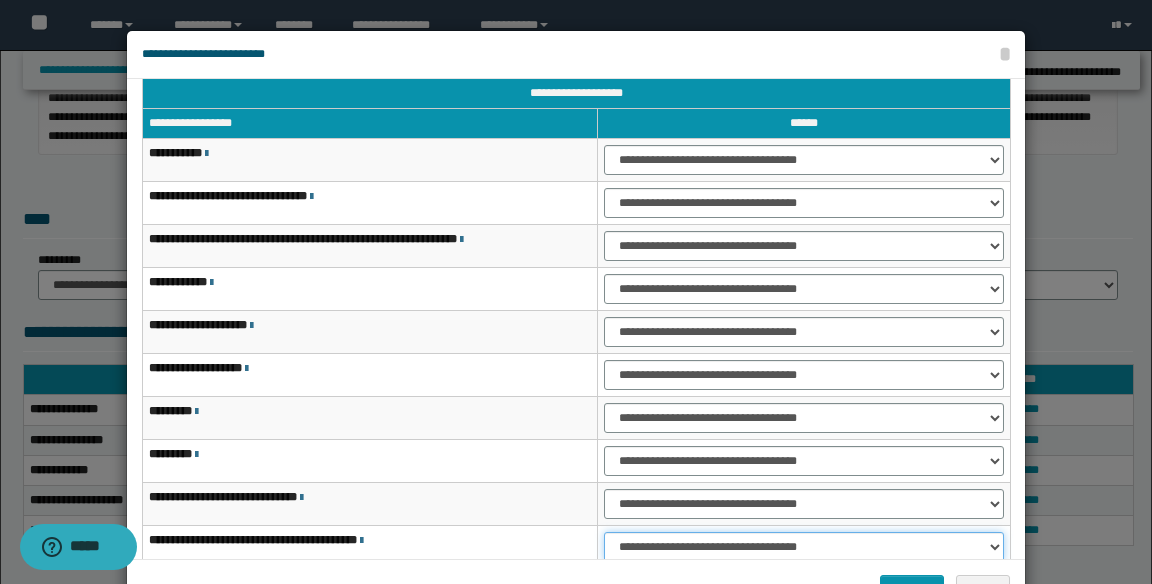 select on "***" 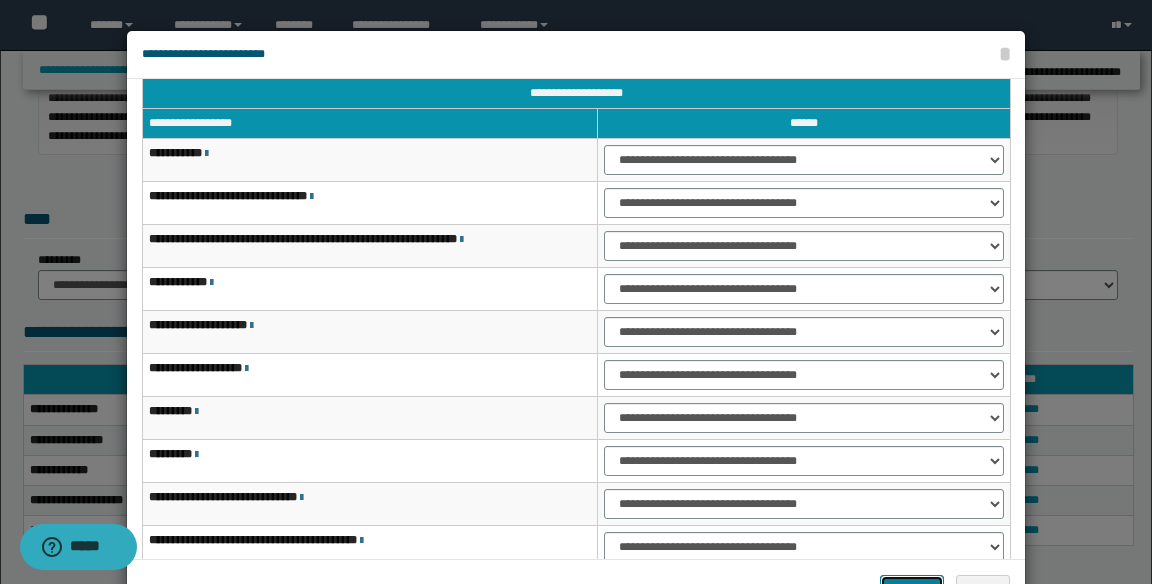 click on "*******" at bounding box center [912, 590] 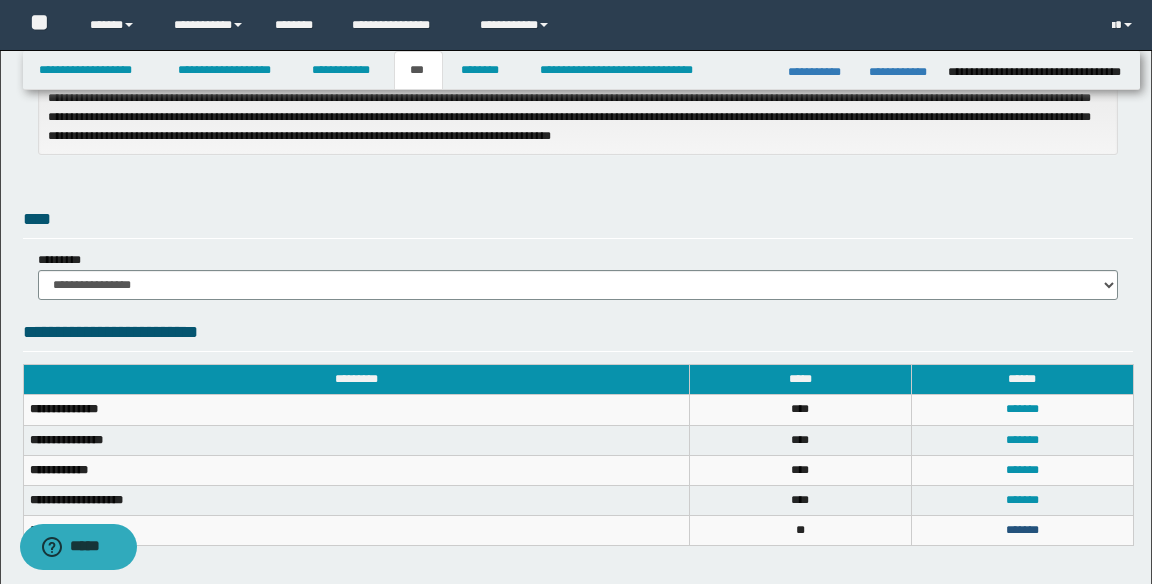 click on "*******" at bounding box center [1022, 530] 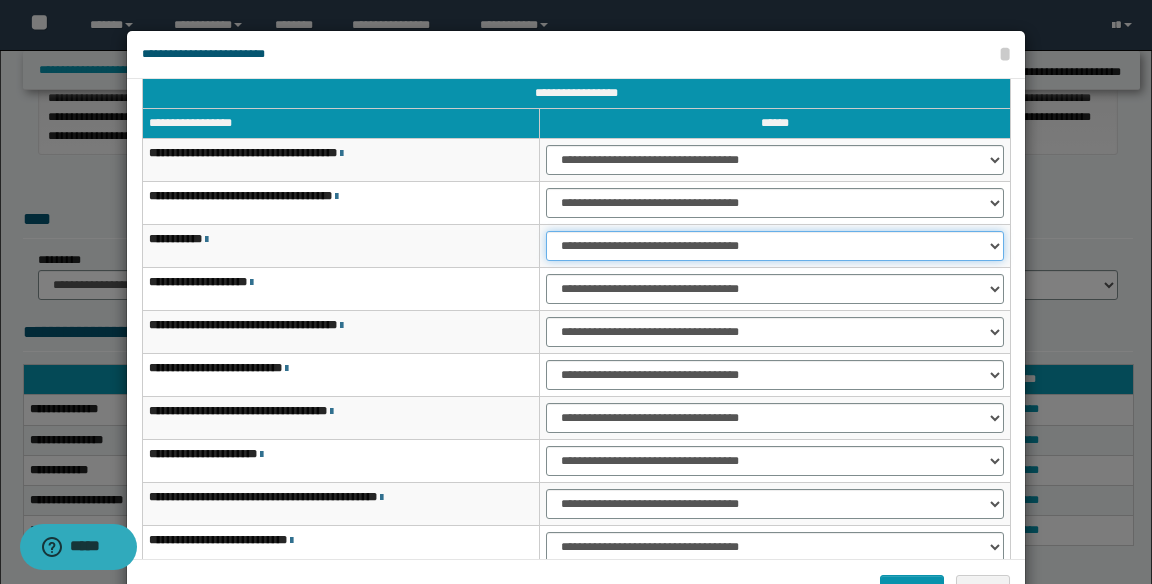 click on "**********" at bounding box center (775, 246) 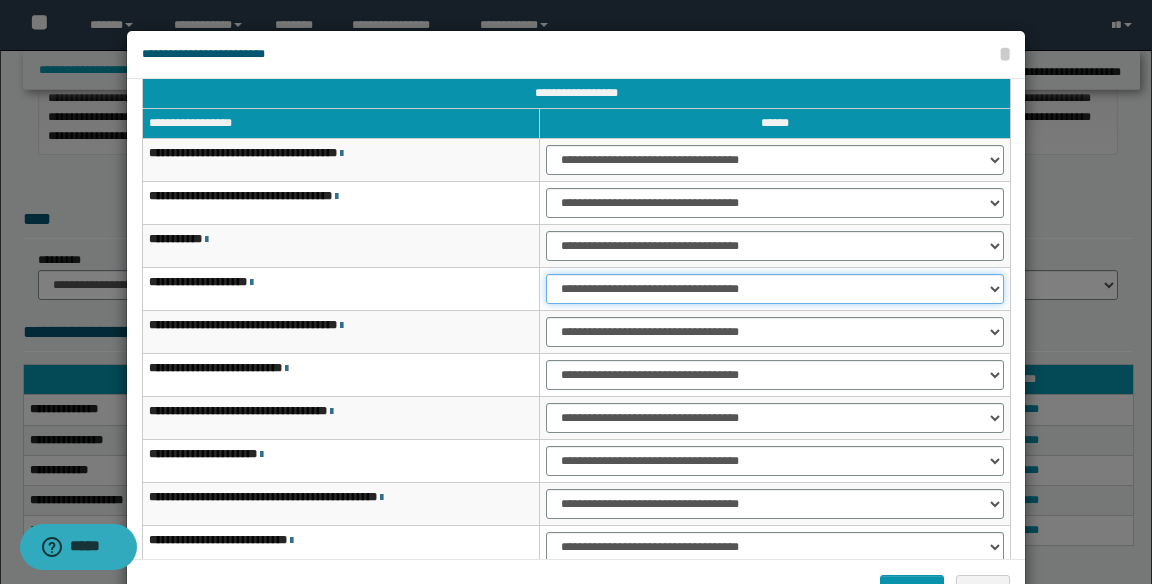 click on "**********" at bounding box center (775, 289) 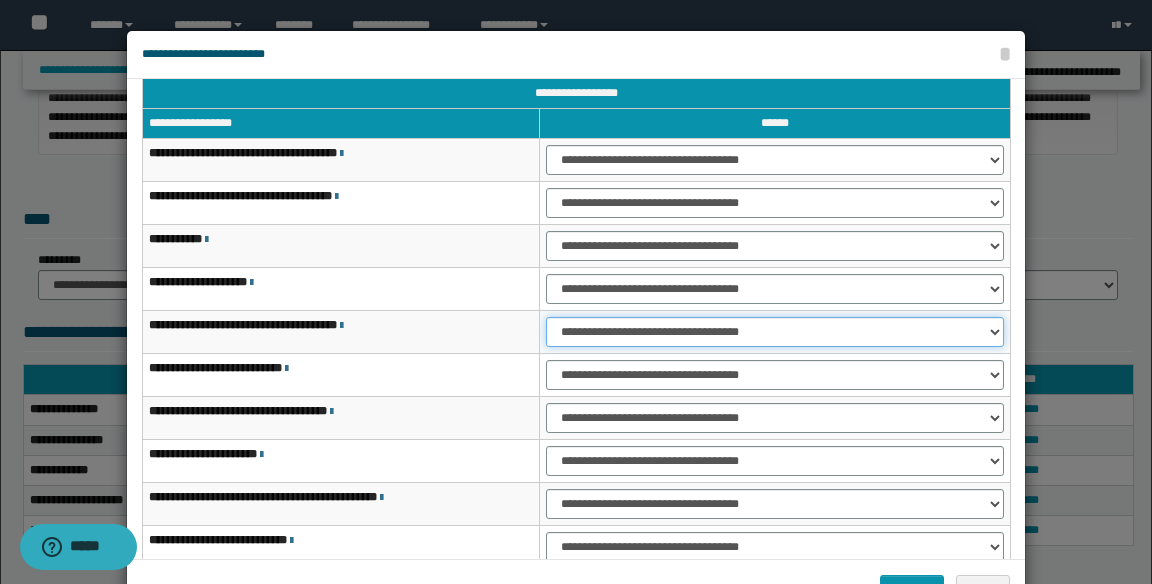 click on "**********" at bounding box center [775, 332] 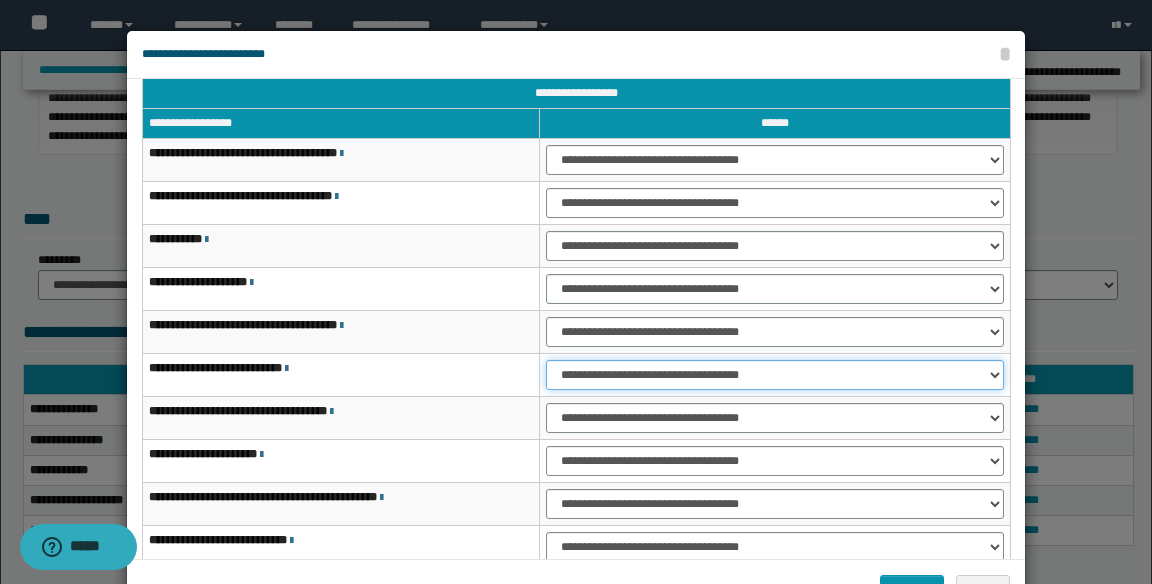click on "**********" at bounding box center (775, 375) 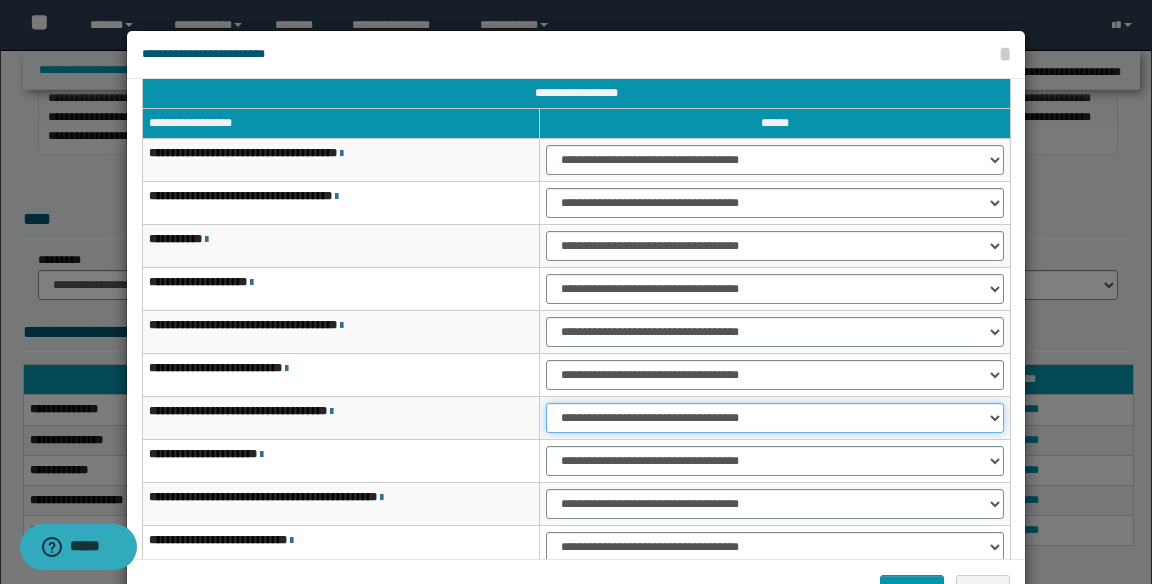 click on "**********" at bounding box center [775, 418] 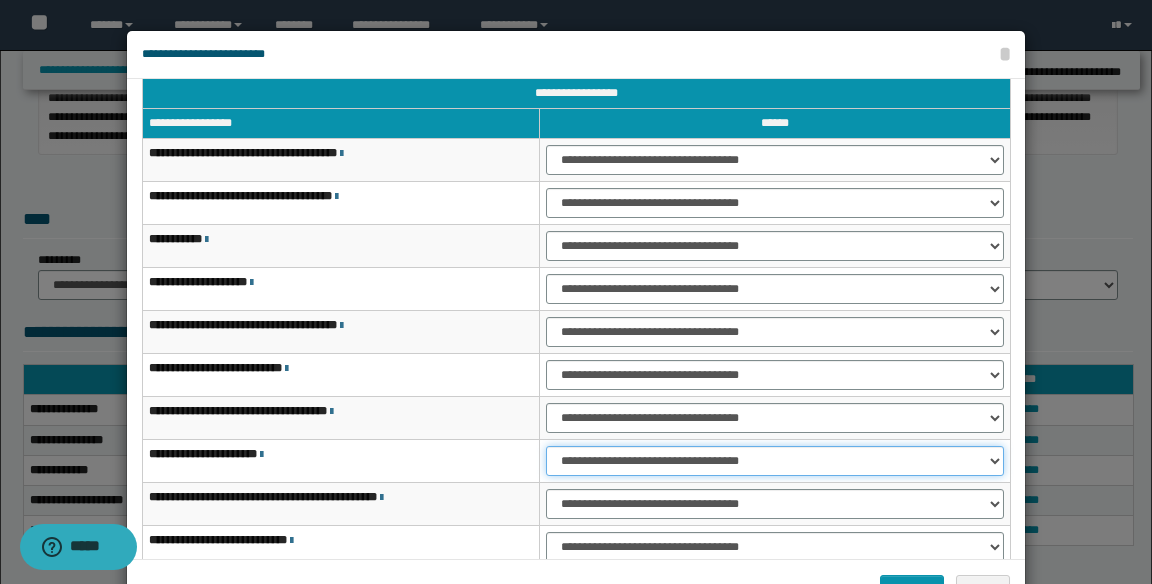 click on "**********" at bounding box center [775, 461] 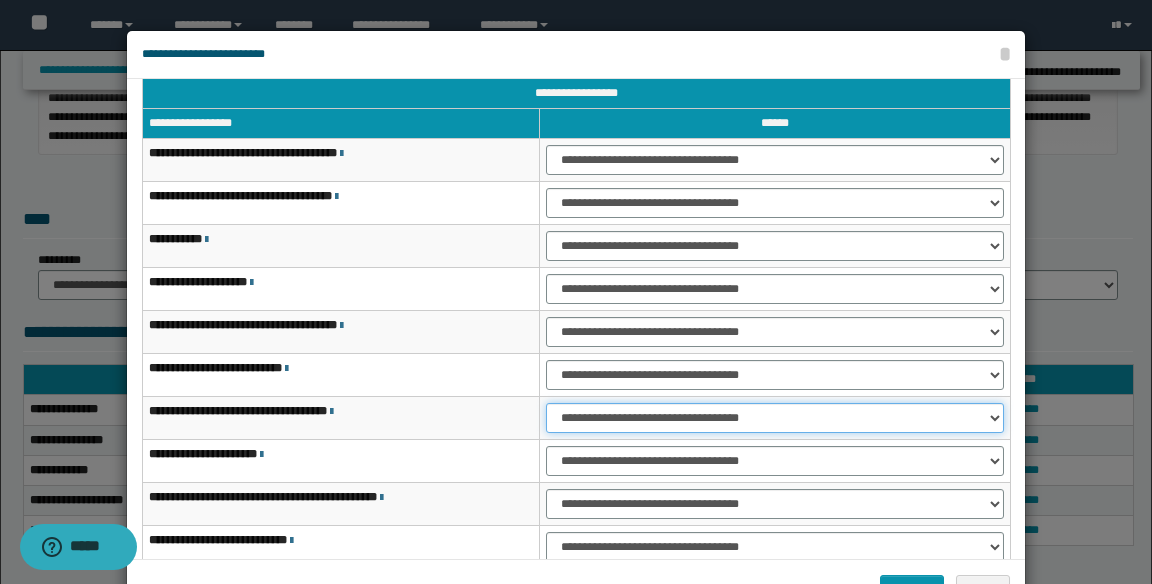 click on "**********" at bounding box center (775, 418) 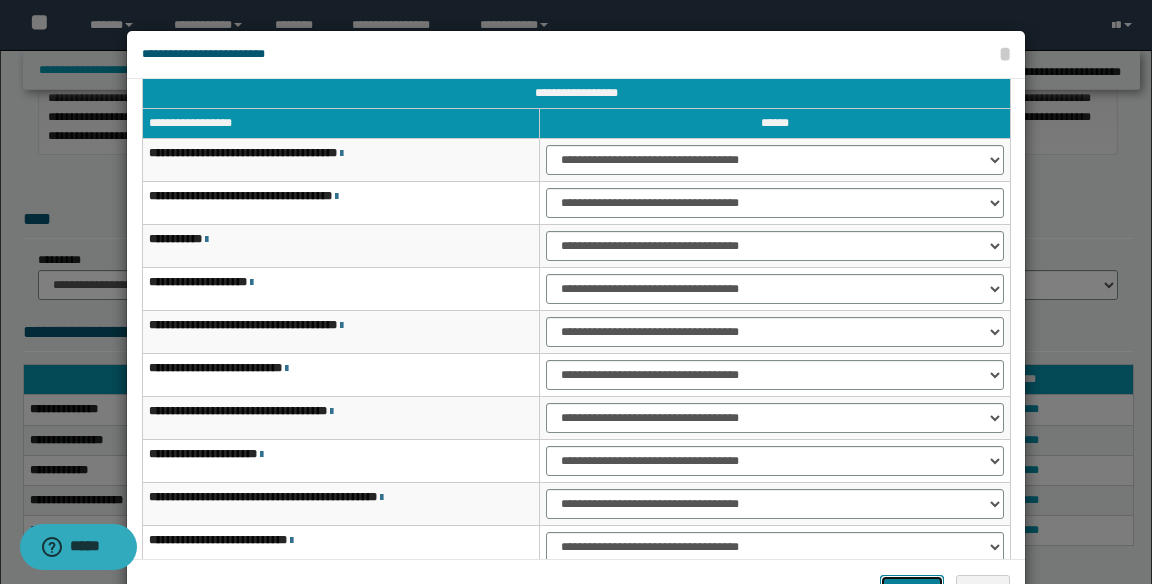 click on "*******" at bounding box center [912, 590] 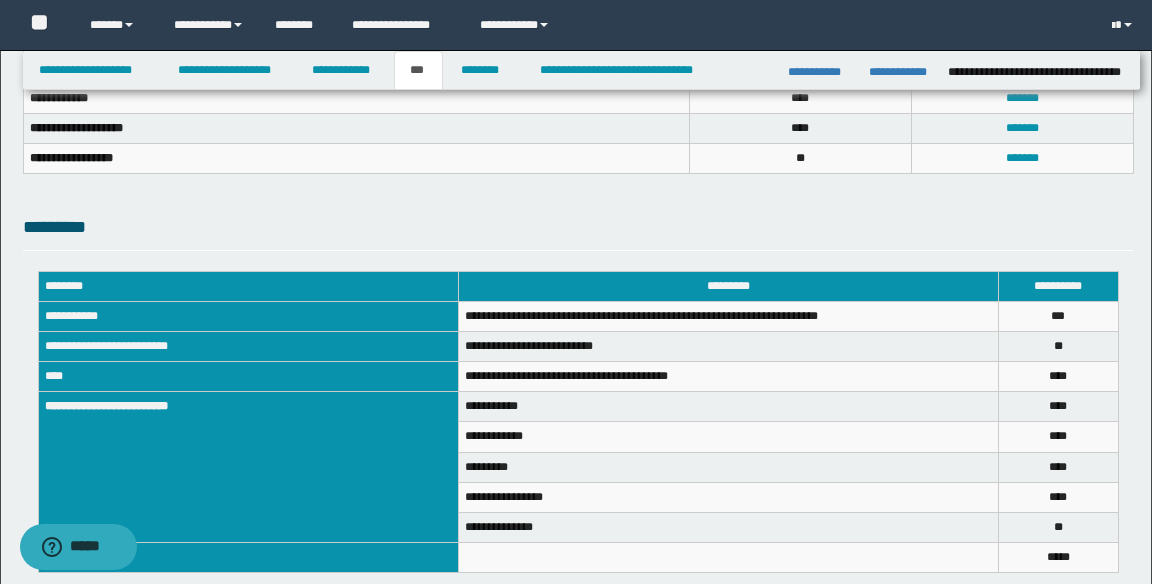 scroll, scrollTop: 918, scrollLeft: 0, axis: vertical 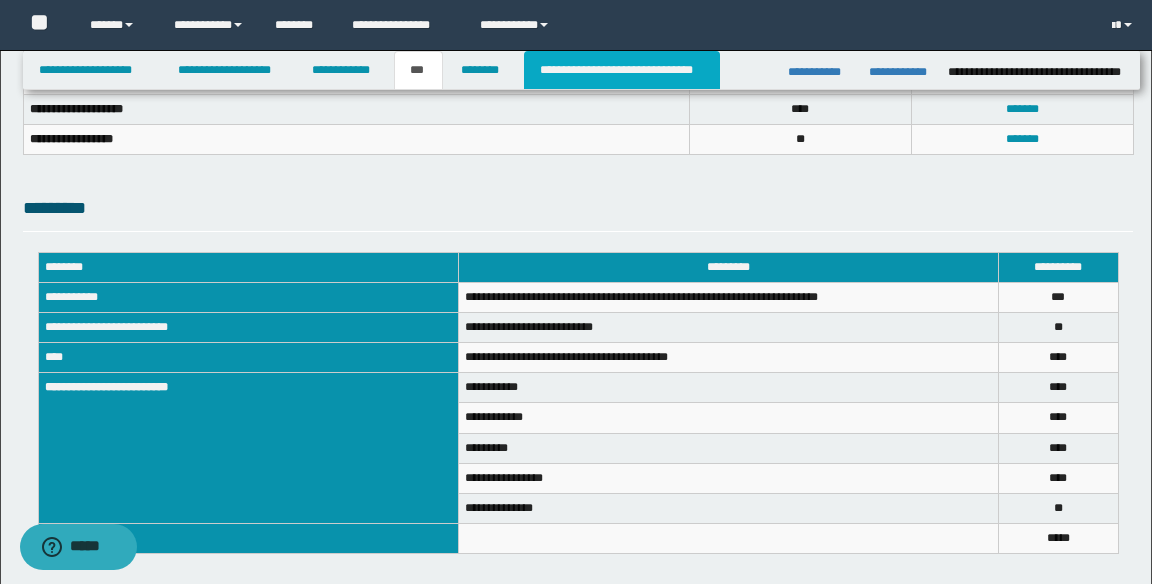 click on "**********" at bounding box center [622, 70] 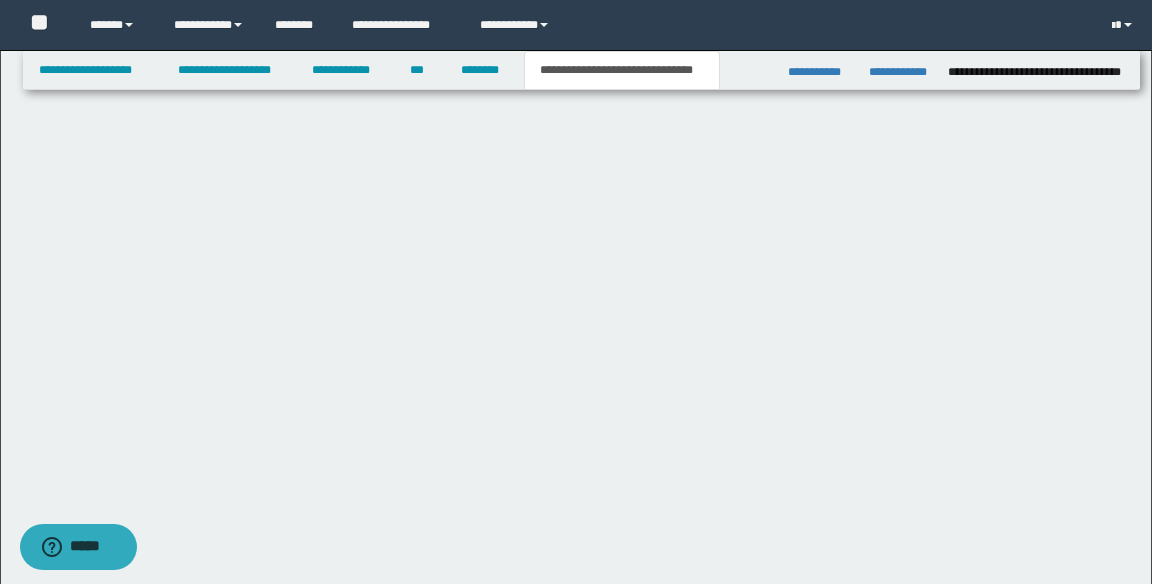 scroll, scrollTop: 0, scrollLeft: 0, axis: both 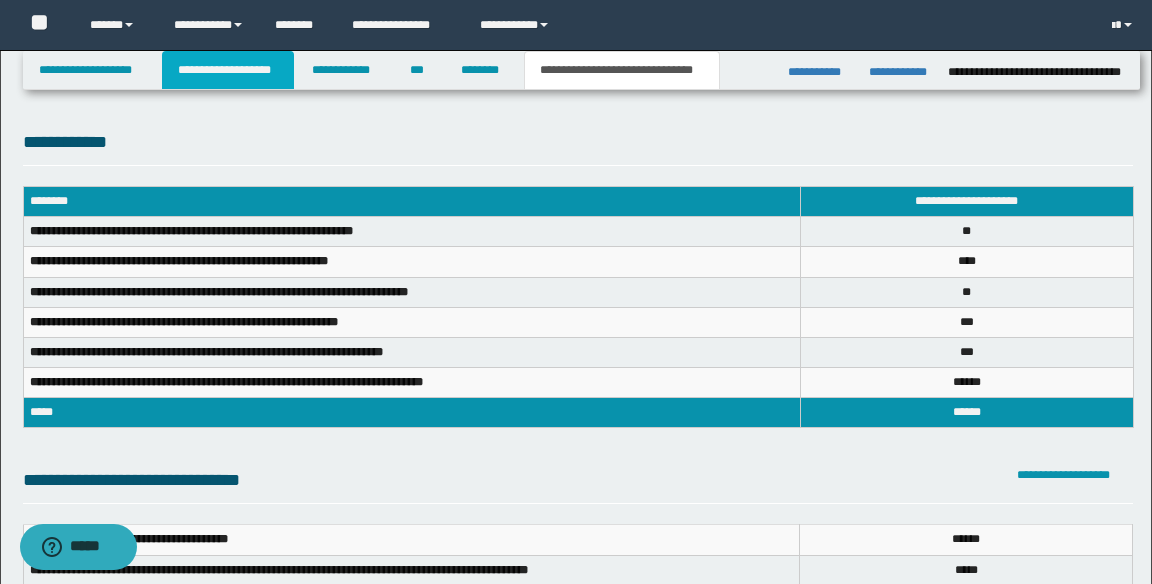 click on "**********" at bounding box center [228, 70] 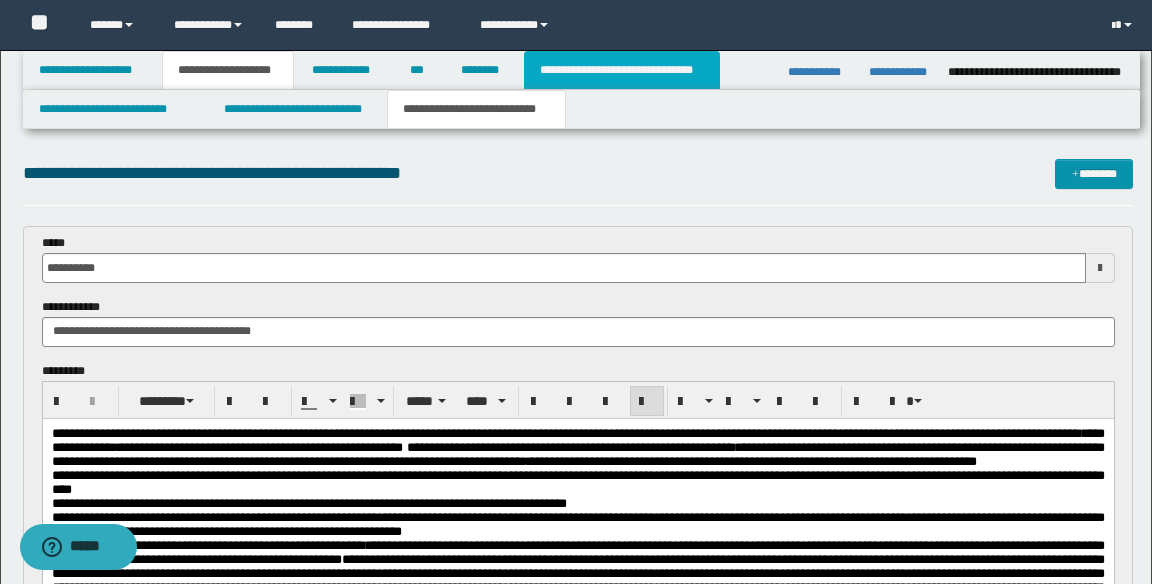 click on "**********" at bounding box center (622, 70) 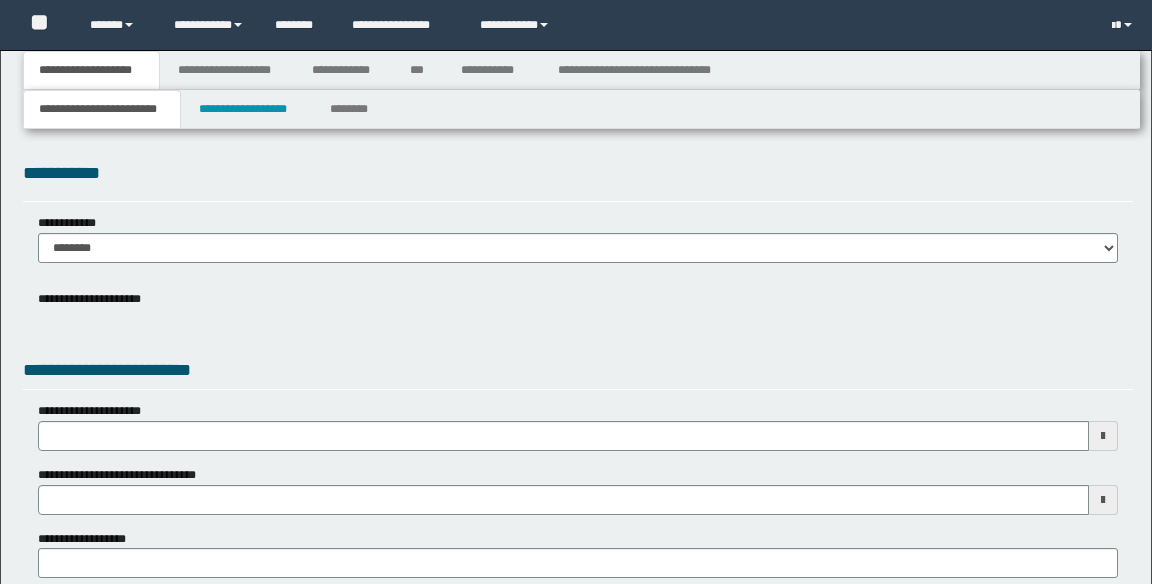 scroll, scrollTop: 0, scrollLeft: 0, axis: both 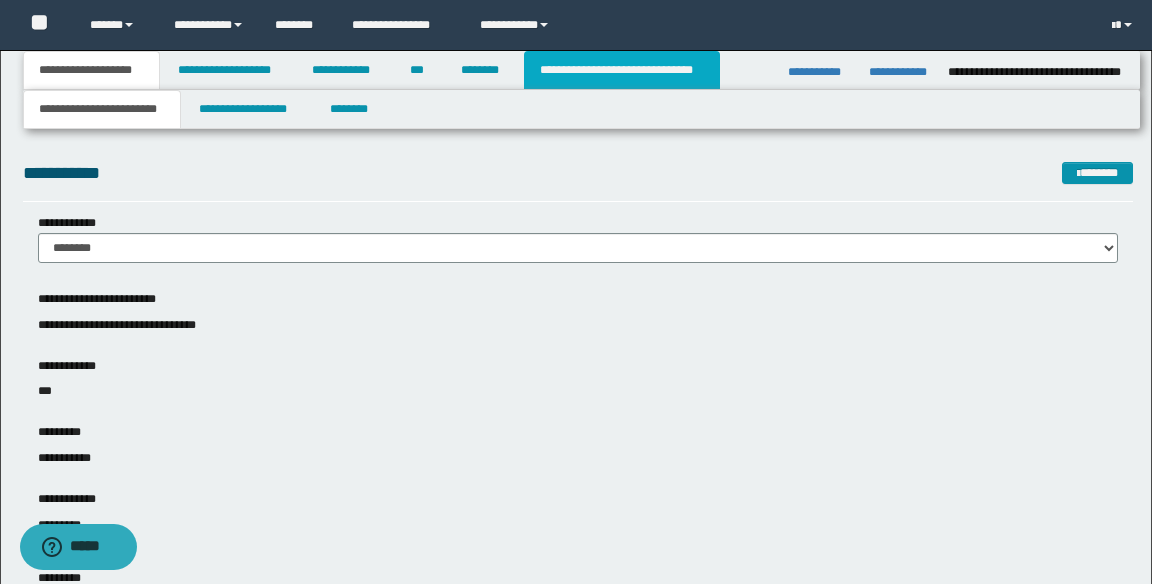 click on "**********" at bounding box center [622, 70] 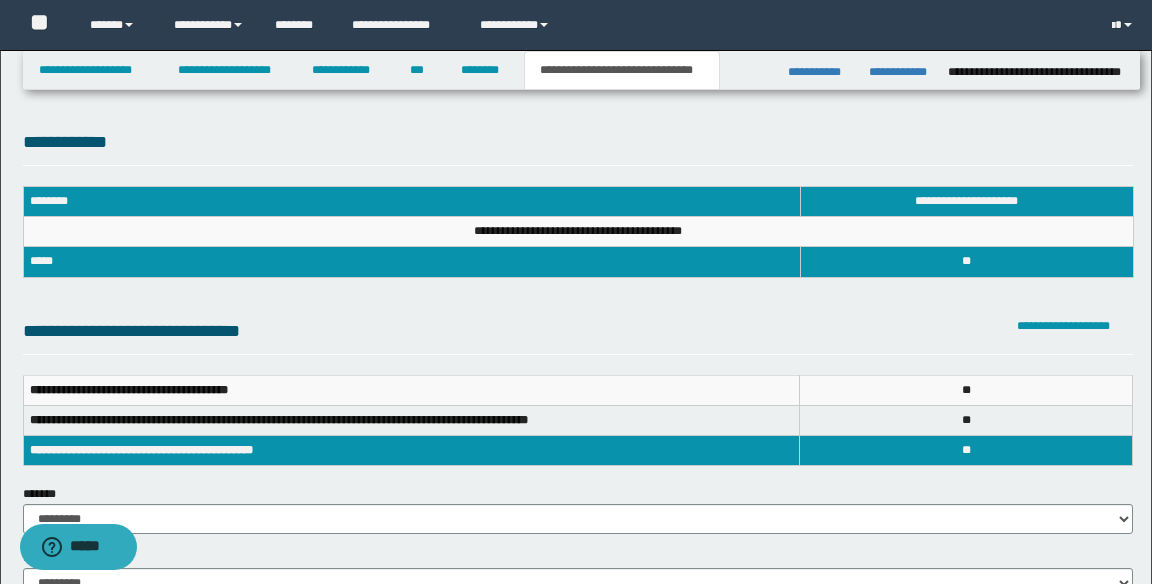 scroll, scrollTop: 0, scrollLeft: 0, axis: both 